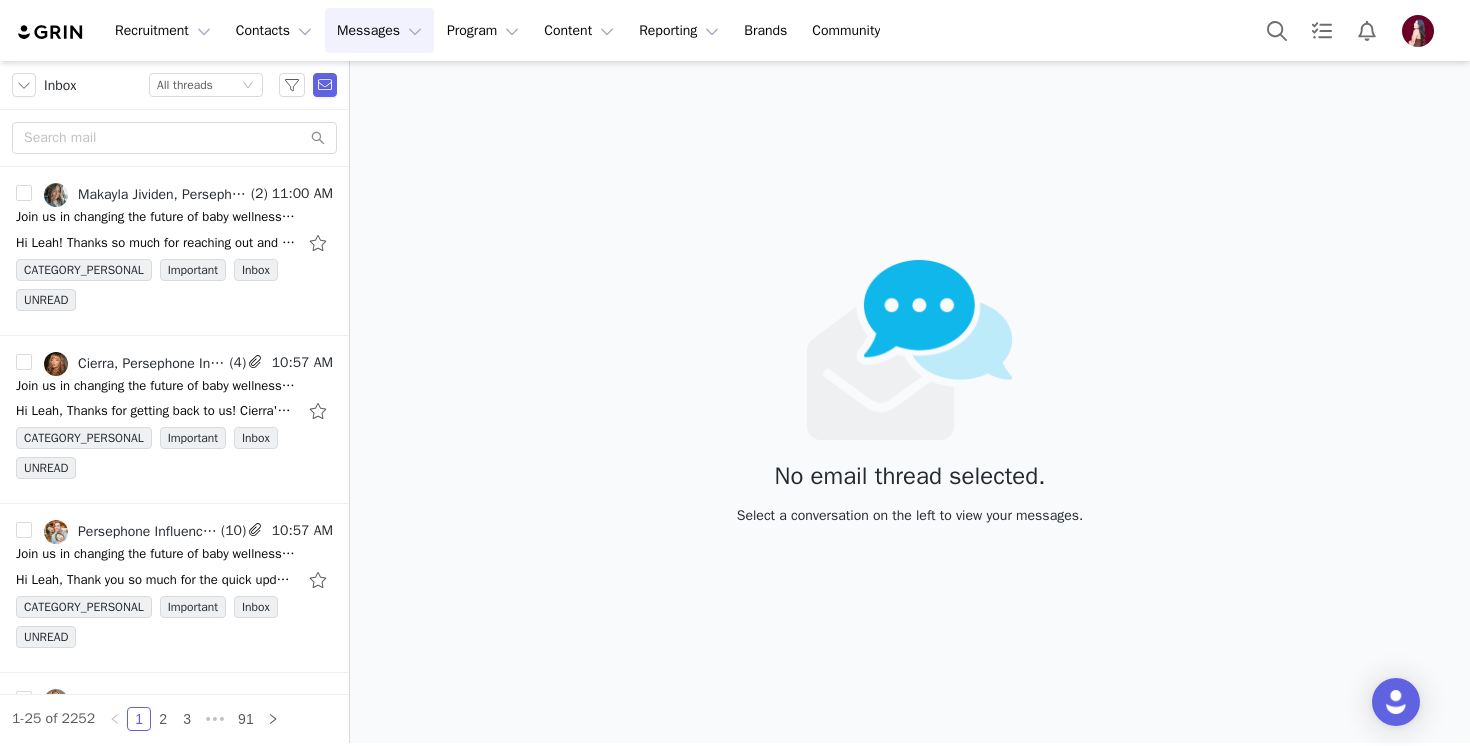 scroll, scrollTop: 0, scrollLeft: 0, axis: both 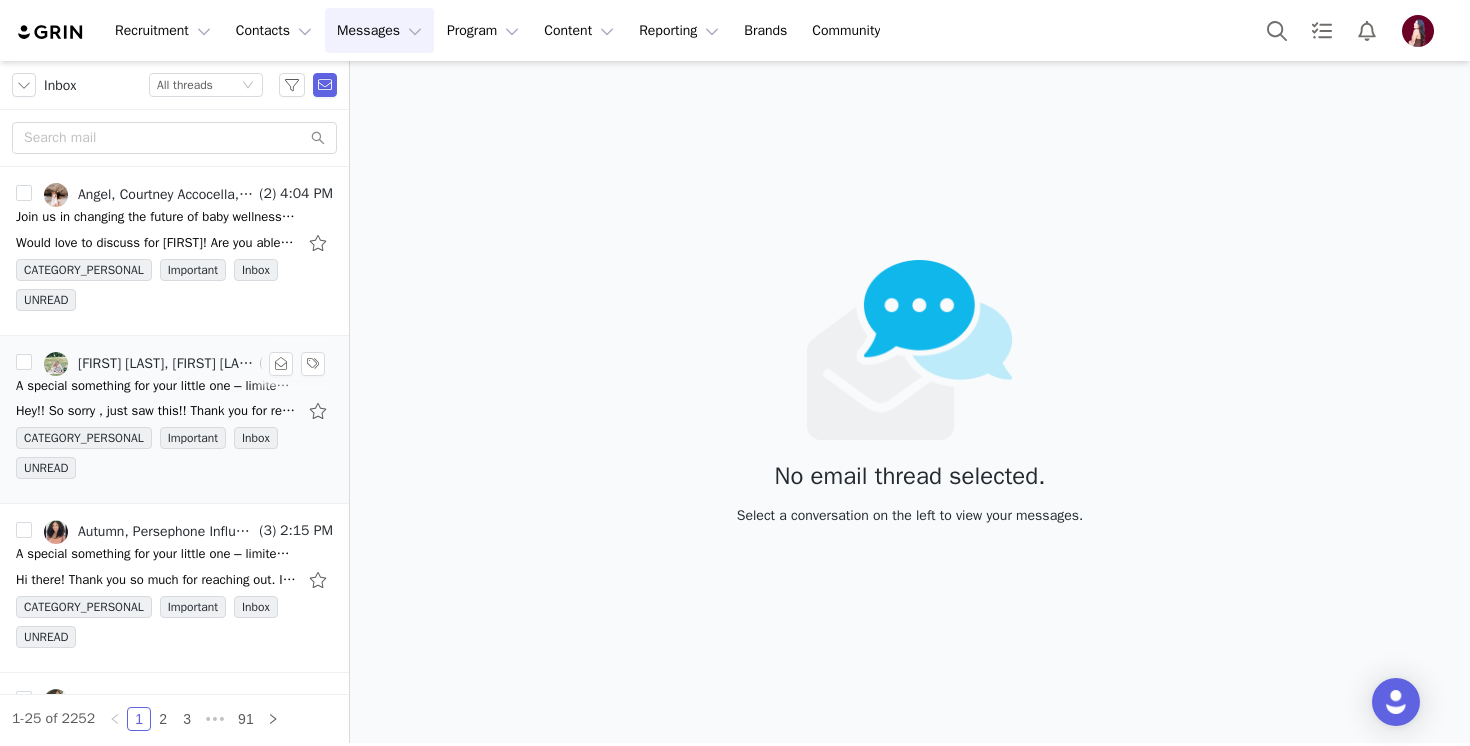 click on "Betsy Byrom Wallace, Persephone Influencer" at bounding box center (149, 364) 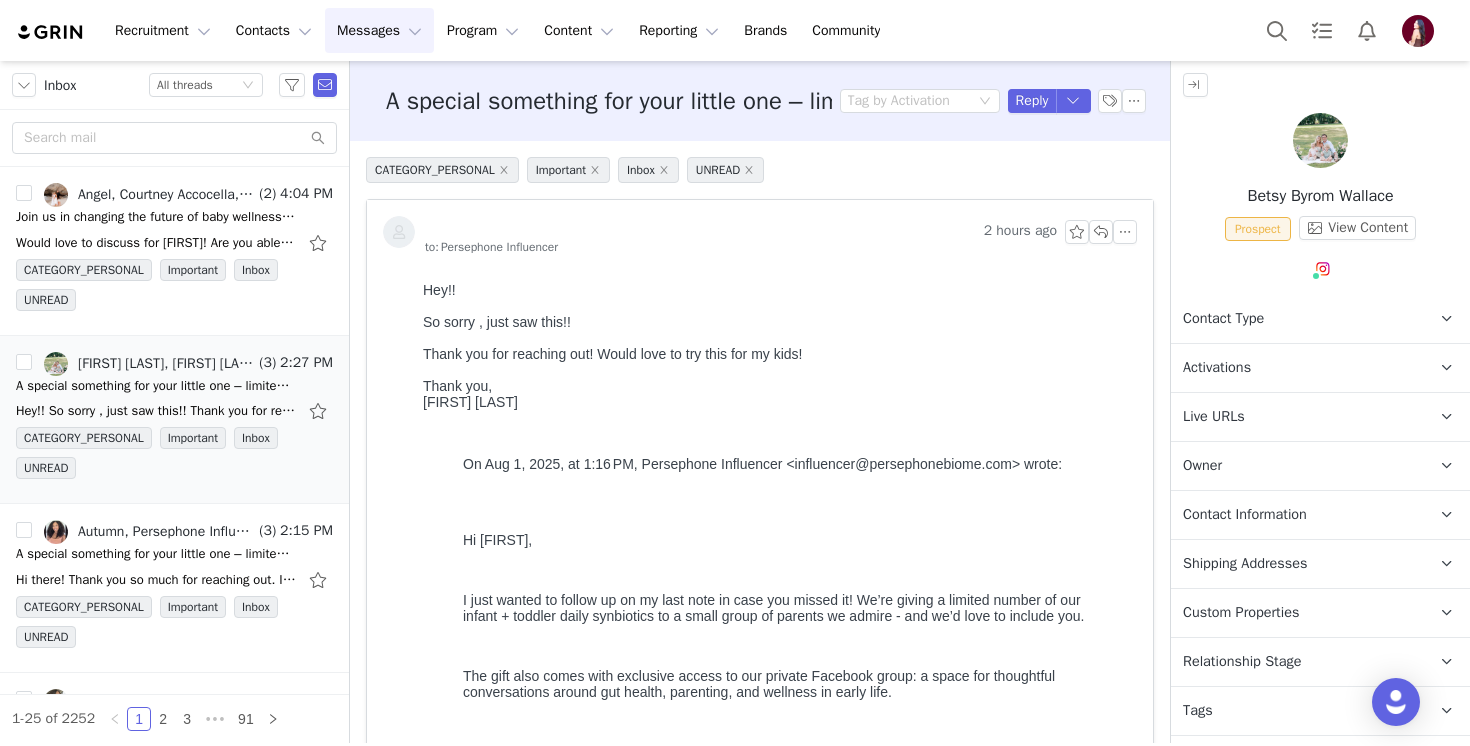 scroll, scrollTop: 0, scrollLeft: 0, axis: both 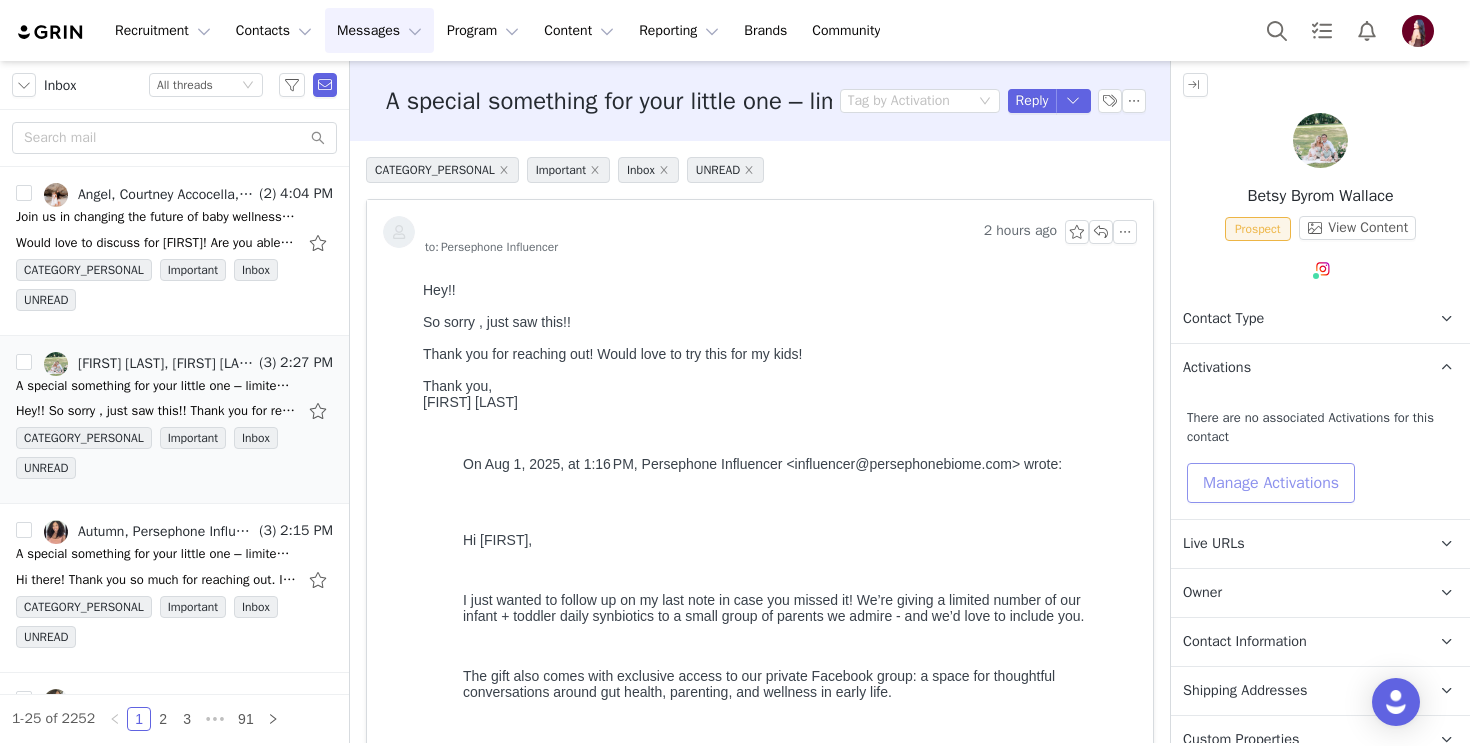 click on "Manage Activations" at bounding box center [1271, 483] 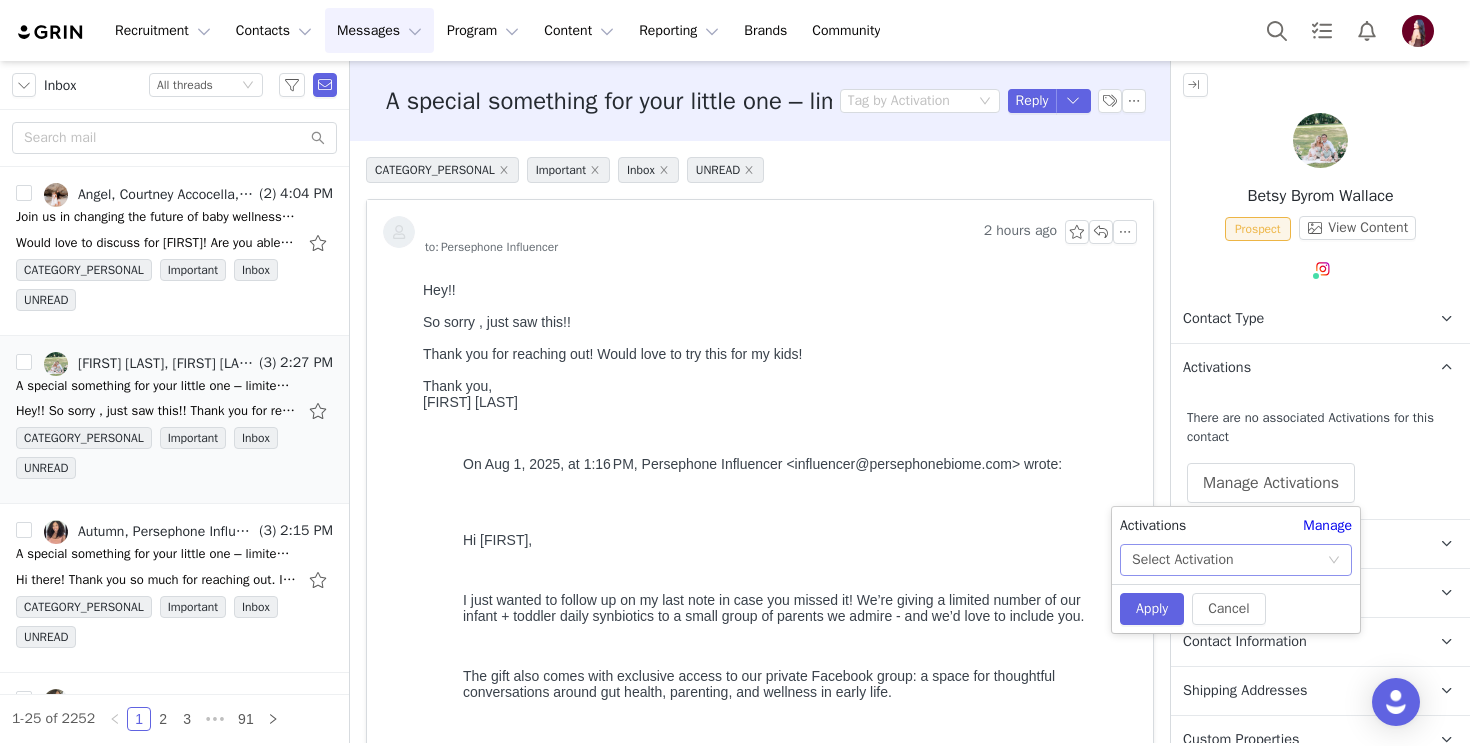 click on "Select Activation" at bounding box center [1182, 560] 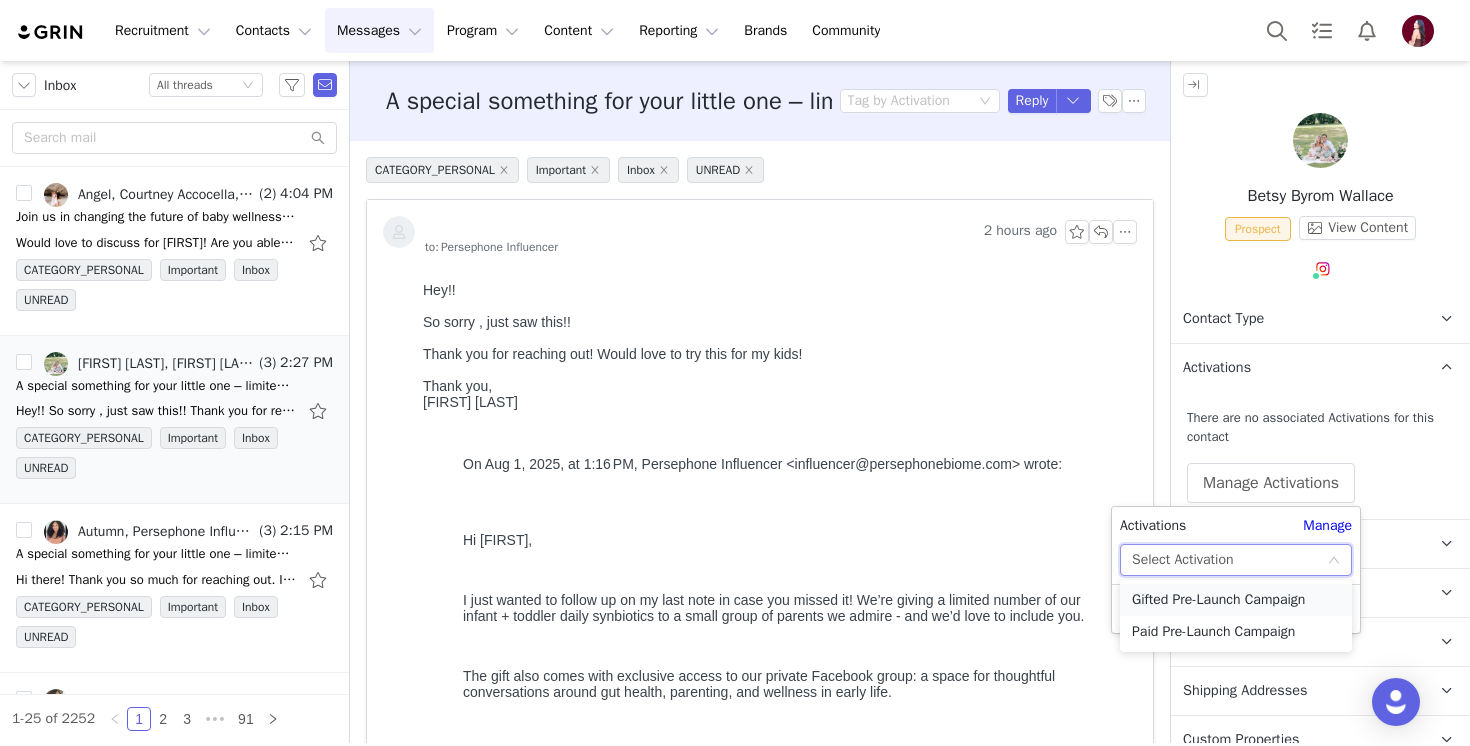 click on "Gifted Pre-Launch Campaign" at bounding box center (1236, 600) 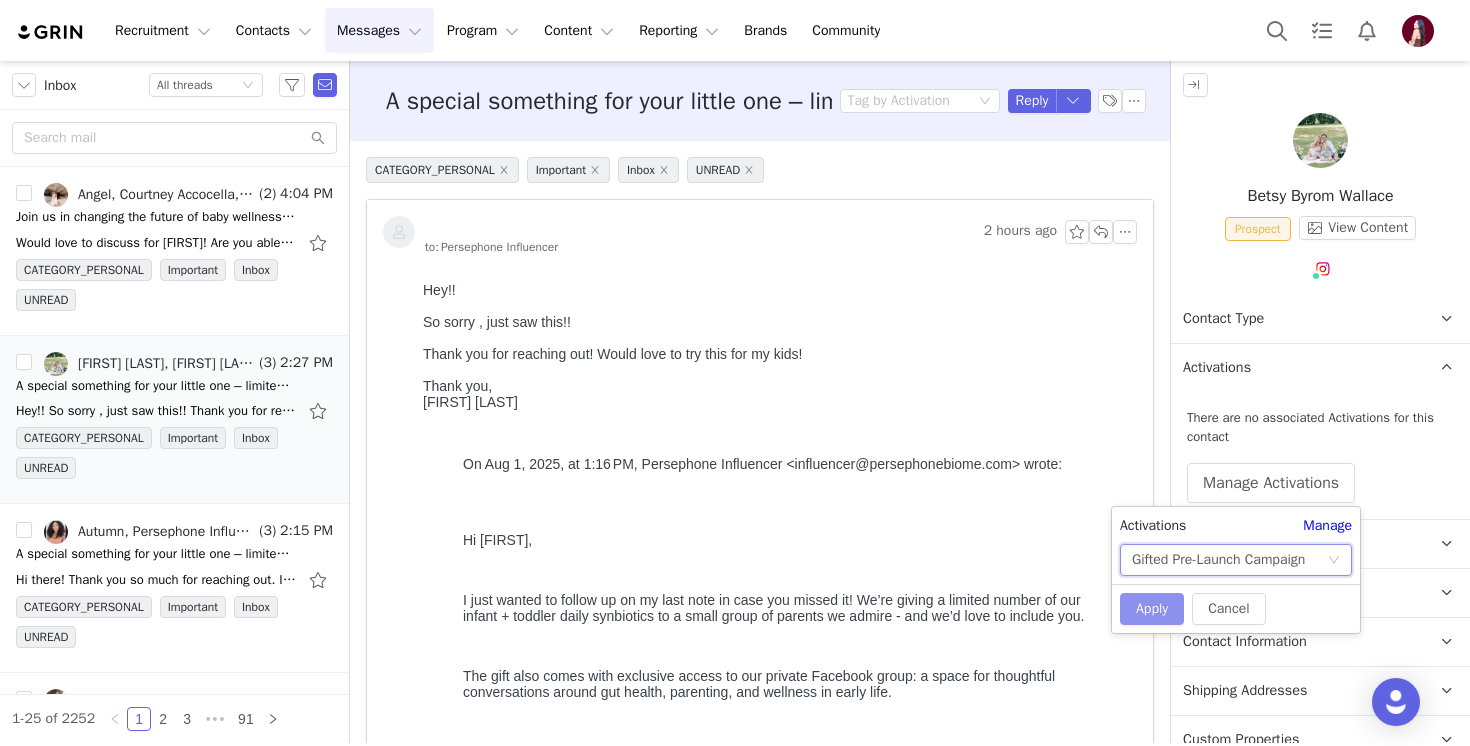 click on "Apply" at bounding box center [1152, 609] 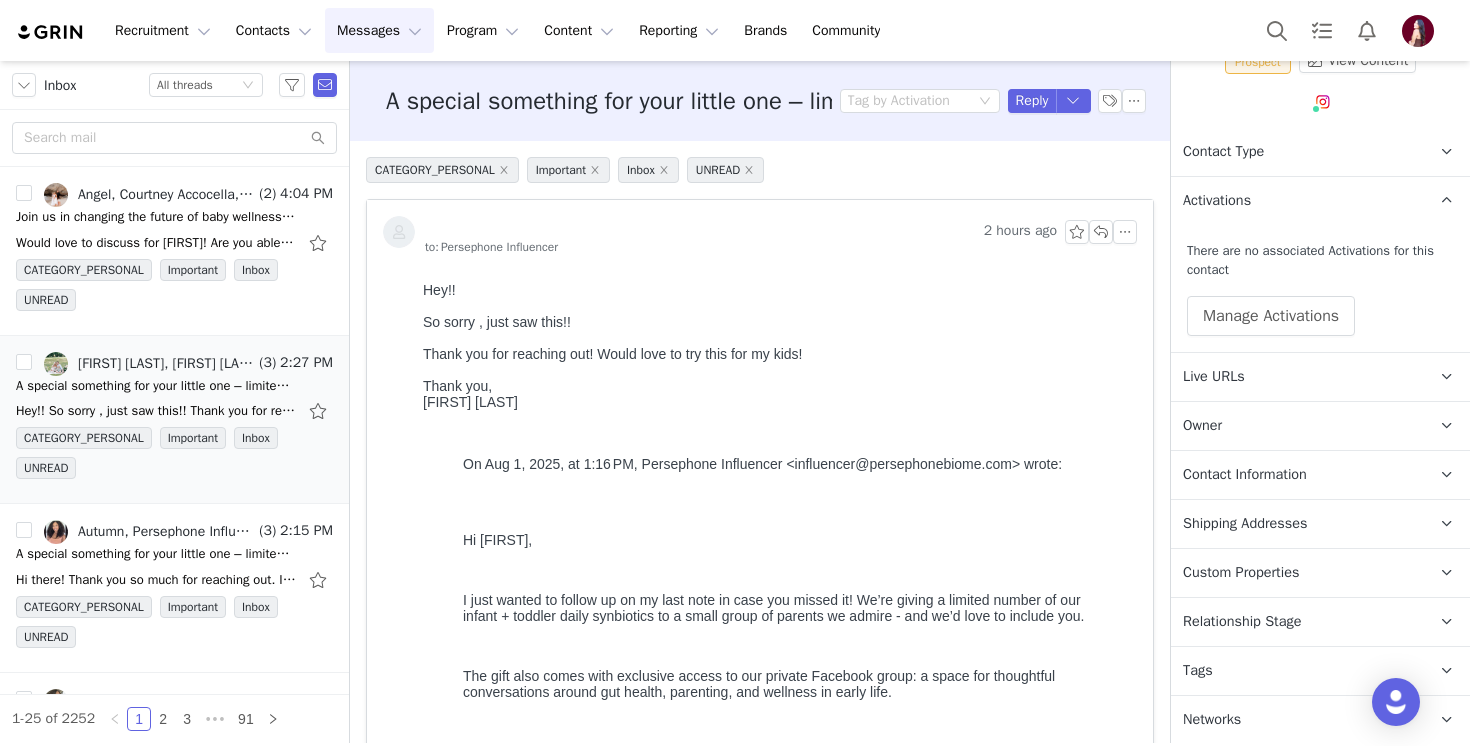 click on "Relationship Stage" at bounding box center [1242, 622] 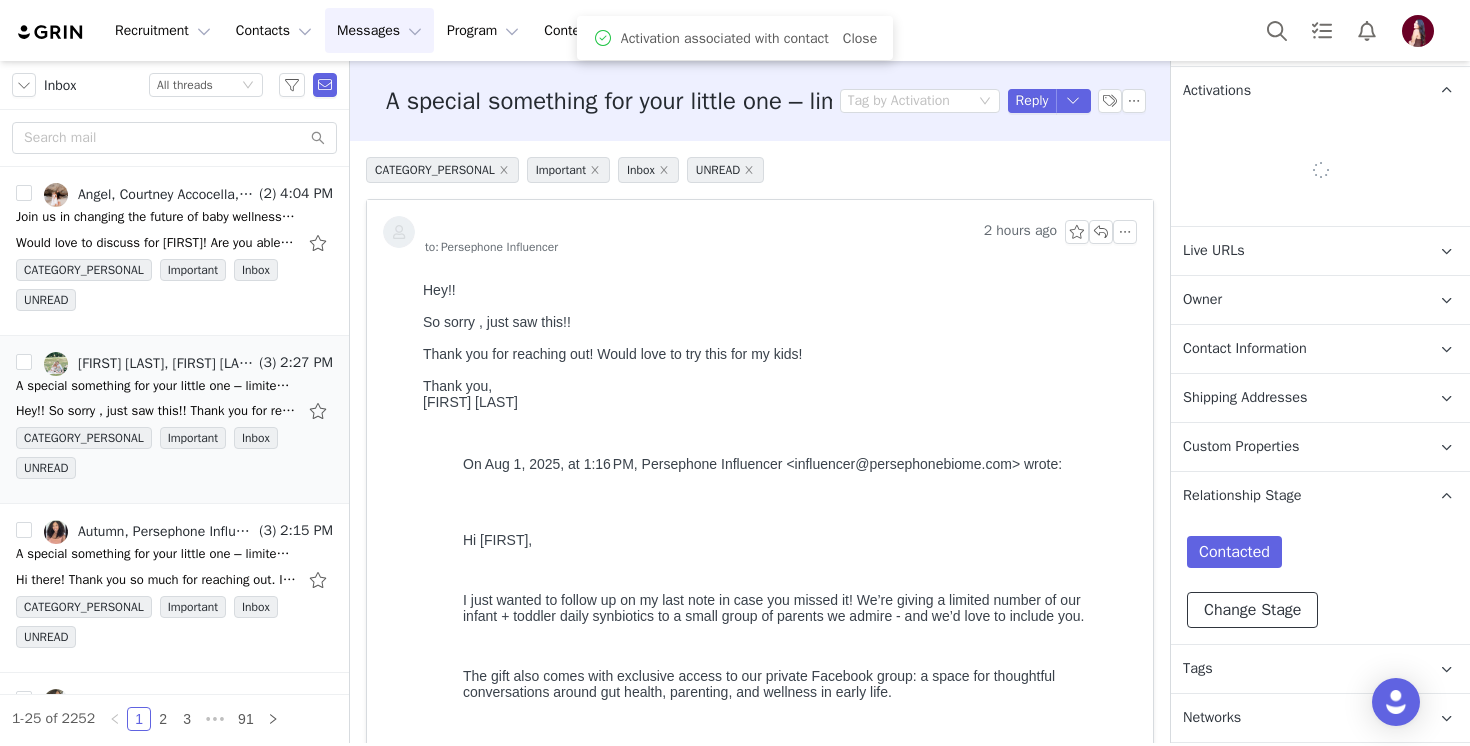 click on "Change Stage" at bounding box center (1252, 610) 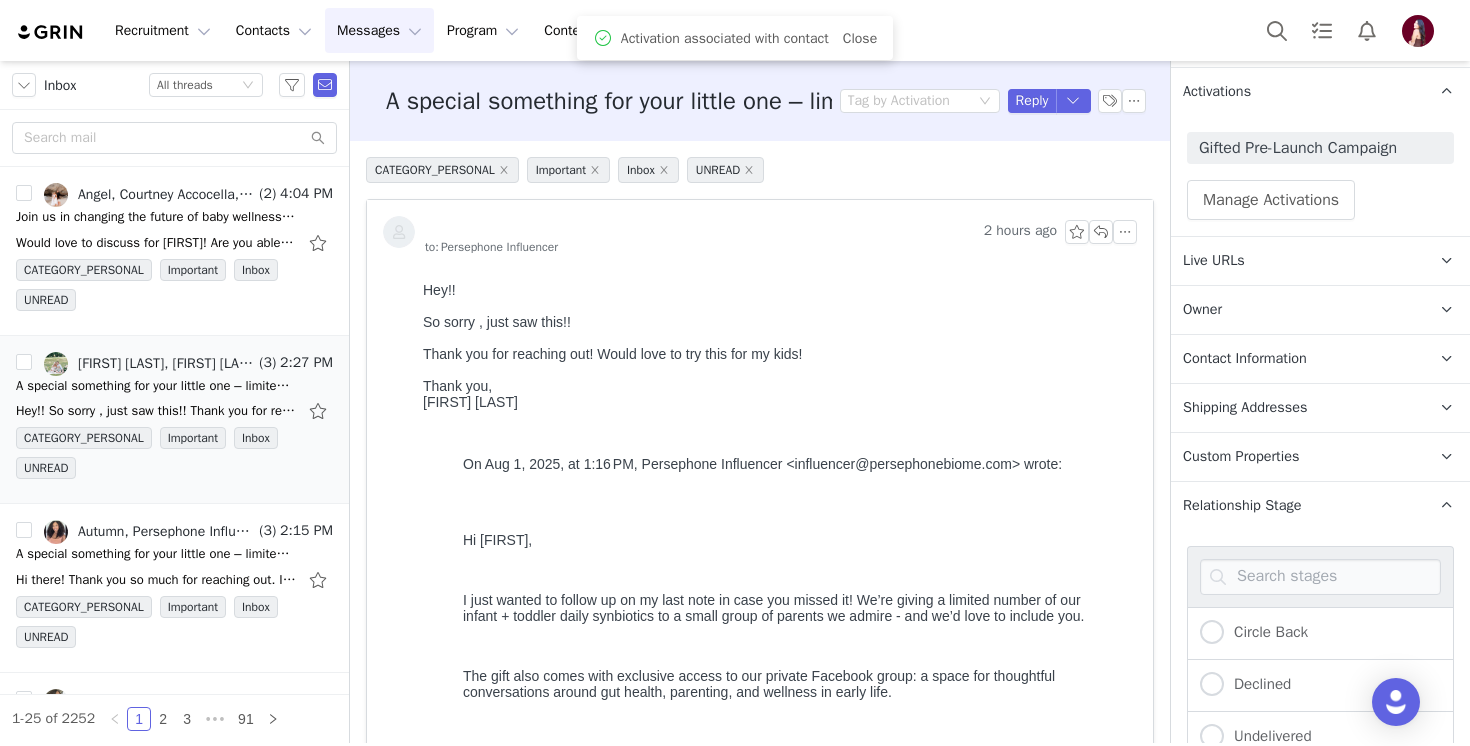 scroll, scrollTop: 624, scrollLeft: 0, axis: vertical 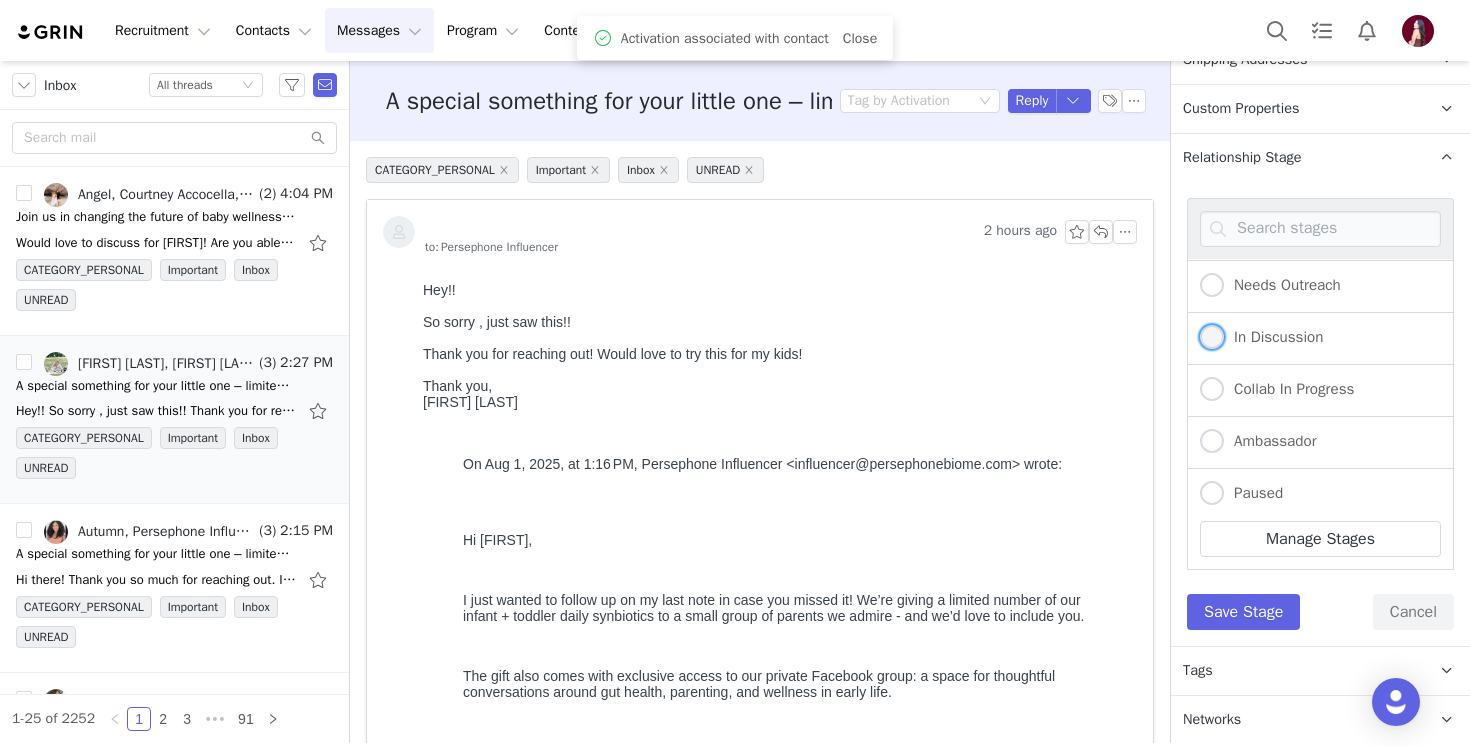click on "In Discussion" at bounding box center (1273, 337) 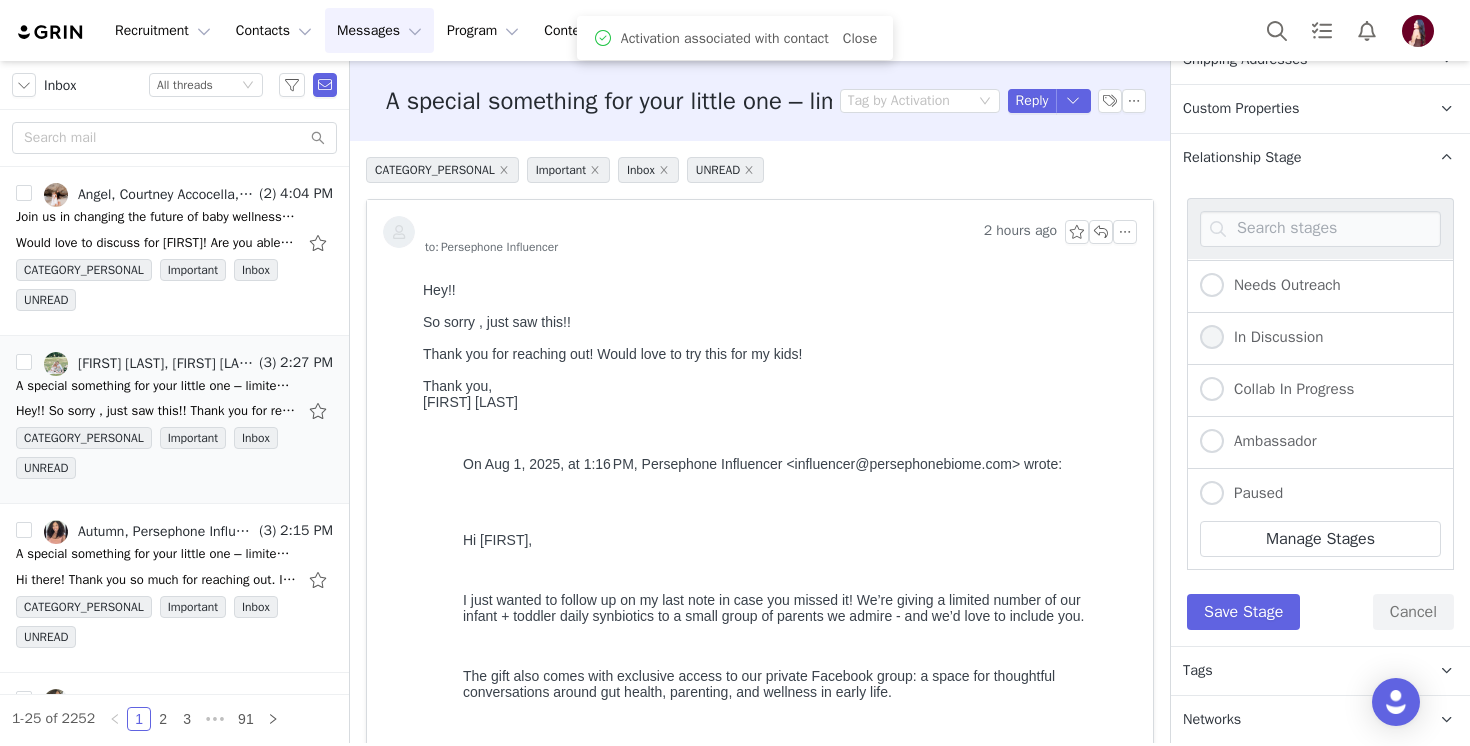 click on "In Discussion" at bounding box center (1212, 338) 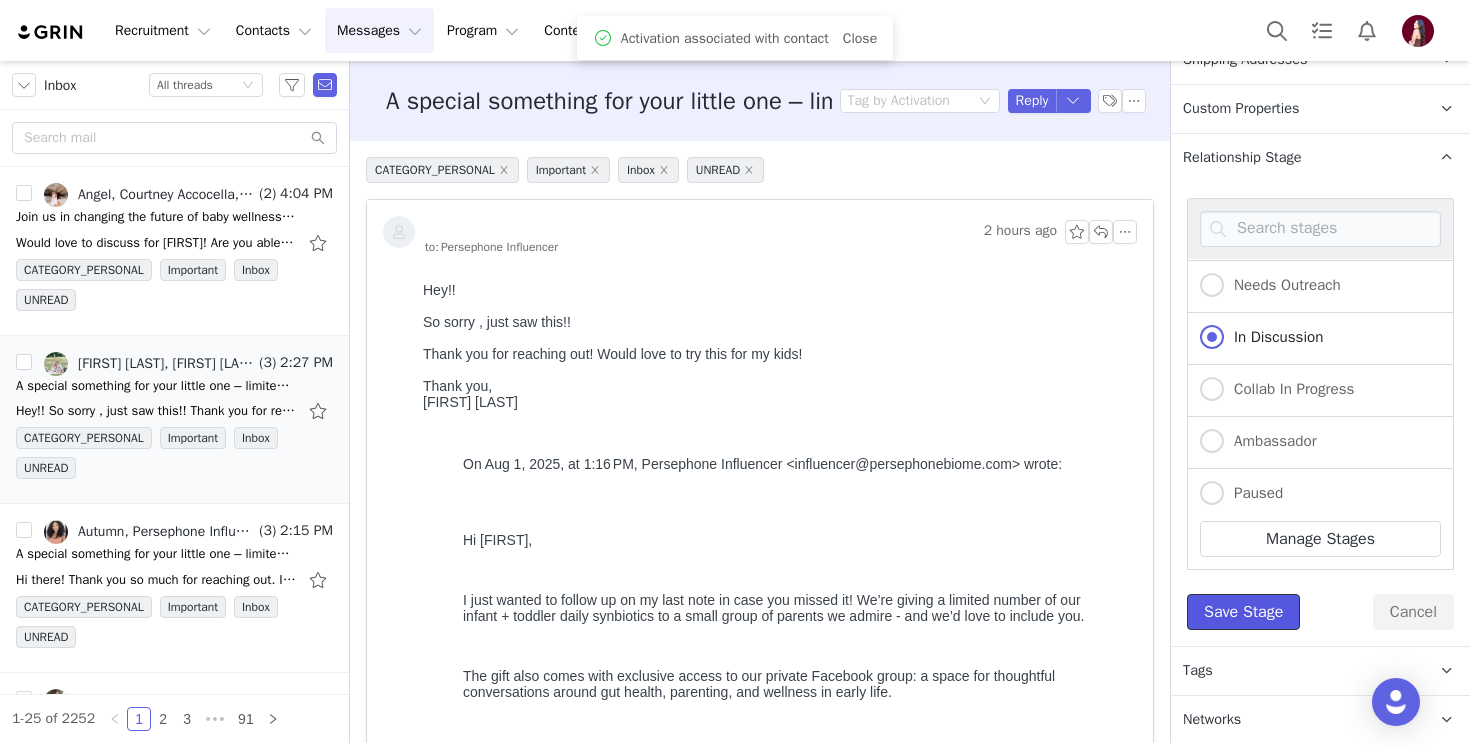 click on "Save Stage" at bounding box center [1243, 612] 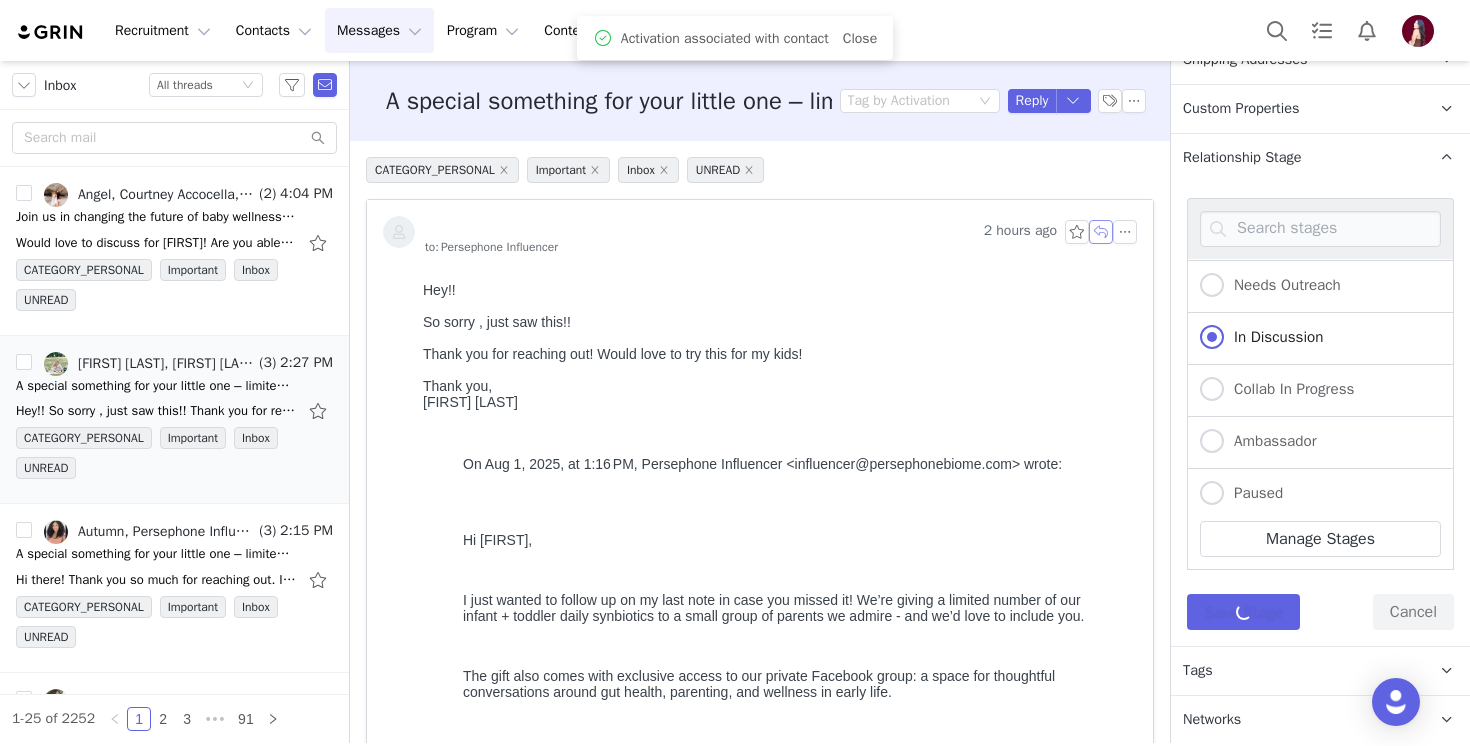 scroll, scrollTop: 284, scrollLeft: 0, axis: vertical 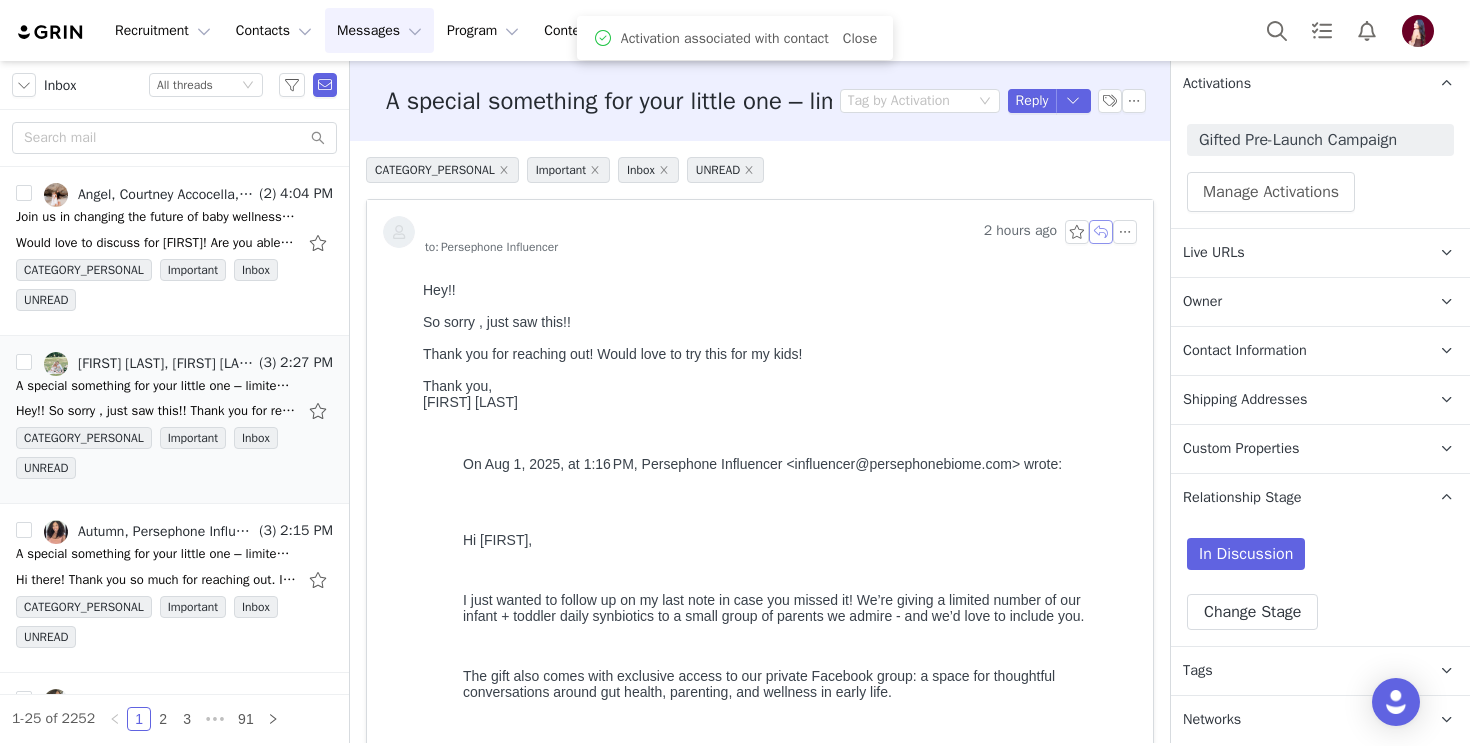 click at bounding box center (1101, 232) 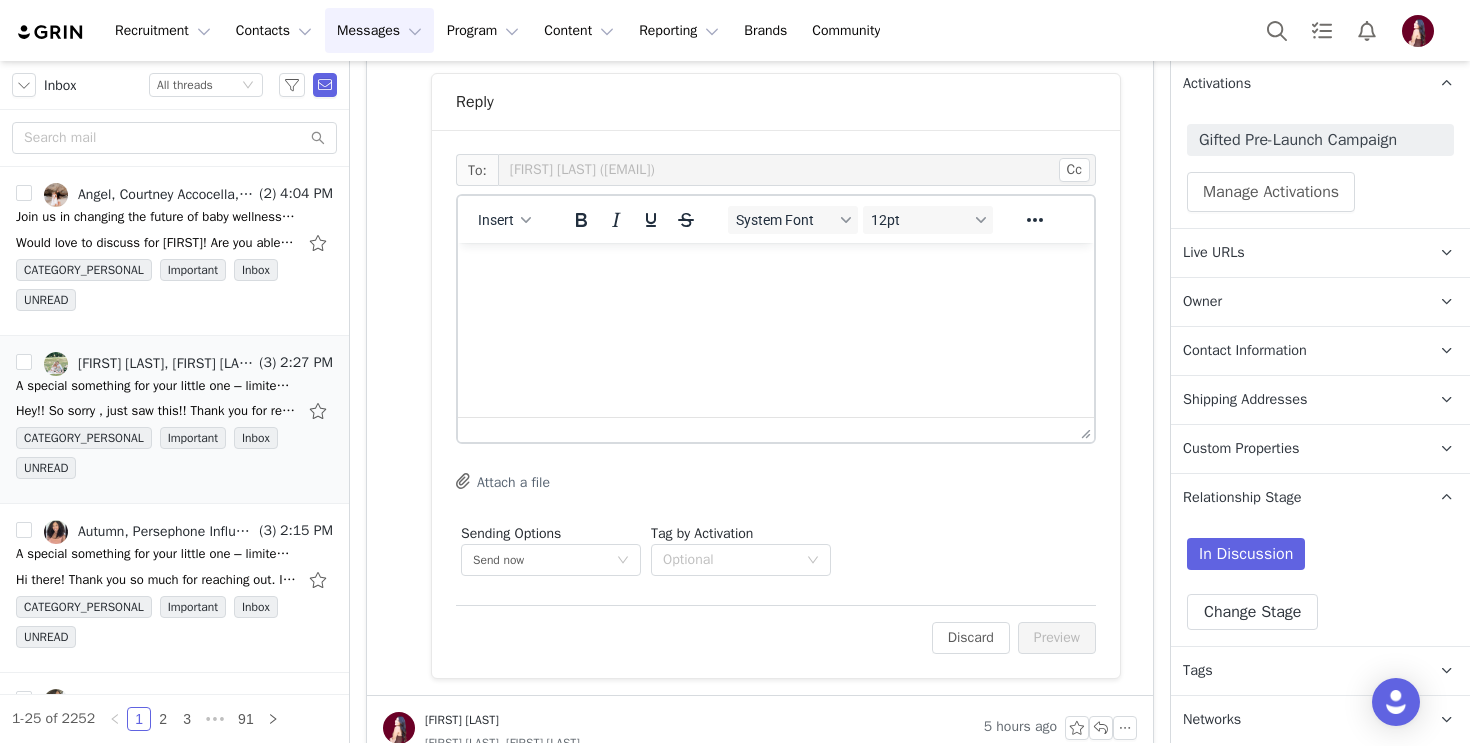 scroll, scrollTop: 1195, scrollLeft: 0, axis: vertical 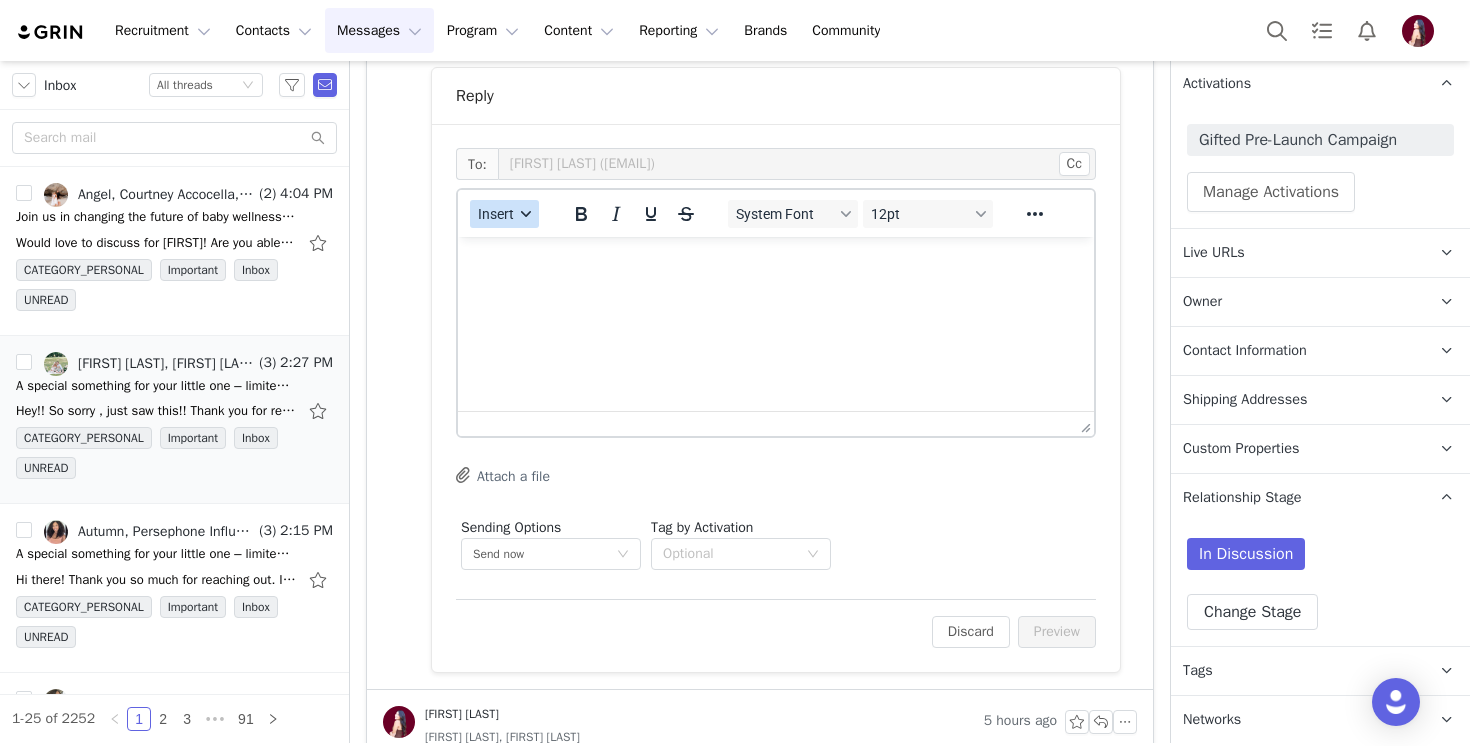 click on "Insert" at bounding box center [504, 214] 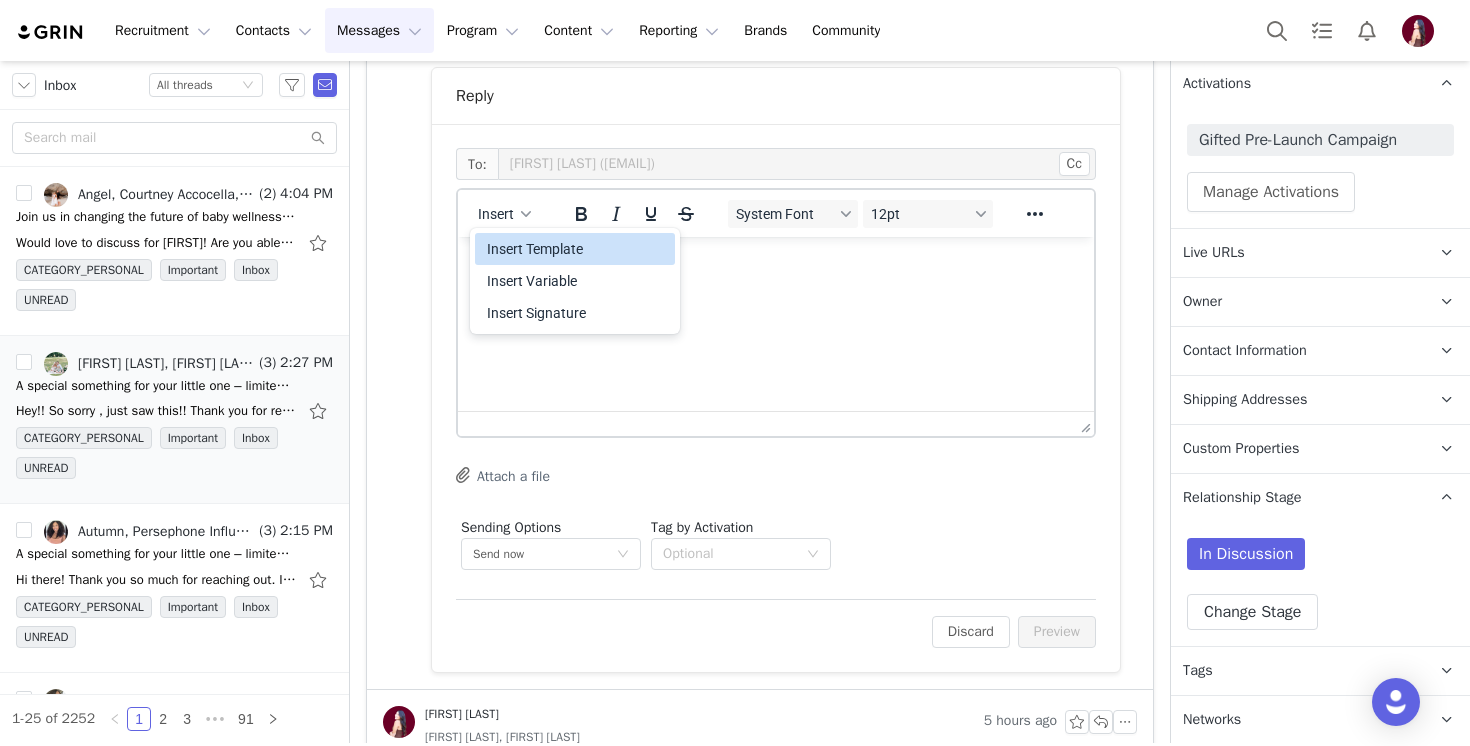 click on "Insert Template" at bounding box center [577, 249] 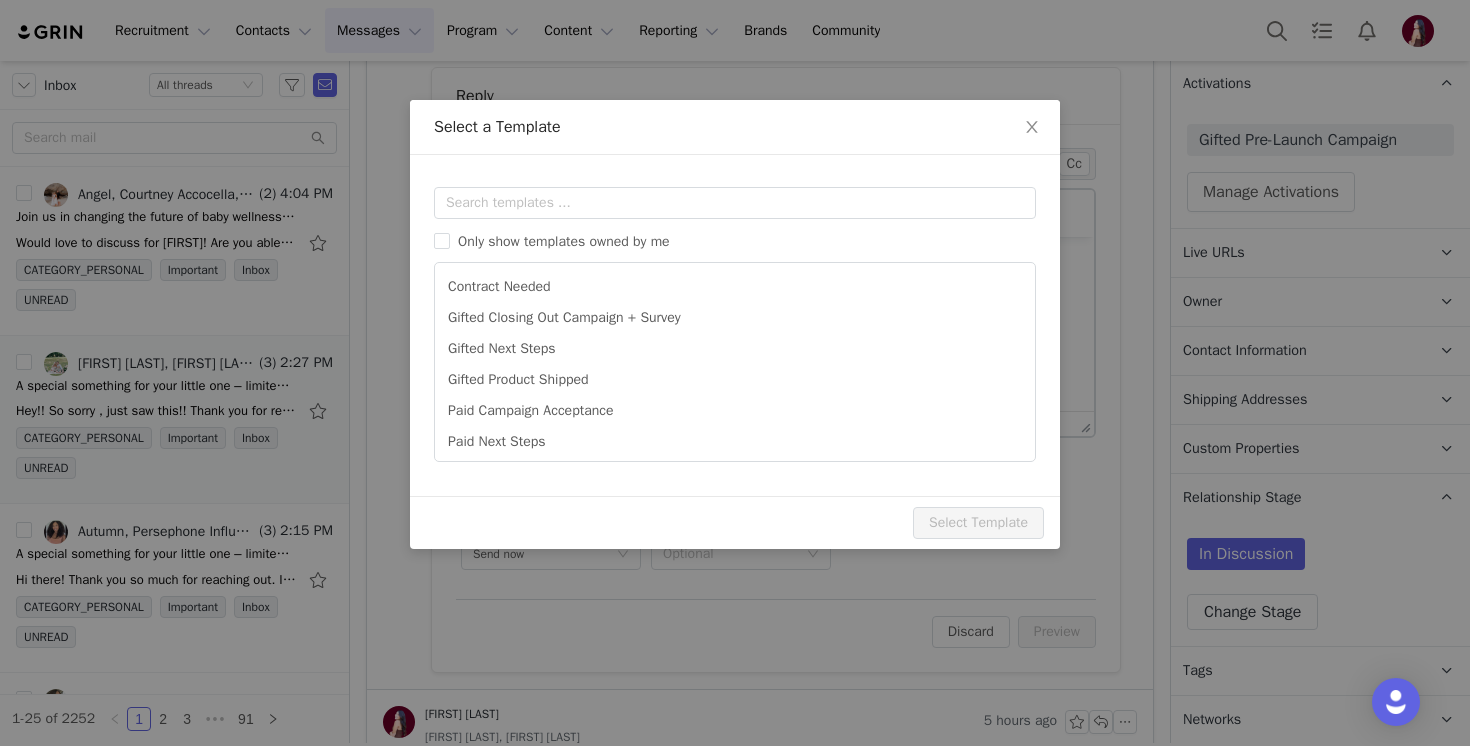 scroll, scrollTop: 0, scrollLeft: 0, axis: both 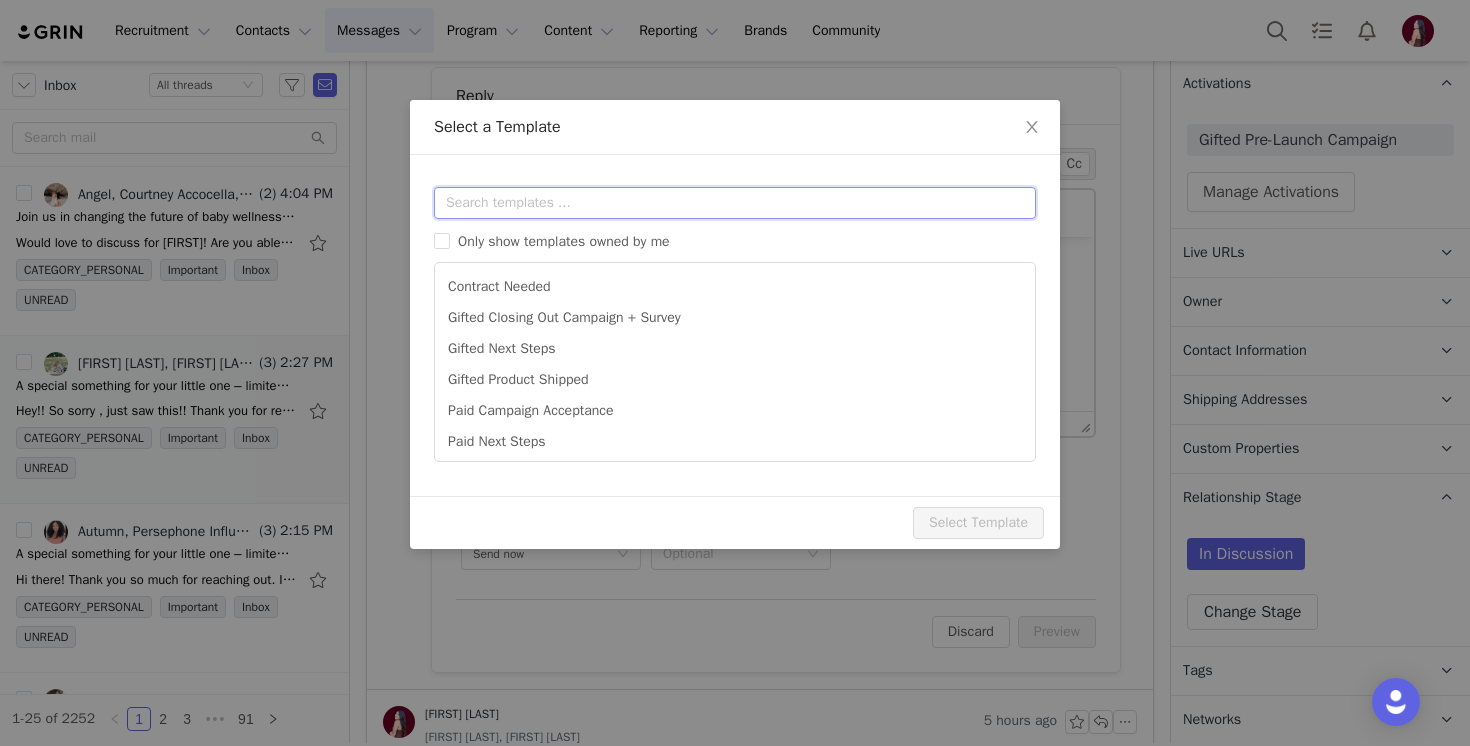 click at bounding box center (735, 203) 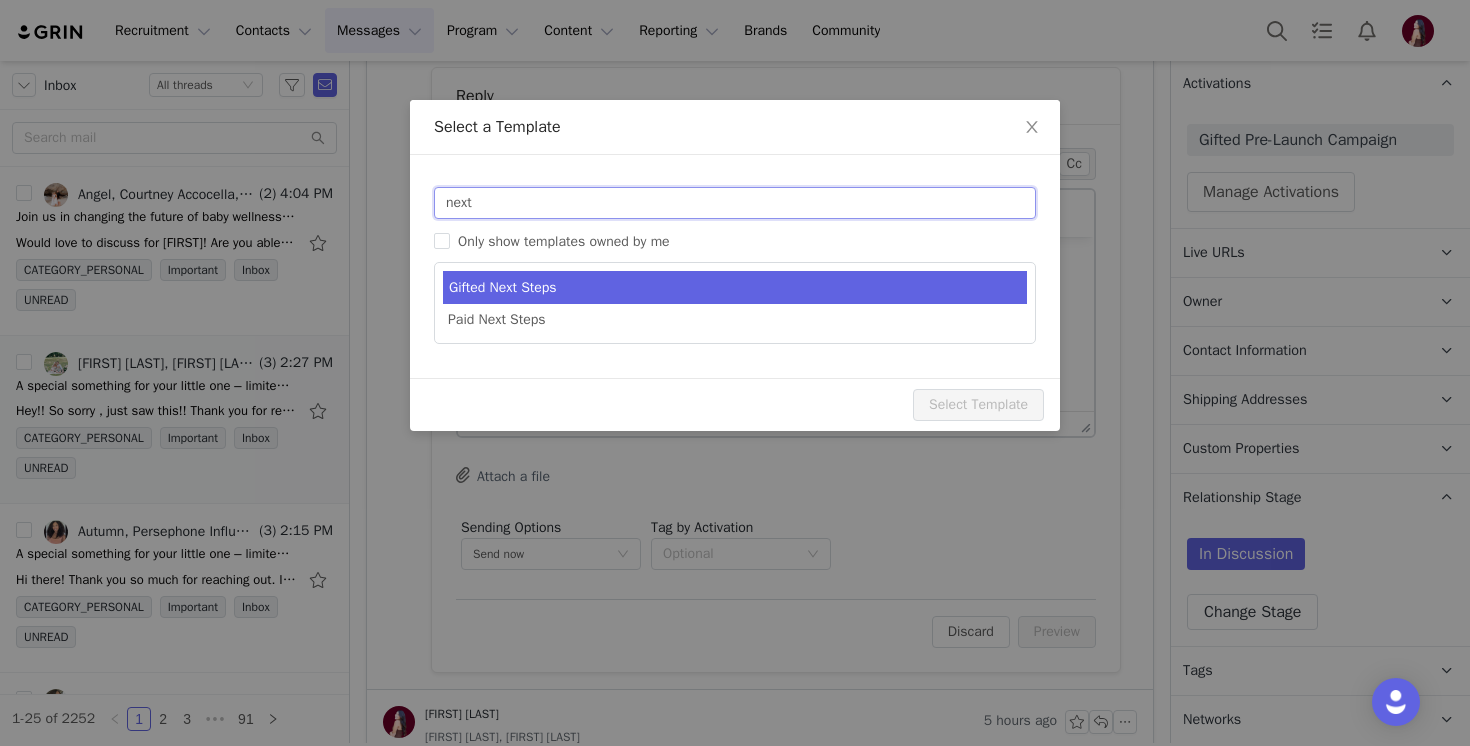 type on "next" 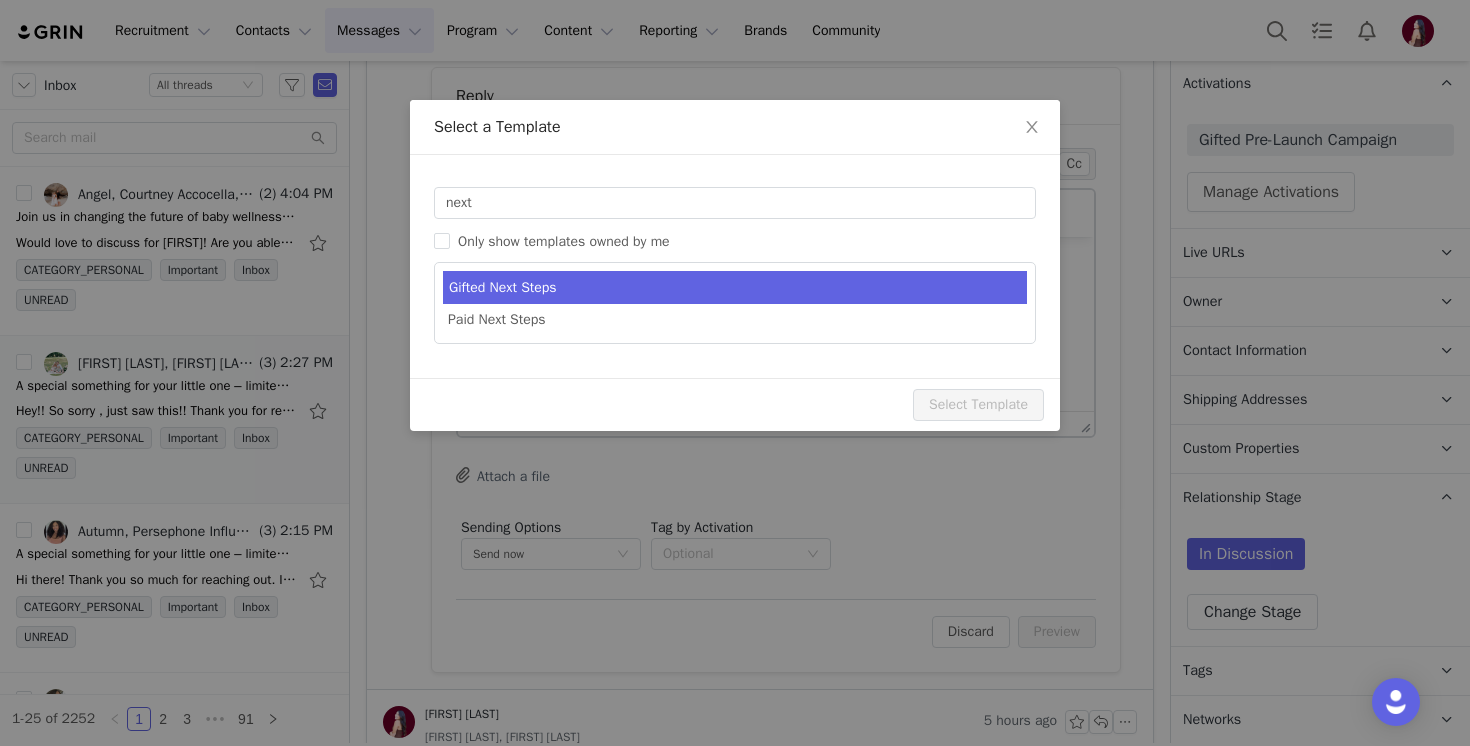 type on "Persephone Gift - Next Steps!" 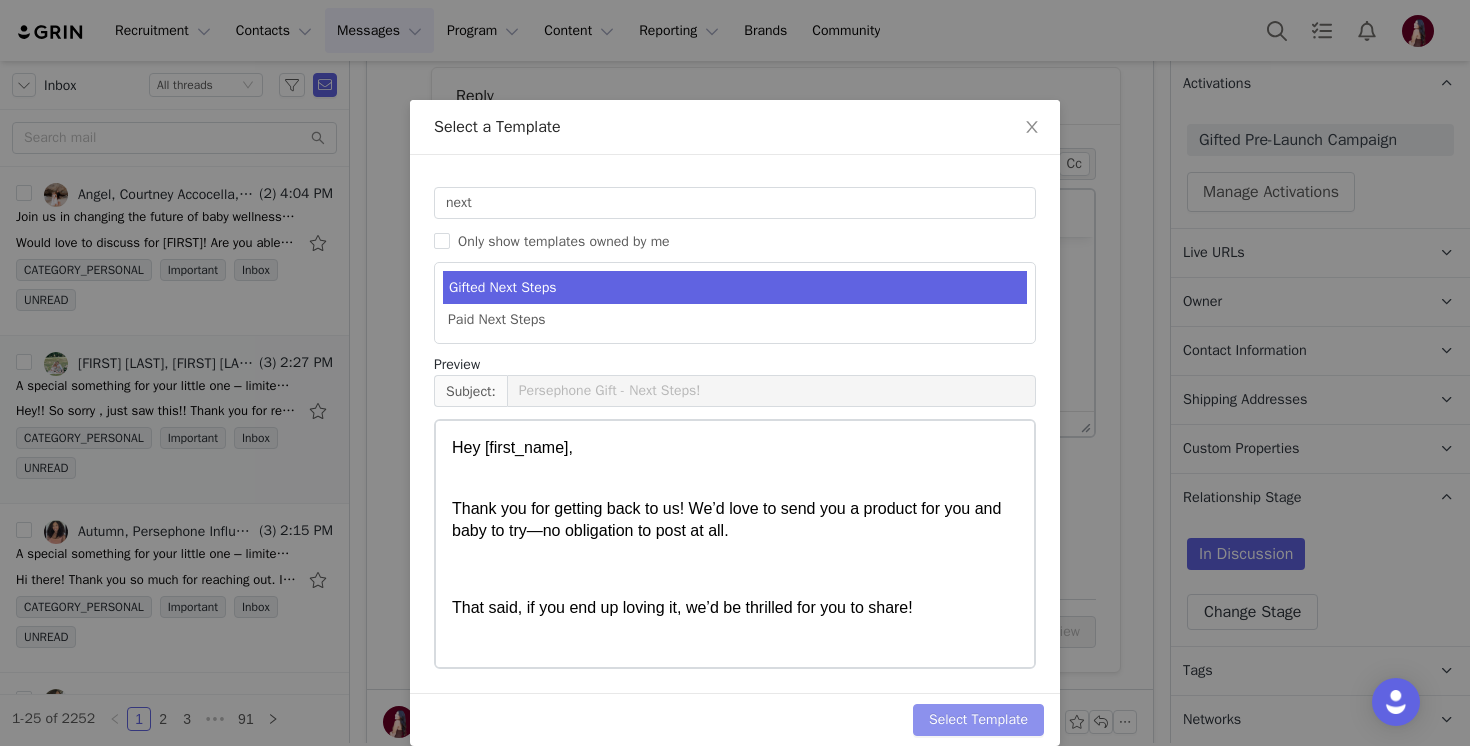 click on "Select Template" at bounding box center (978, 720) 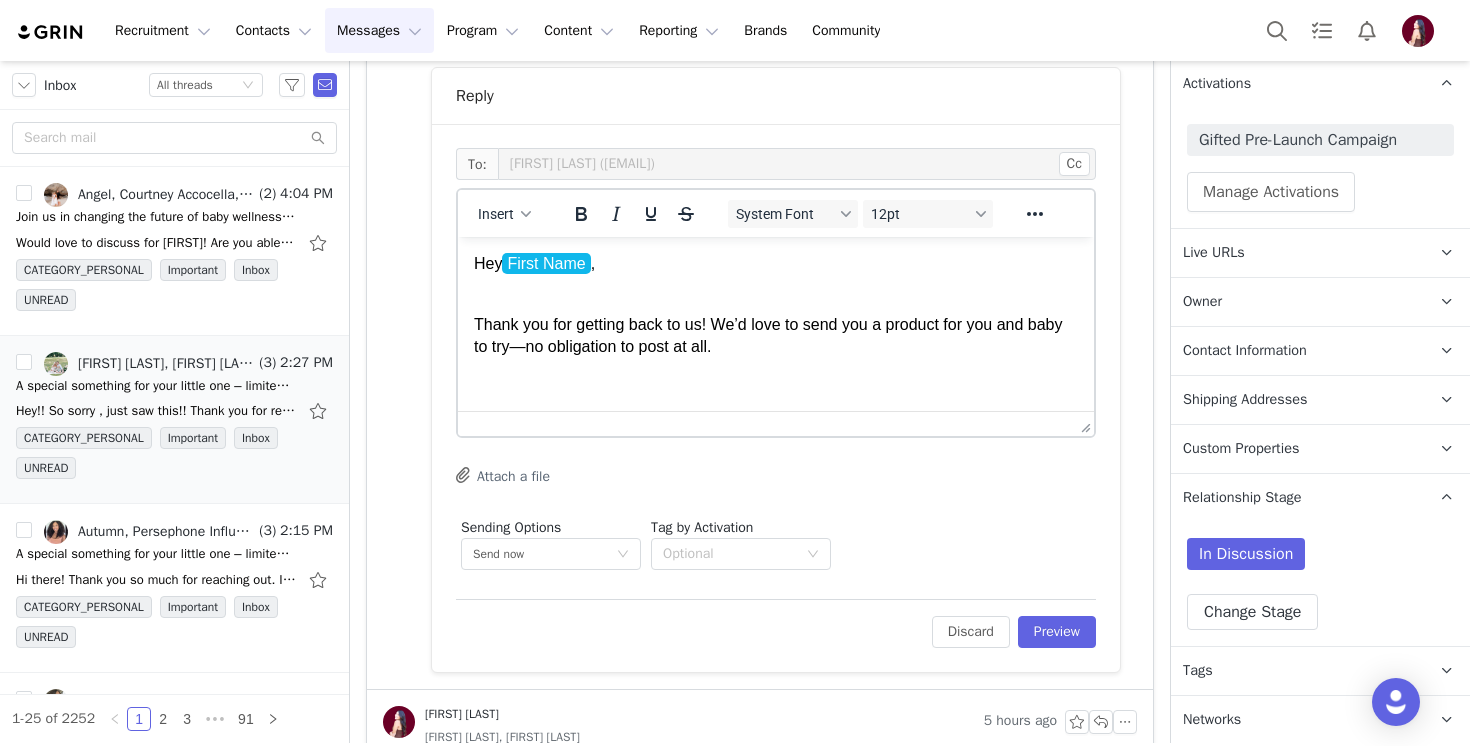 click on "Thank you for getting back to us! We’d love to send you a product for you and baby to try—no obligation to post at all." at bounding box center [776, 324] 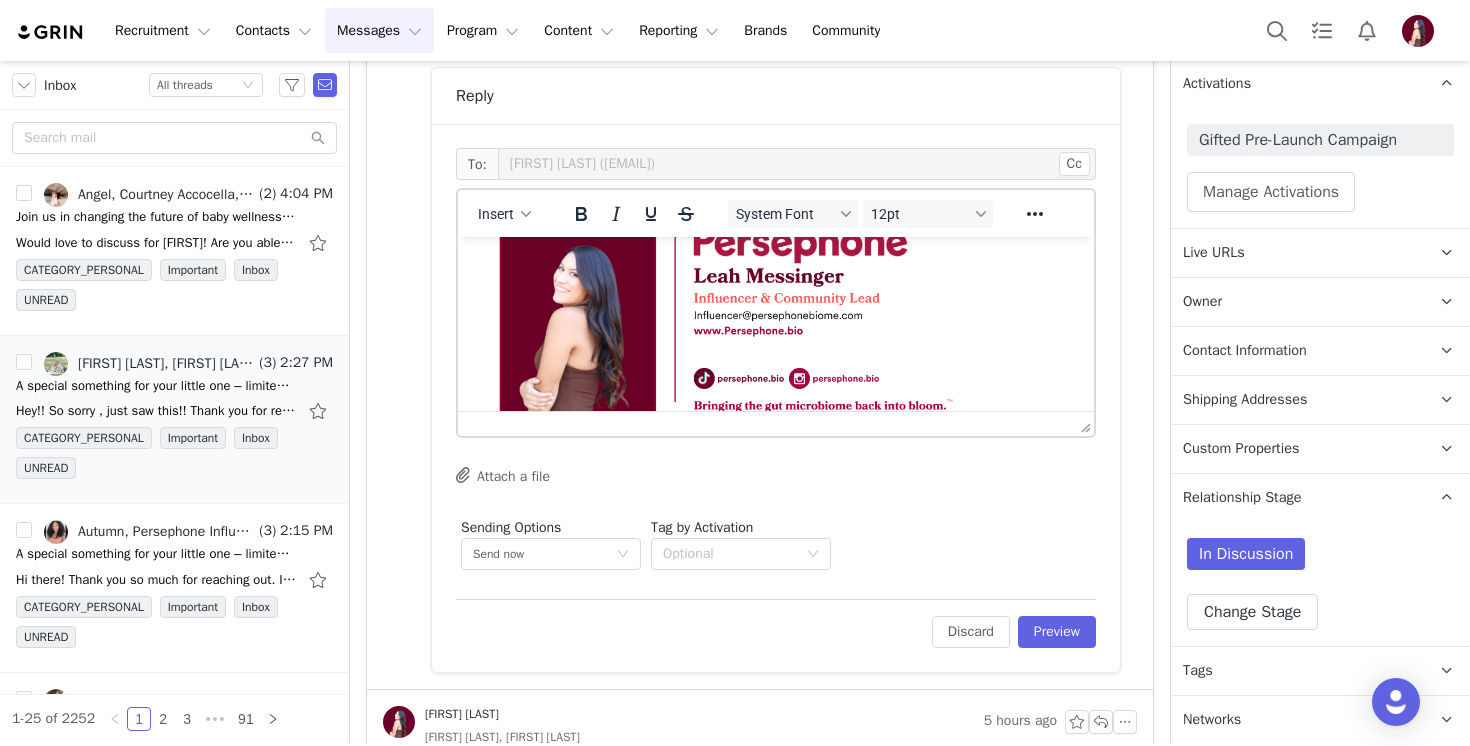 scroll, scrollTop: 670, scrollLeft: 0, axis: vertical 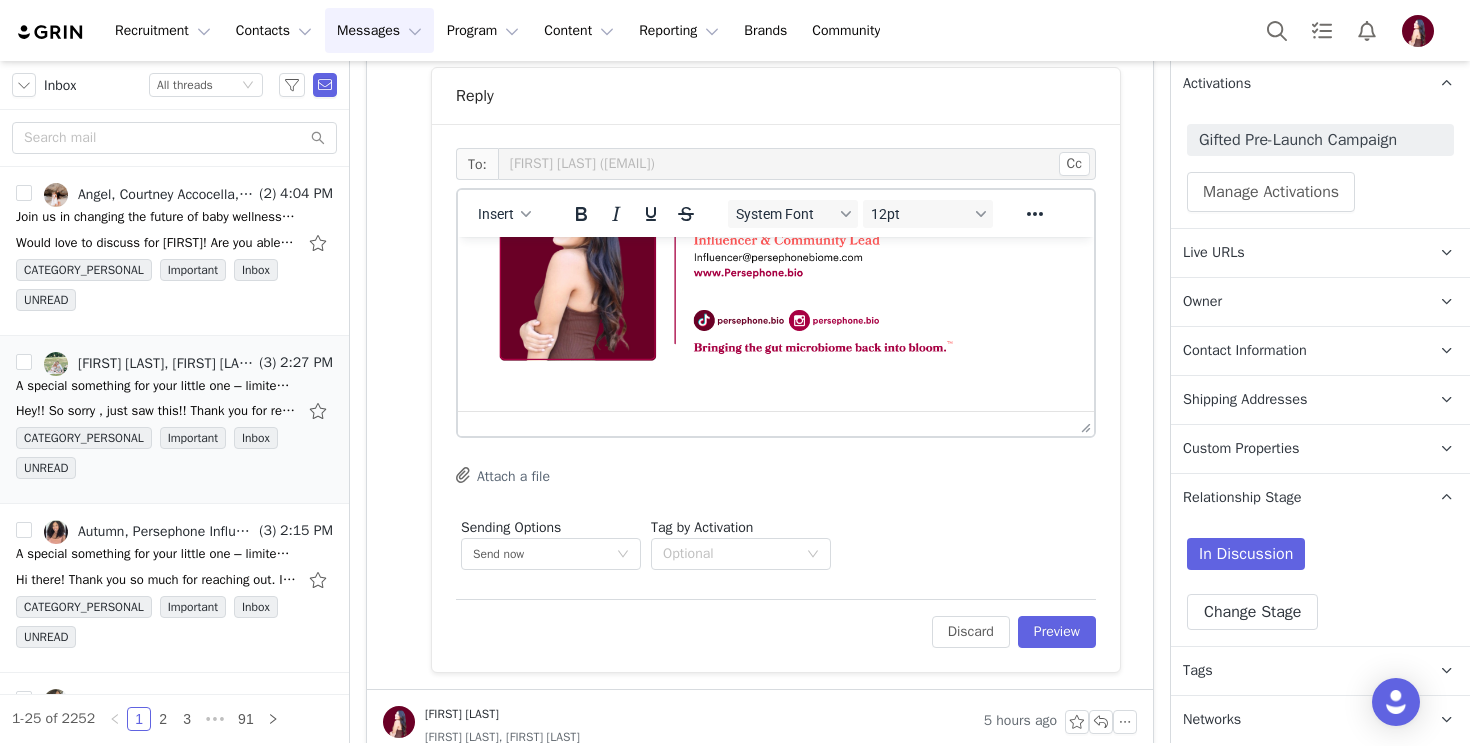 click on "Attach a file" at bounding box center [503, 475] 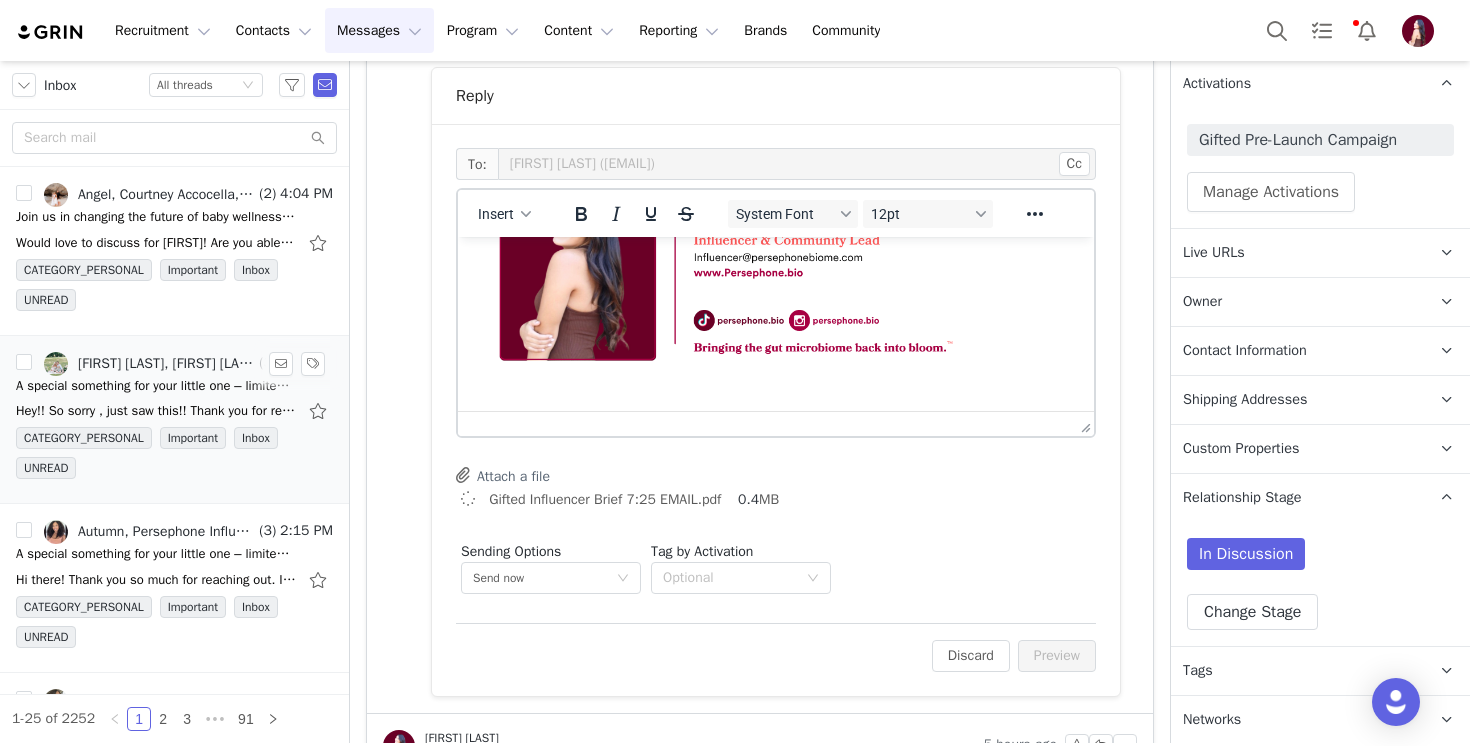 scroll, scrollTop: 213, scrollLeft: 0, axis: vertical 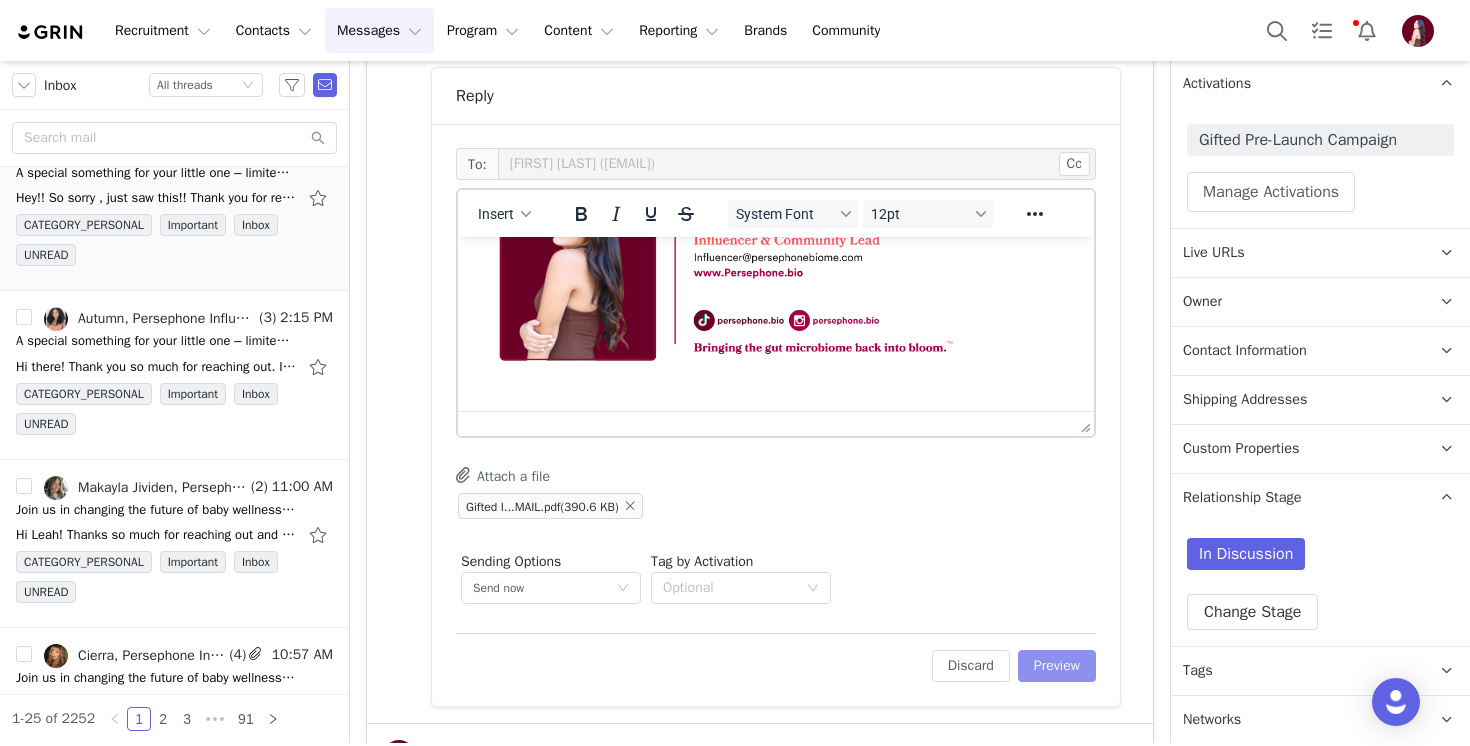 click on "Preview" at bounding box center (1057, 666) 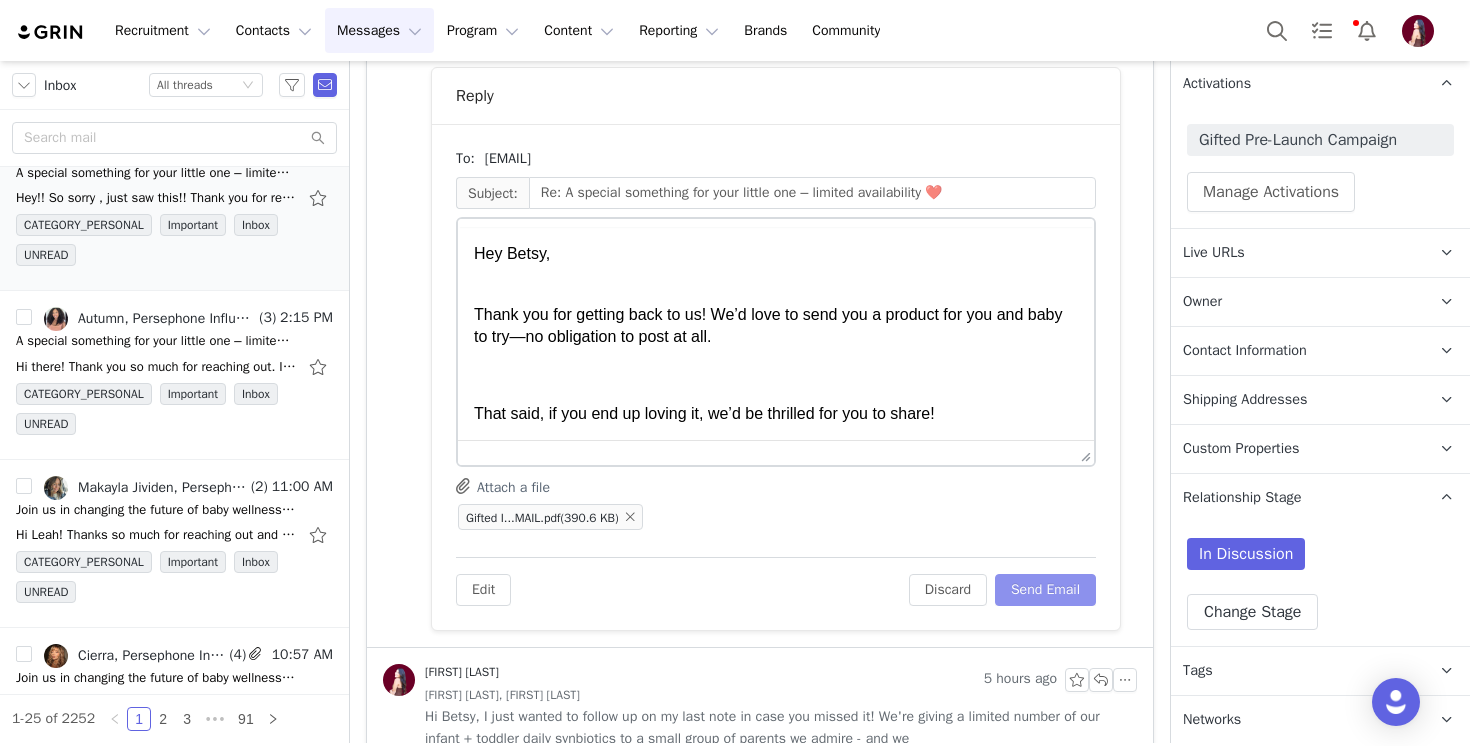 scroll, scrollTop: 1195, scrollLeft: 0, axis: vertical 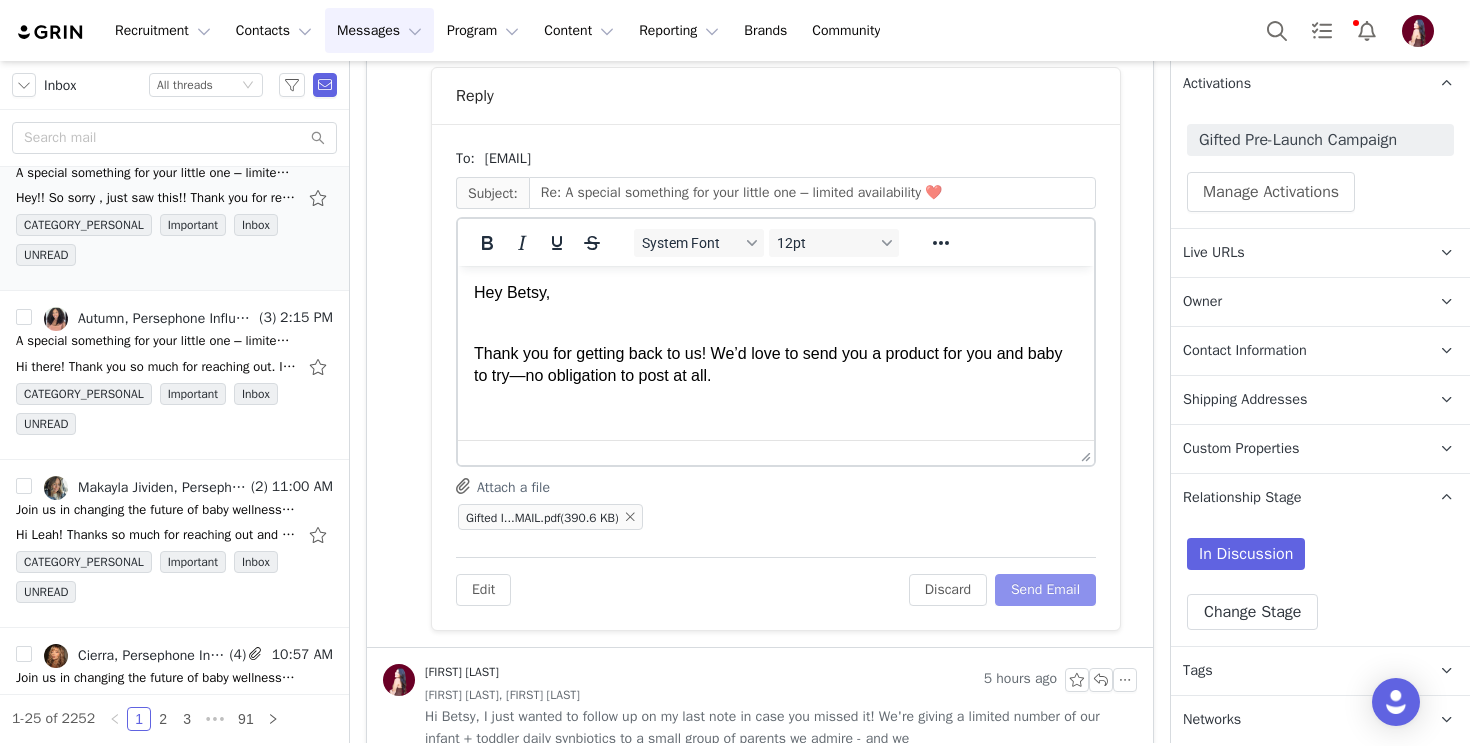 click on "Send Email" at bounding box center [1045, 590] 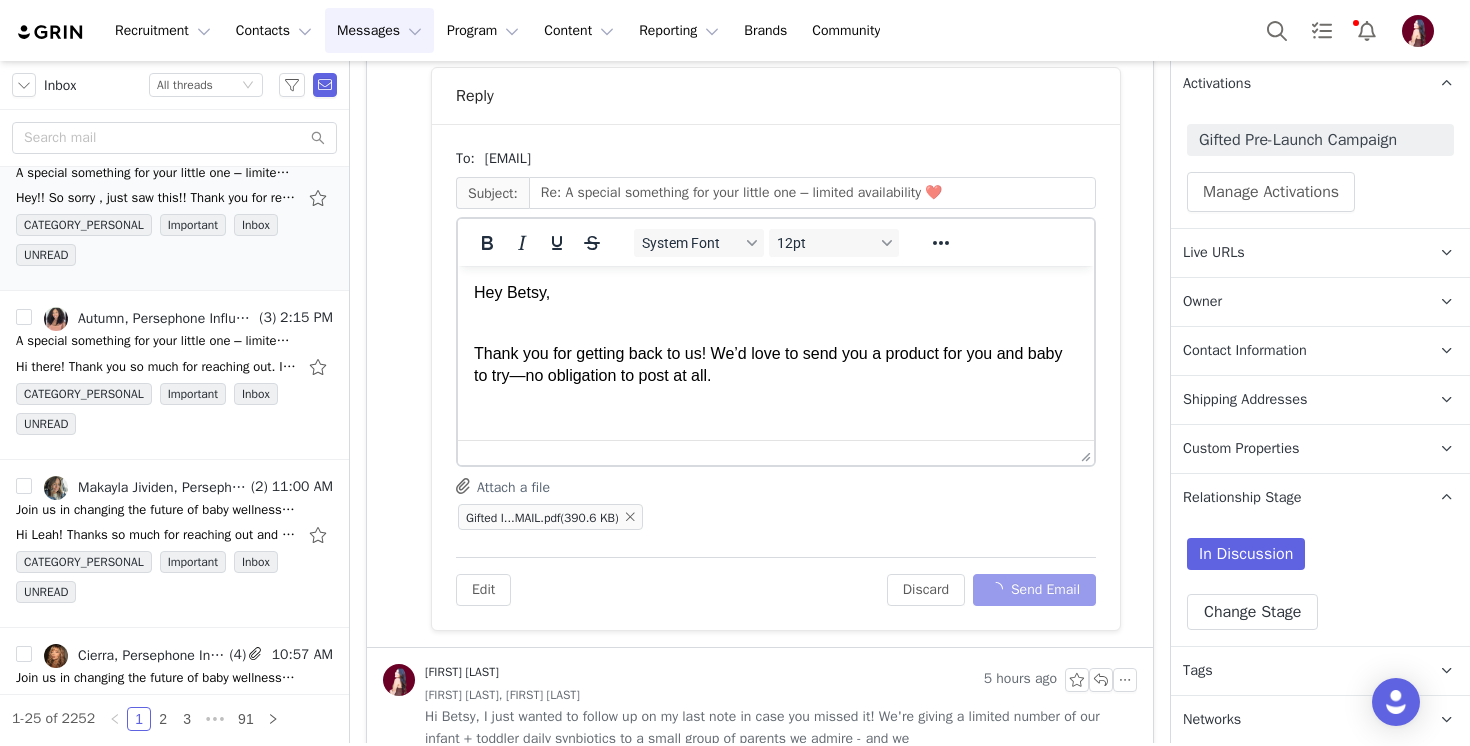 scroll, scrollTop: 744, scrollLeft: 0, axis: vertical 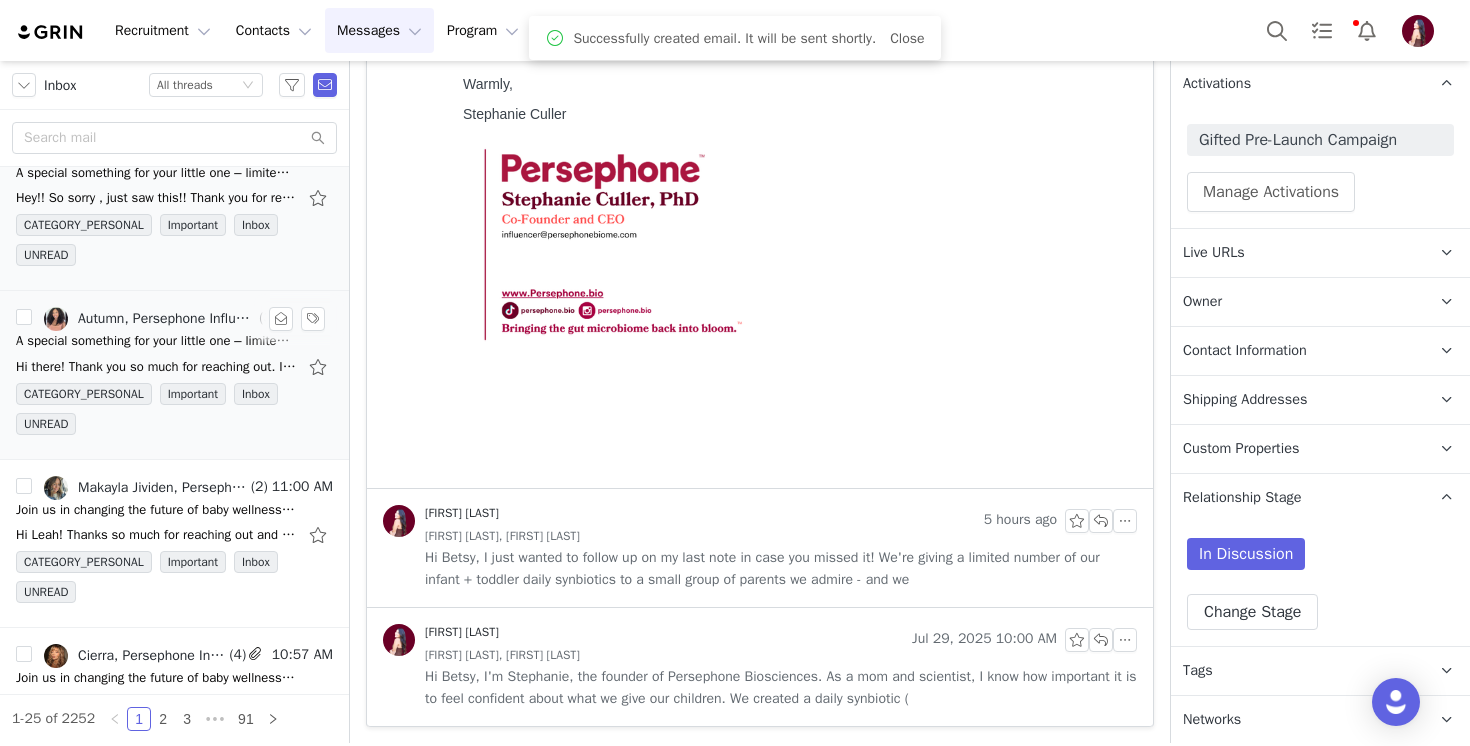 click on "Autumn, Persephone Influencer" at bounding box center (166, 319) 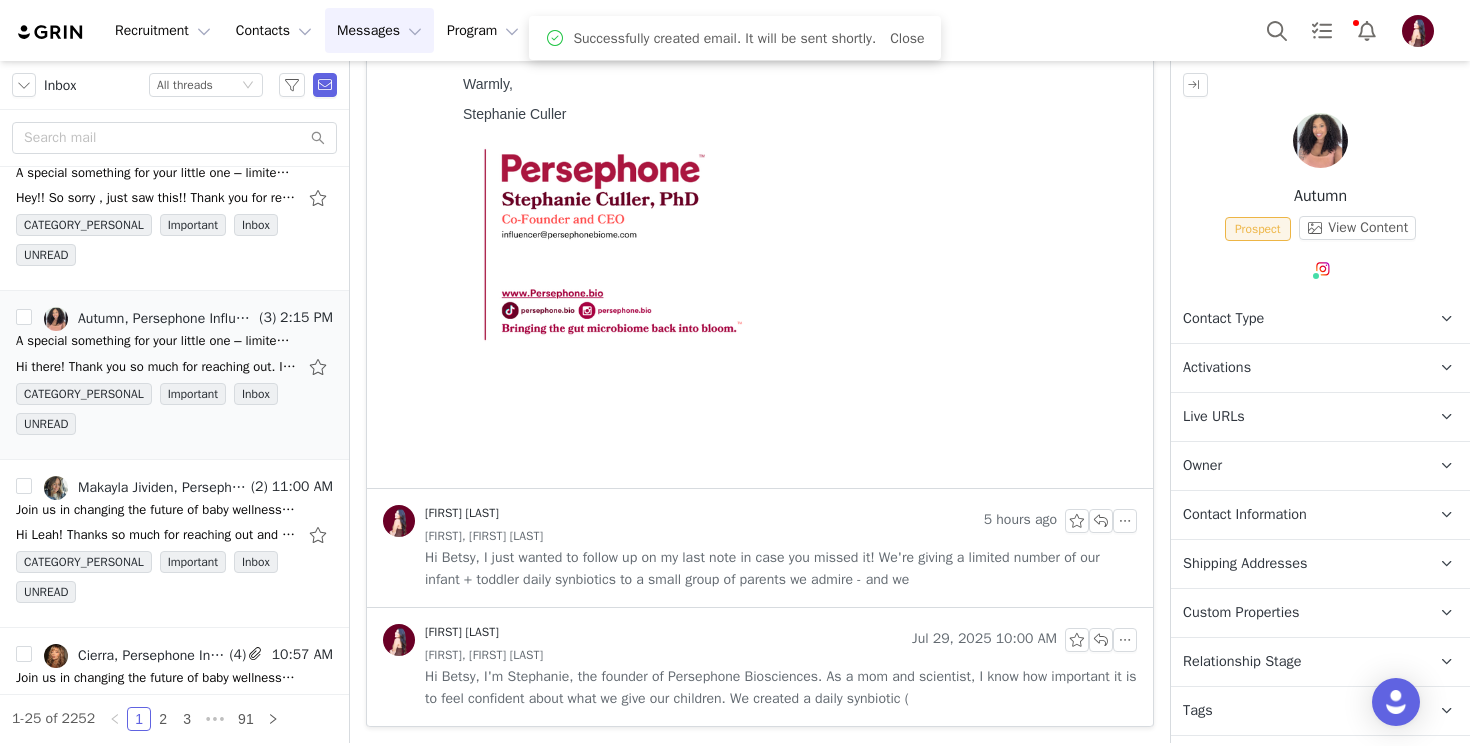scroll, scrollTop: 0, scrollLeft: 0, axis: both 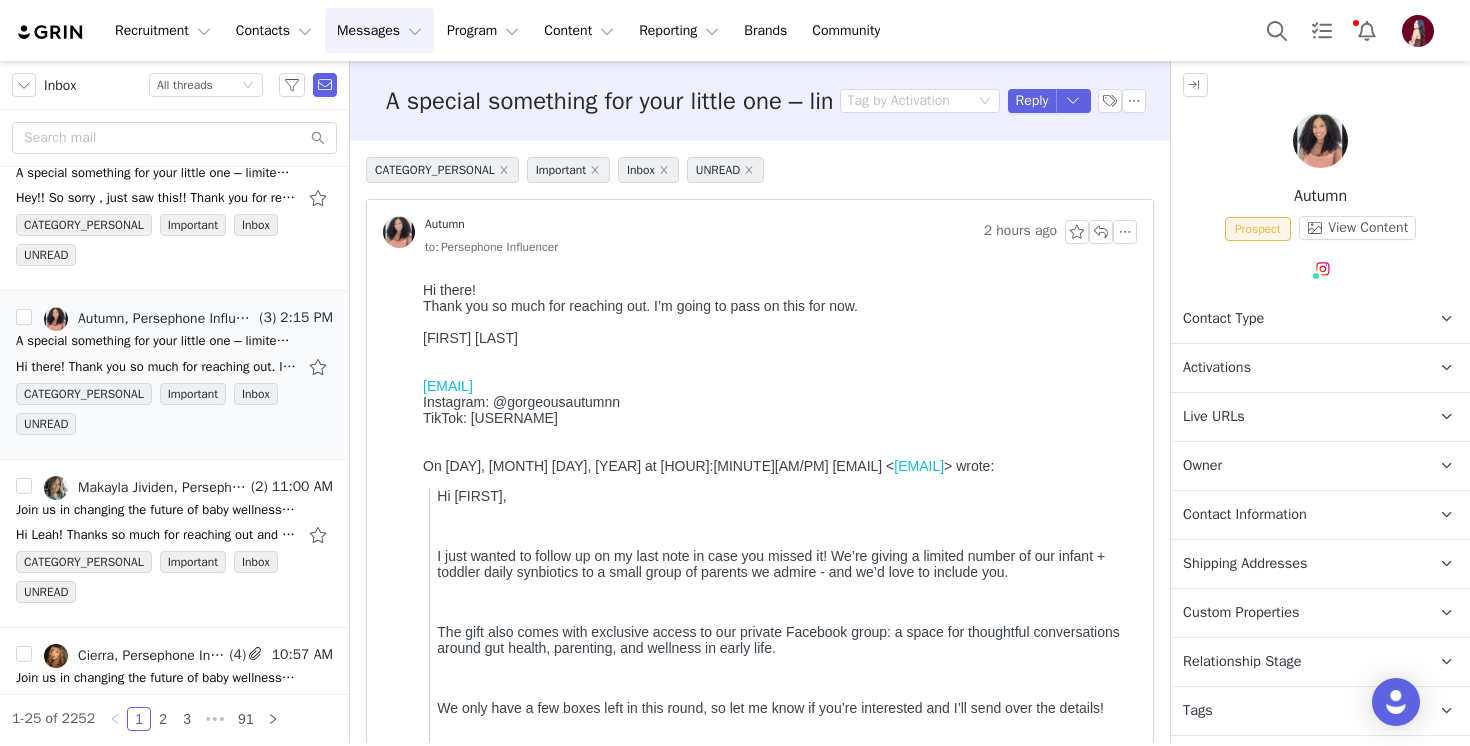 click on "Contact Type  Contact type can be Creator, Prospect, Application, or Manager." at bounding box center (1296, 319) 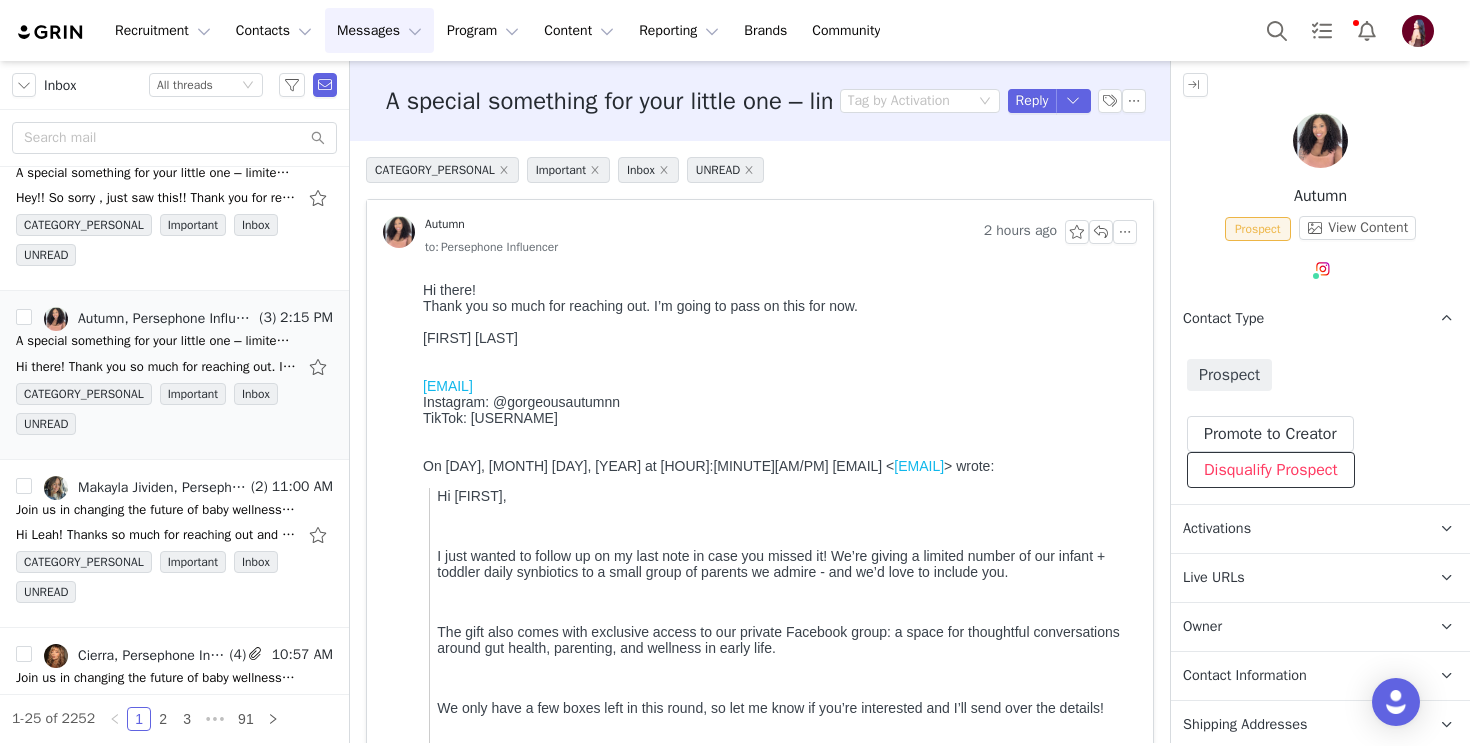click on "Disqualify Prospect" at bounding box center (1271, 470) 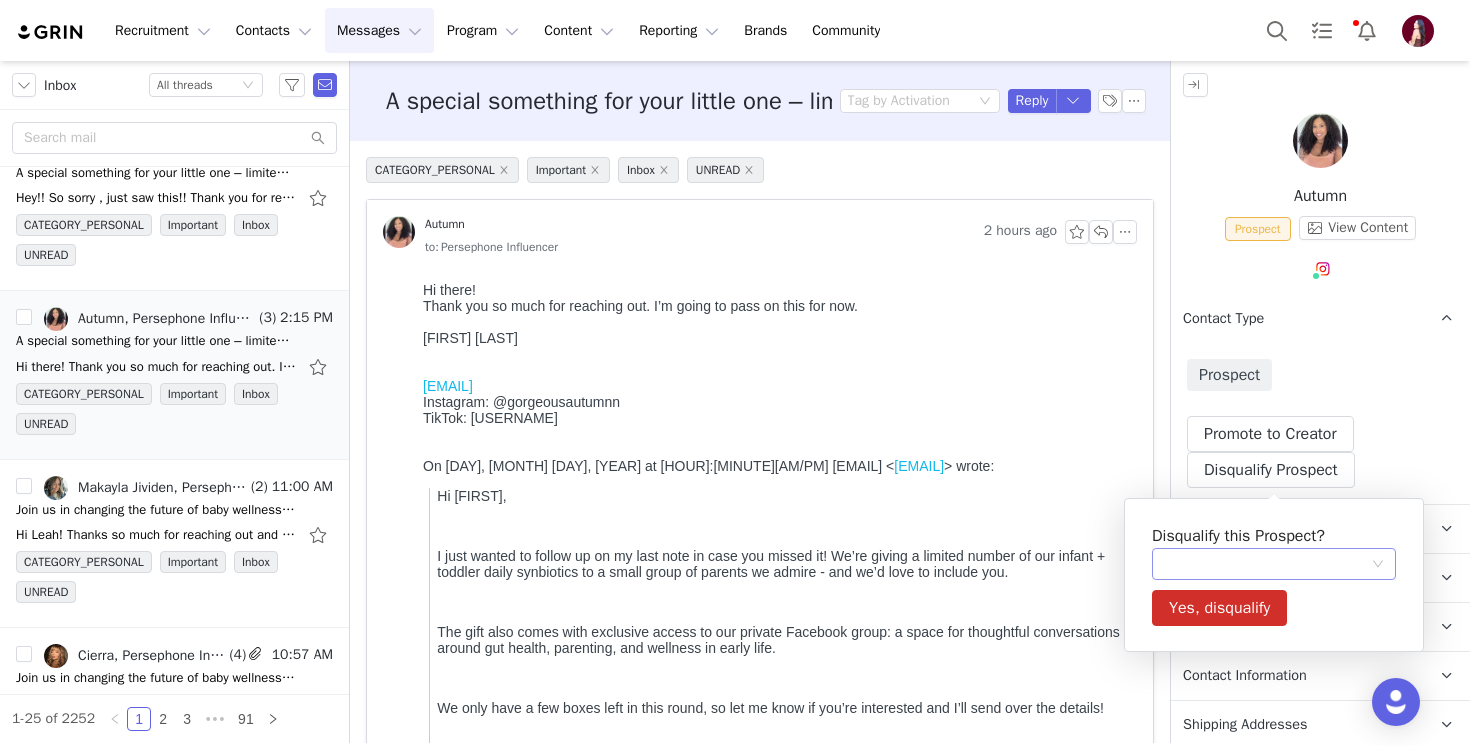 click at bounding box center (1267, 564) 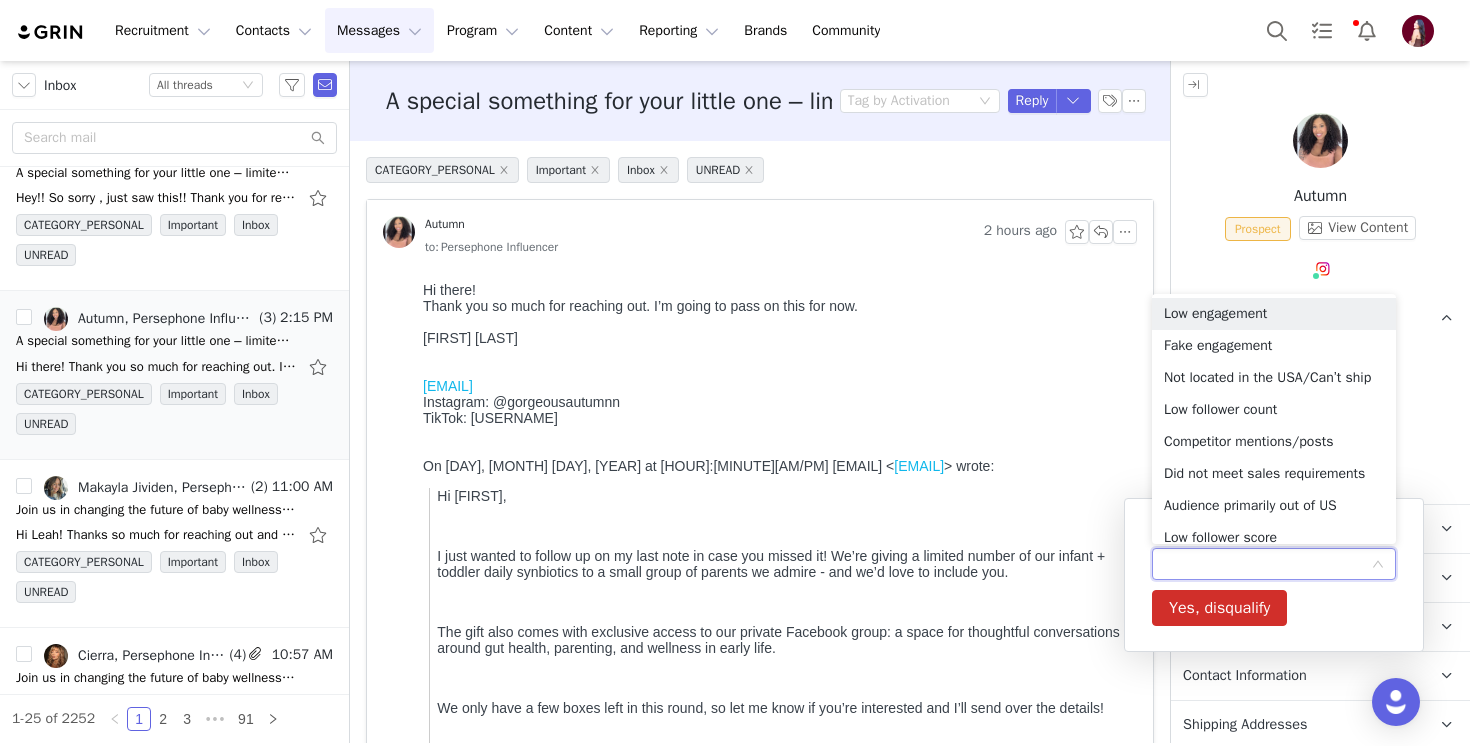scroll, scrollTop: 4, scrollLeft: 0, axis: vertical 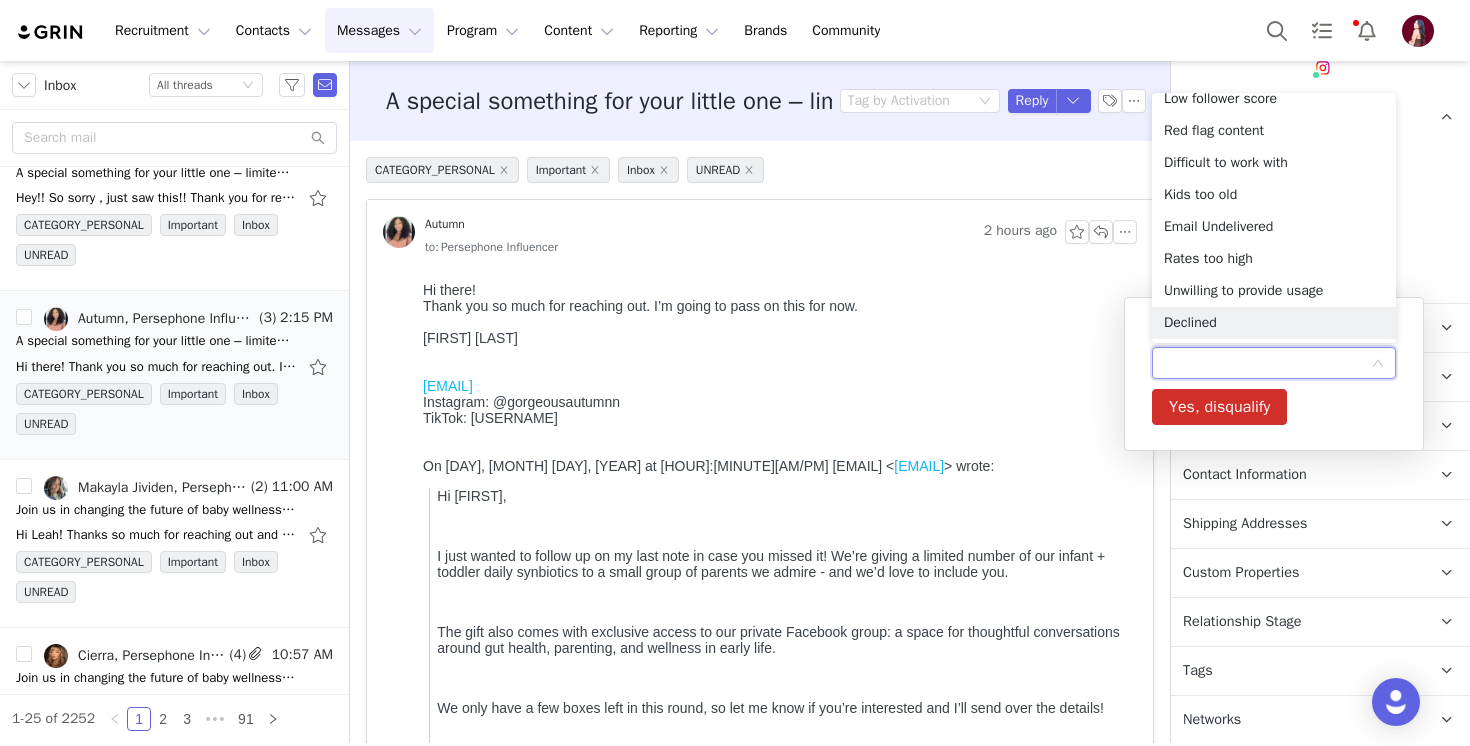 click on "Declined" at bounding box center (1274, 323) 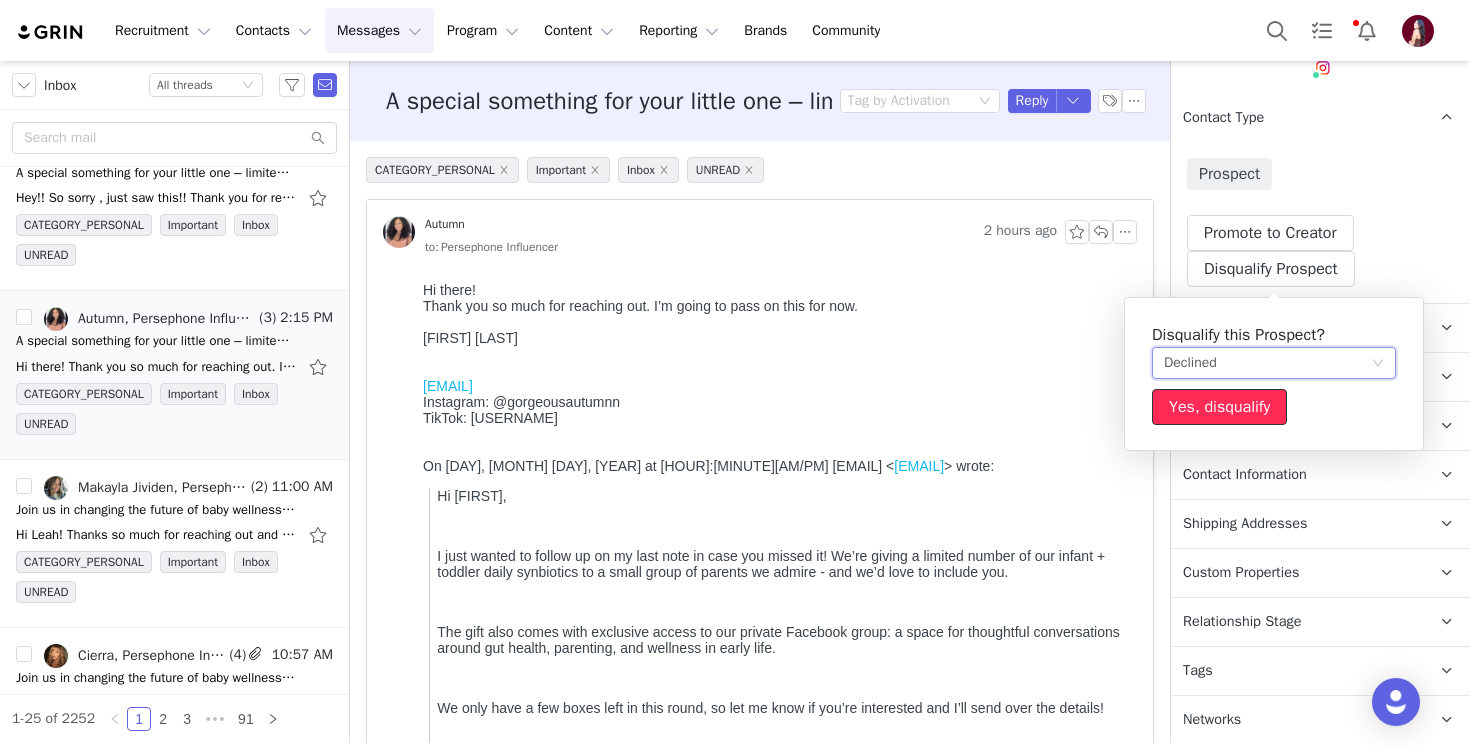 click on "Yes, disqualify" at bounding box center (1219, 407) 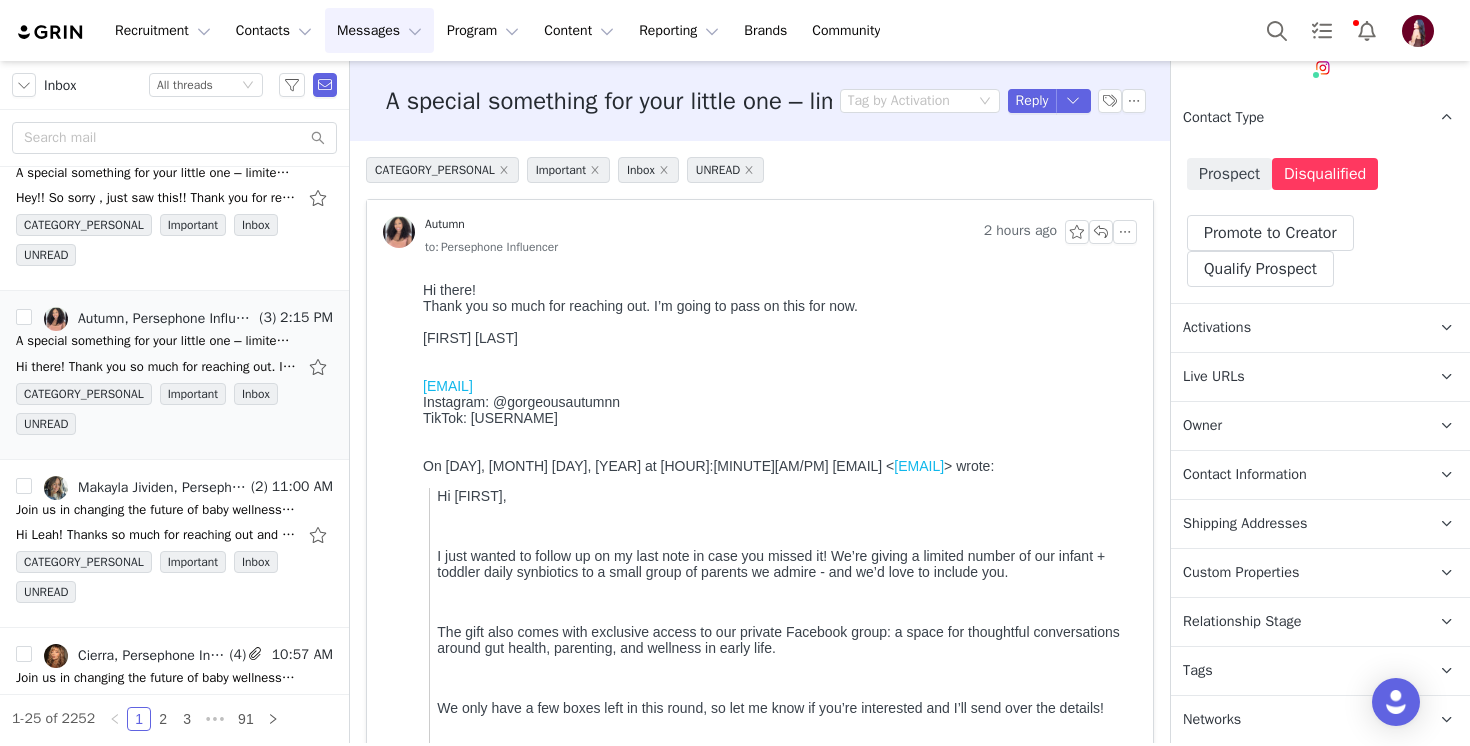 click on "Relationship Stage  Use relationship stages to move contacts through a logical sequence, from unaware of your brand to loyal ambassador" at bounding box center (1296, 622) 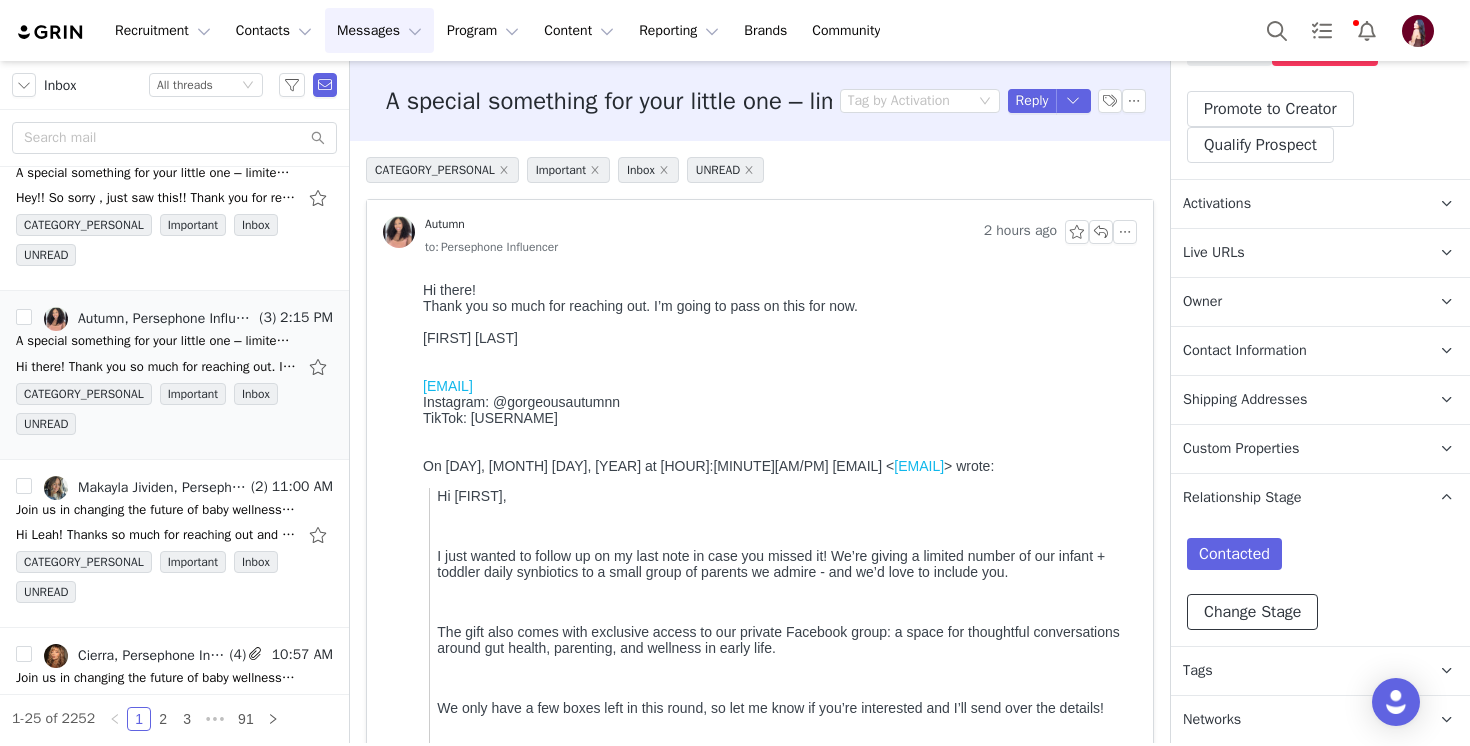 click on "Change Stage" at bounding box center (1252, 612) 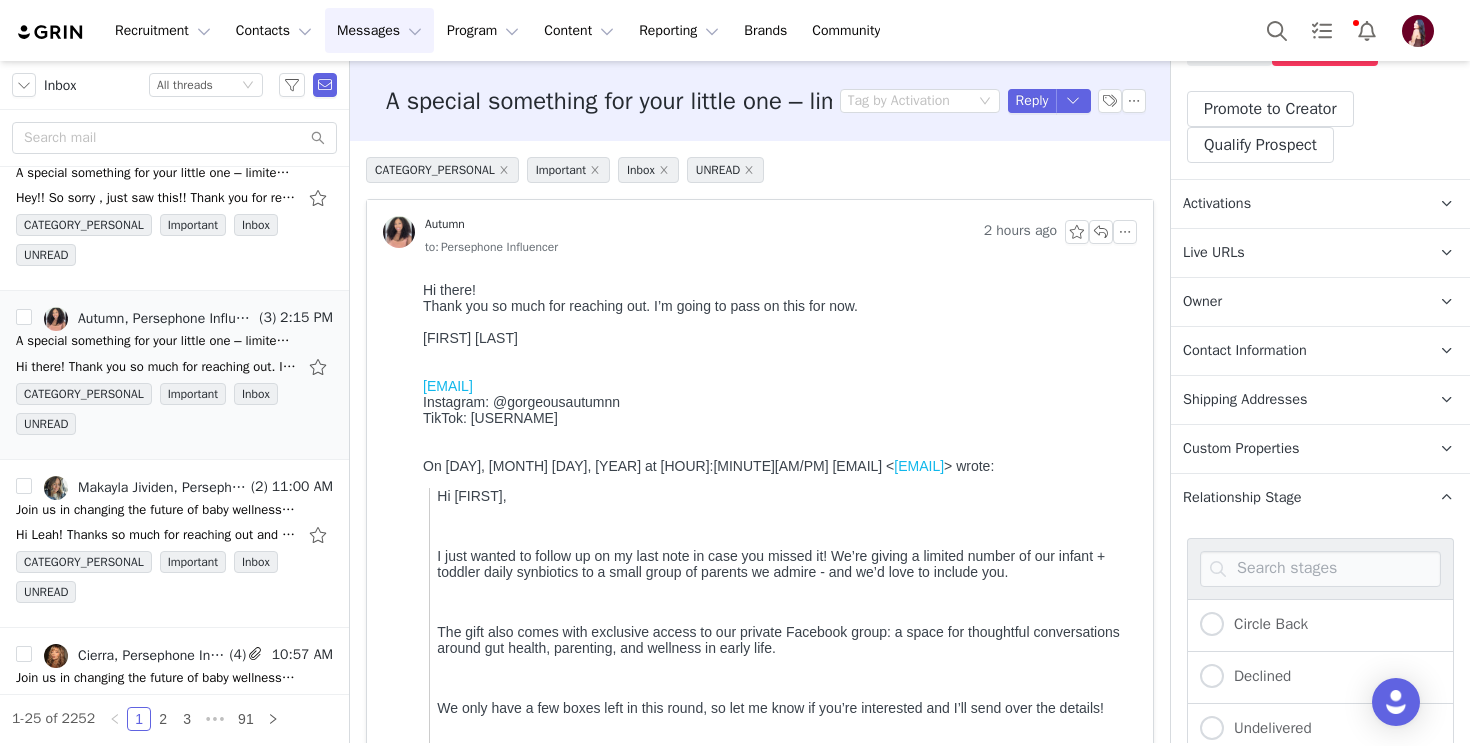 scroll, scrollTop: 665, scrollLeft: 0, axis: vertical 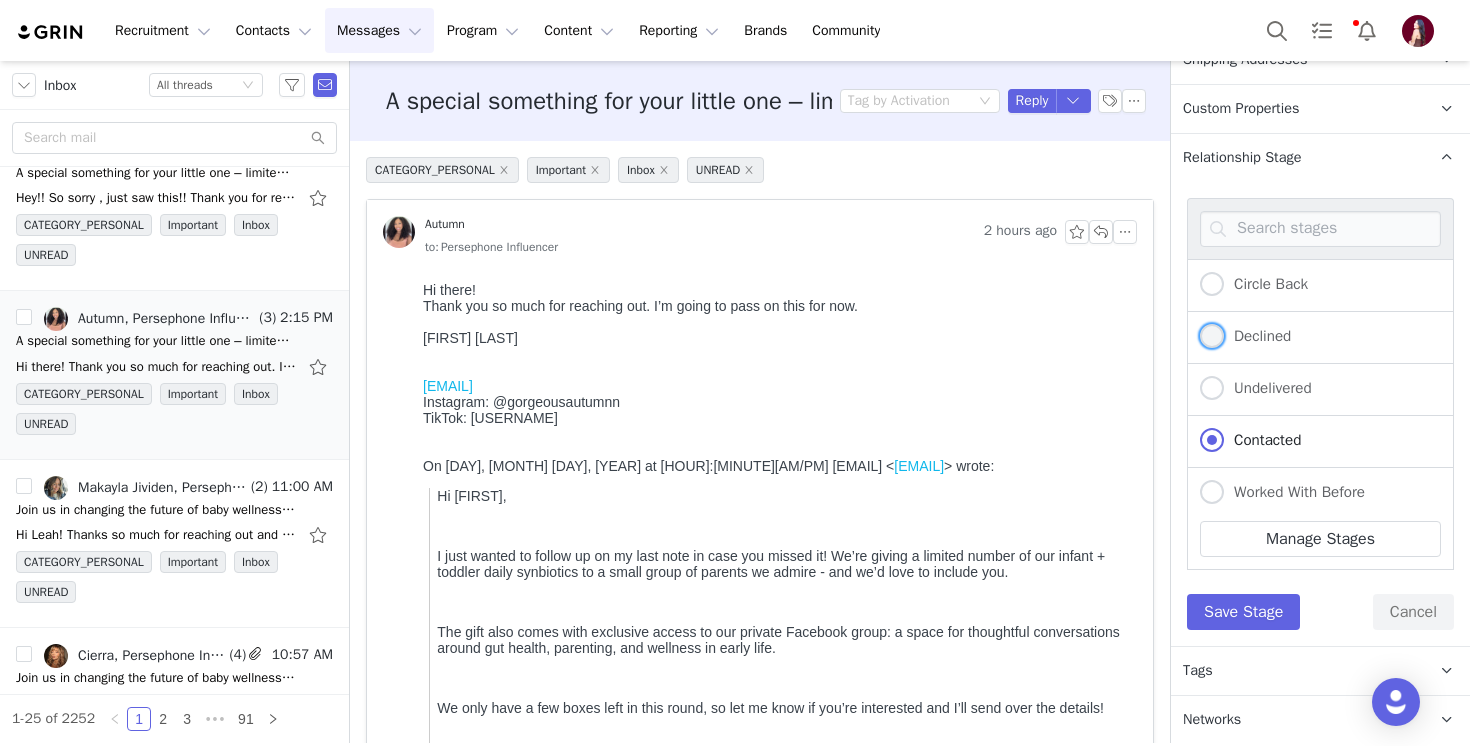 click on "Declined" at bounding box center (1257, 336) 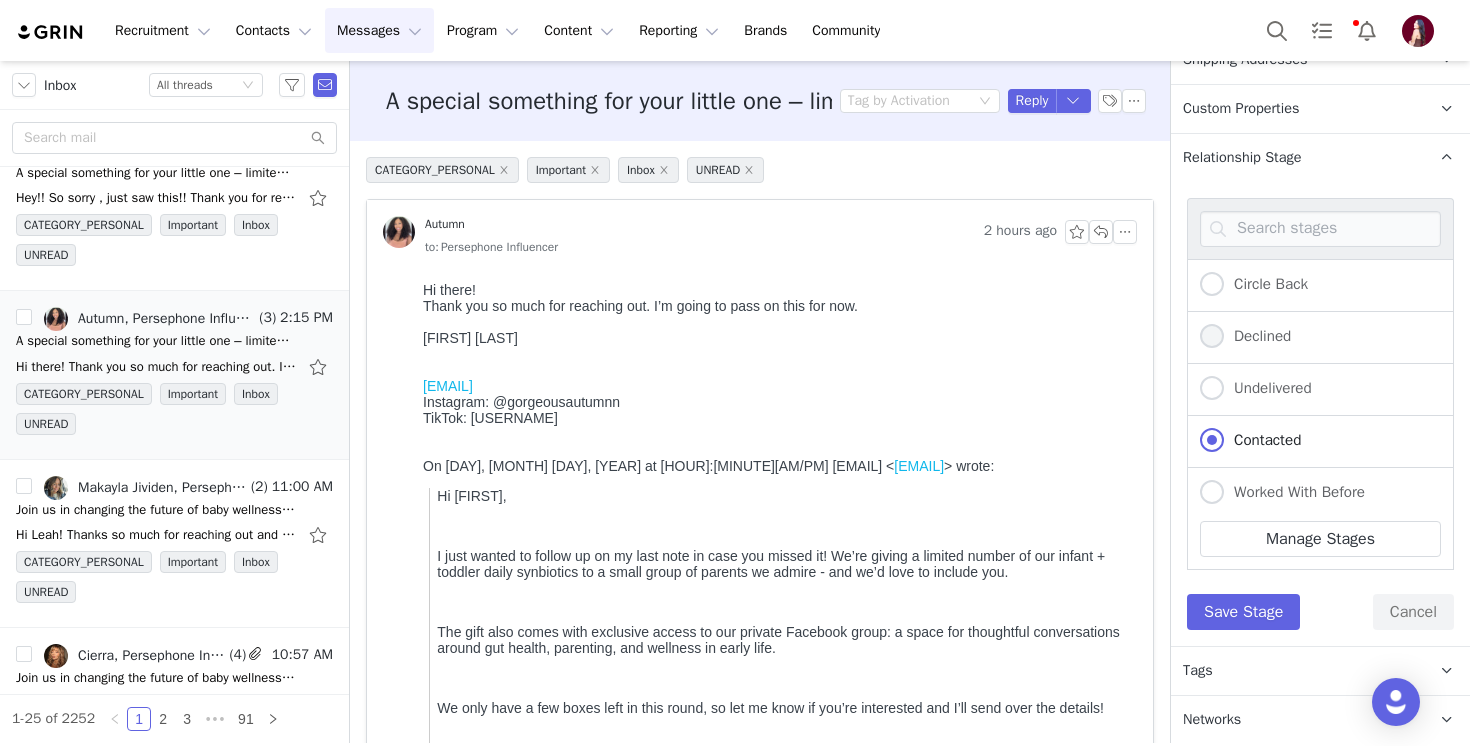 click on "Declined" at bounding box center (1212, 337) 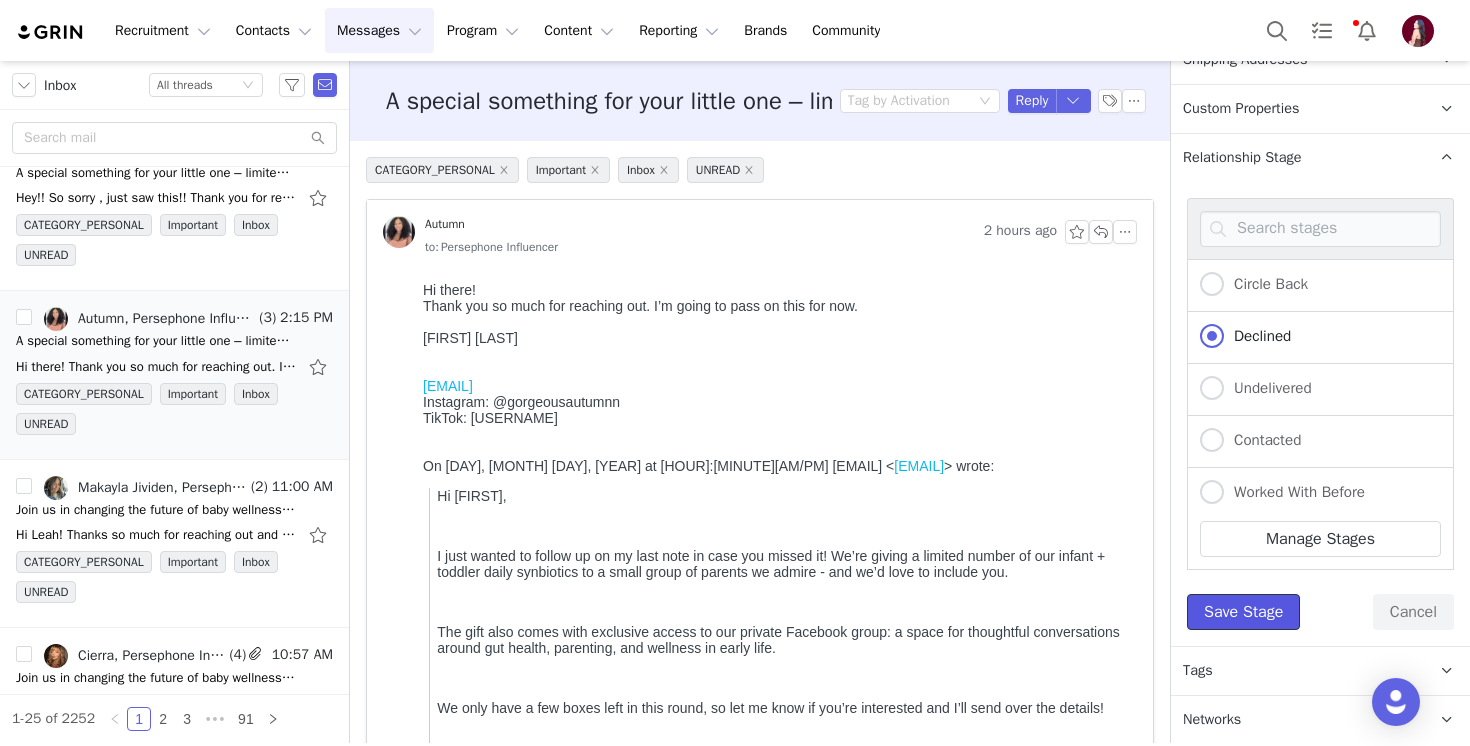 click on "Save Stage" at bounding box center [1243, 612] 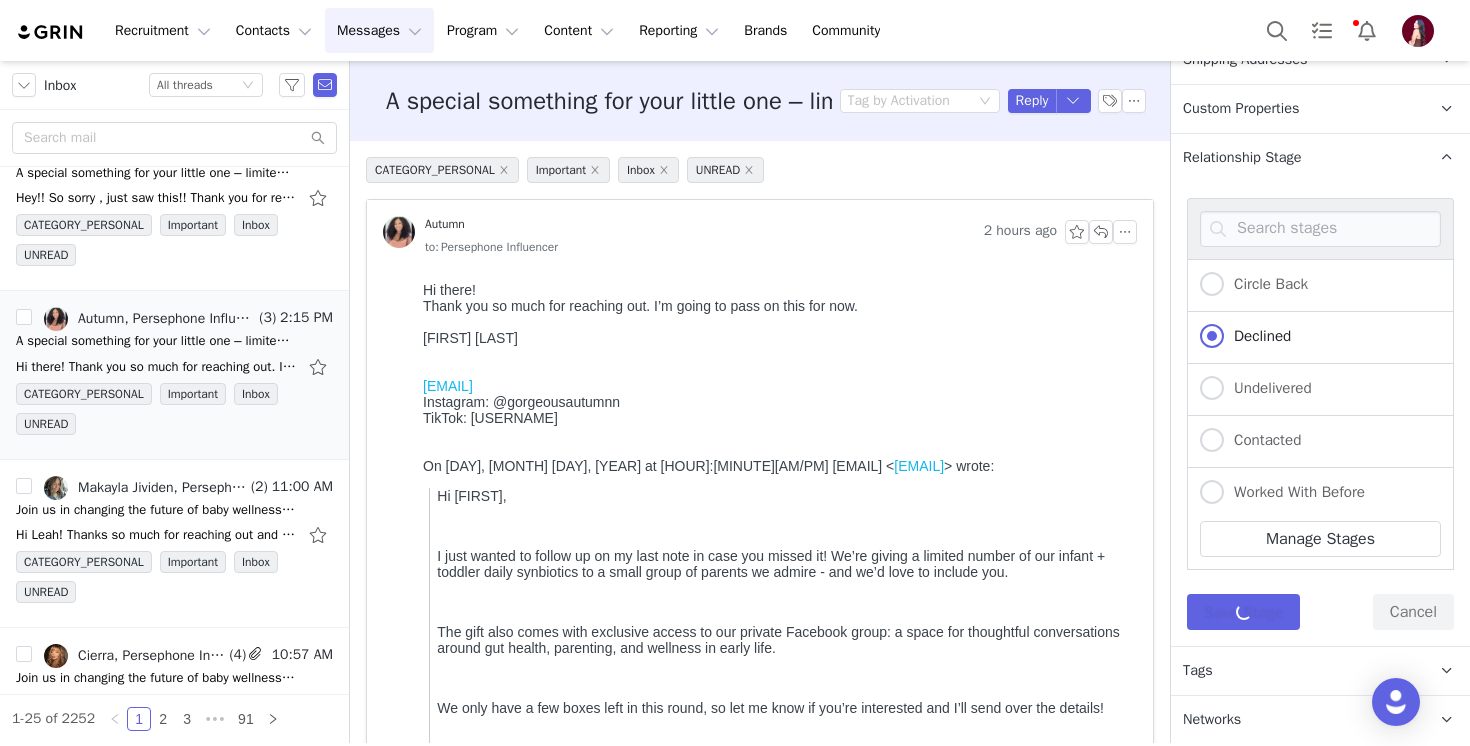 scroll, scrollTop: 325, scrollLeft: 0, axis: vertical 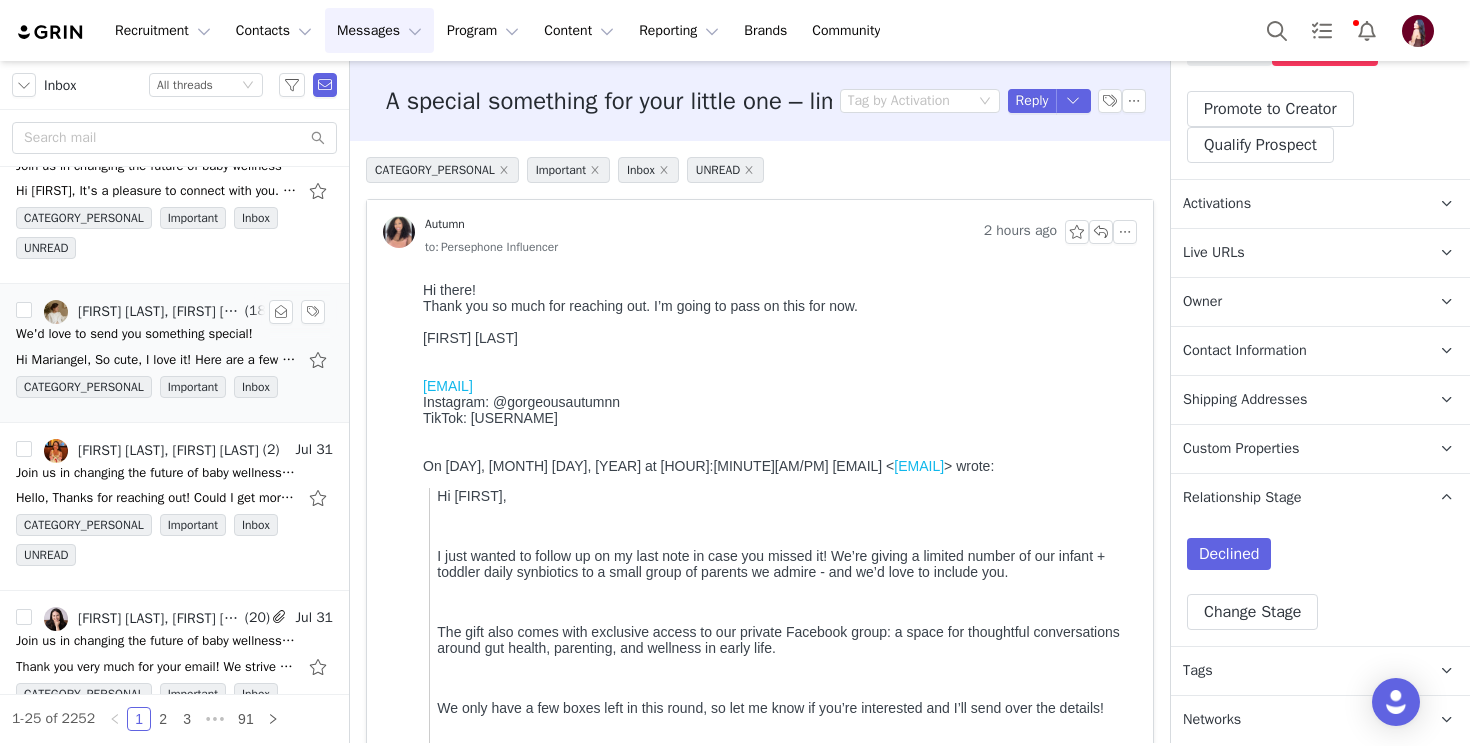 click on "Mariangel Melano, Persephone Influencer" at bounding box center (142, 312) 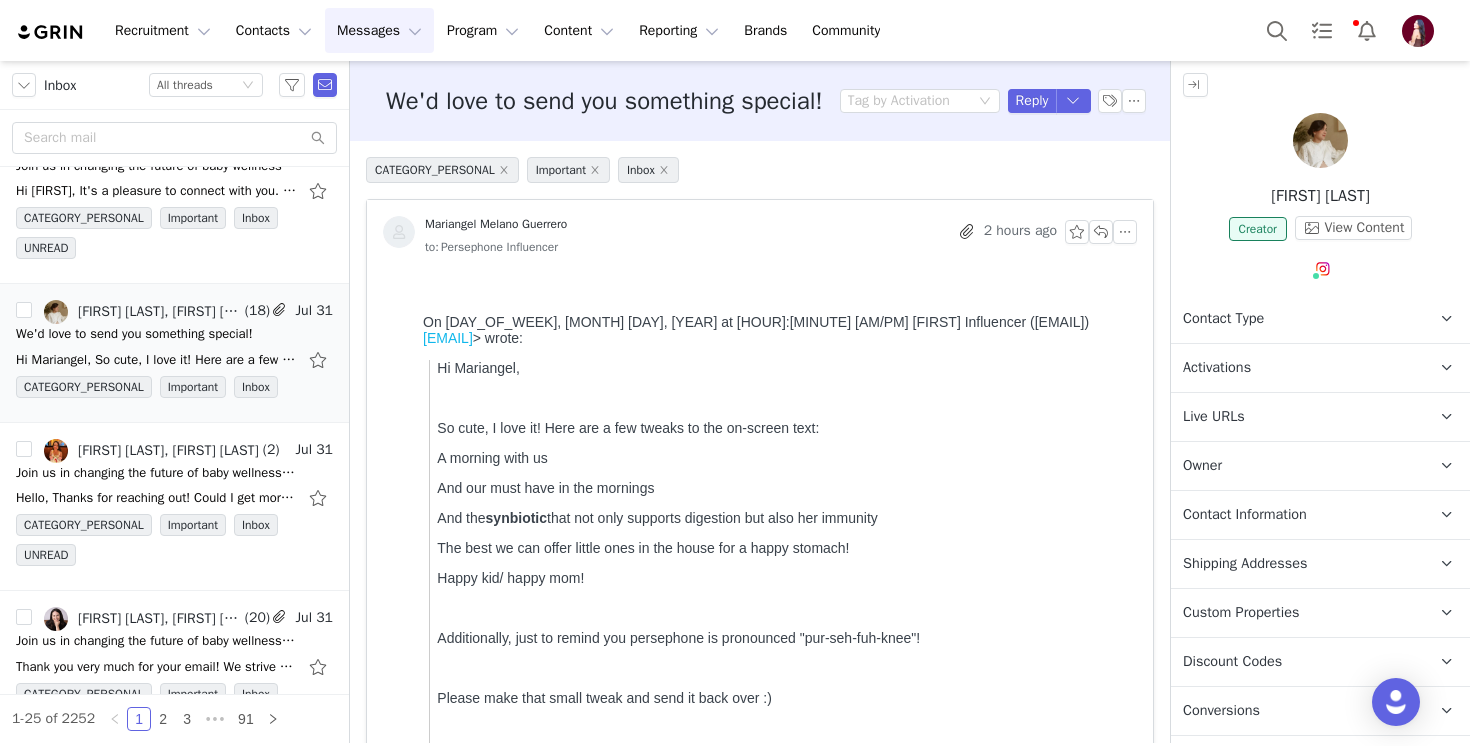 scroll, scrollTop: 0, scrollLeft: 0, axis: both 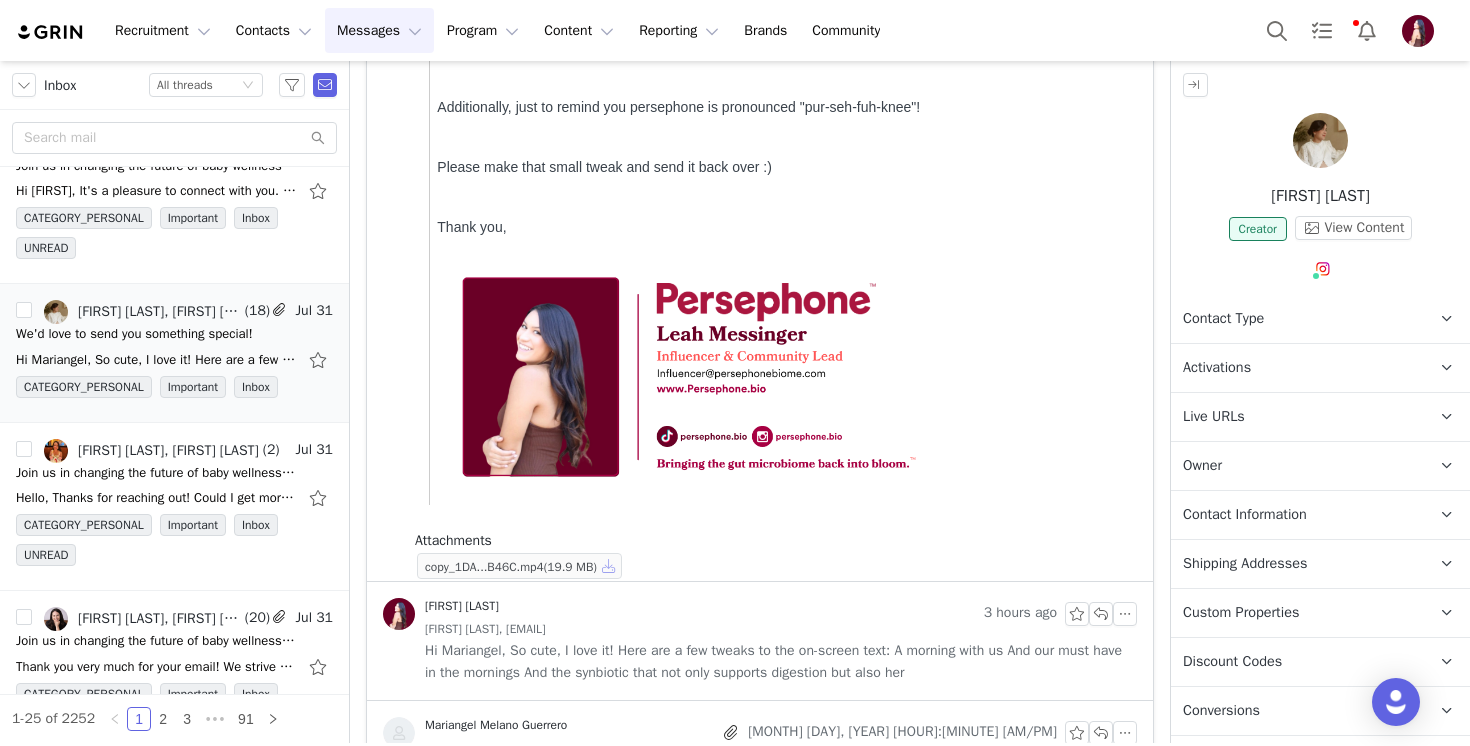click at bounding box center [609, 566] 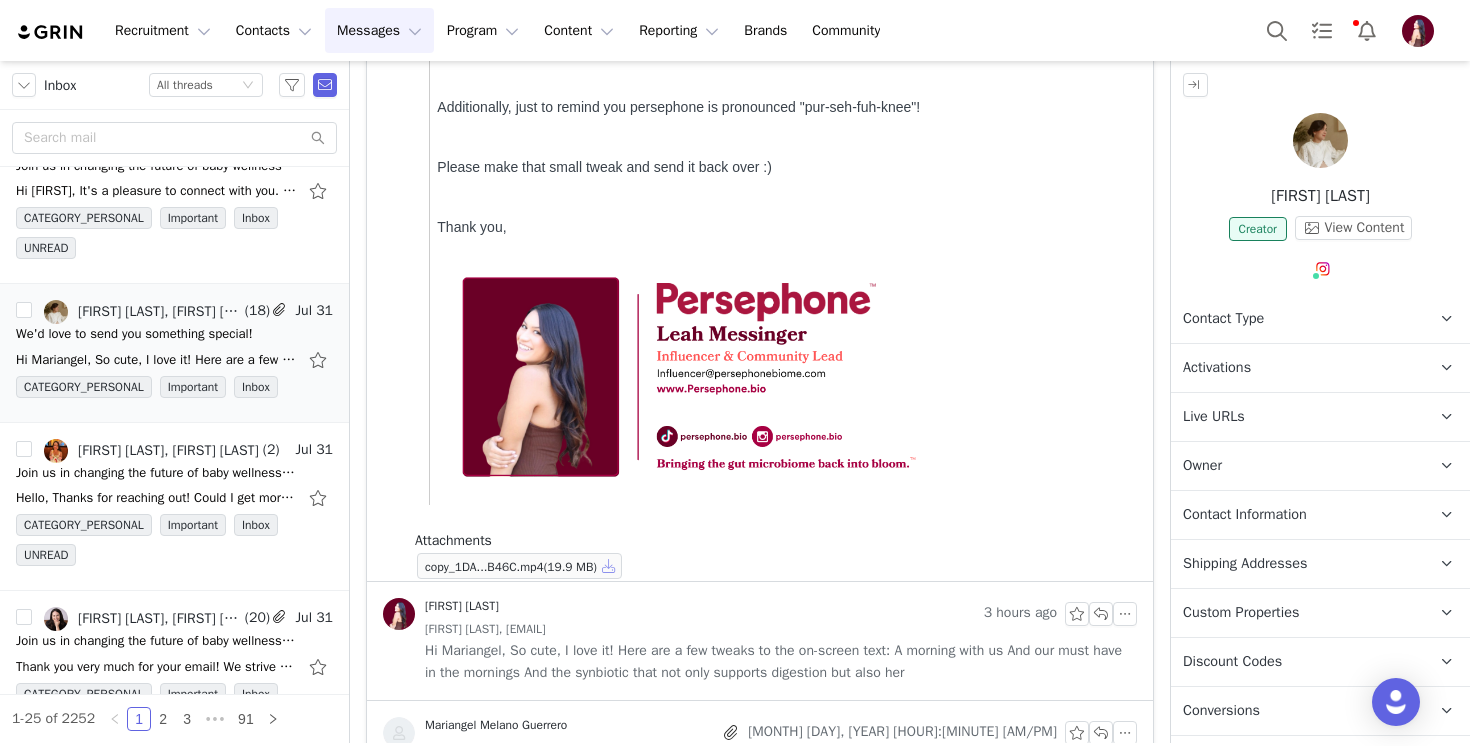 scroll, scrollTop: 0, scrollLeft: 0, axis: both 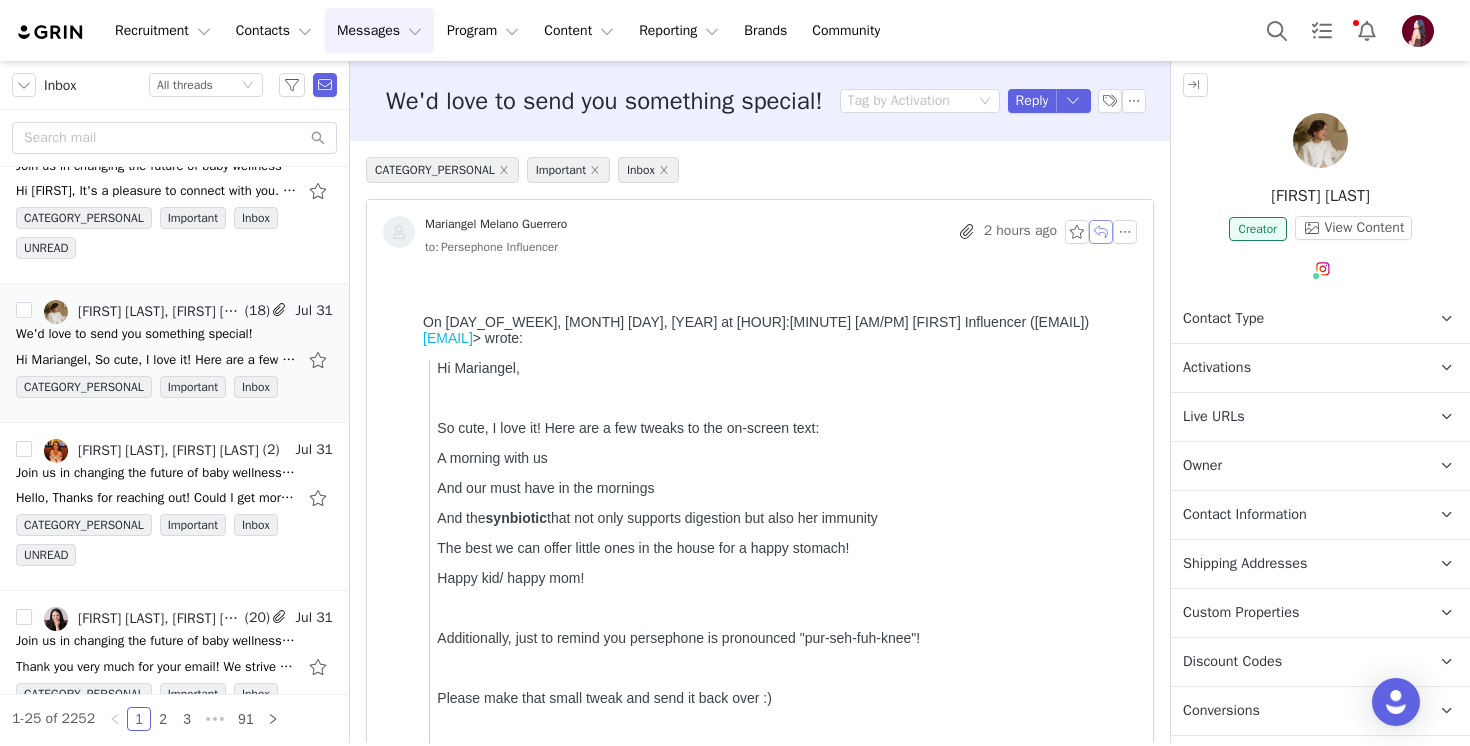 click at bounding box center (1101, 232) 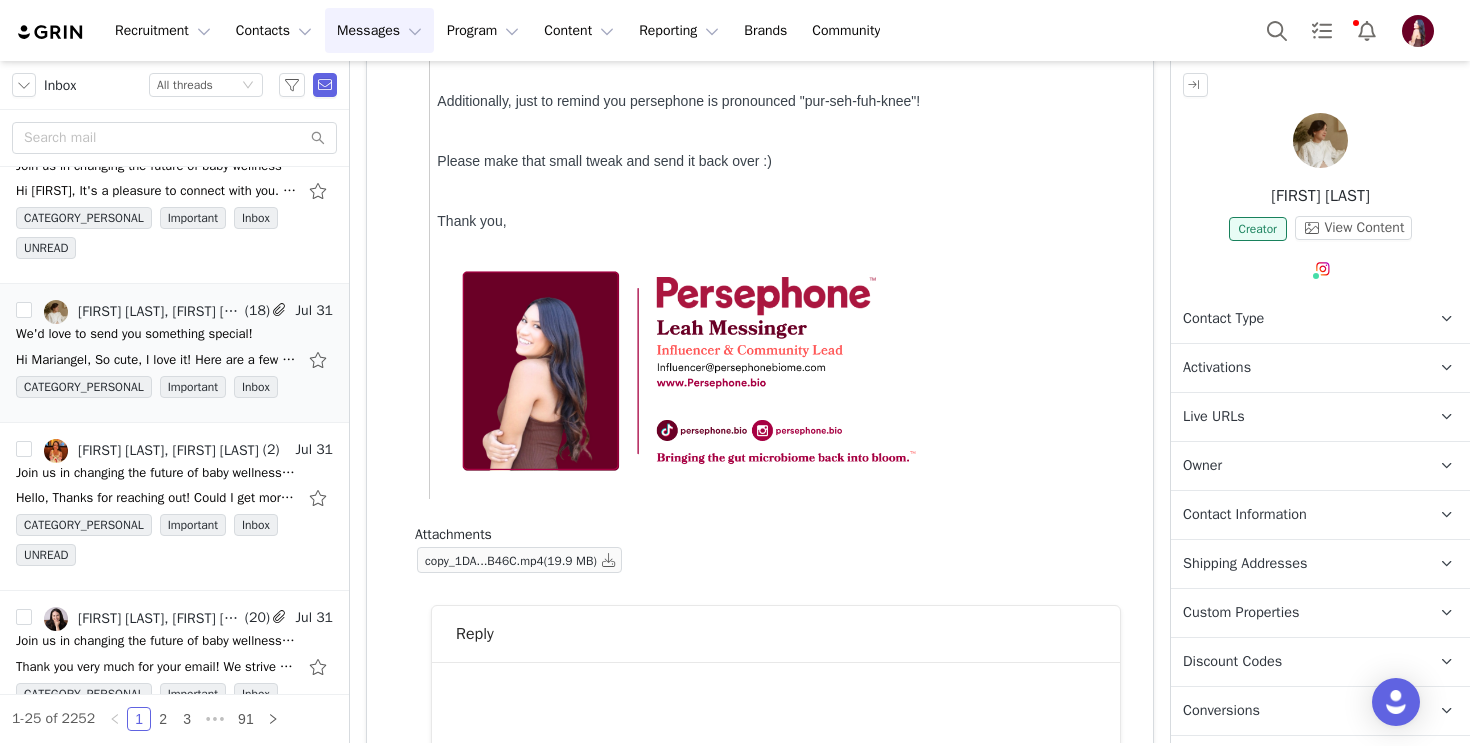 scroll, scrollTop: 1044, scrollLeft: 0, axis: vertical 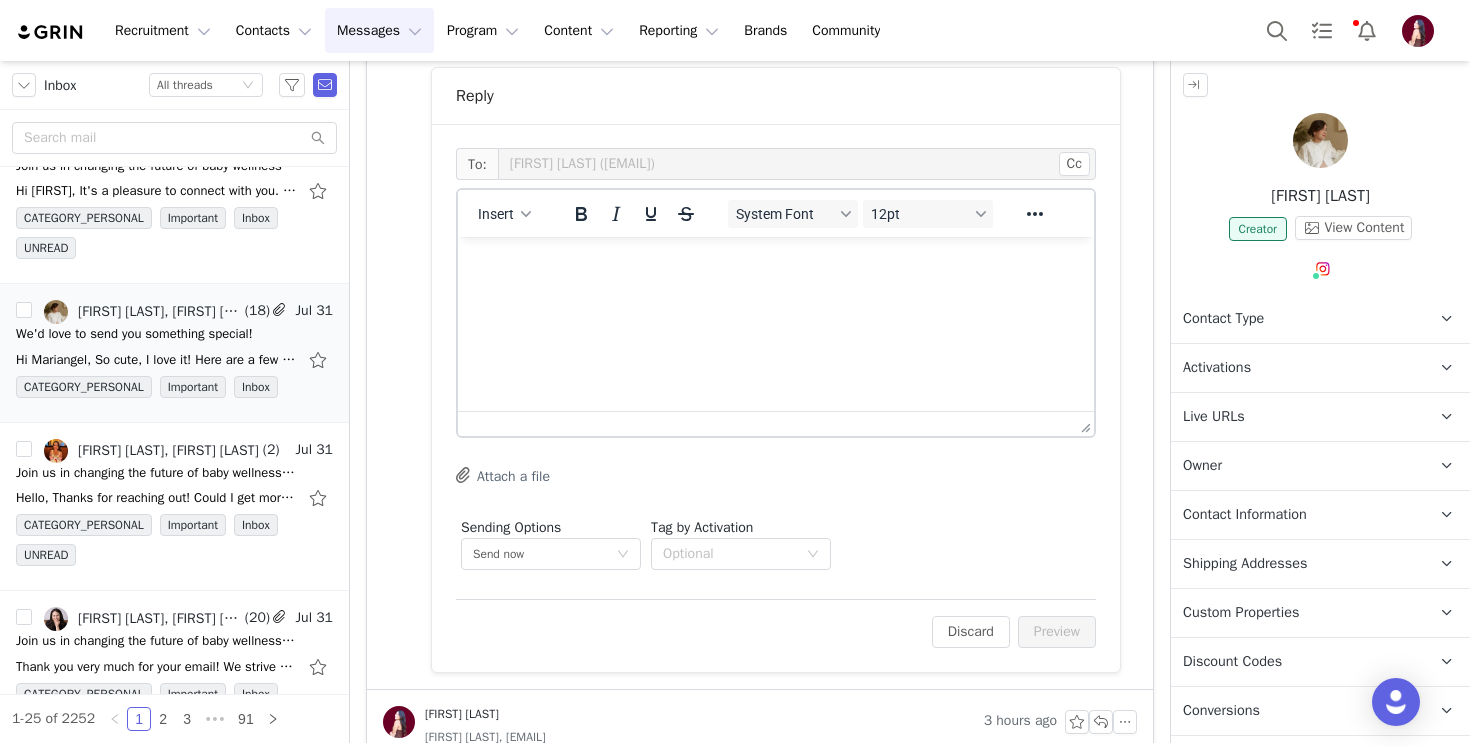 click at bounding box center (776, 264) 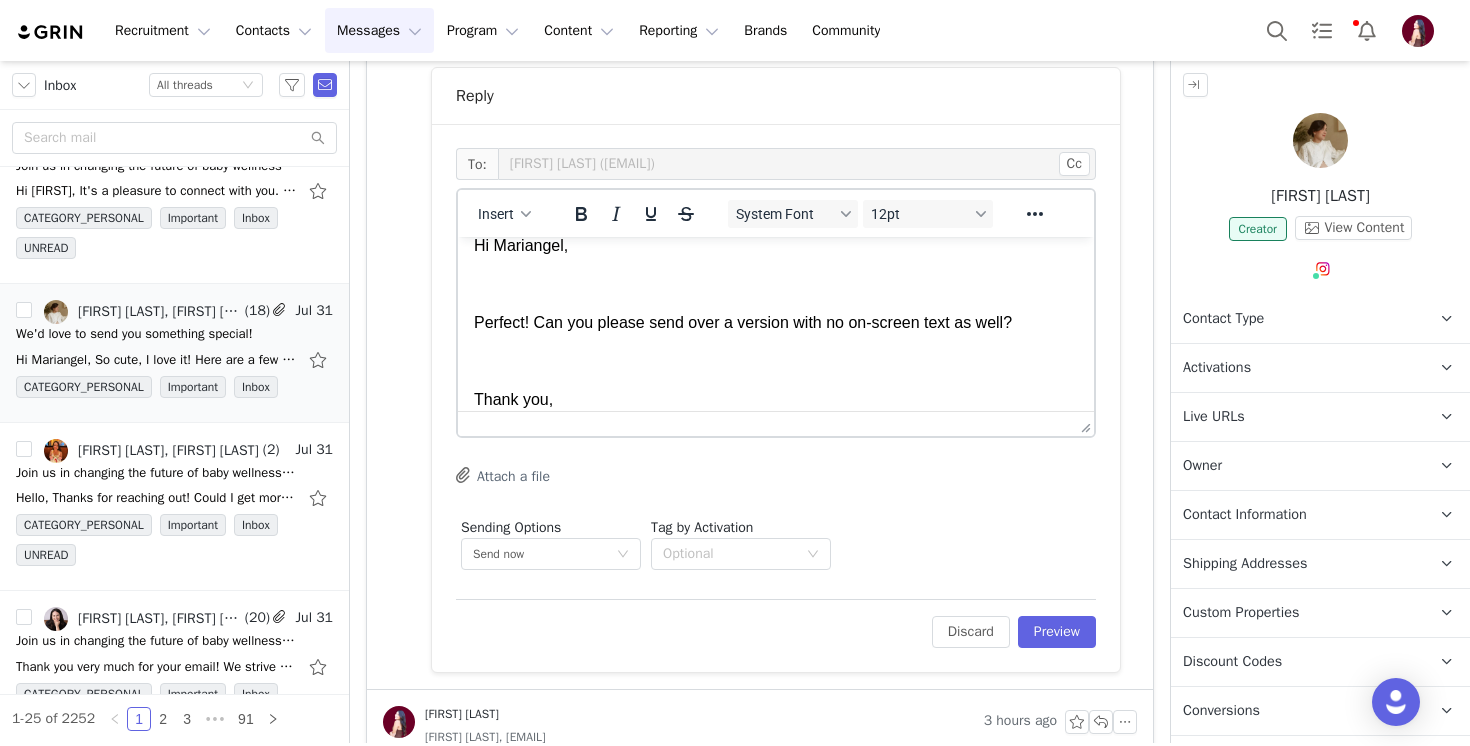 scroll, scrollTop: 56, scrollLeft: 0, axis: vertical 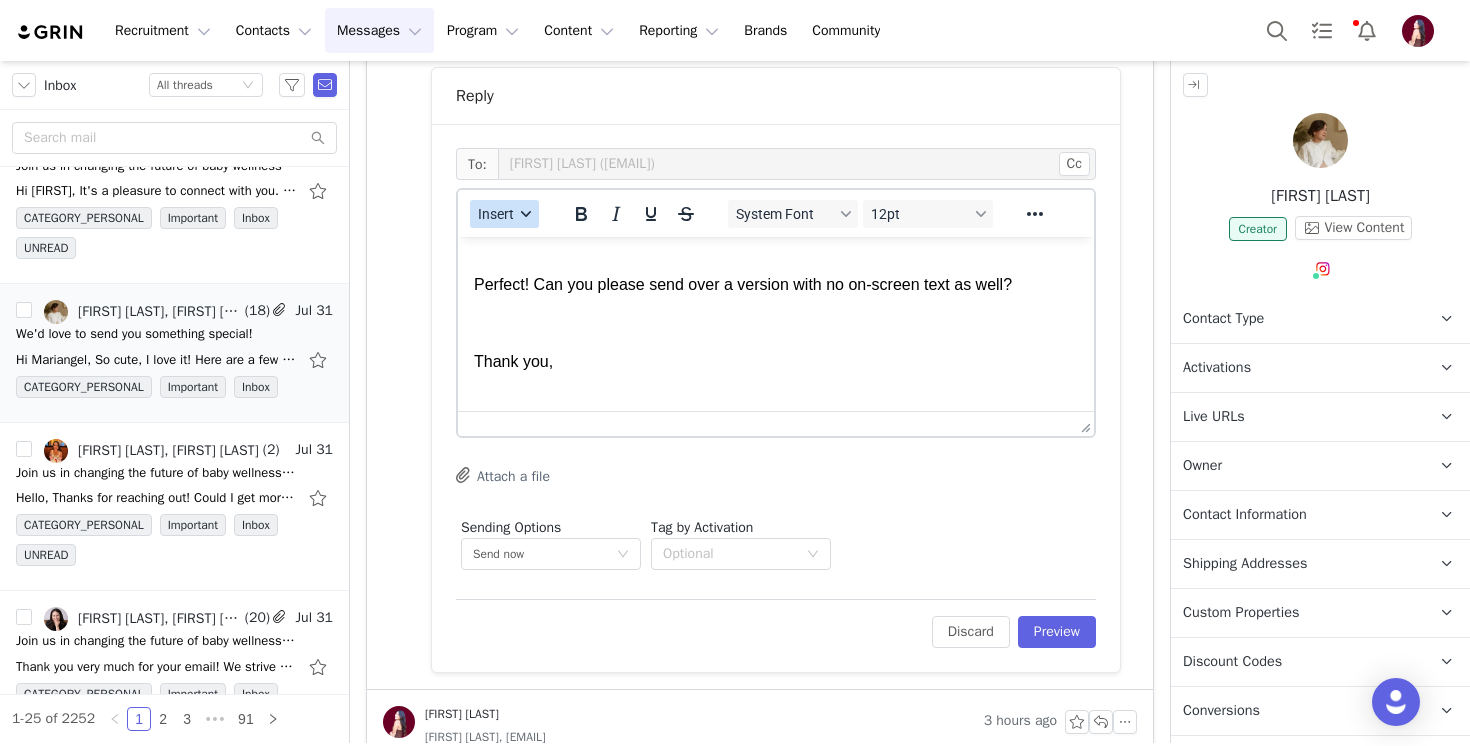 click on "Insert" at bounding box center (496, 214) 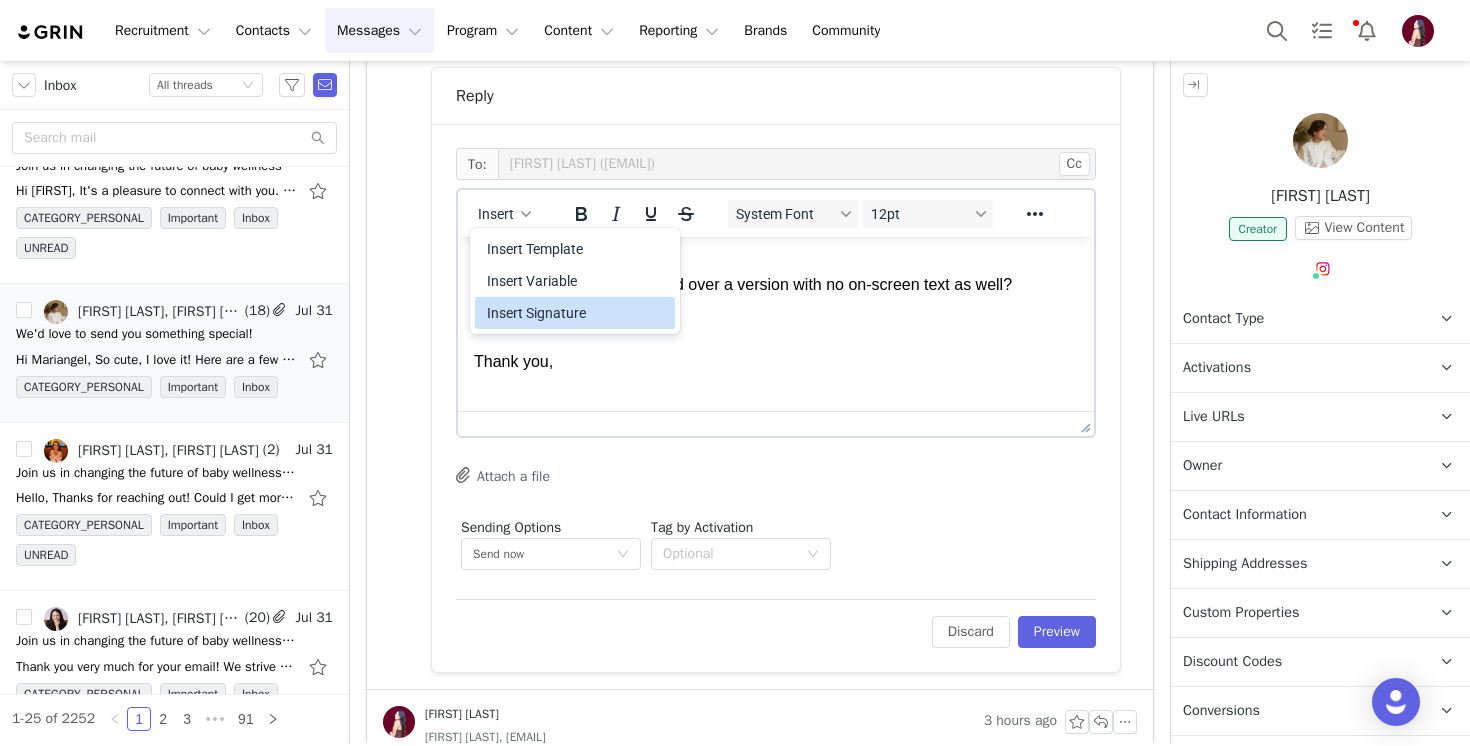 click on "Insert Signature" at bounding box center (575, 313) 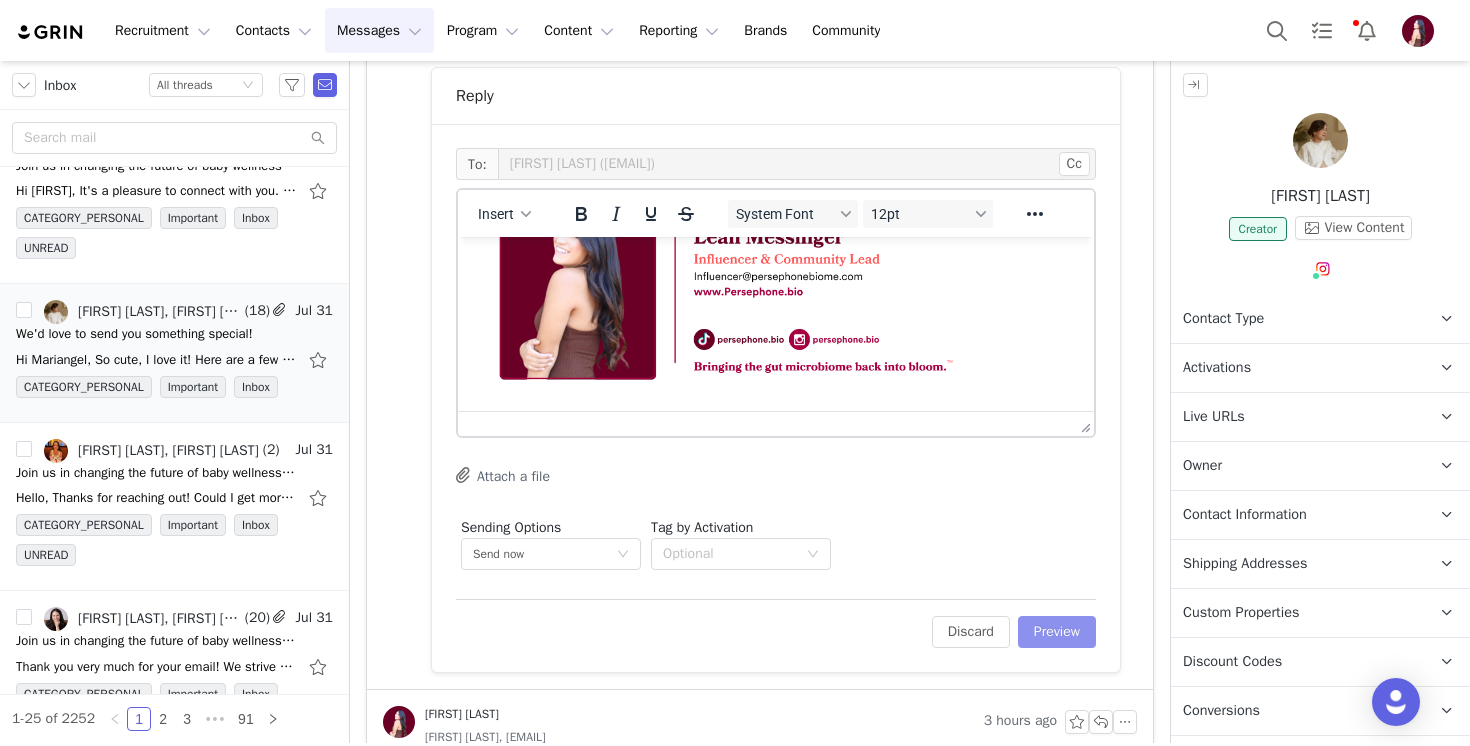 click on "Preview" at bounding box center (1057, 632) 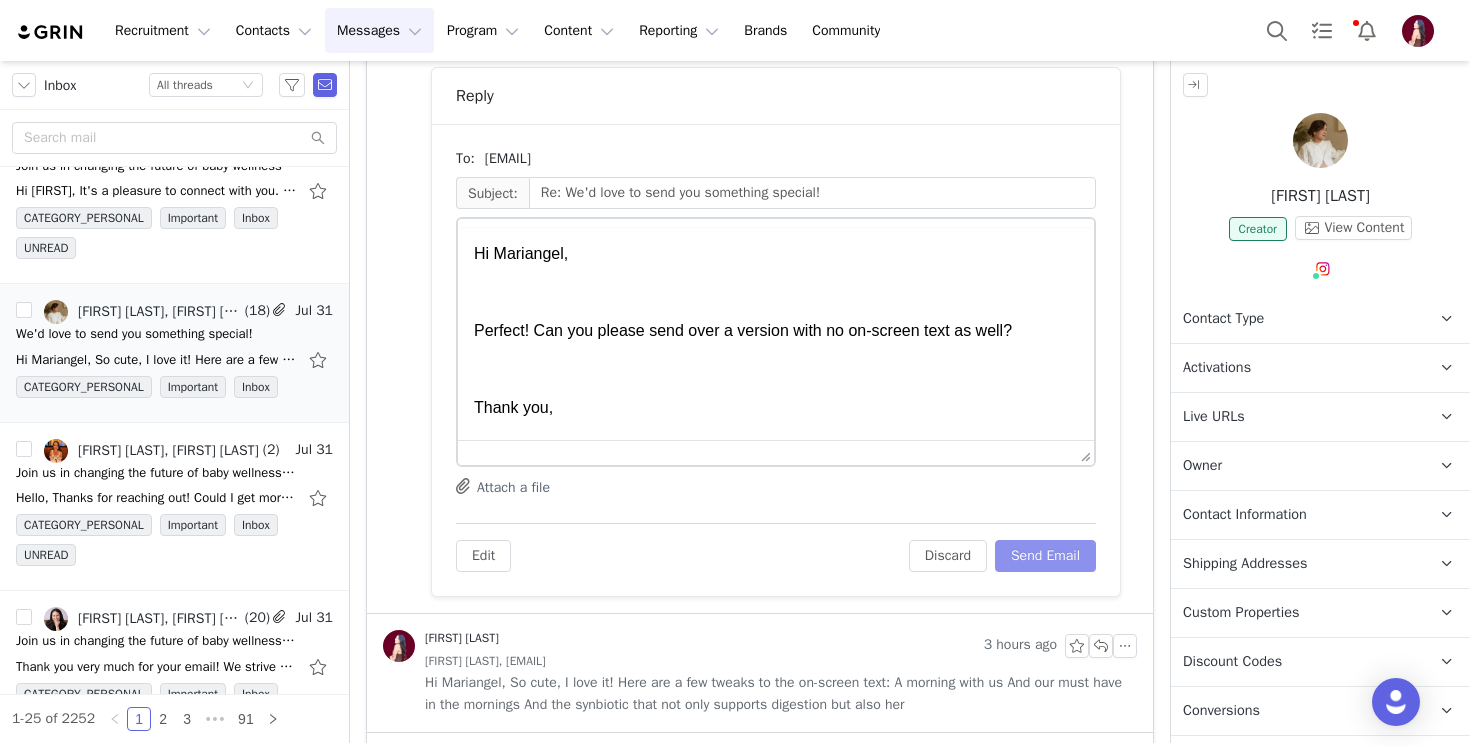 scroll, scrollTop: 0, scrollLeft: 0, axis: both 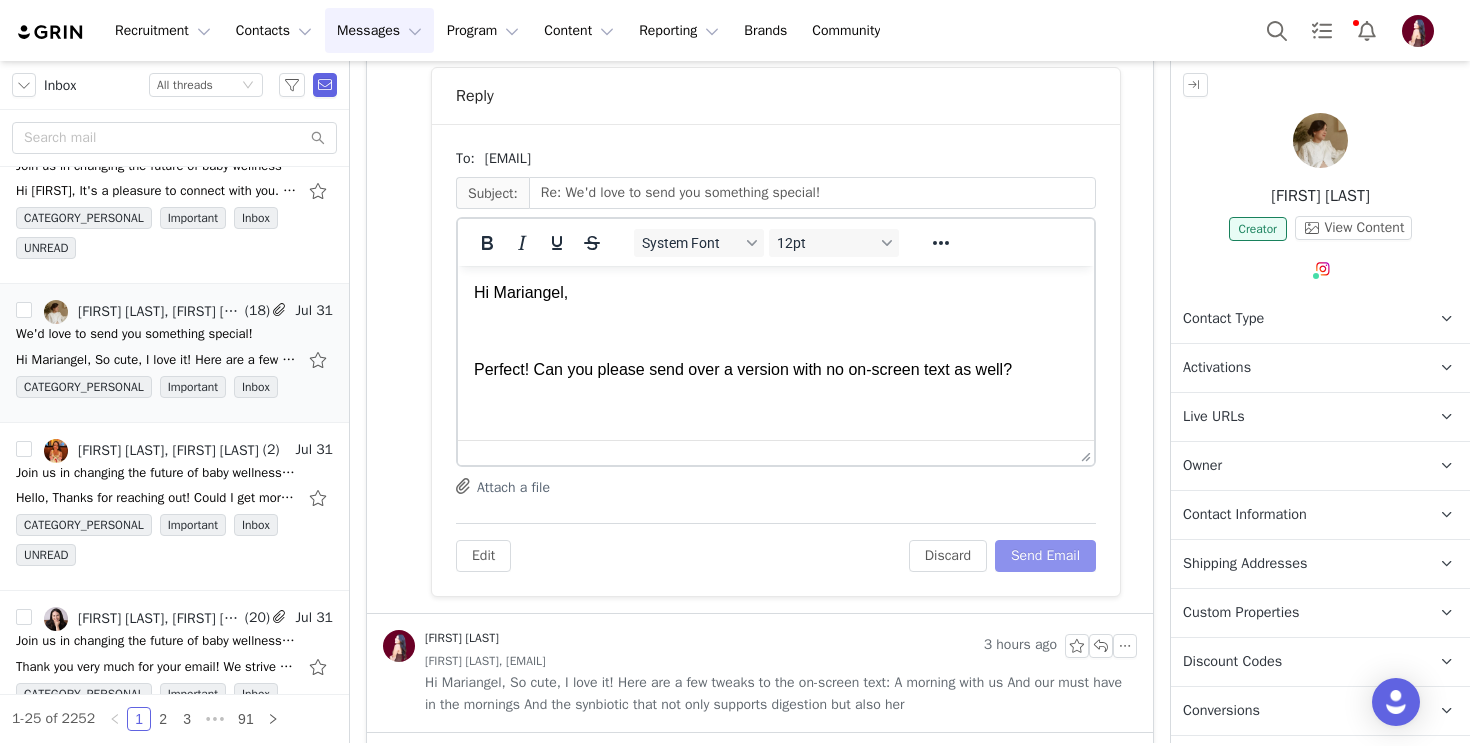 click on "Send Email" at bounding box center (1045, 556) 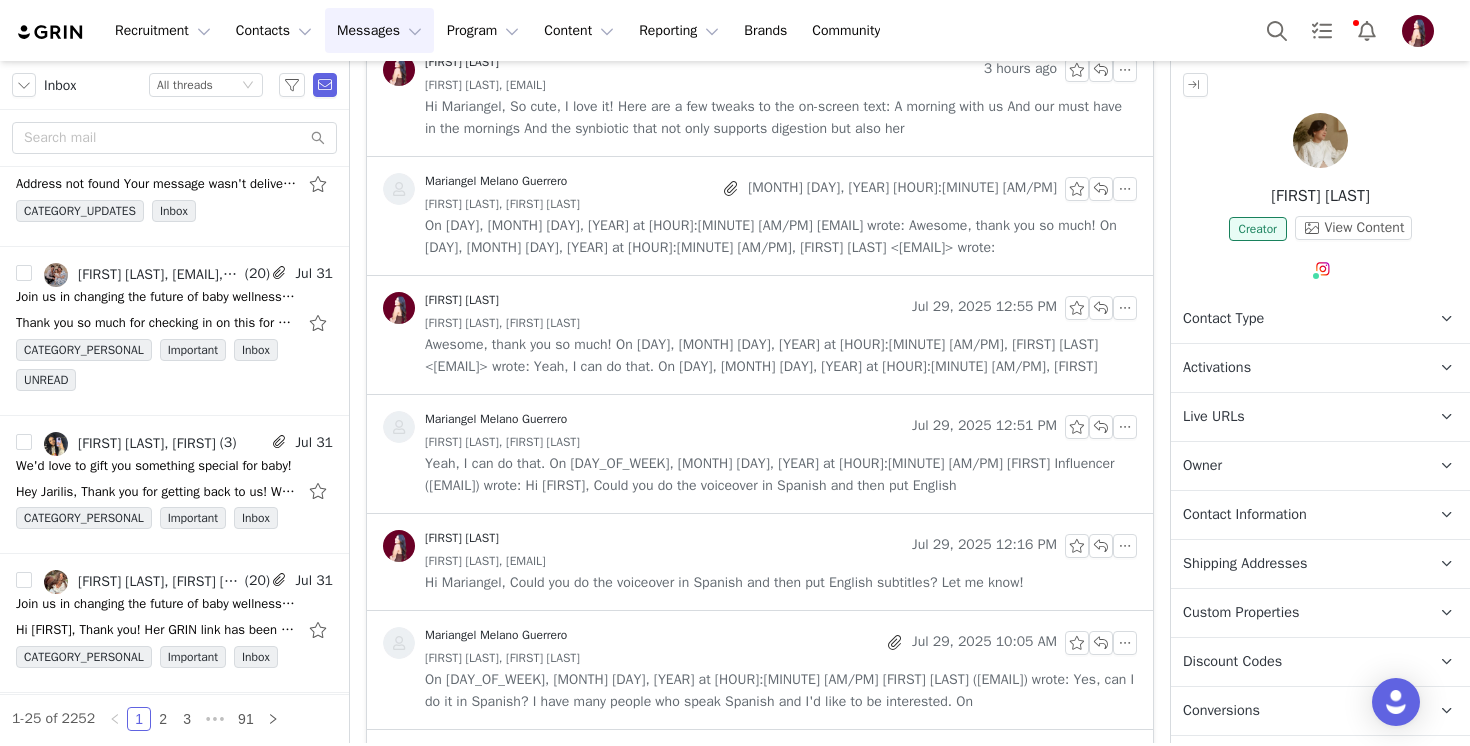 scroll, scrollTop: 2373, scrollLeft: 0, axis: vertical 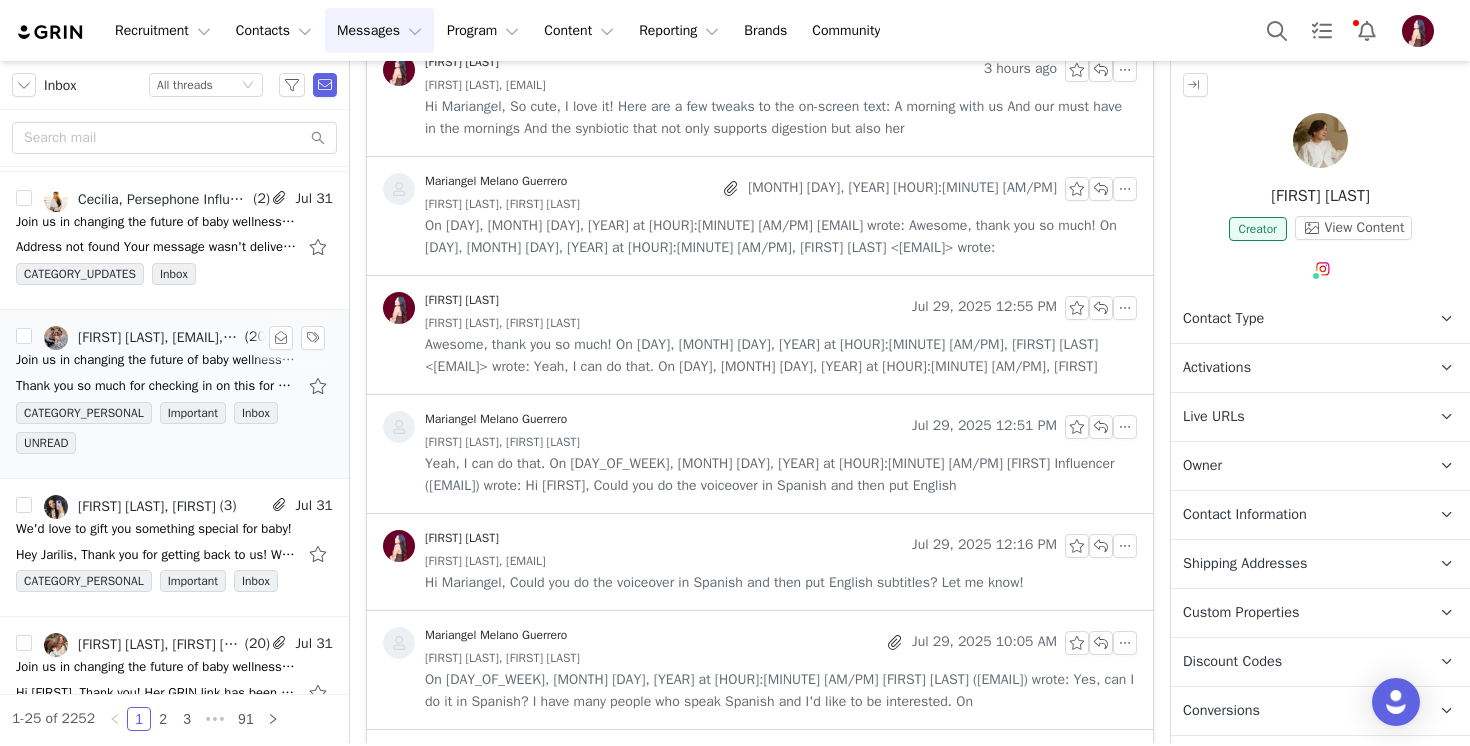click on "Thank you so much for checking in on this for me - truly appreciate it! I'll have our AP team send the invoice to the emails you shared above, and we can go that route! Thank you so much! xx On Thu" at bounding box center [156, 386] 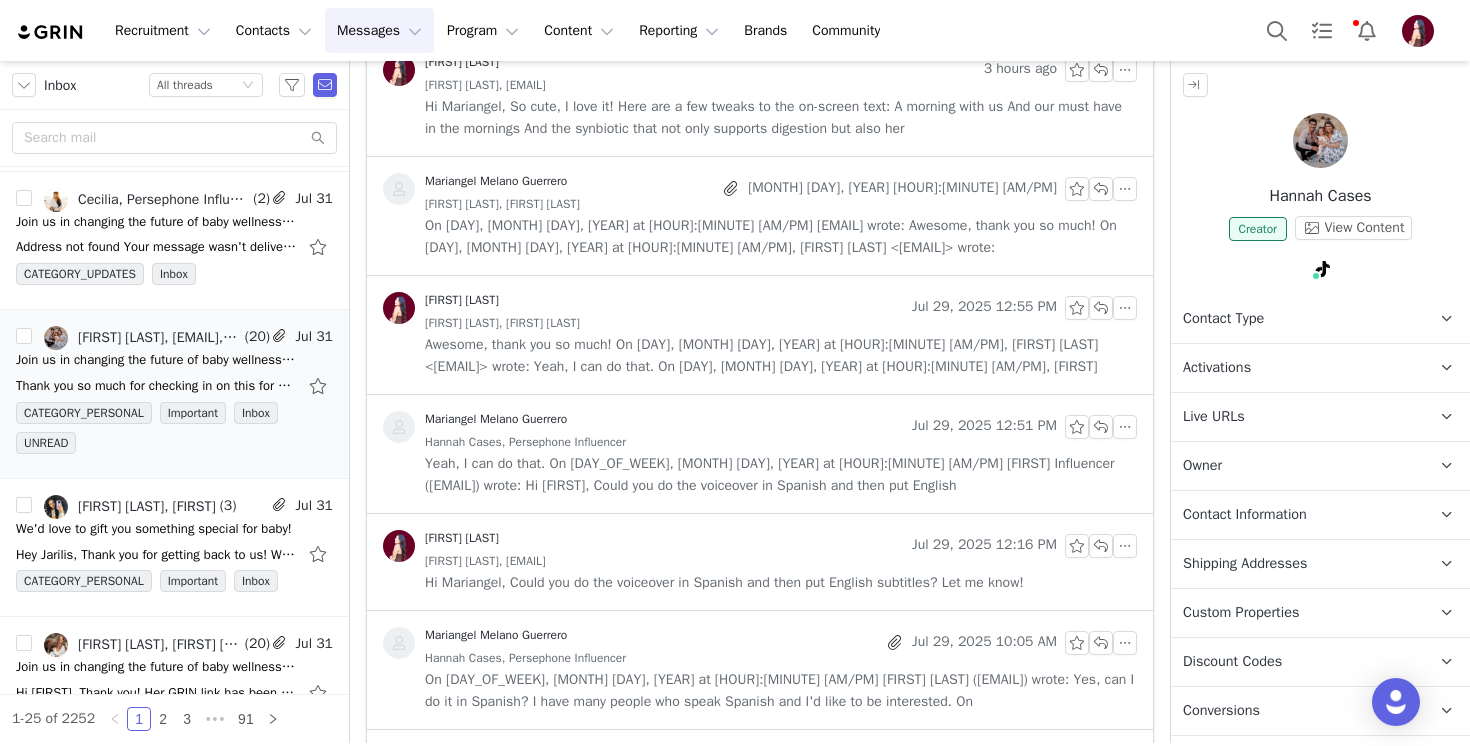 scroll, scrollTop: 0, scrollLeft: 0, axis: both 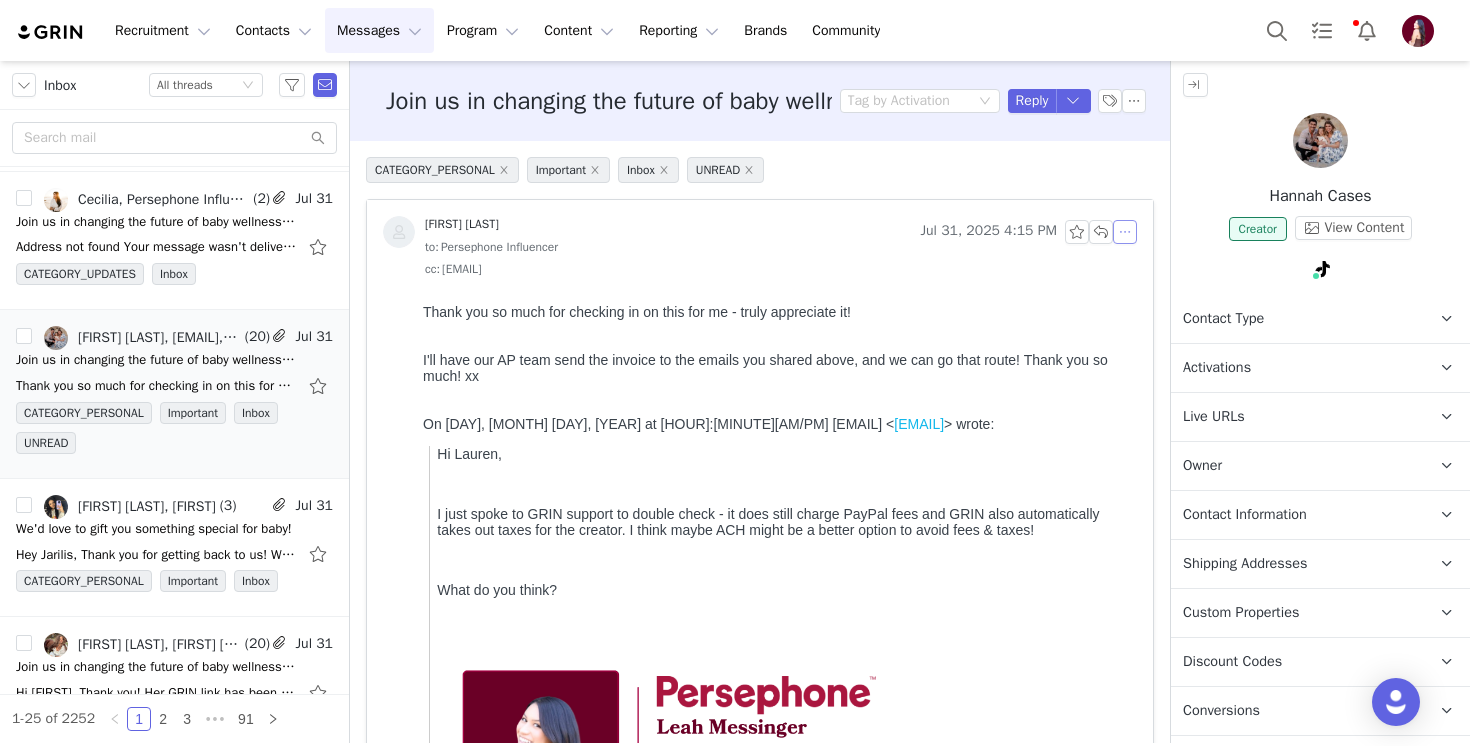 click at bounding box center (1125, 232) 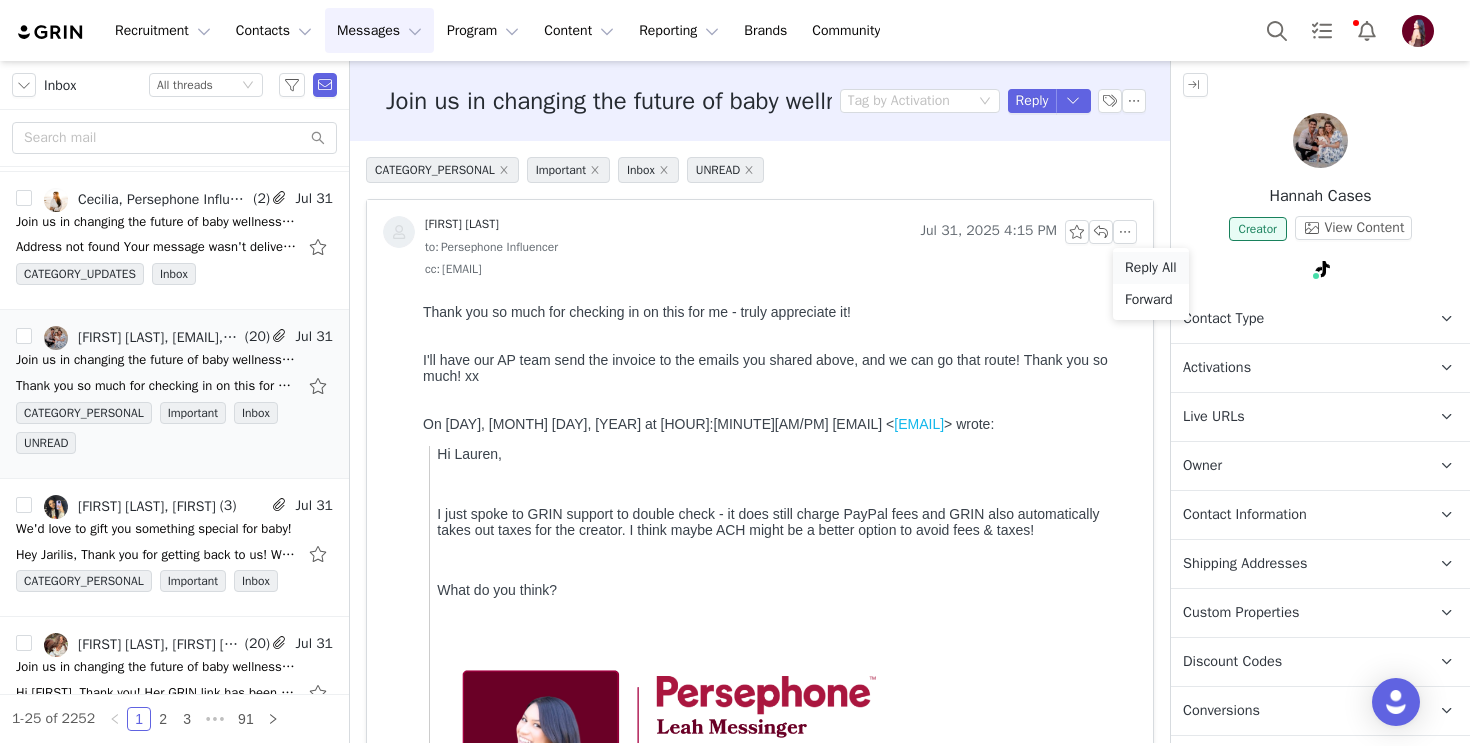 click on "Reply All" at bounding box center [1151, 268] 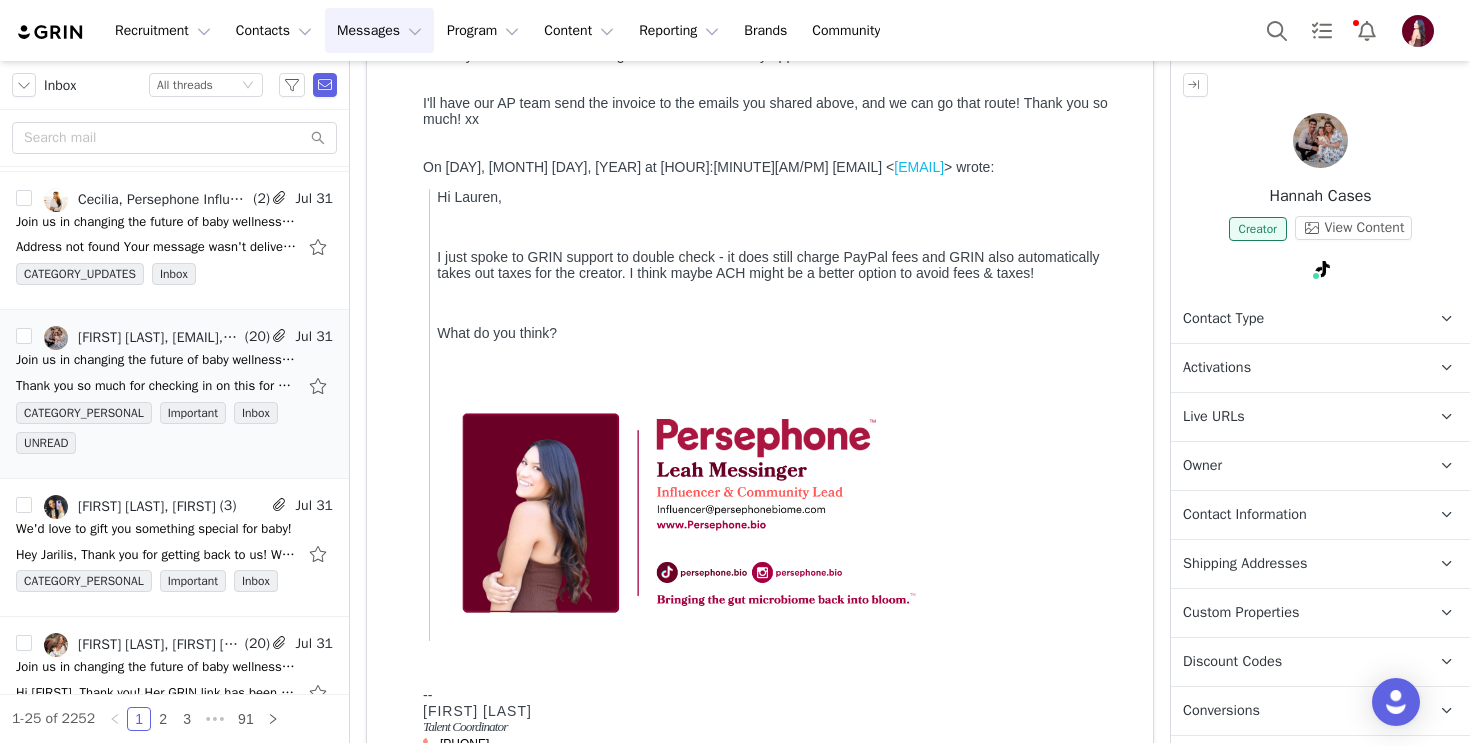 scroll, scrollTop: 0, scrollLeft: 0, axis: both 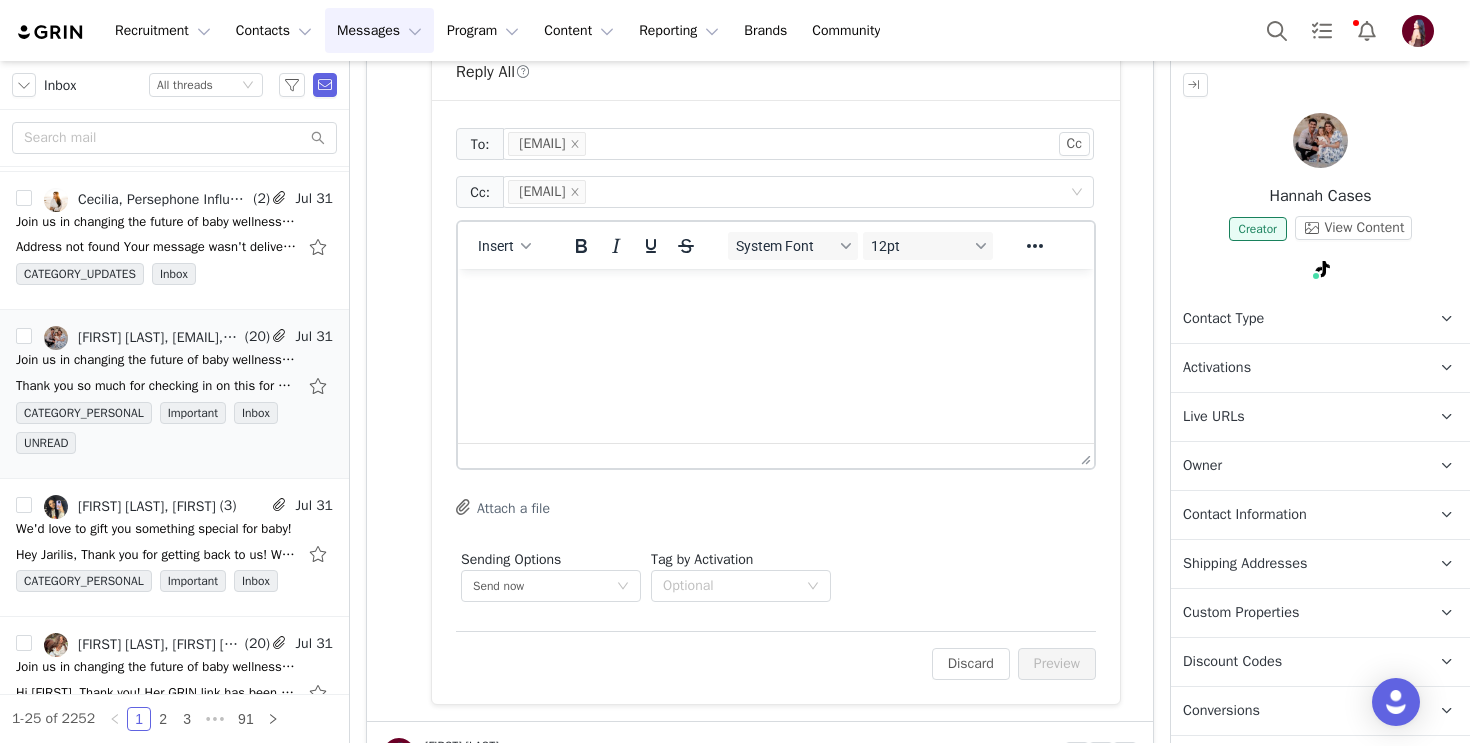 click at bounding box center [776, 296] 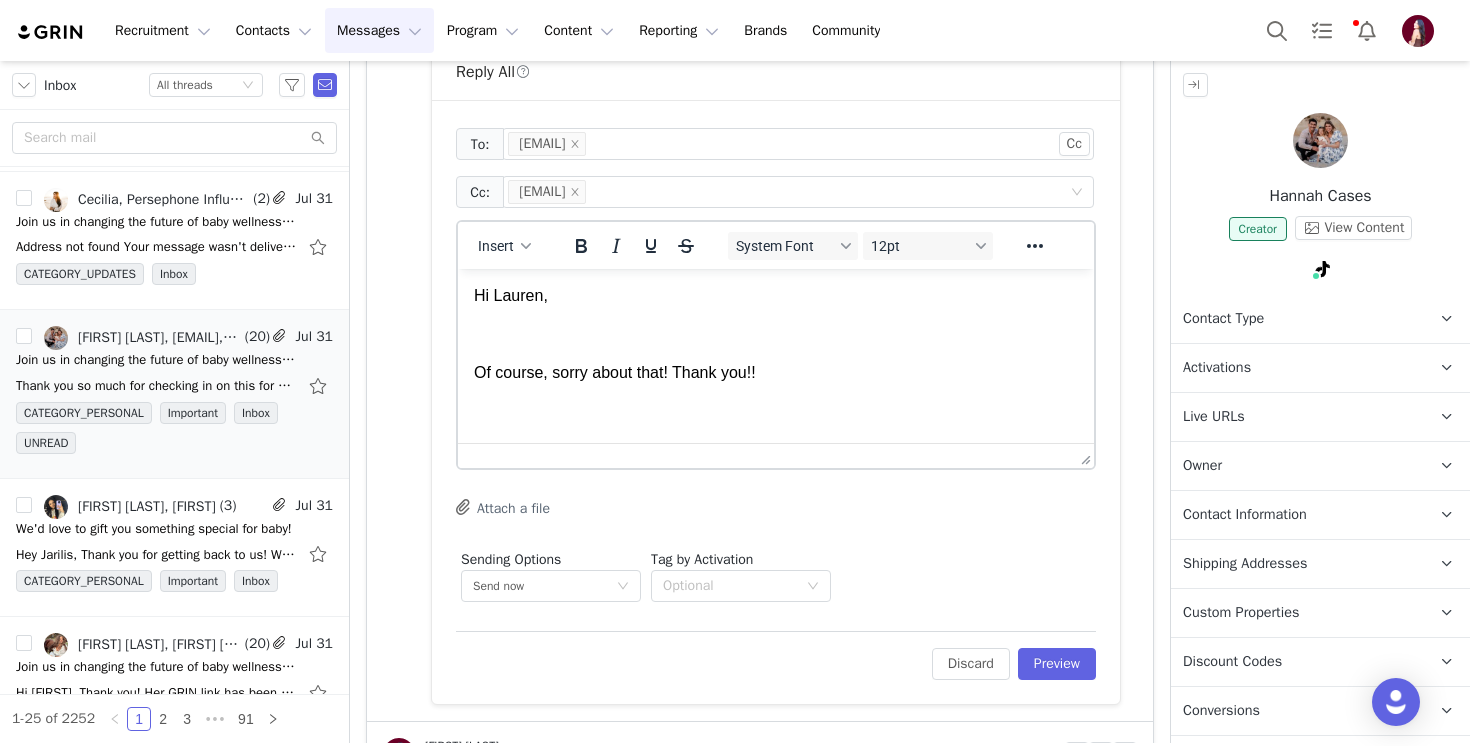 scroll, scrollTop: 18, scrollLeft: 0, axis: vertical 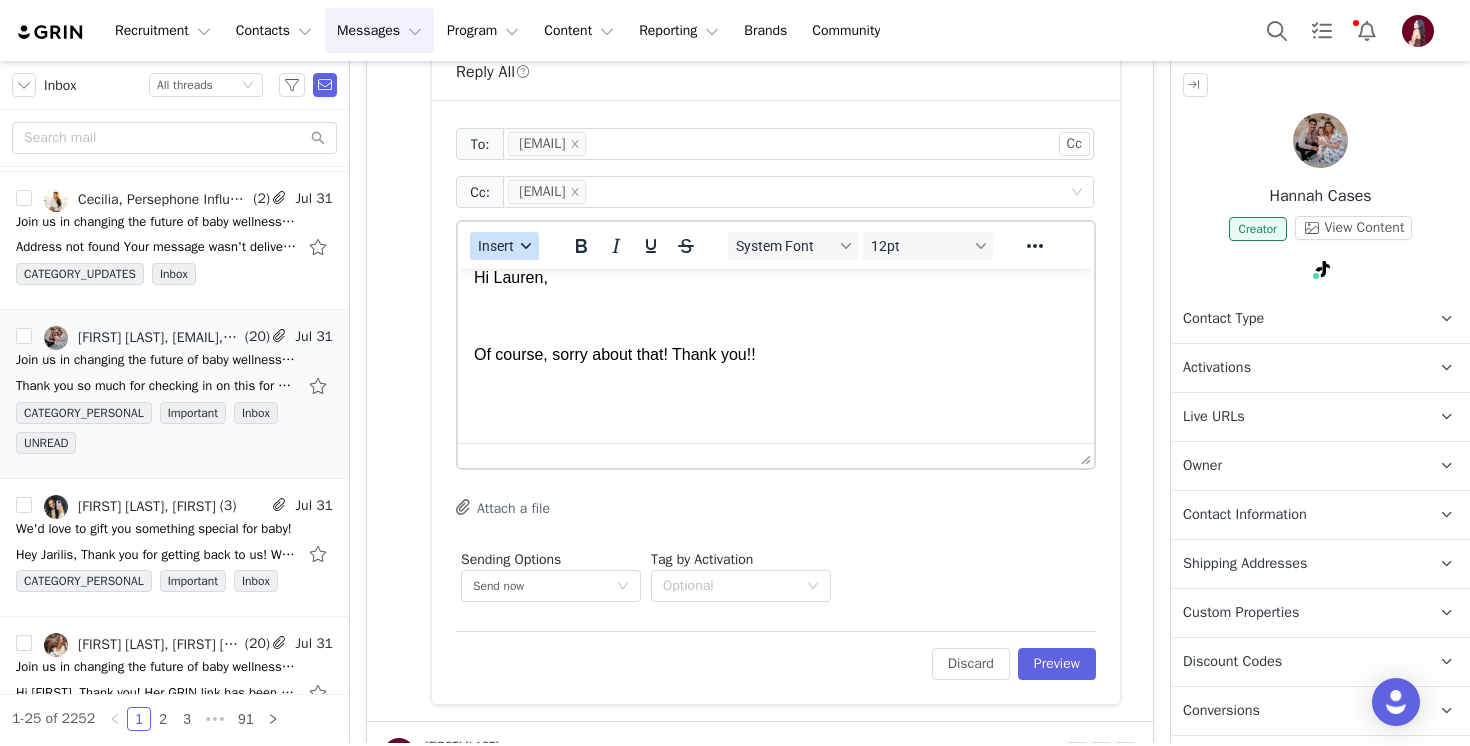 click on "Insert" at bounding box center (496, 246) 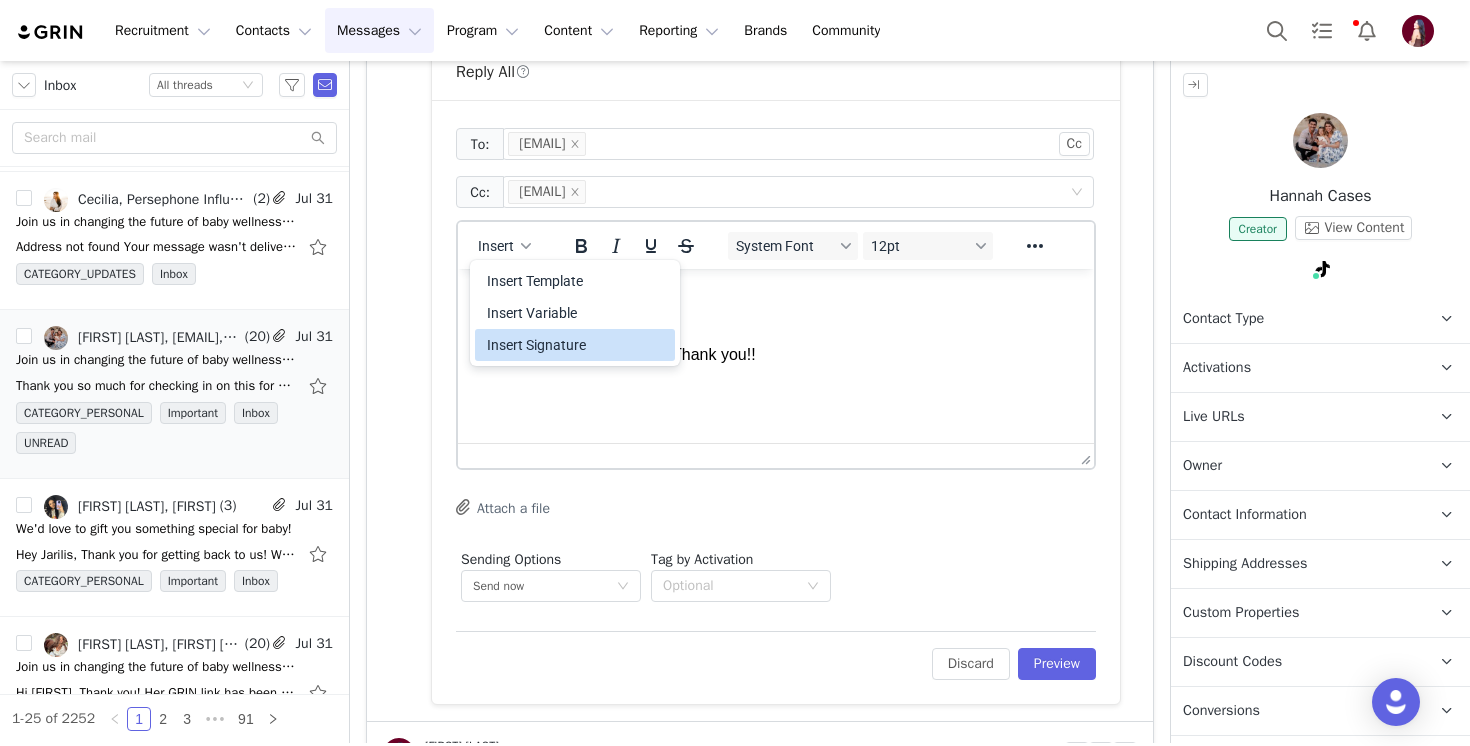 click on "Insert Signature" at bounding box center [577, 345] 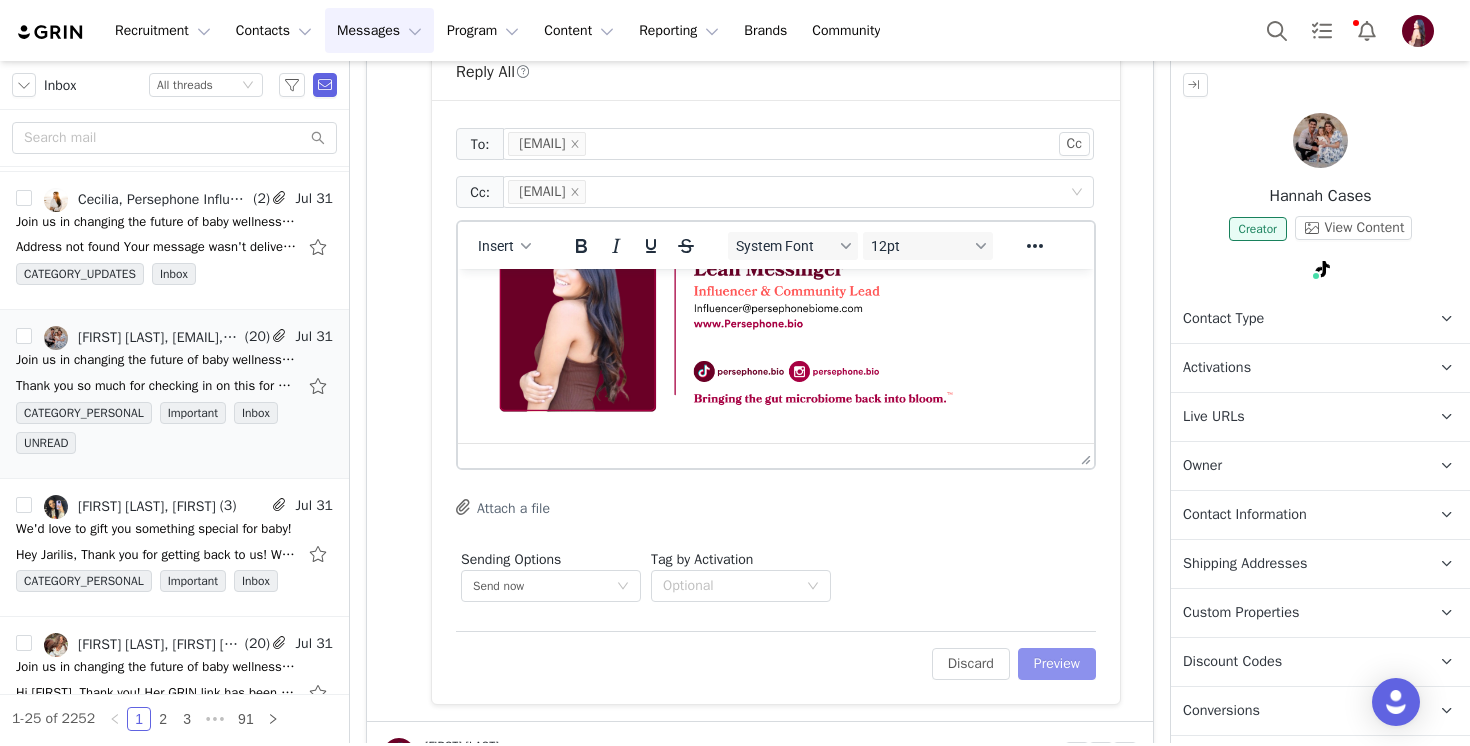 click on "Preview" at bounding box center [1057, 664] 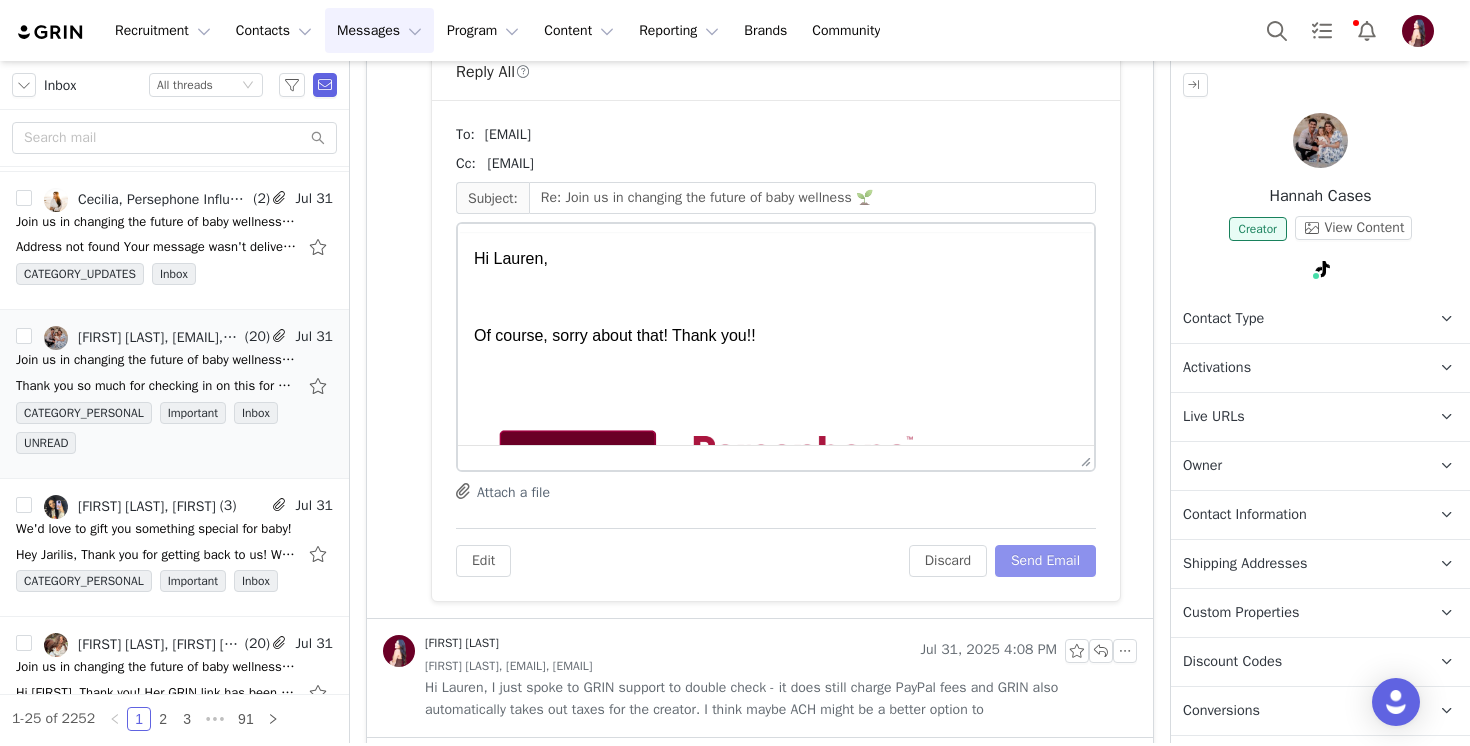 scroll, scrollTop: 0, scrollLeft: 0, axis: both 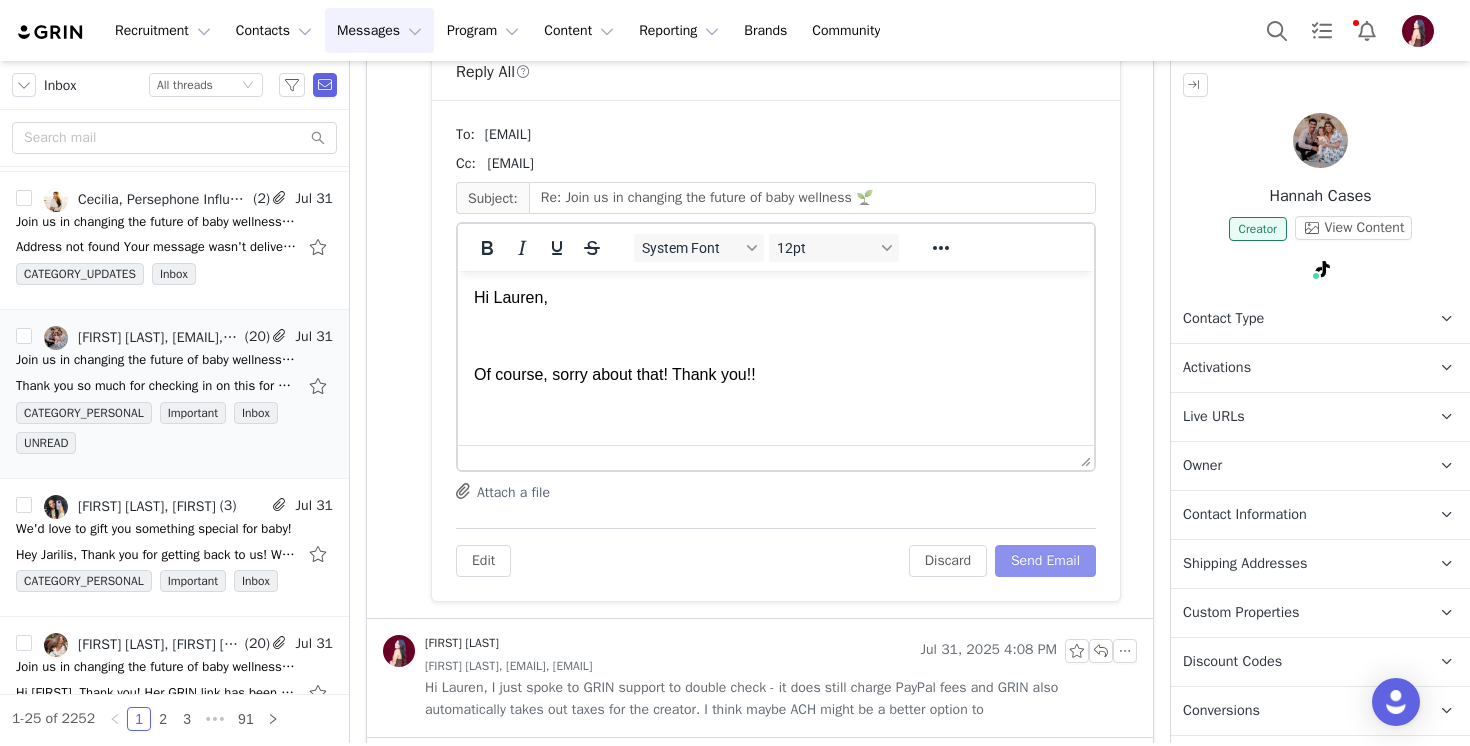 click on "Send Email" at bounding box center [1045, 561] 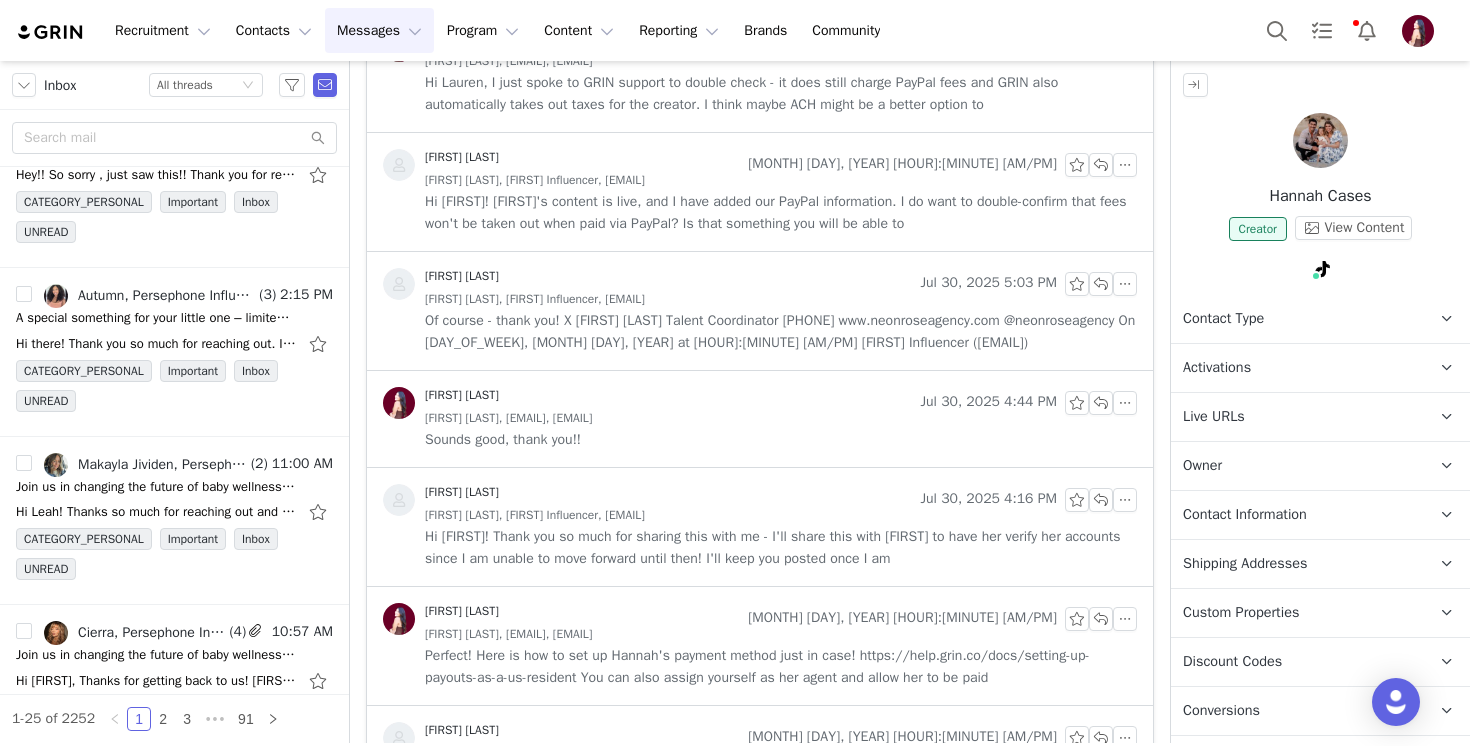 scroll, scrollTop: 0, scrollLeft: 0, axis: both 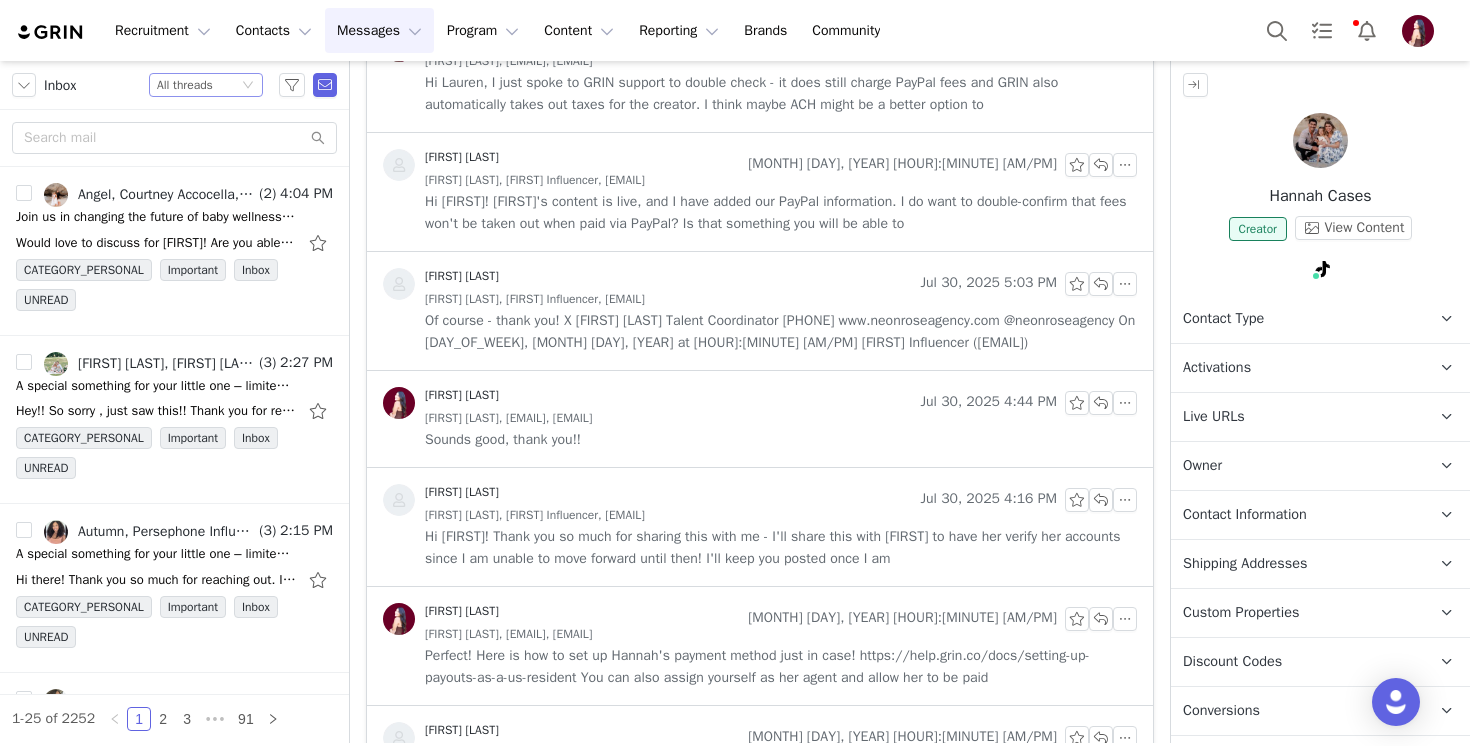 click on "All threads" at bounding box center [185, 85] 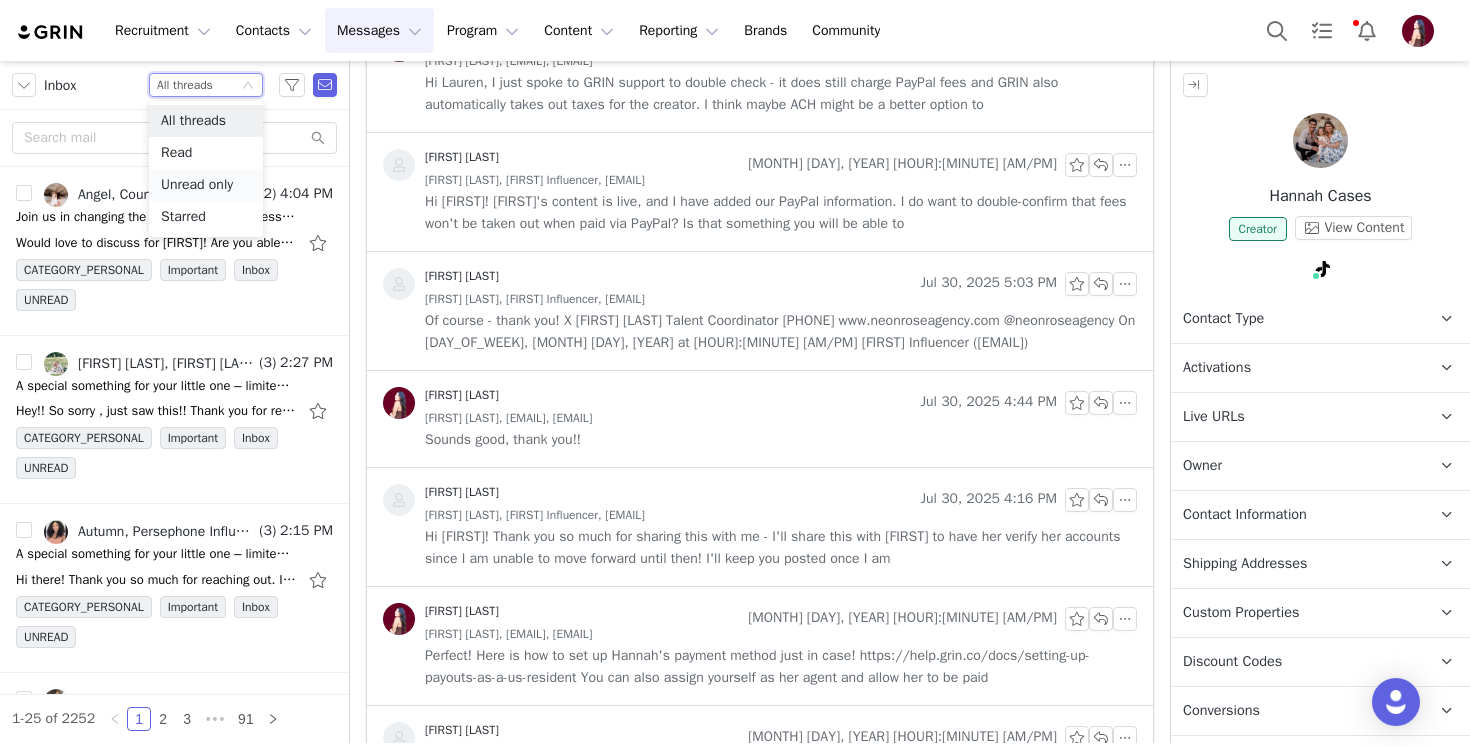 click on "Unread only" at bounding box center (206, 185) 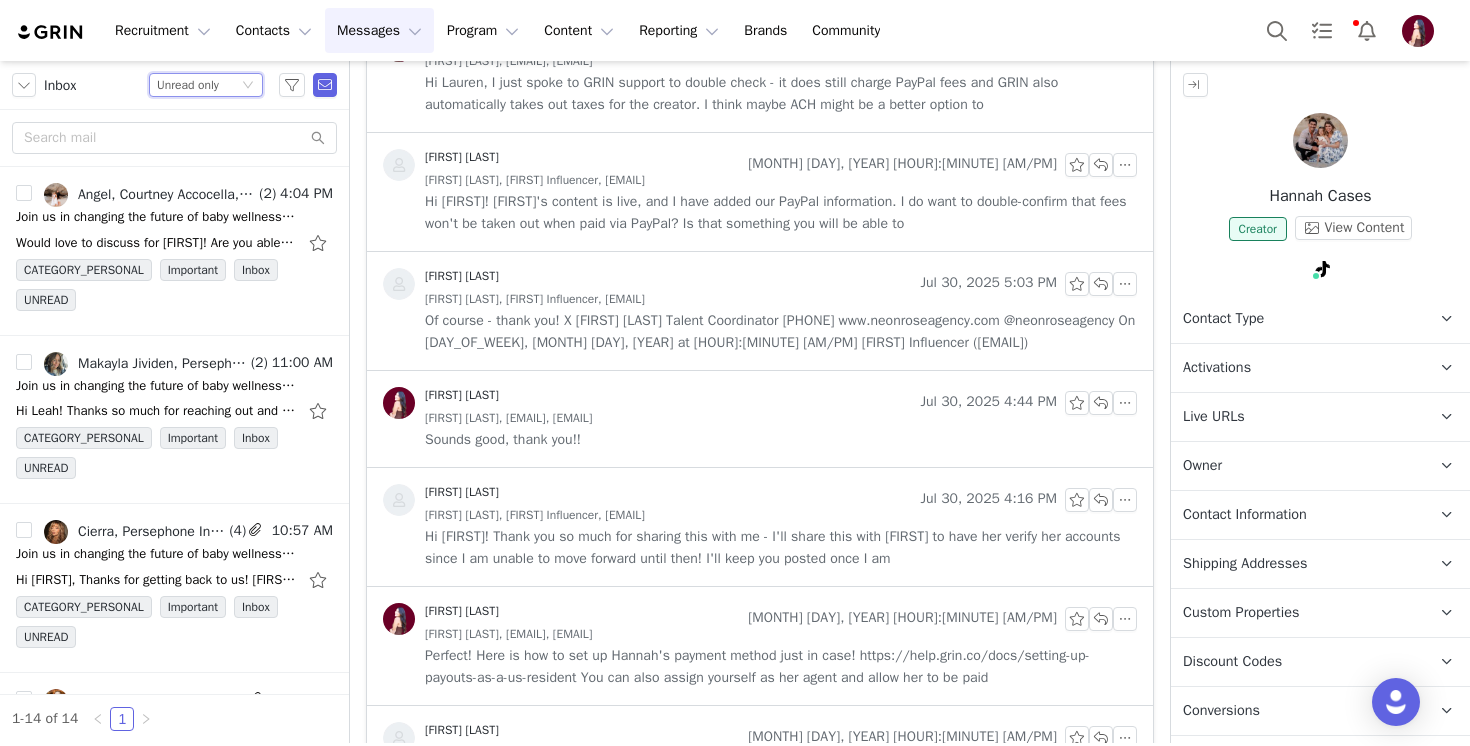 click at bounding box center [174, 138] 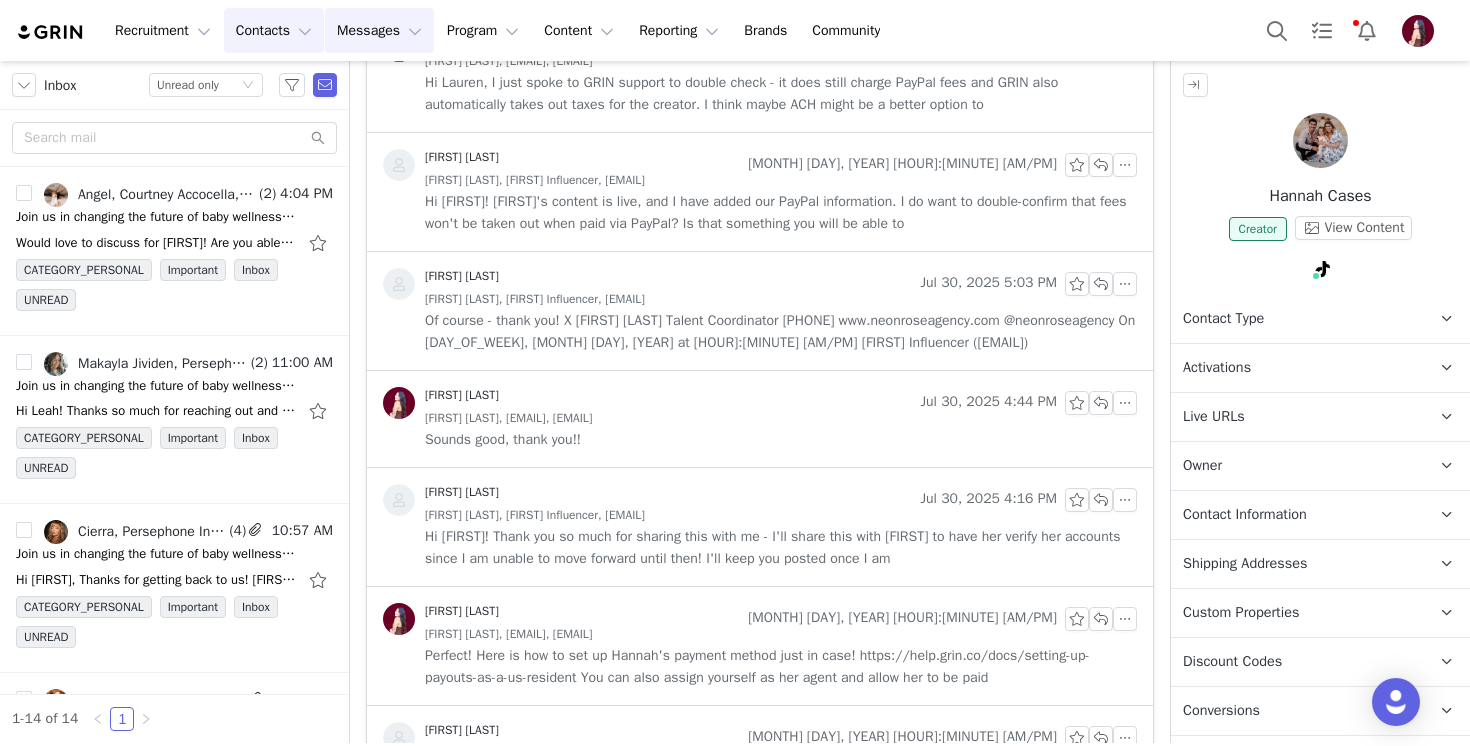 click on "Contacts Contacts" at bounding box center (274, 30) 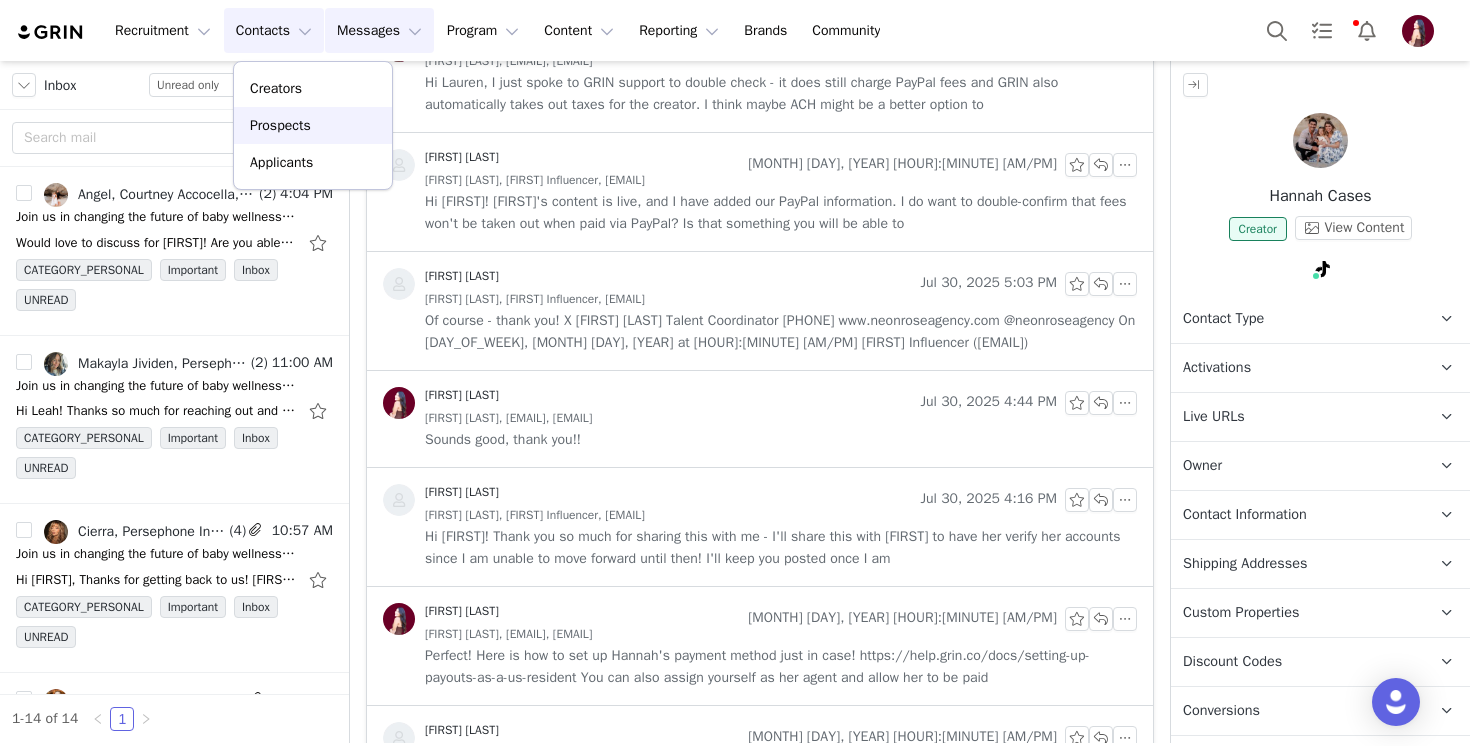 click on "Prospects" at bounding box center [313, 125] 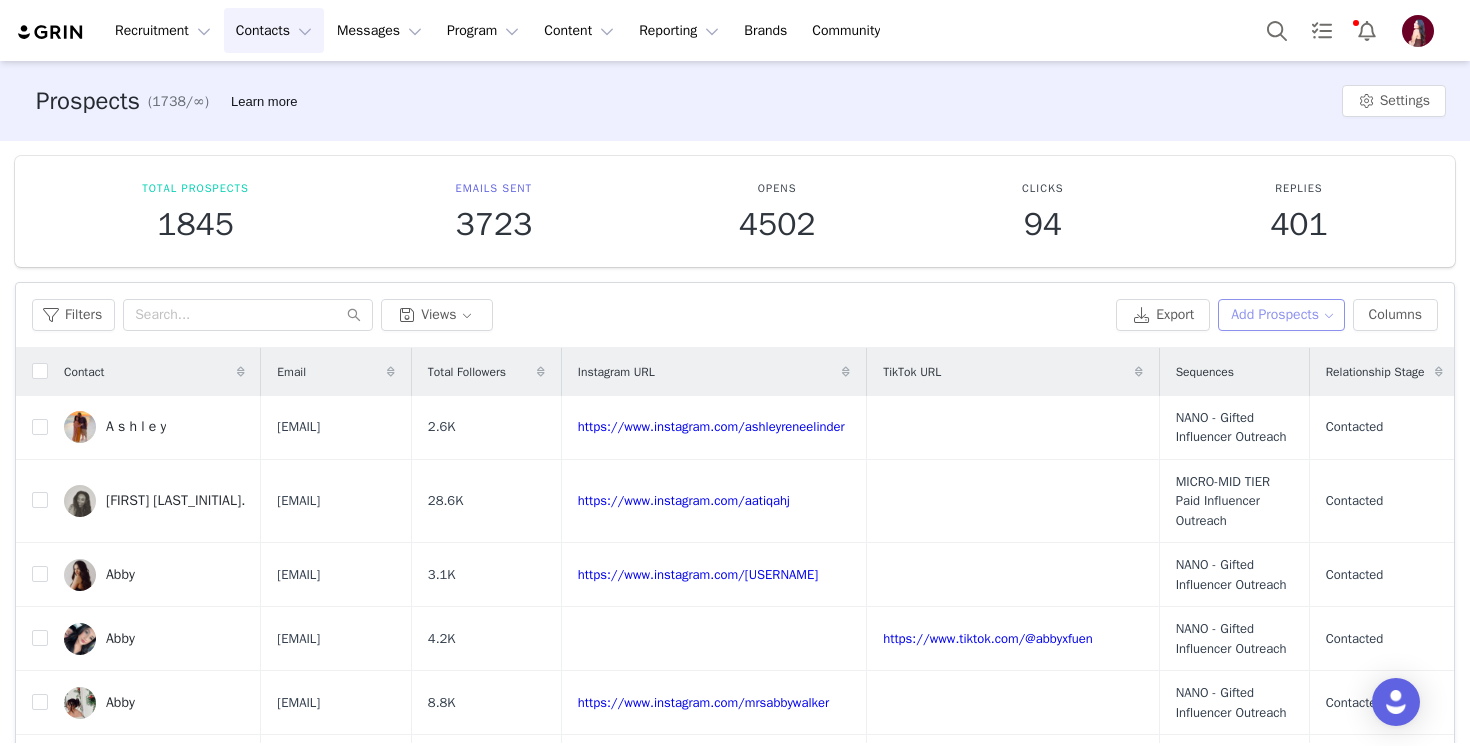click on "Add Prospects" at bounding box center (1281, 315) 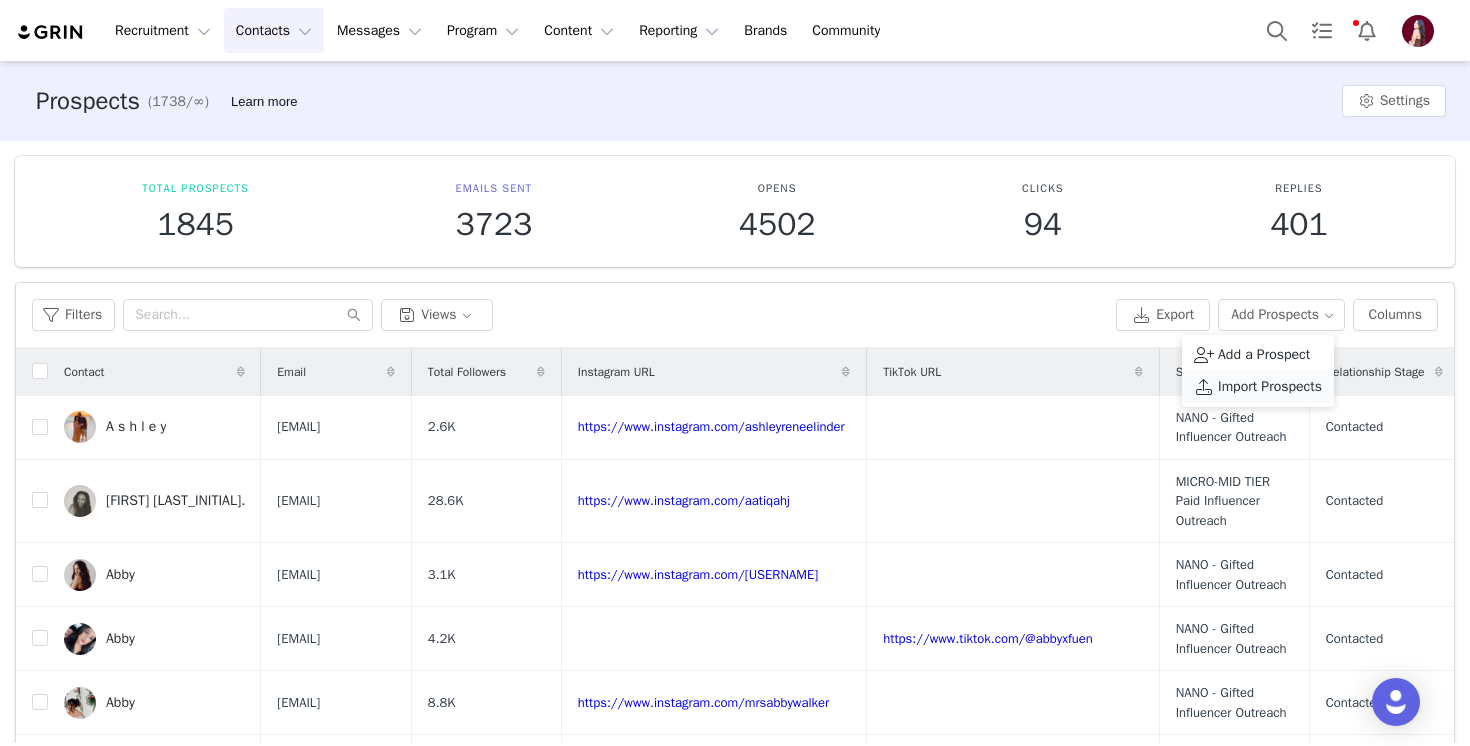 click on "Import Prospects" at bounding box center (1270, 387) 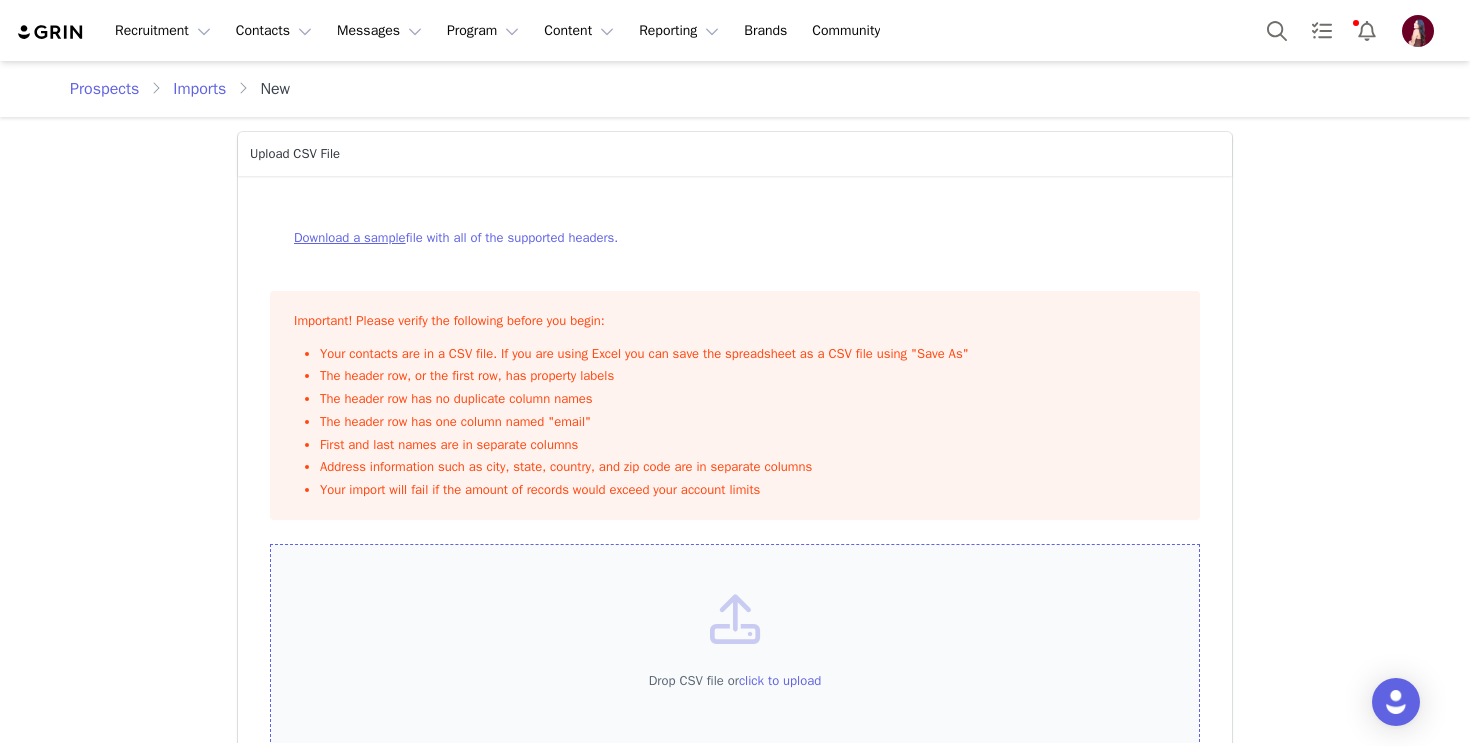 click on "Drop CSV file or  click to upload" at bounding box center [735, 656] 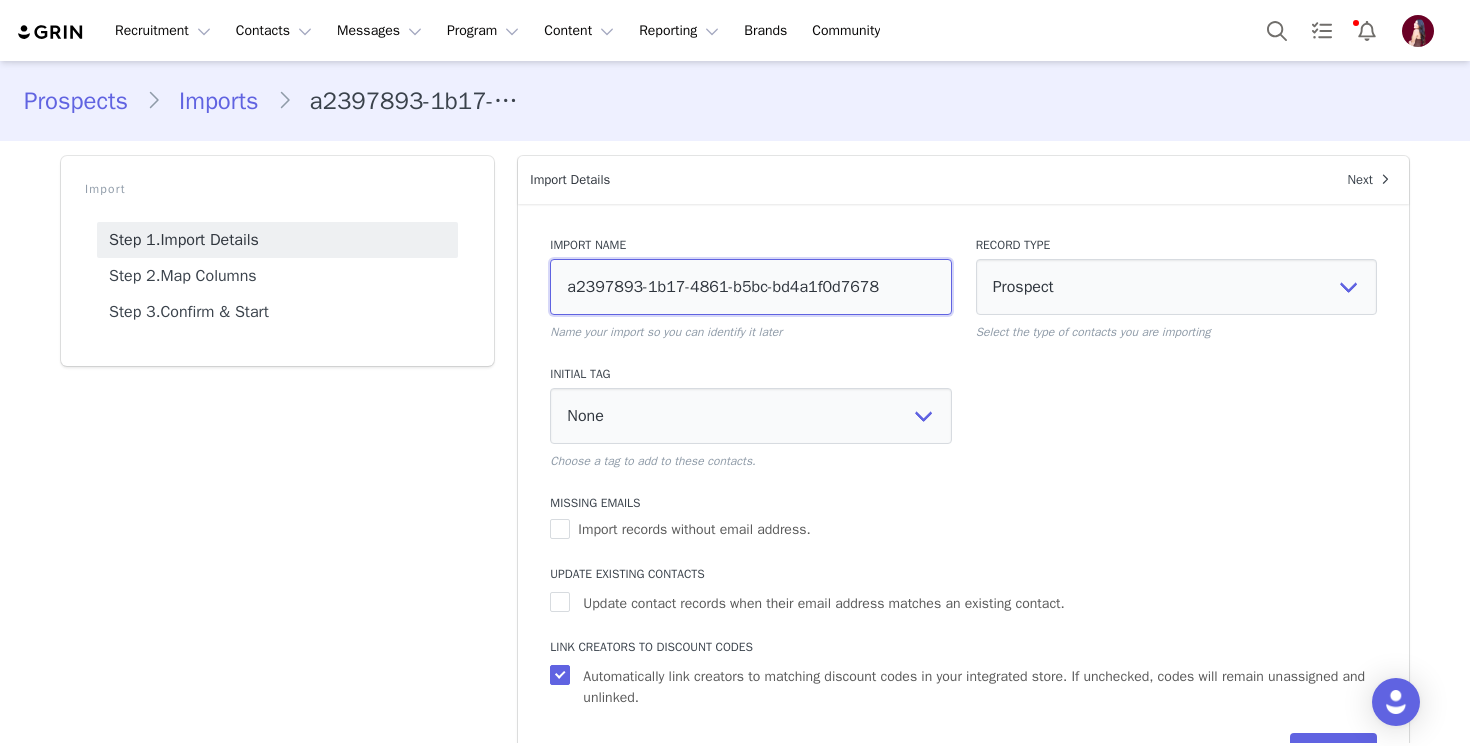 drag, startPoint x: 905, startPoint y: 281, endPoint x: 492, endPoint y: 277, distance: 413.01938 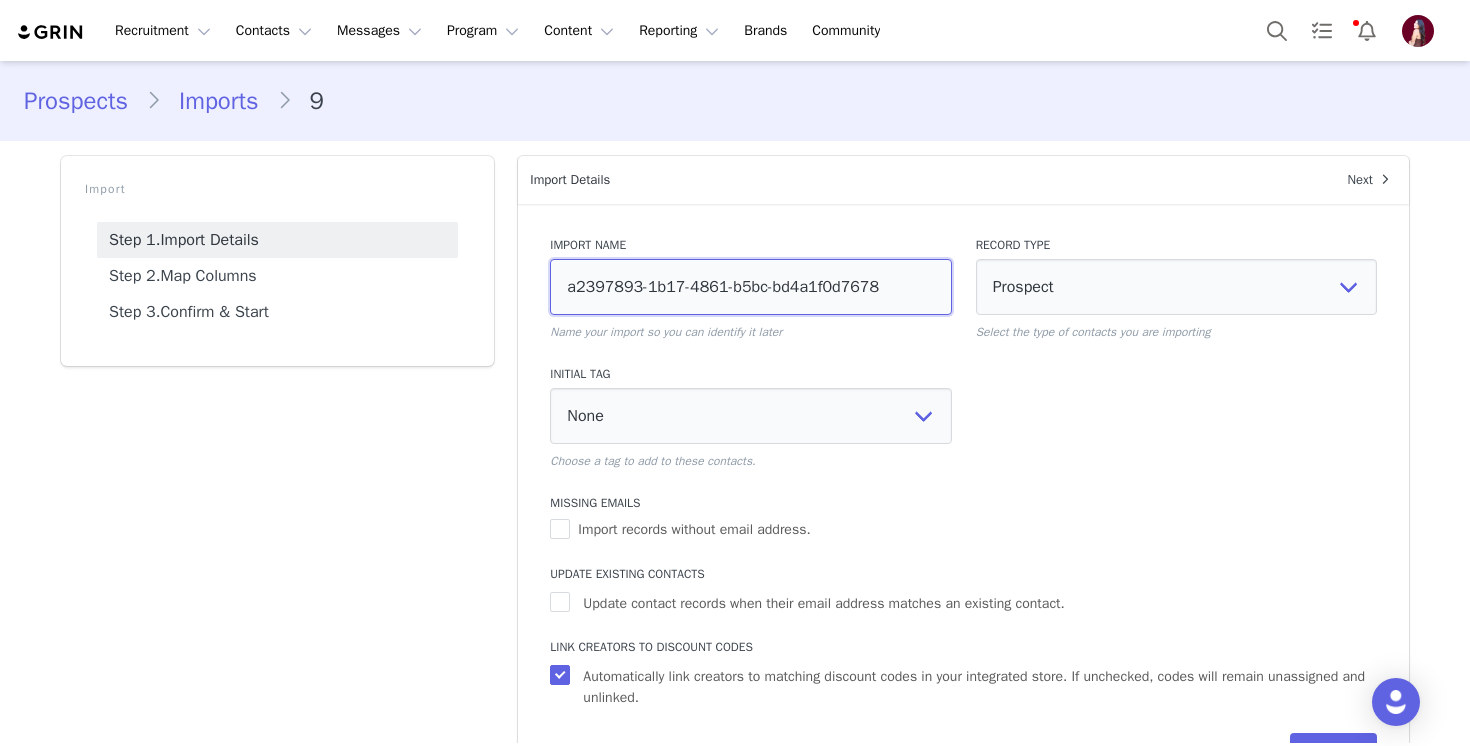 type on "9" 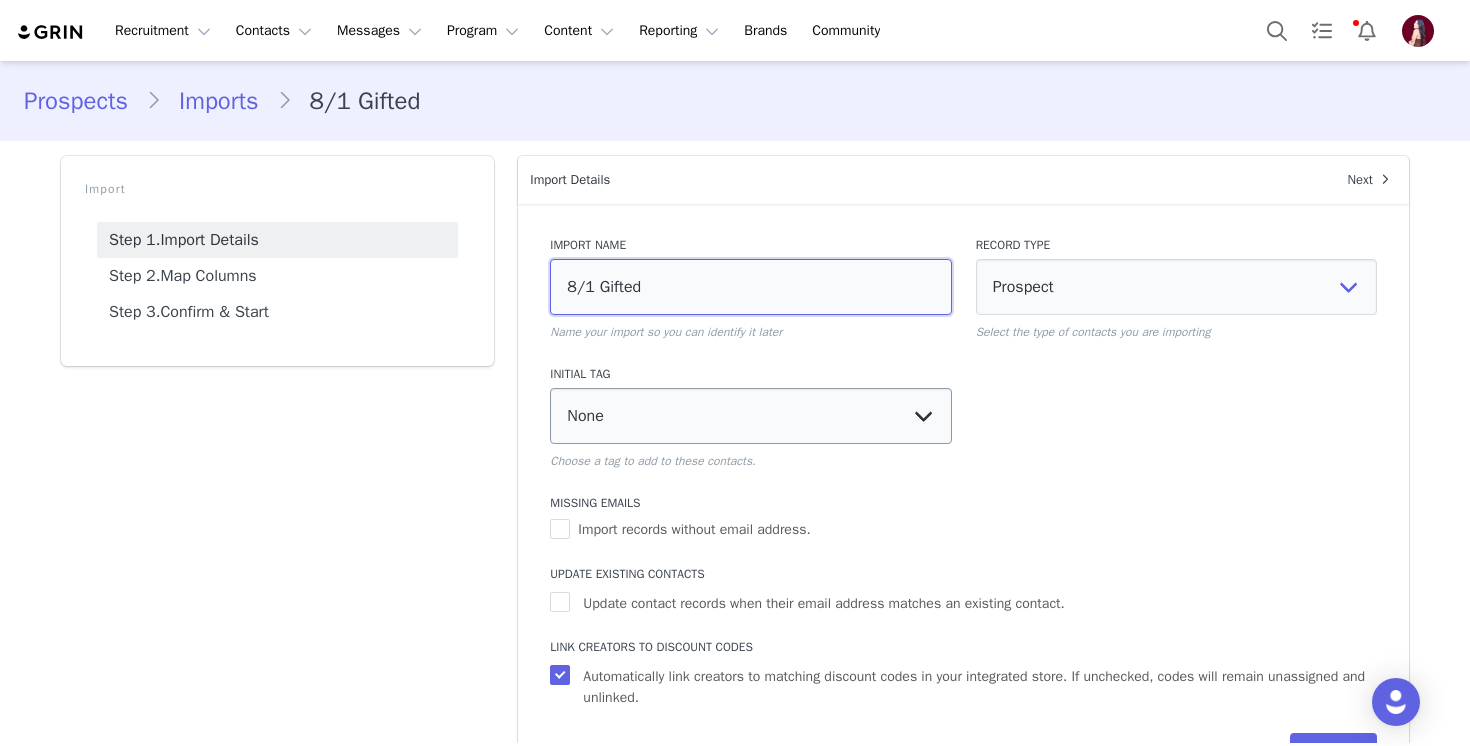 type on "8/1 Gifted" 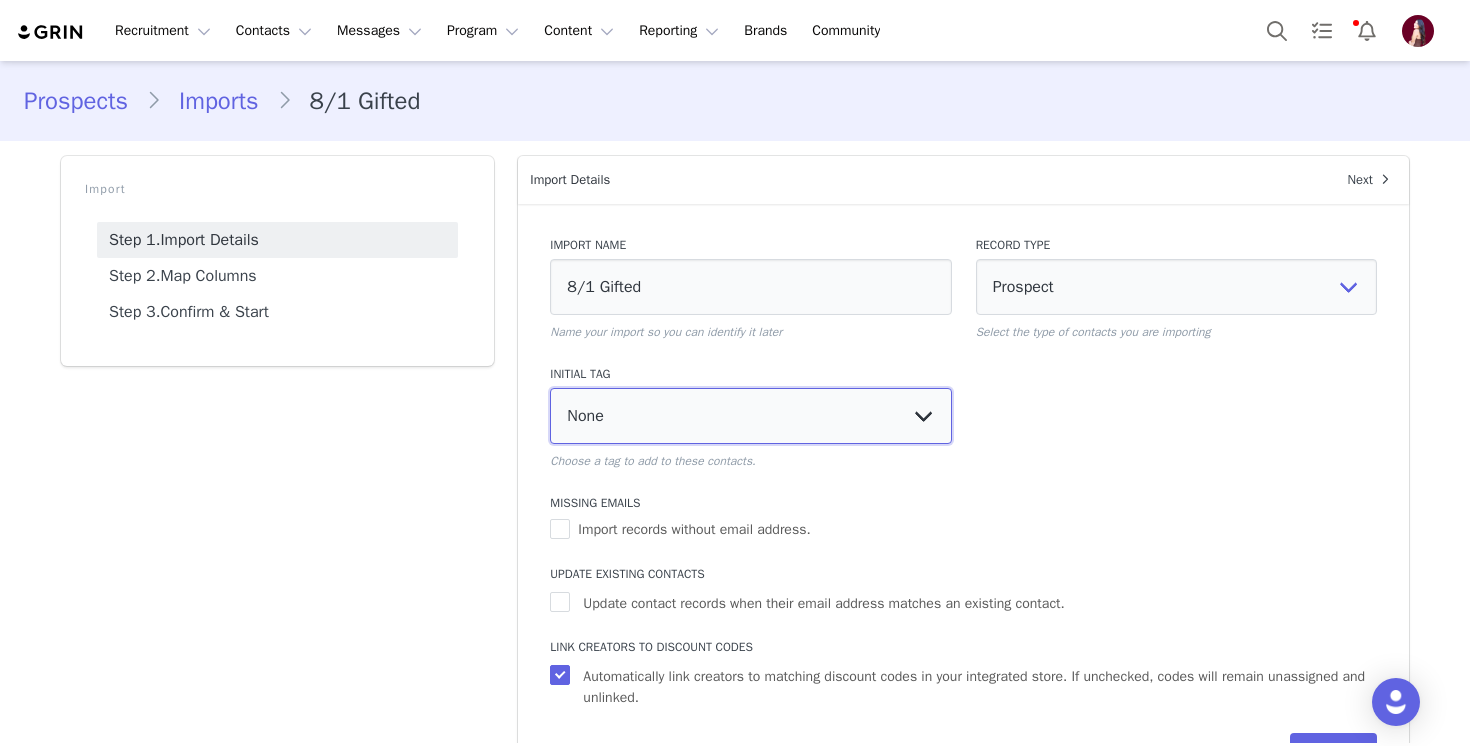 click on "None  Applicant   Circle Back   Curated List   Declined   Do not work with again   Gifted   Paid   Top Tier   Worked with before" at bounding box center (750, 416) 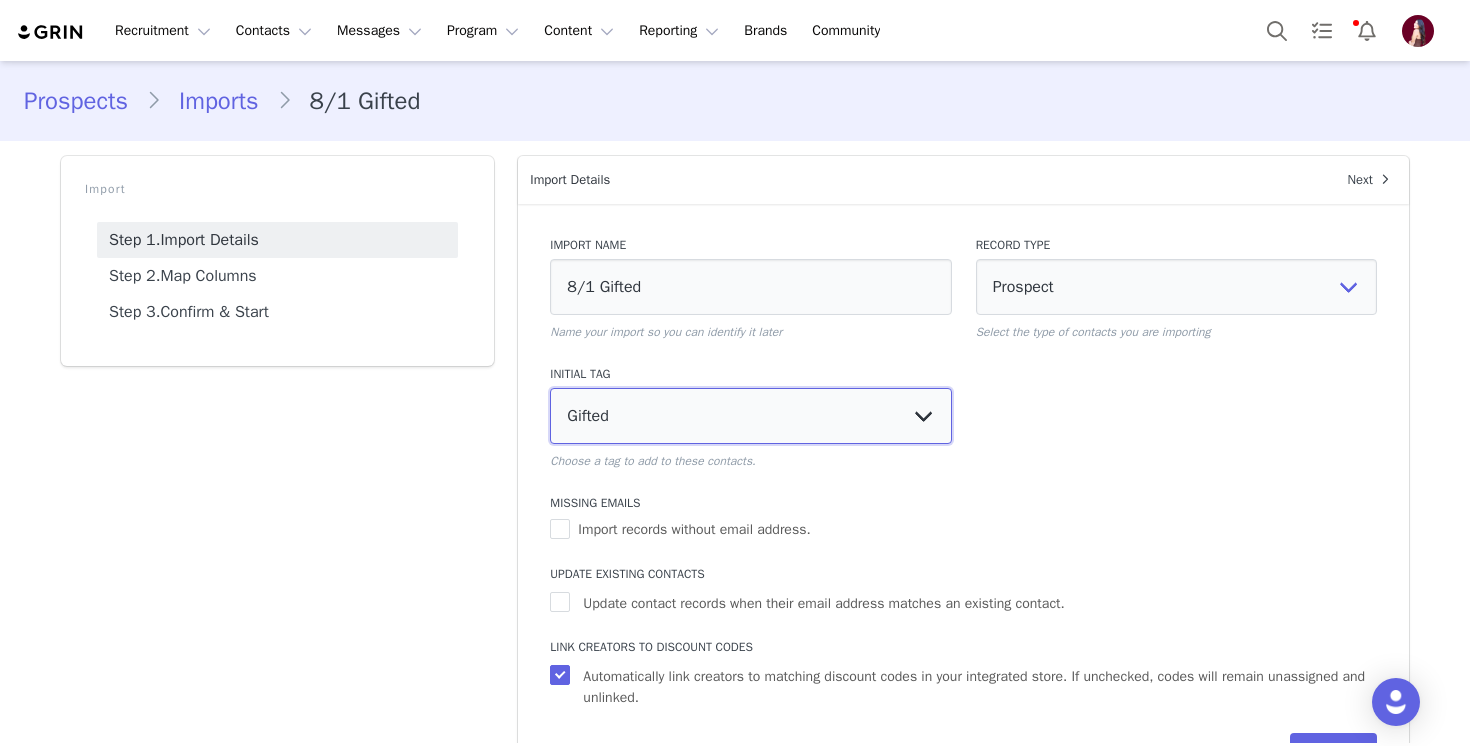 select 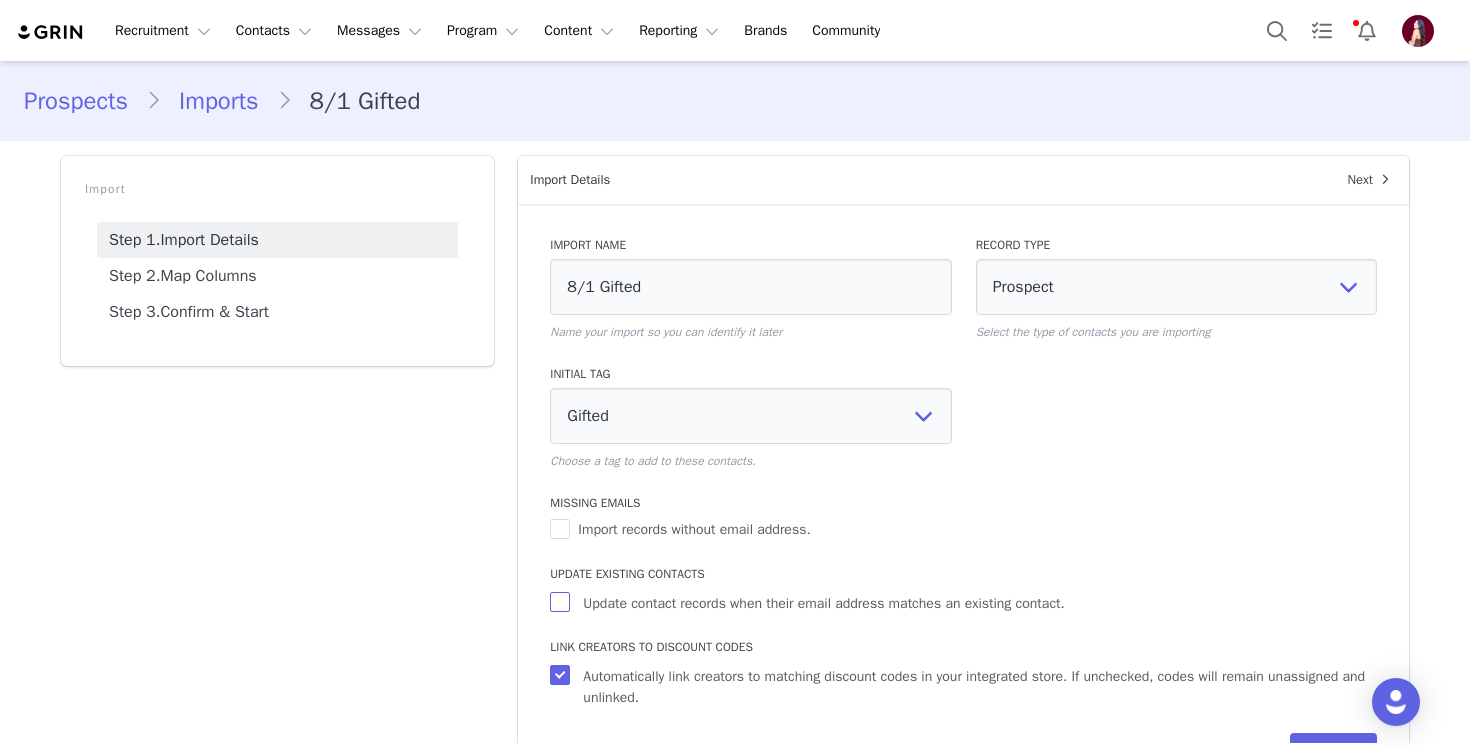 click on "Update contact records when their email address matches an existing contact." at bounding box center [823, 603] 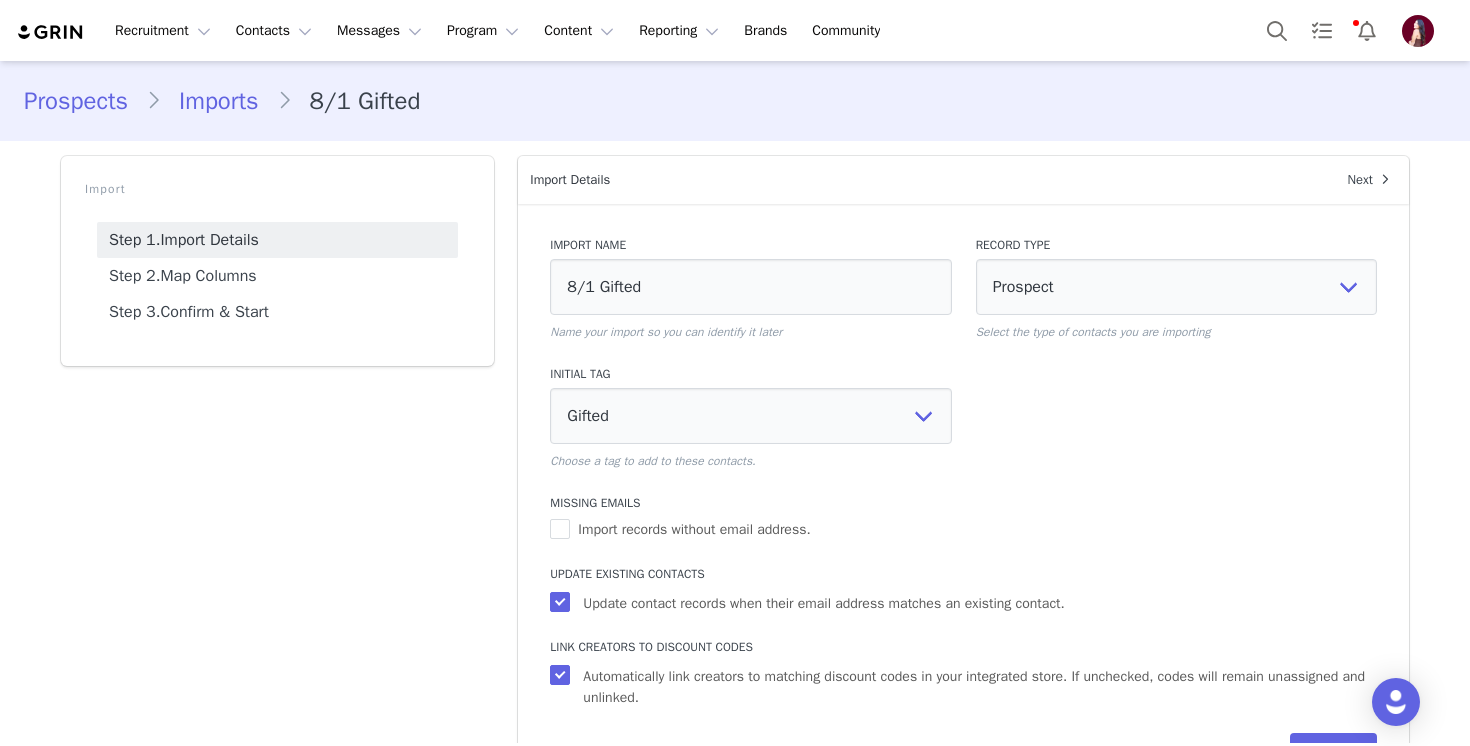 click on "Import Step 1.  Import Details  Step 2.  Map Columns  Step 3.  Confirm & Start" at bounding box center [277, 478] 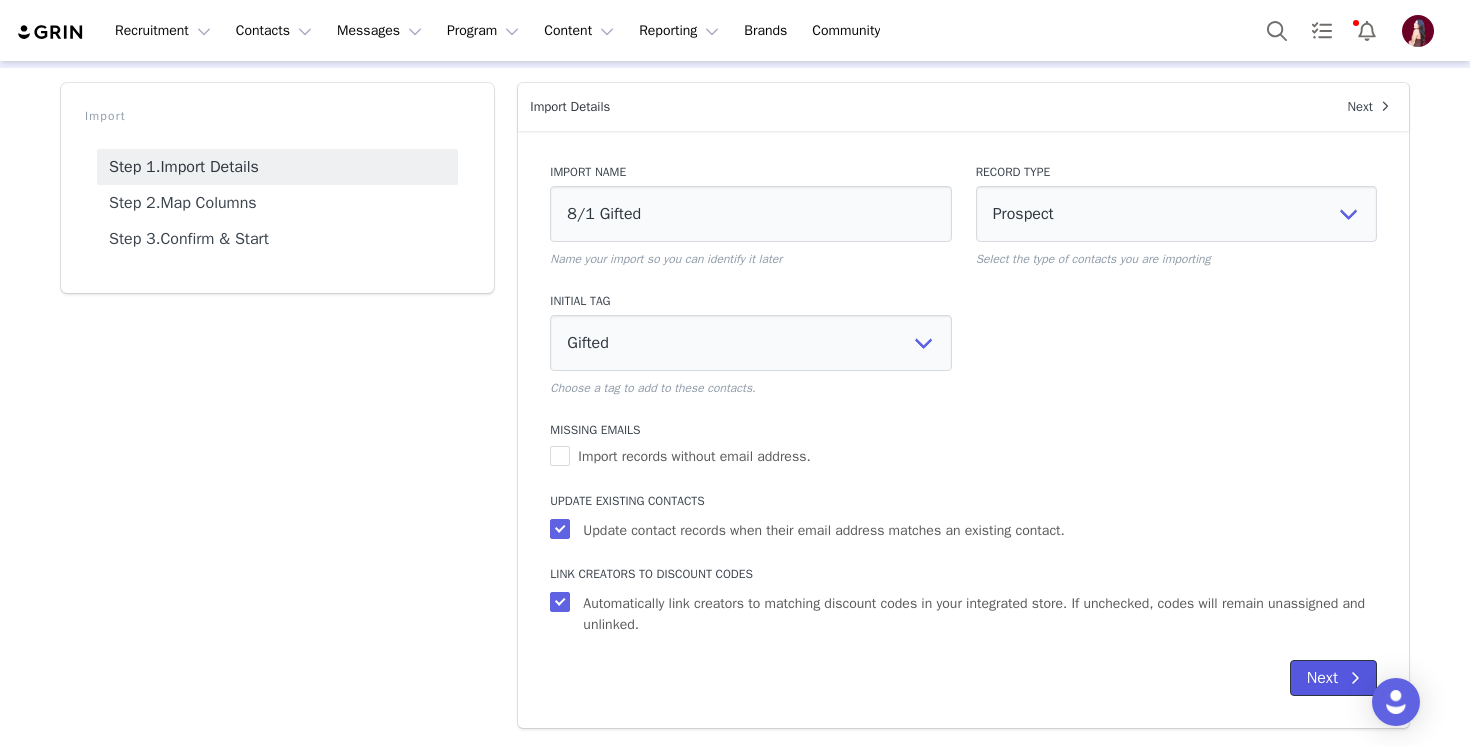 click on "Next" at bounding box center (1333, 678) 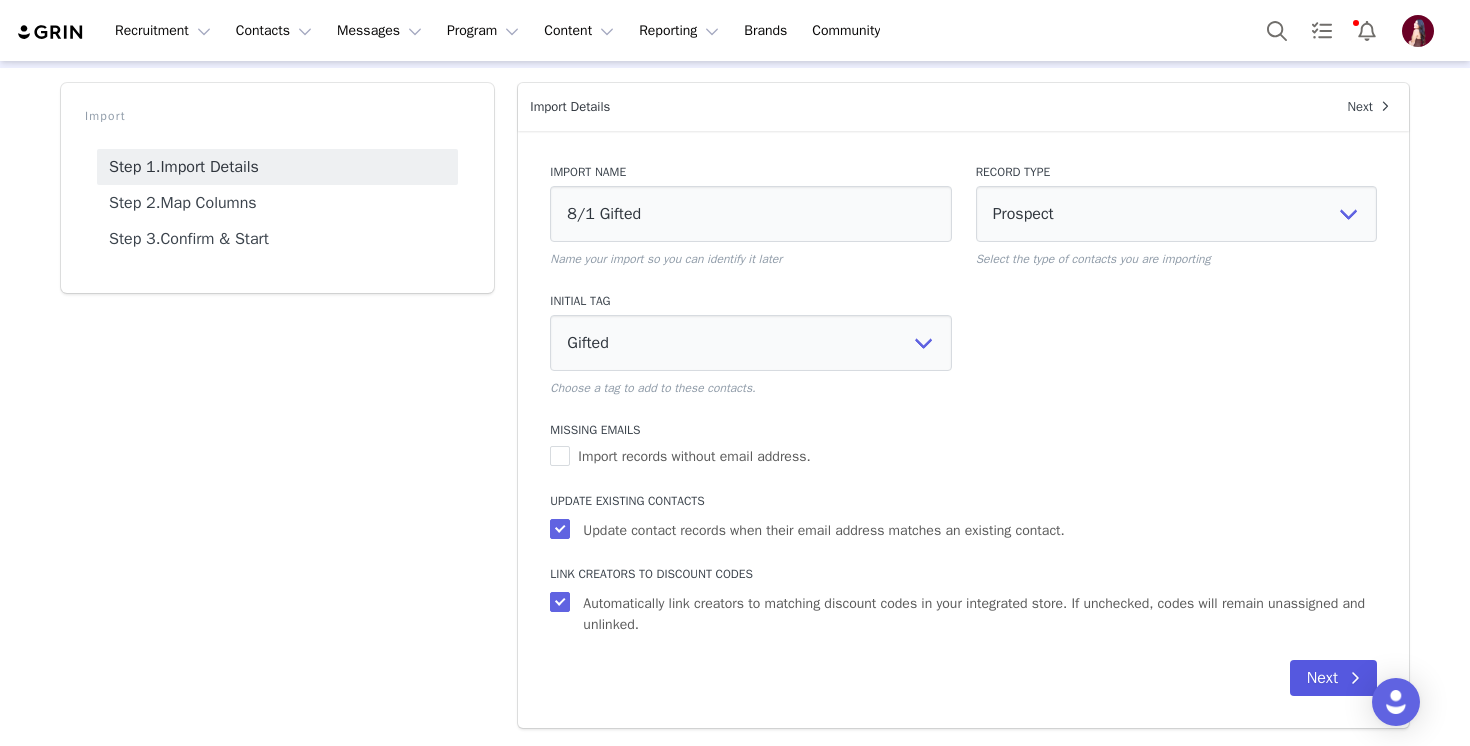 scroll, scrollTop: 0, scrollLeft: 0, axis: both 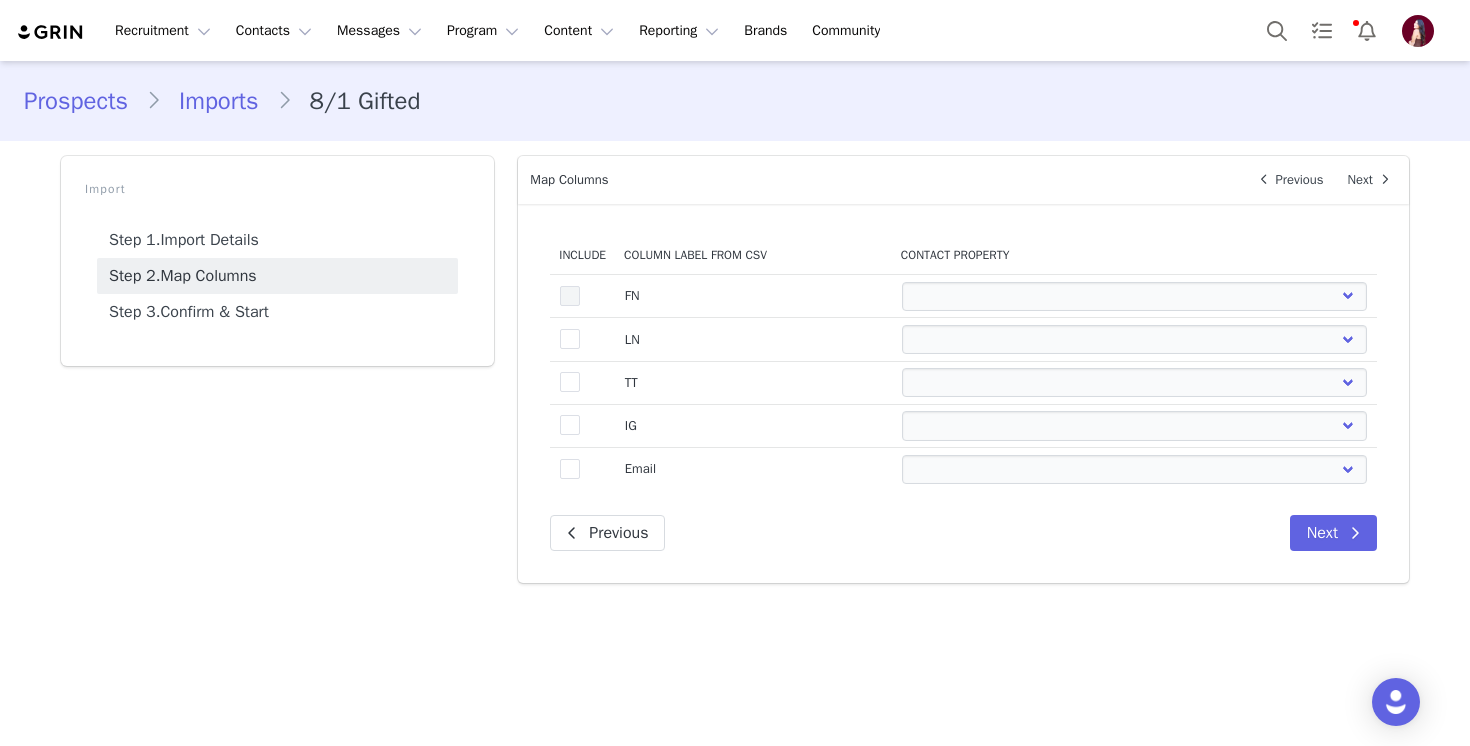 click on "true" at bounding box center (570, 296) 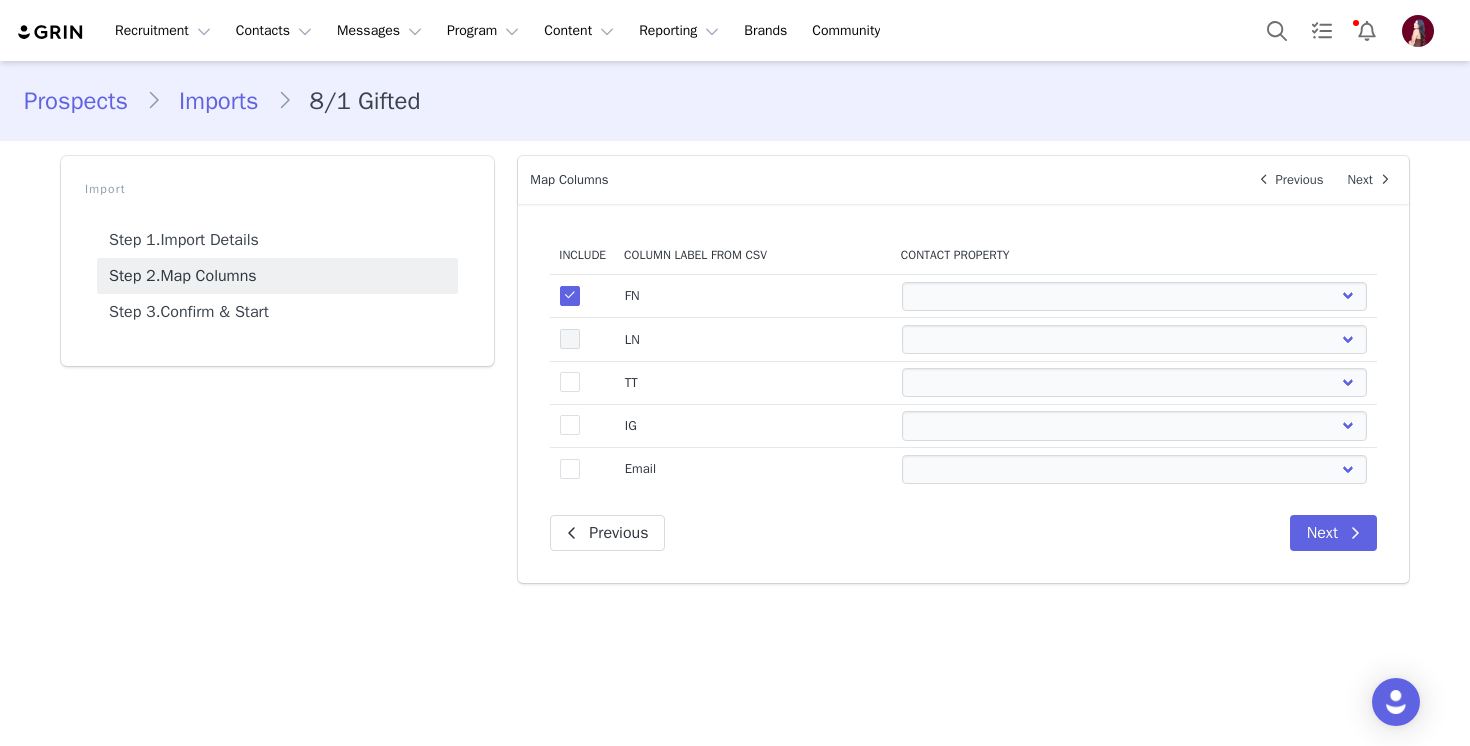 click at bounding box center [570, 339] 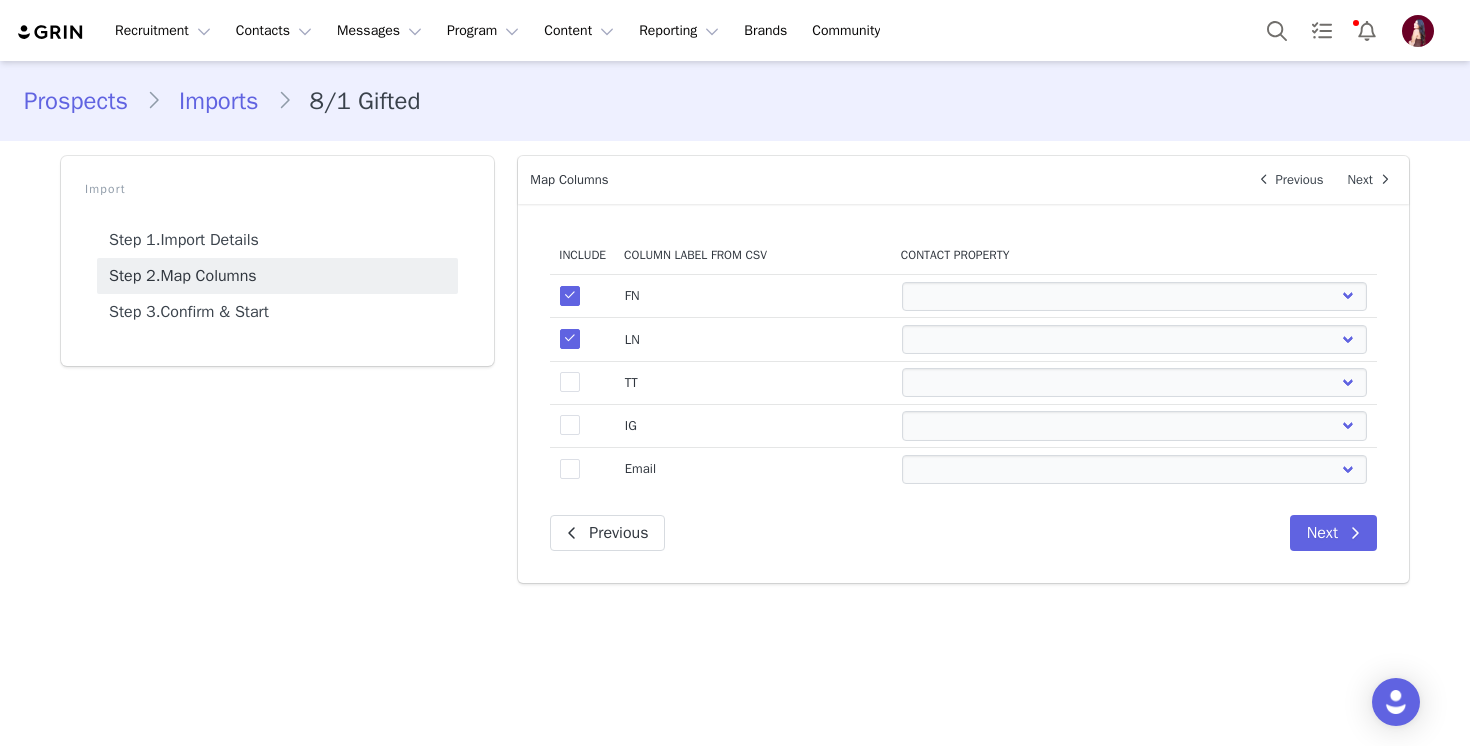 select 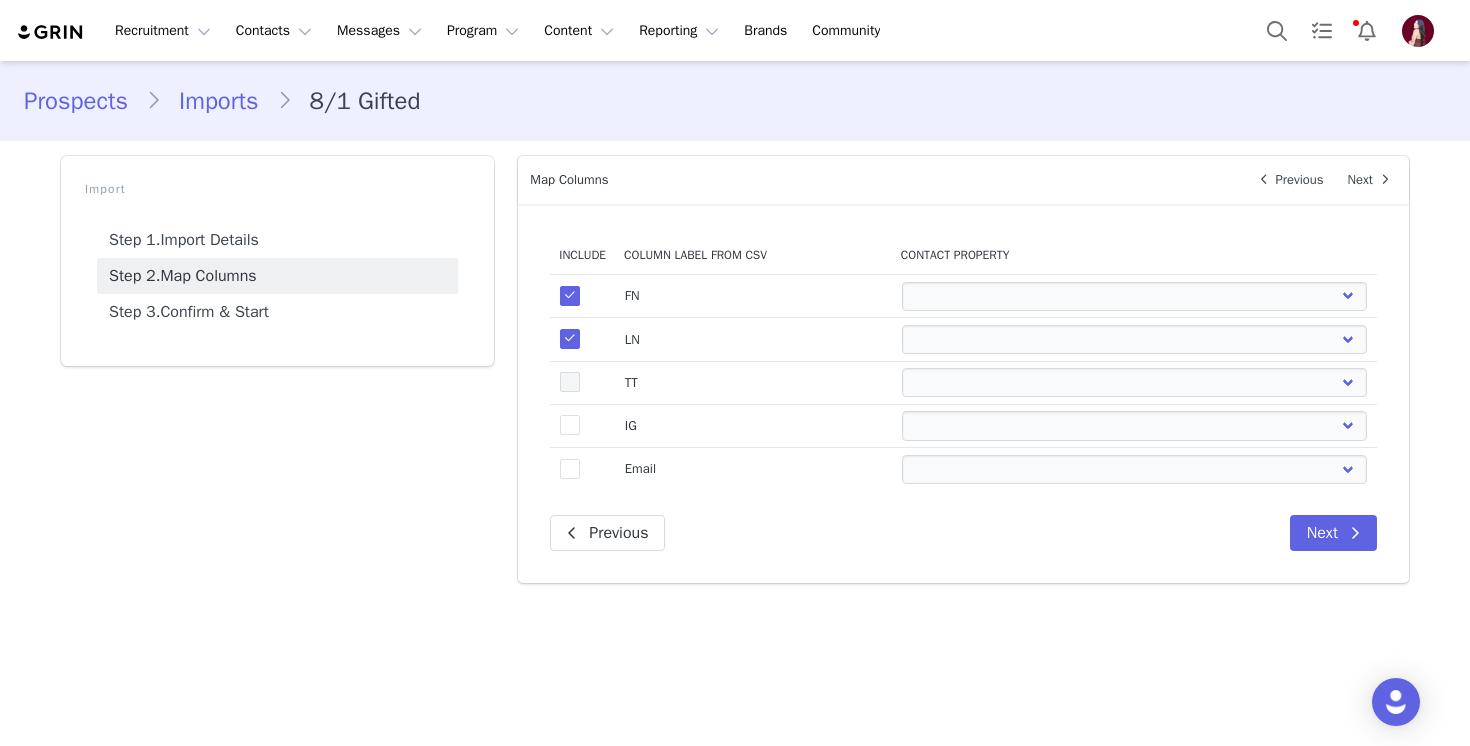 click at bounding box center (570, 382) 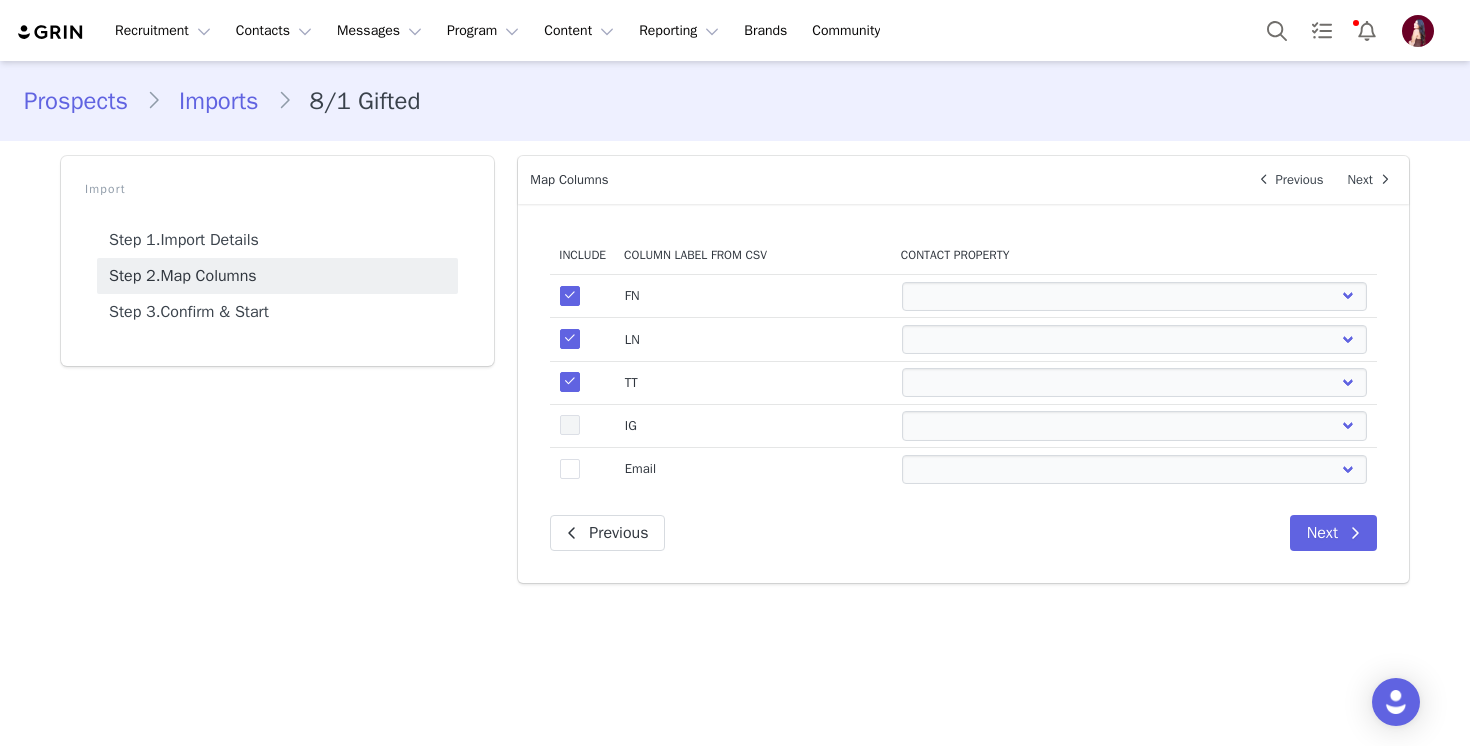click on "true" at bounding box center [570, 425] 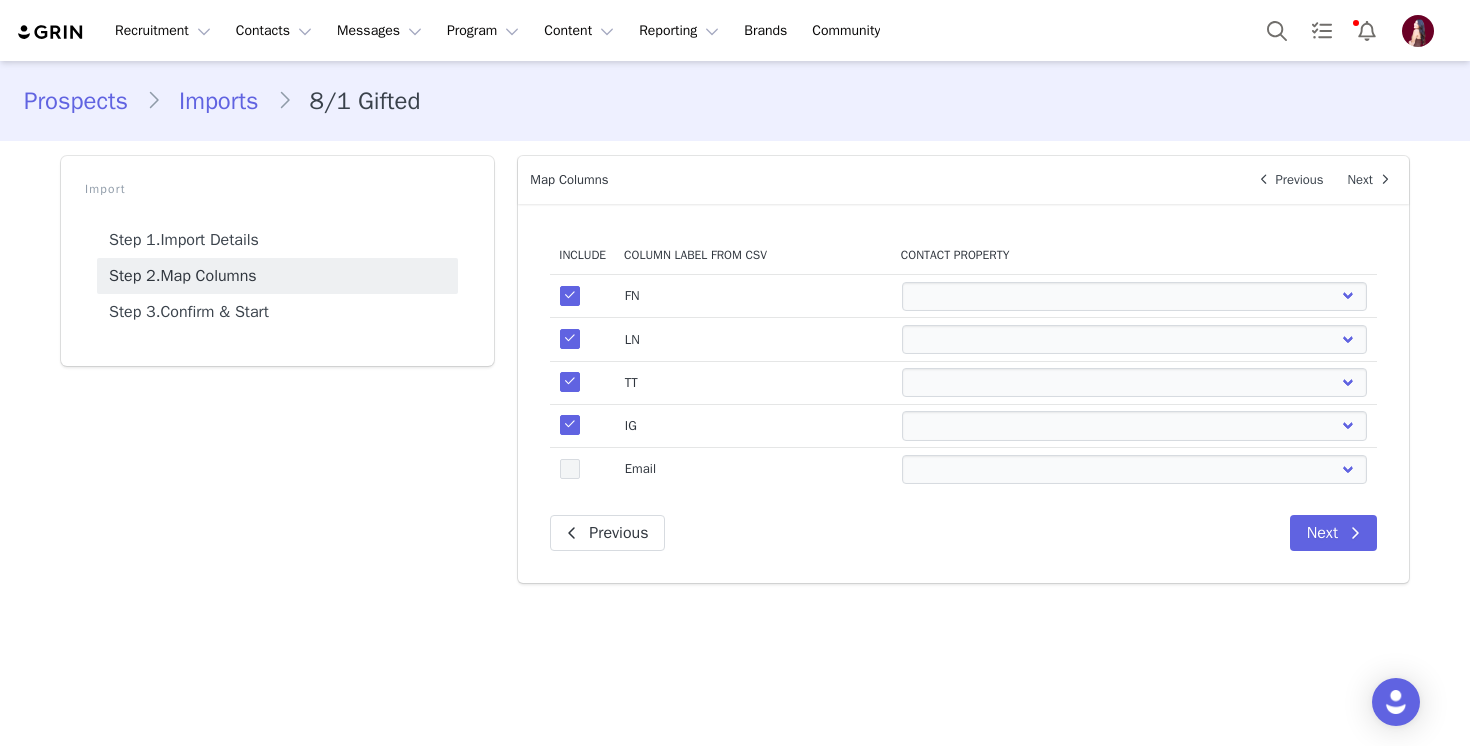 click at bounding box center (570, 469) 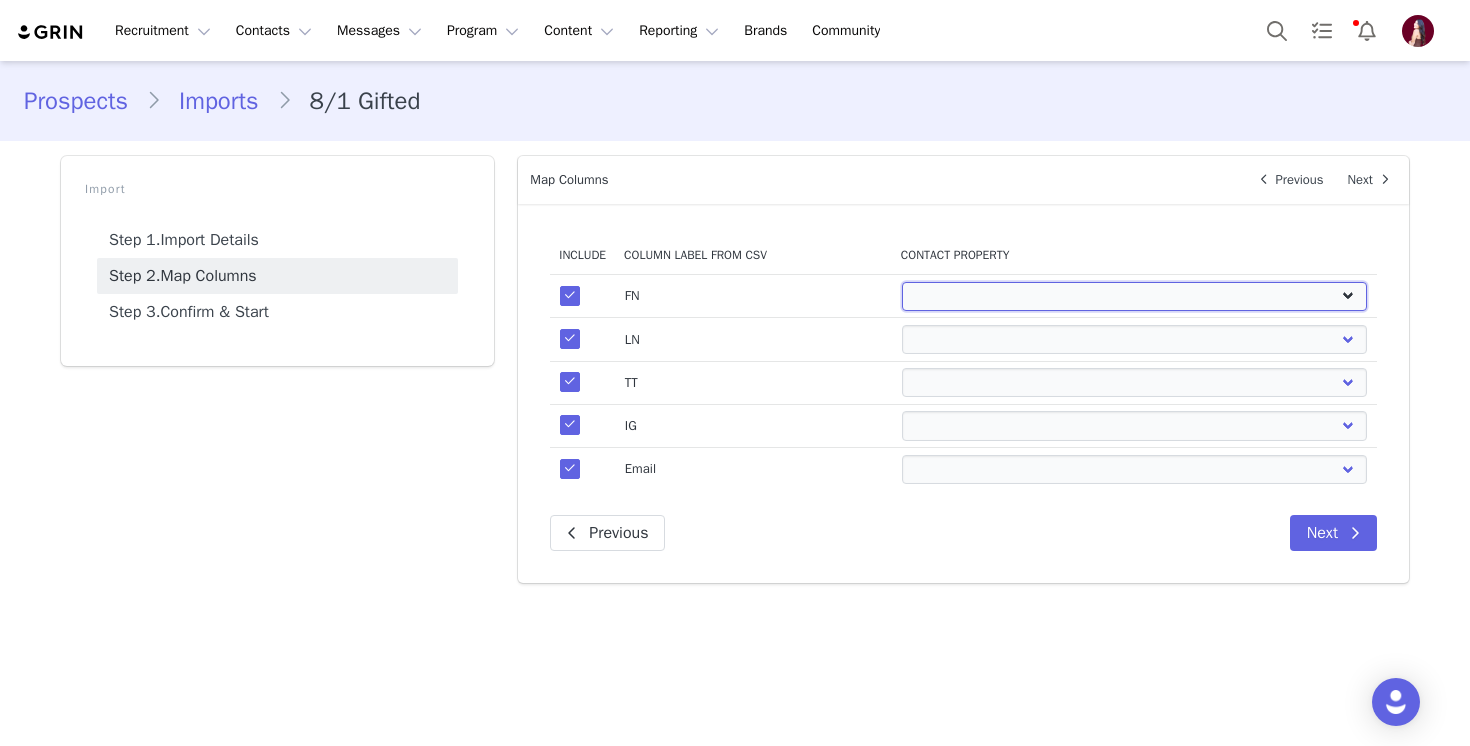 click on "First Name   Last Name   Email   PayPal Email   Gender   Language   Phone Country Code   Phone Number   Company   Street   Street 2   City   State   Zip   Country   Website URL   Instagram URL   YouTube URL   Twitter URL   Facebook URL   TikTok URL   Twitch URL   Pinterest URL   Persephone: Influencers Pre-Launch" at bounding box center [1135, 296] 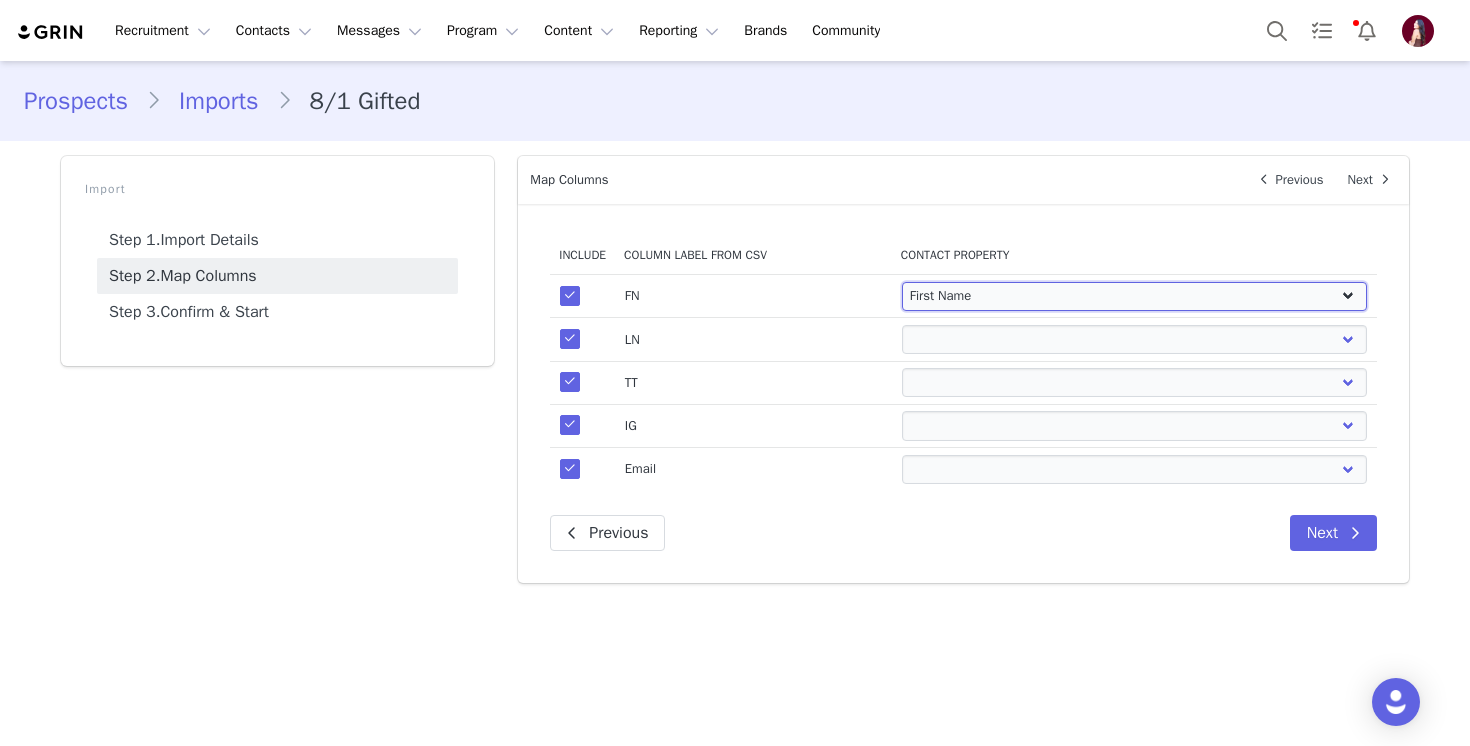 select 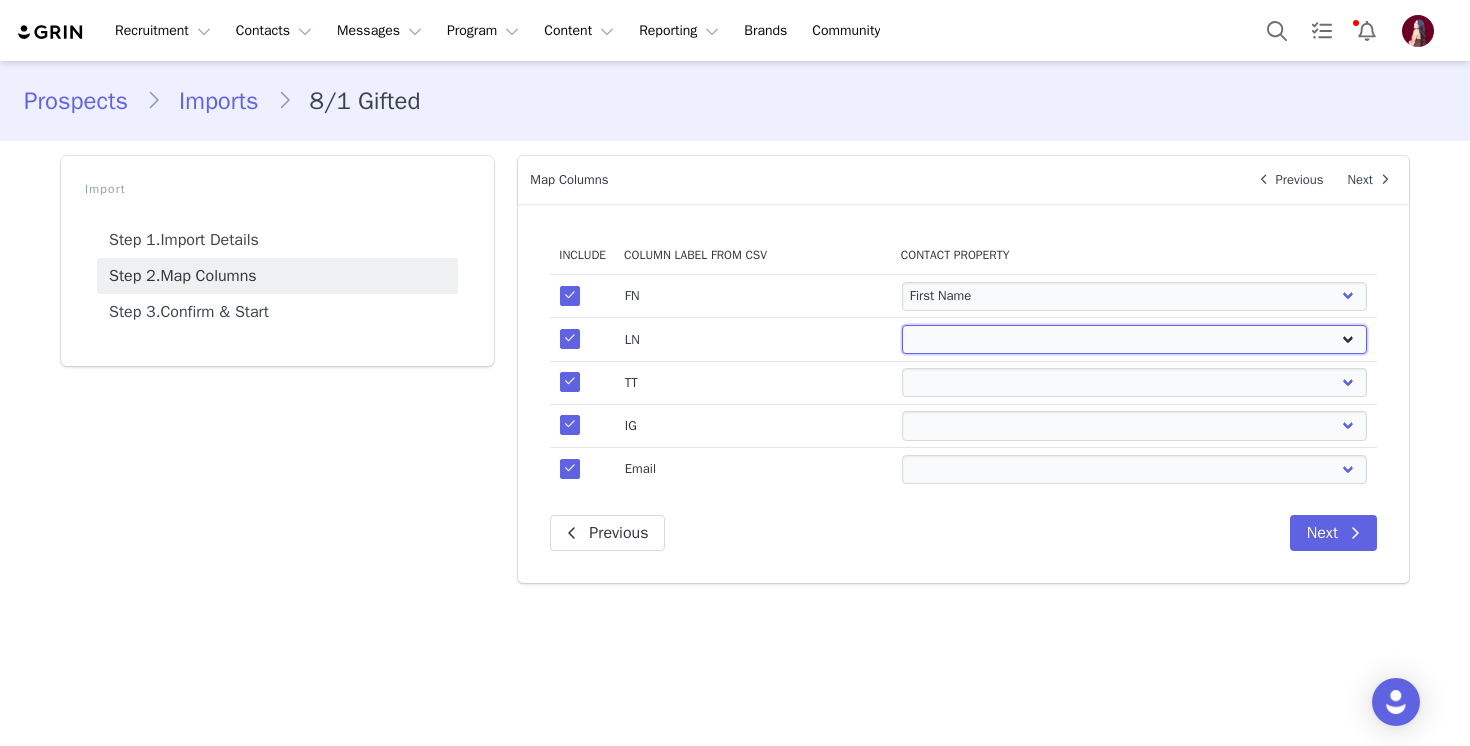 click on "First Name   Last Name   Email   PayPal Email   Gender   Language   Phone Country Code   Phone Number   Company   Street   Street 2   City   State   Zip   Country   Website URL   Instagram URL   YouTube URL   Twitter URL   Facebook URL   TikTok URL   Twitch URL   Pinterest URL   Persephone: Influencers Pre-Launch" at bounding box center (1135, 339) 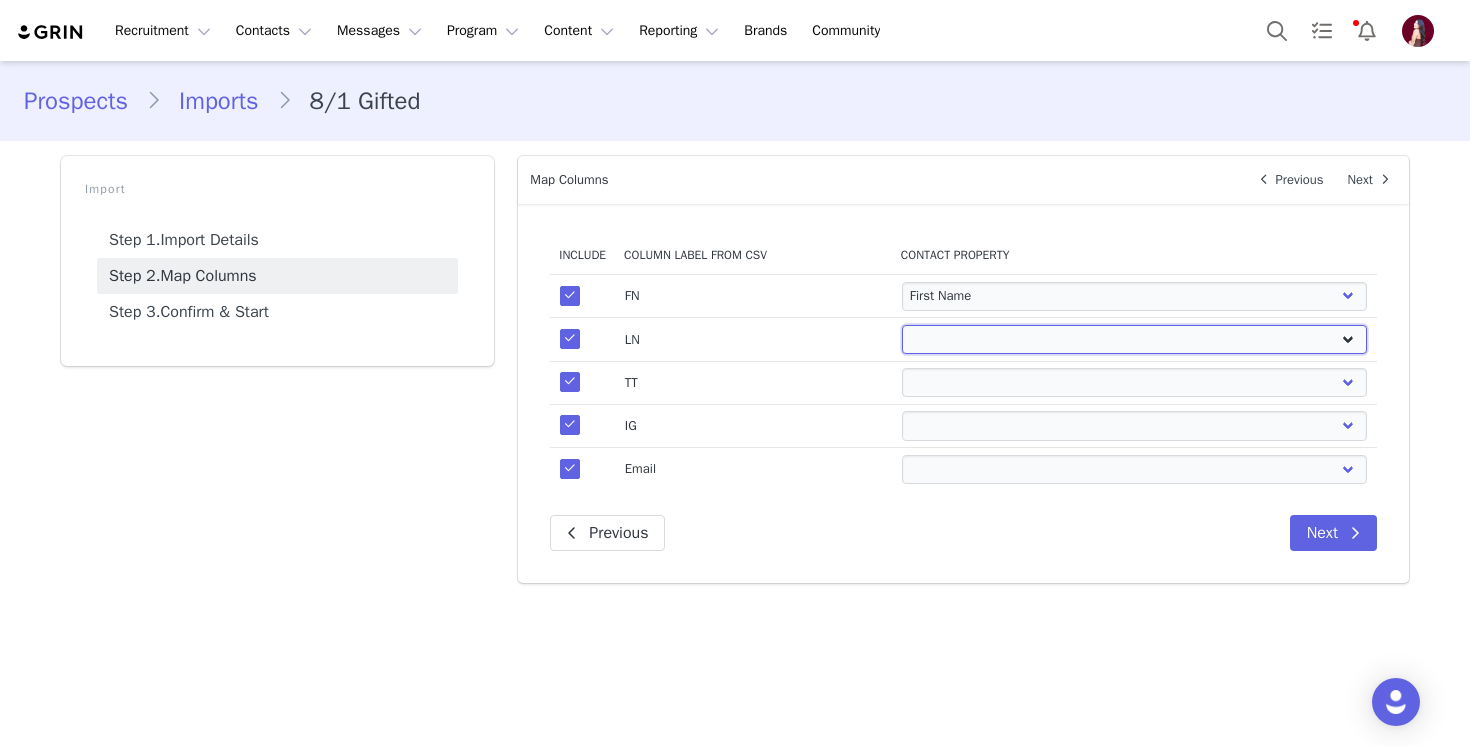 select on "last_name" 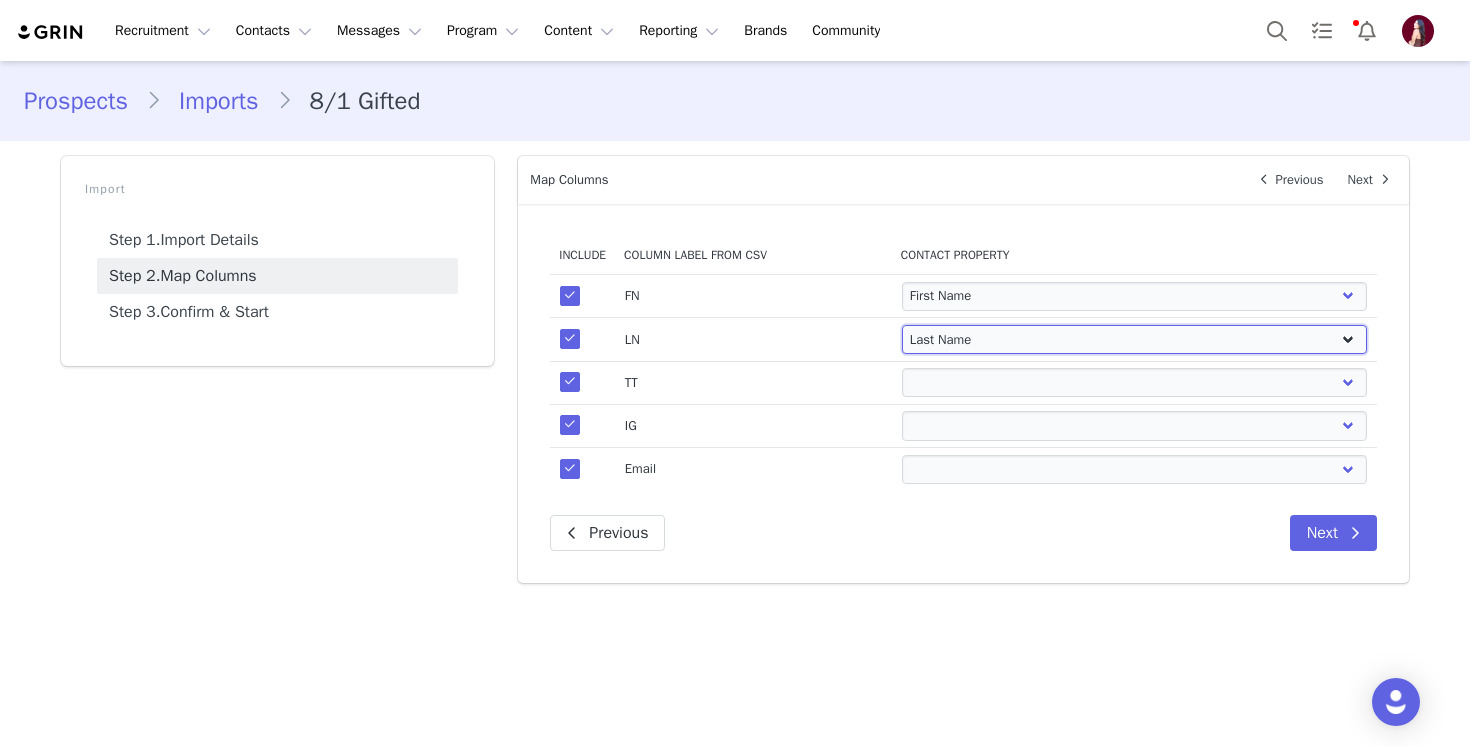 select 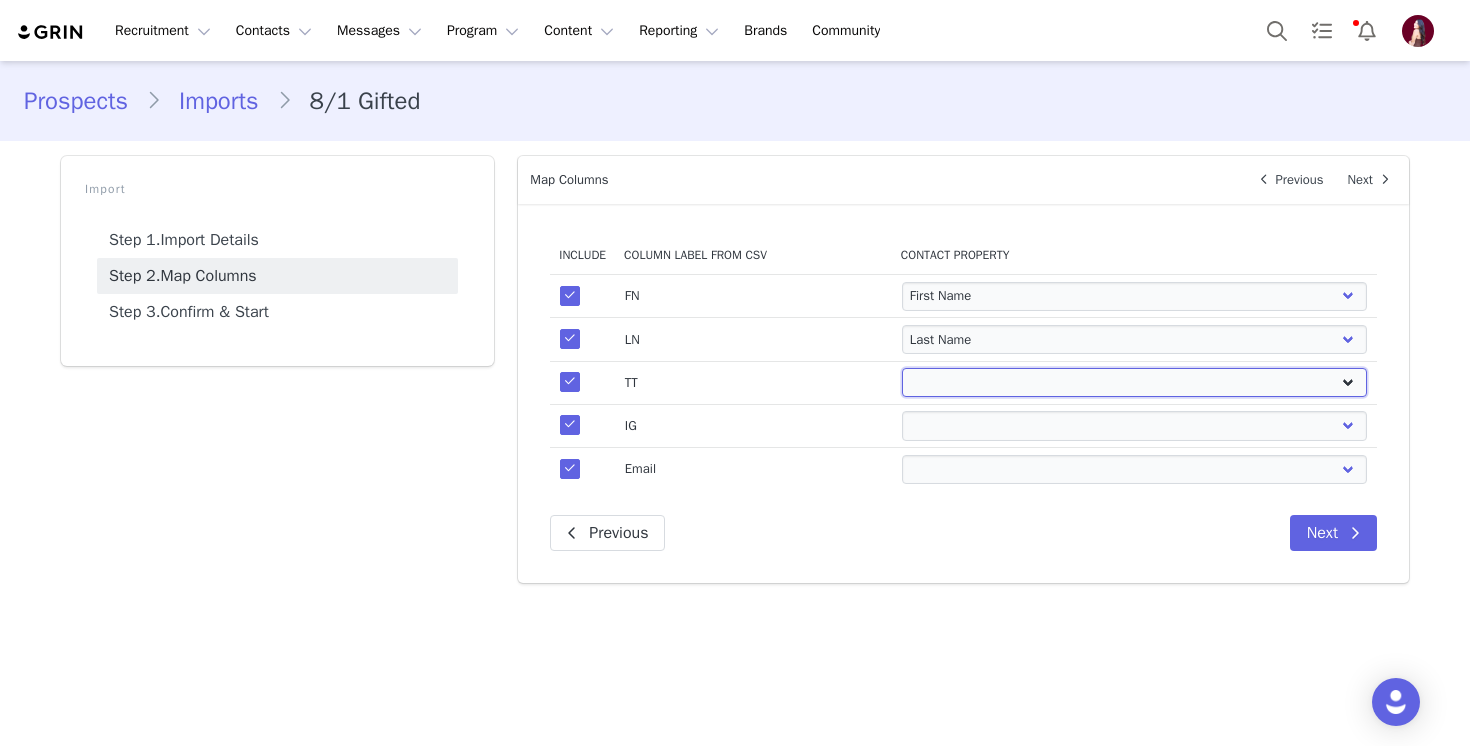 click on "First Name   Last Name   Email   PayPal Email   Gender   Language   Phone Country Code   Phone Number   Company   Street   Street 2   City   State   Zip   Country   Website URL   Instagram URL   YouTube URL   Twitter URL   Facebook URL   TikTok URL   Twitch URL   Pinterest URL   Persephone: Influencers Pre-Launch" at bounding box center (1135, 382) 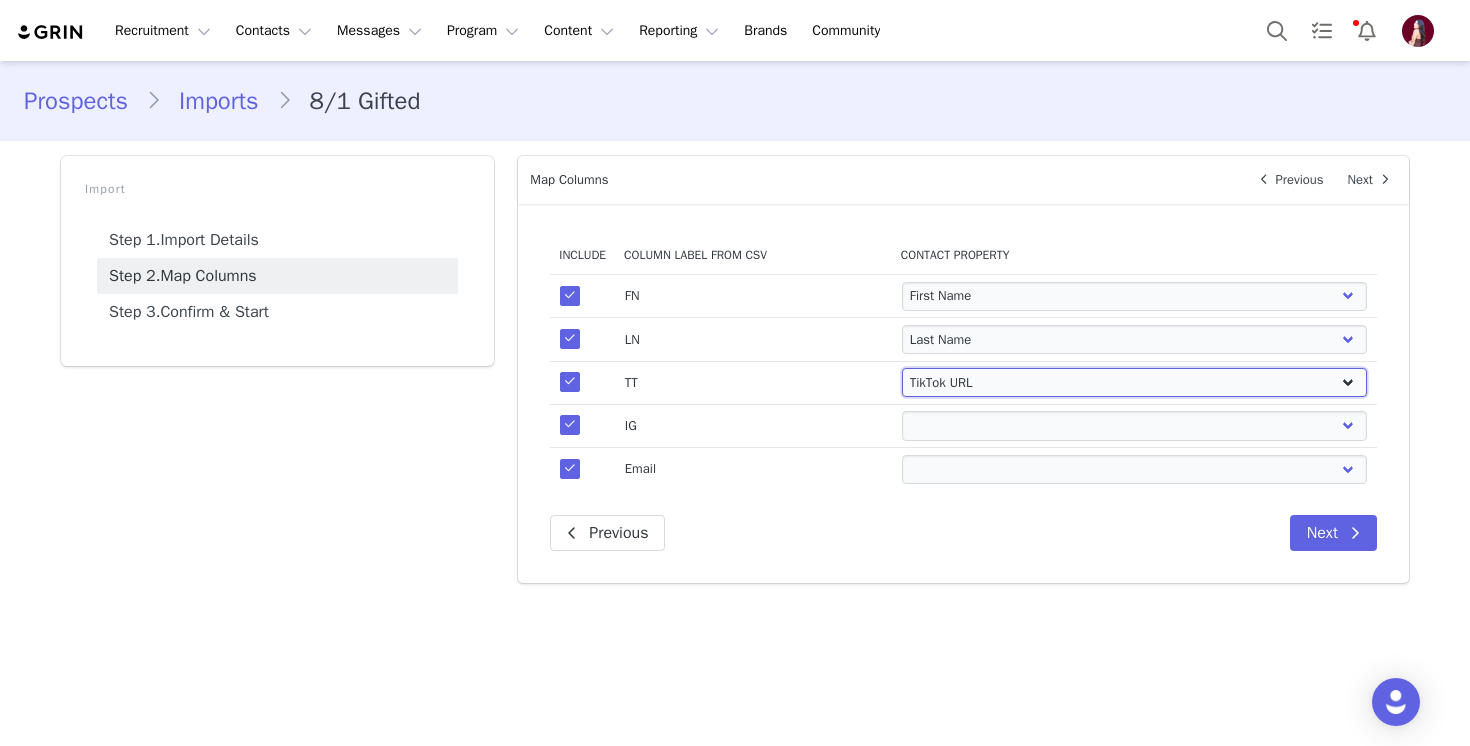select 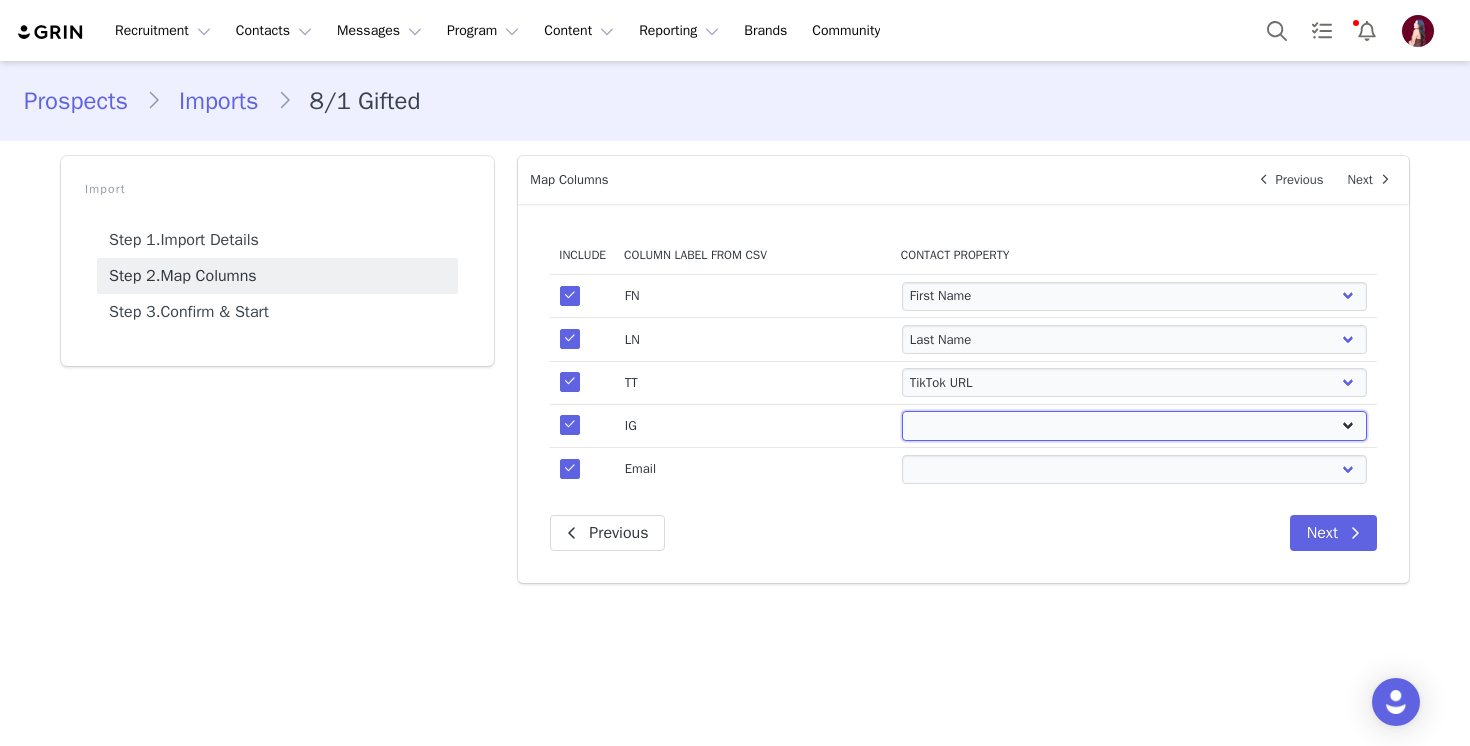 click on "First Name   Last Name   Email   PayPal Email   Gender   Language   Phone Country Code   Phone Number   Company   Street   Street 2   City   State   Zip   Country   Website URL   Instagram URL   YouTube URL   Twitter URL   Facebook URL   TikTok URL   Twitch URL   Pinterest URL   Persephone: Influencers Pre-Launch" at bounding box center (1135, 425) 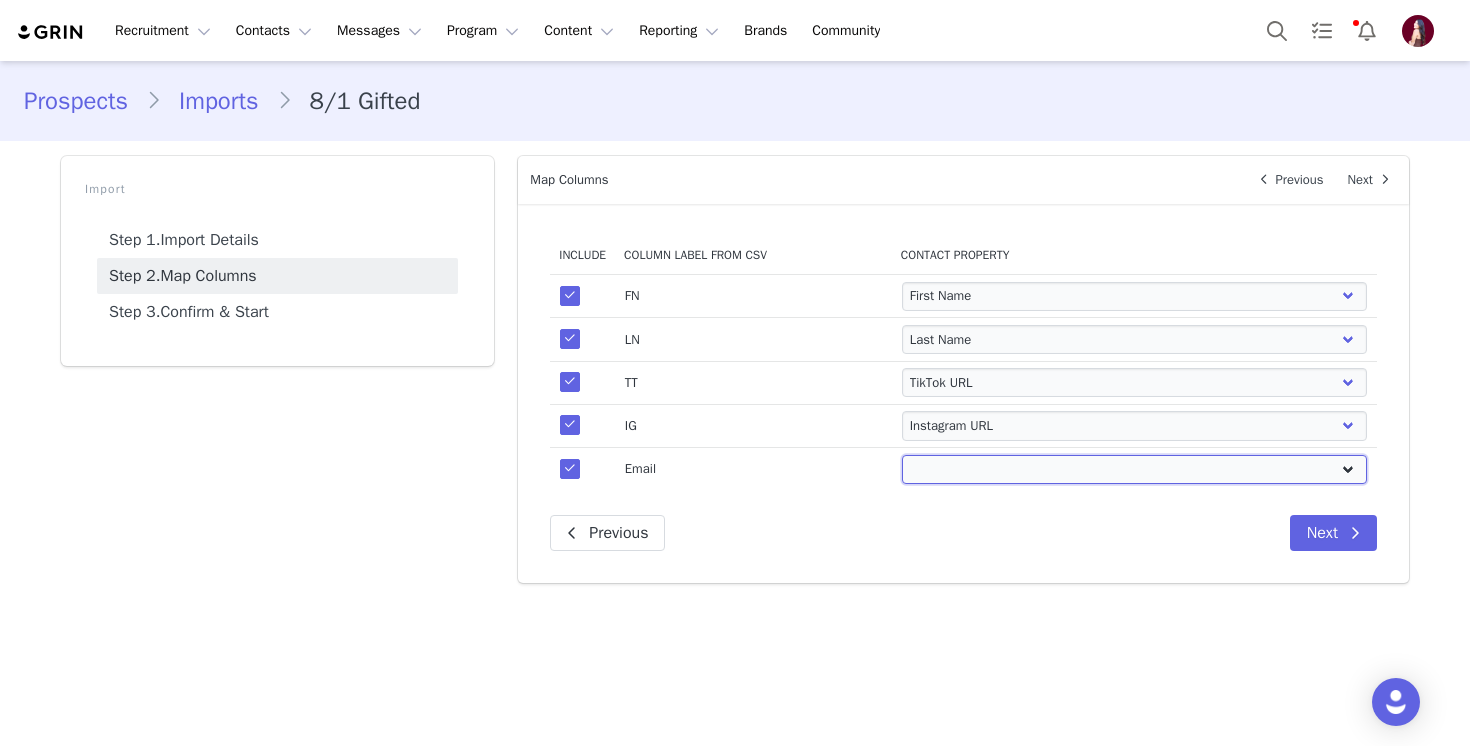 click on "First Name   Last Name   Email   PayPal Email   Gender   Language   Phone Country Code   Phone Number   Company   Street   Street 2   City   State   Zip   Country   Website URL   Instagram URL   YouTube URL   Twitter URL   Facebook URL   TikTok URL   Twitch URL   Pinterest URL   Persephone: Influencers Pre-Launch" at bounding box center (1135, 469) 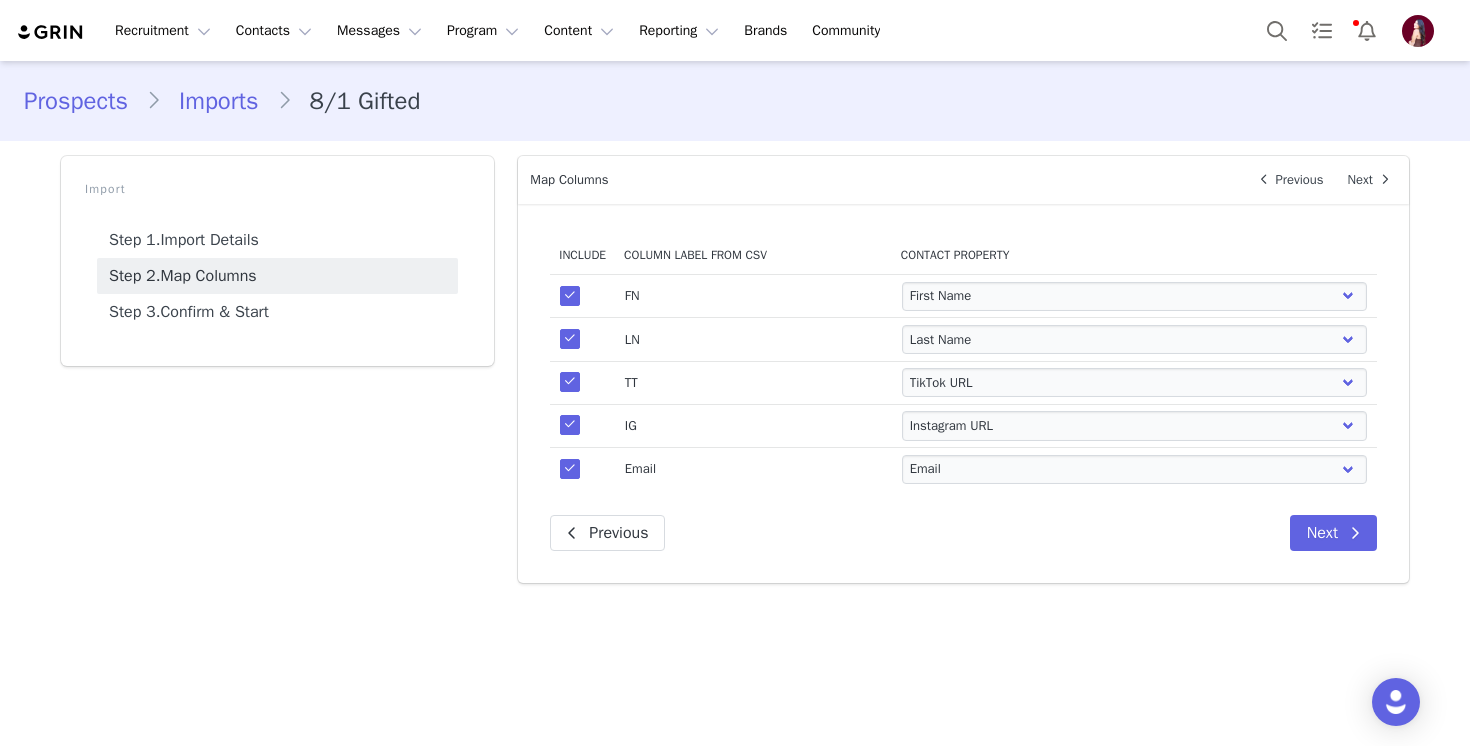 click on "Previous   Next" at bounding box center (963, 533) 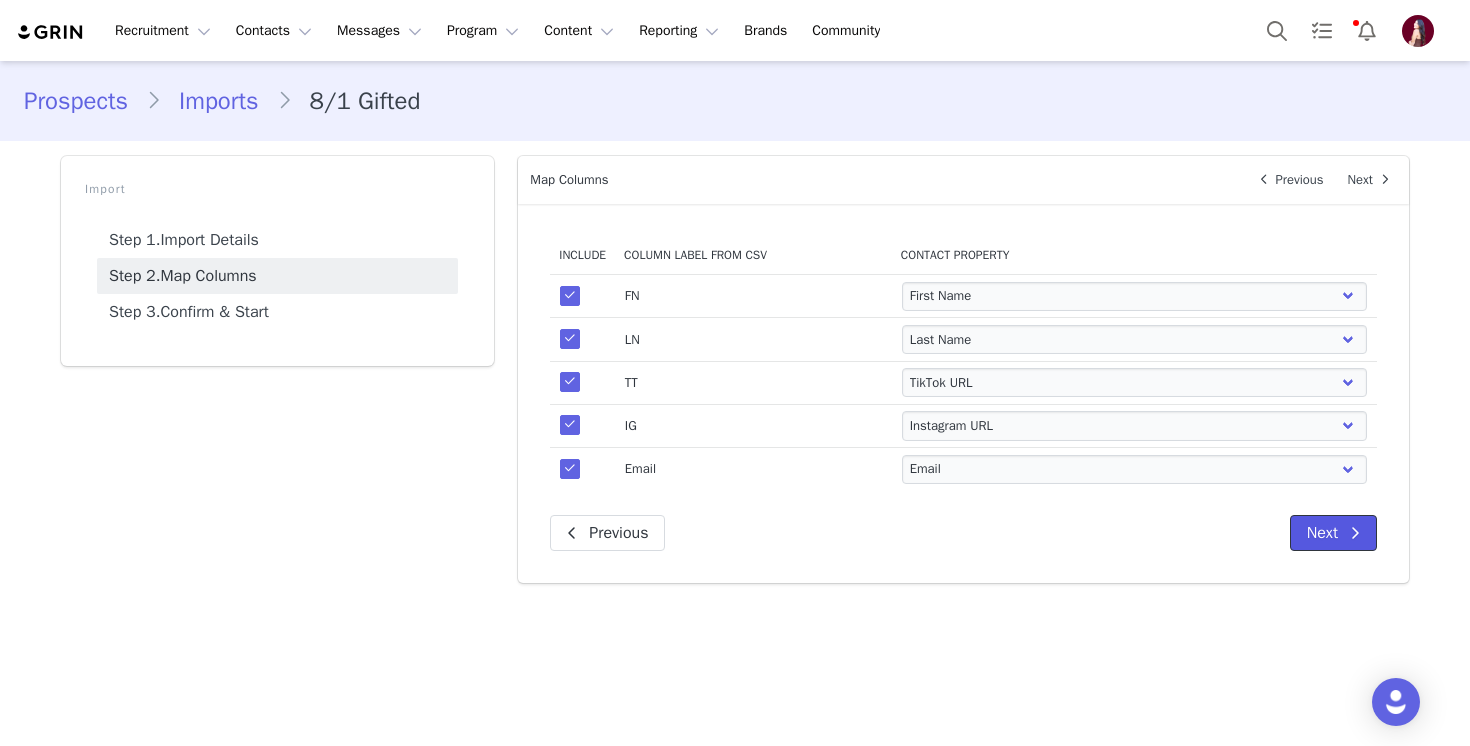 click on "Next" at bounding box center [1333, 533] 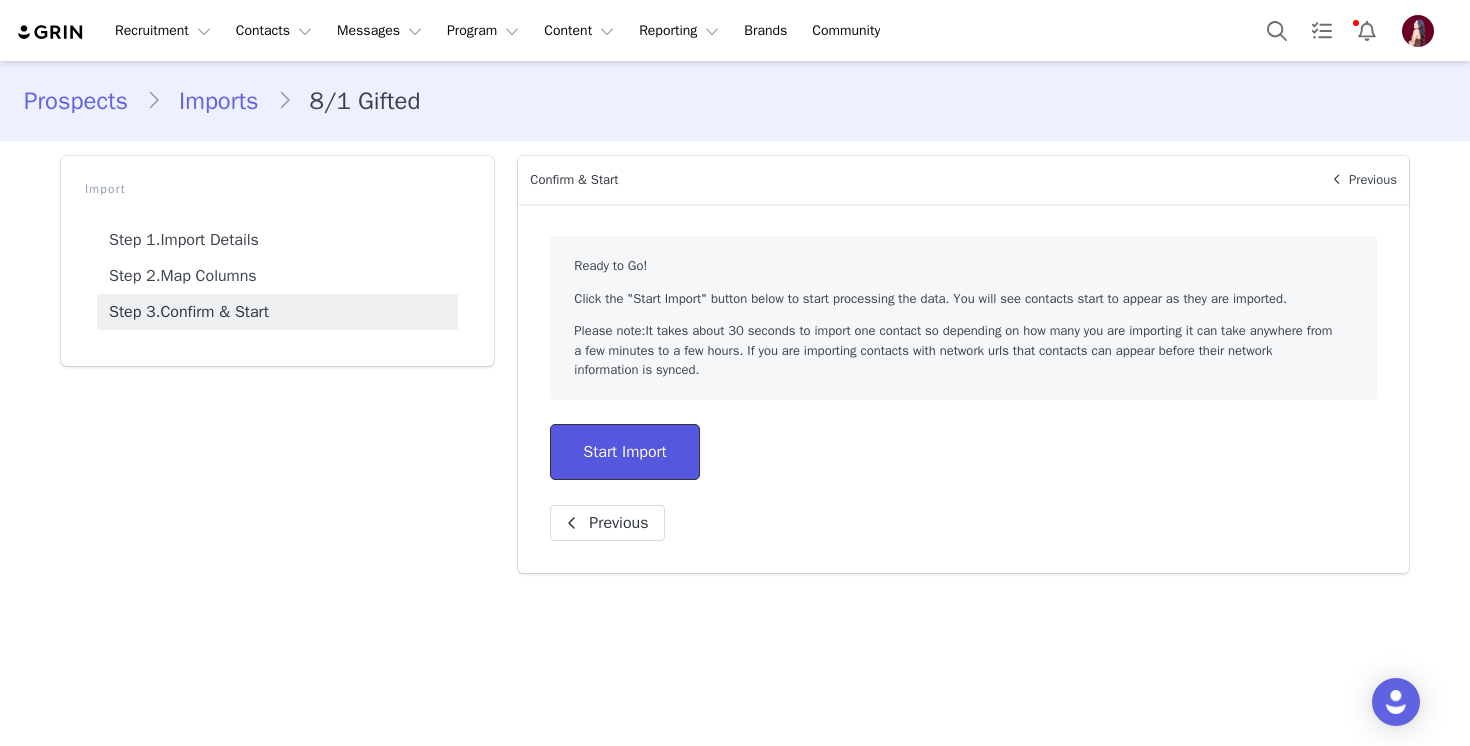 click on "Start Import" at bounding box center [624, 452] 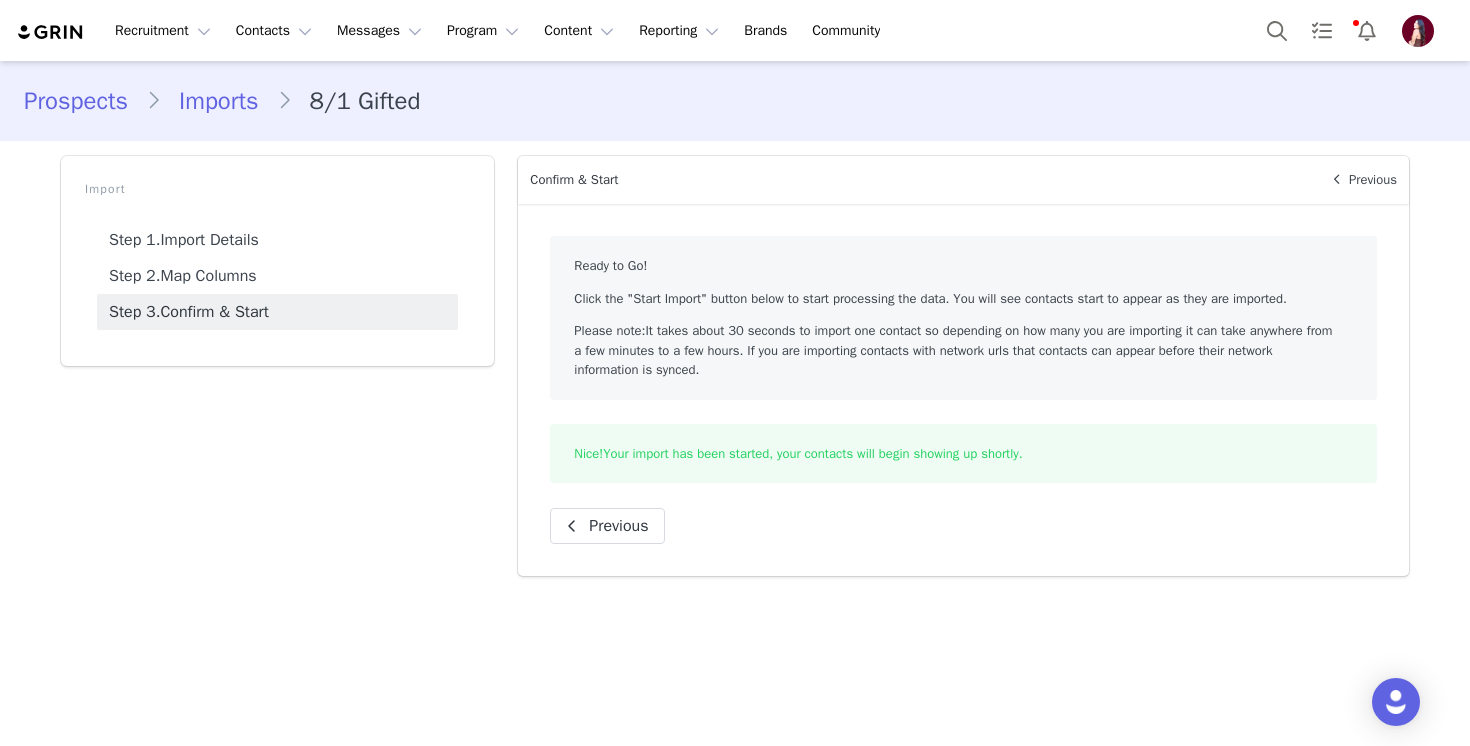 click on "Prospects" at bounding box center [85, 101] 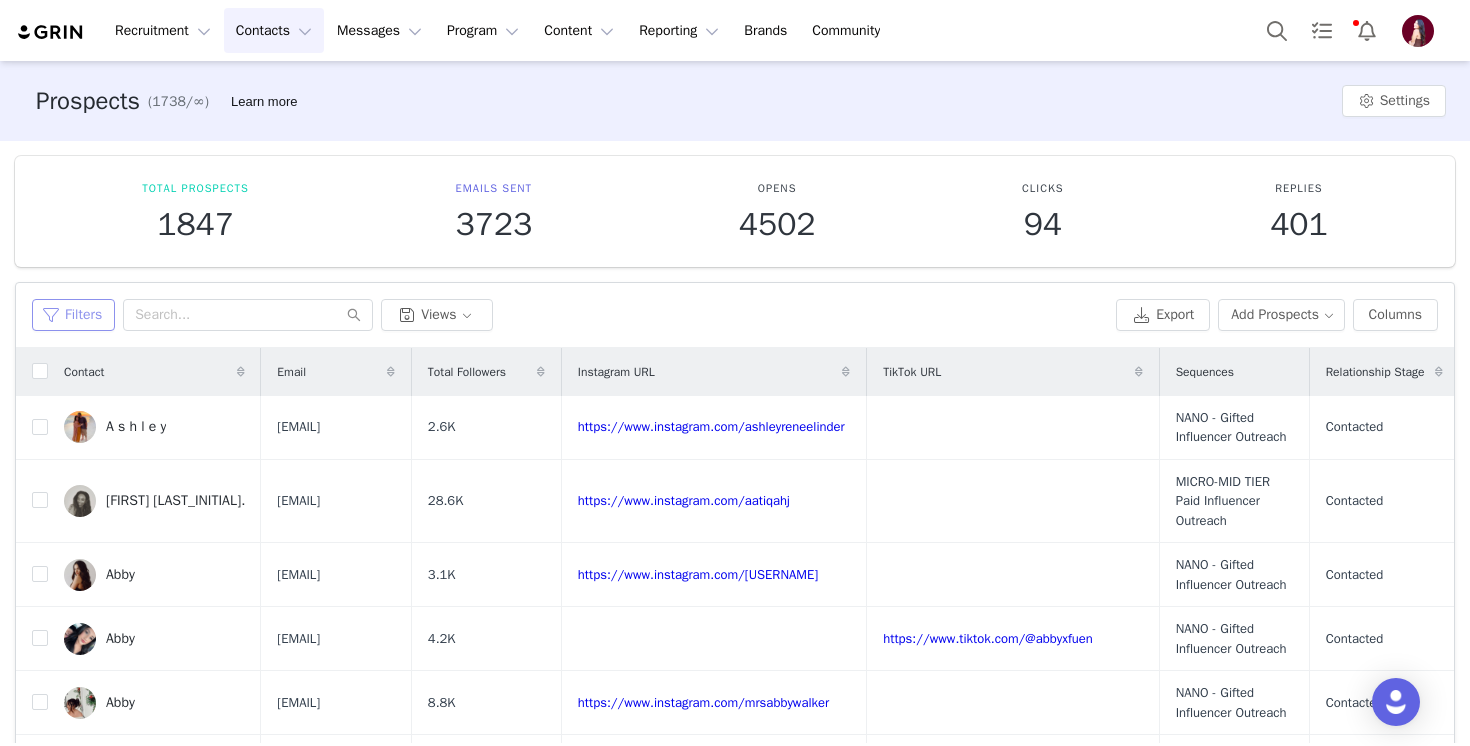 click on "Filters" at bounding box center (73, 315) 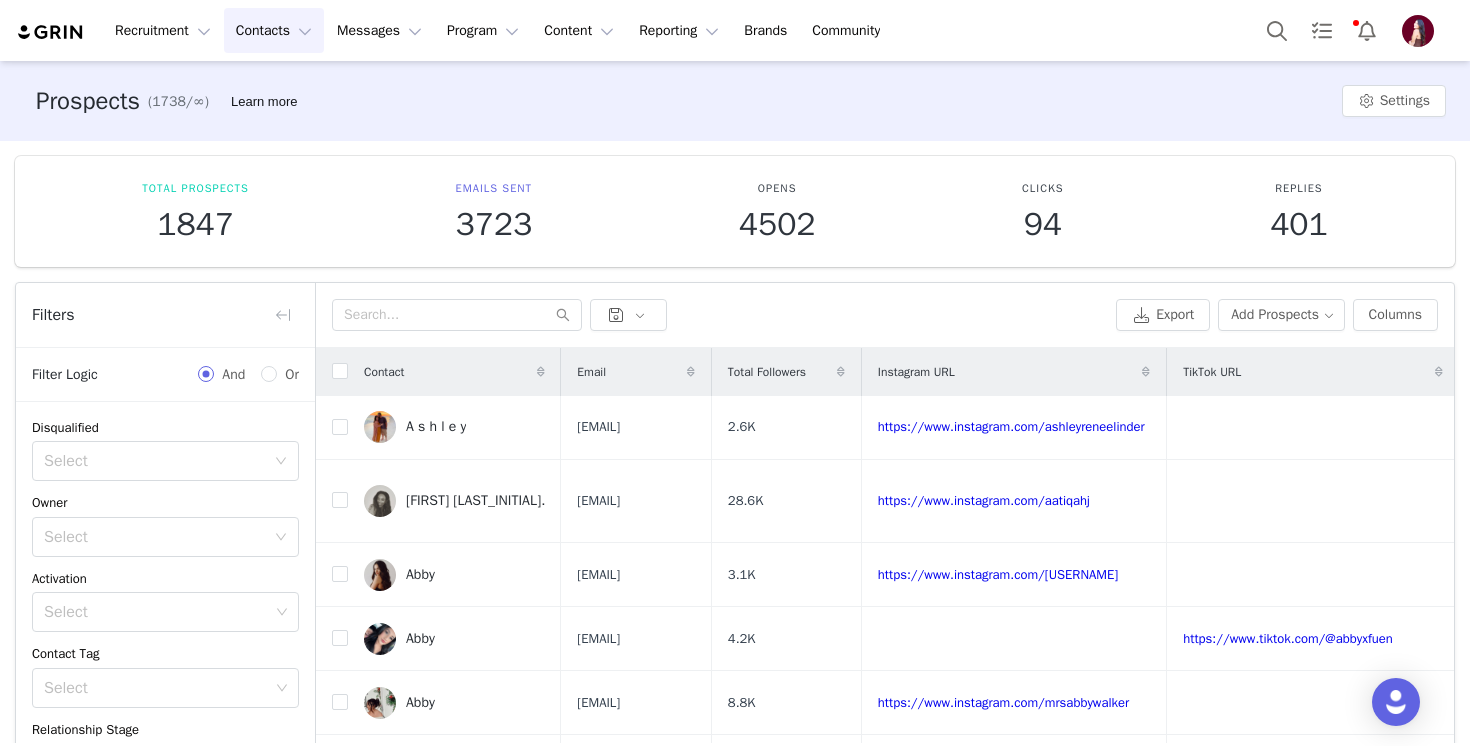 scroll, scrollTop: 153, scrollLeft: 0, axis: vertical 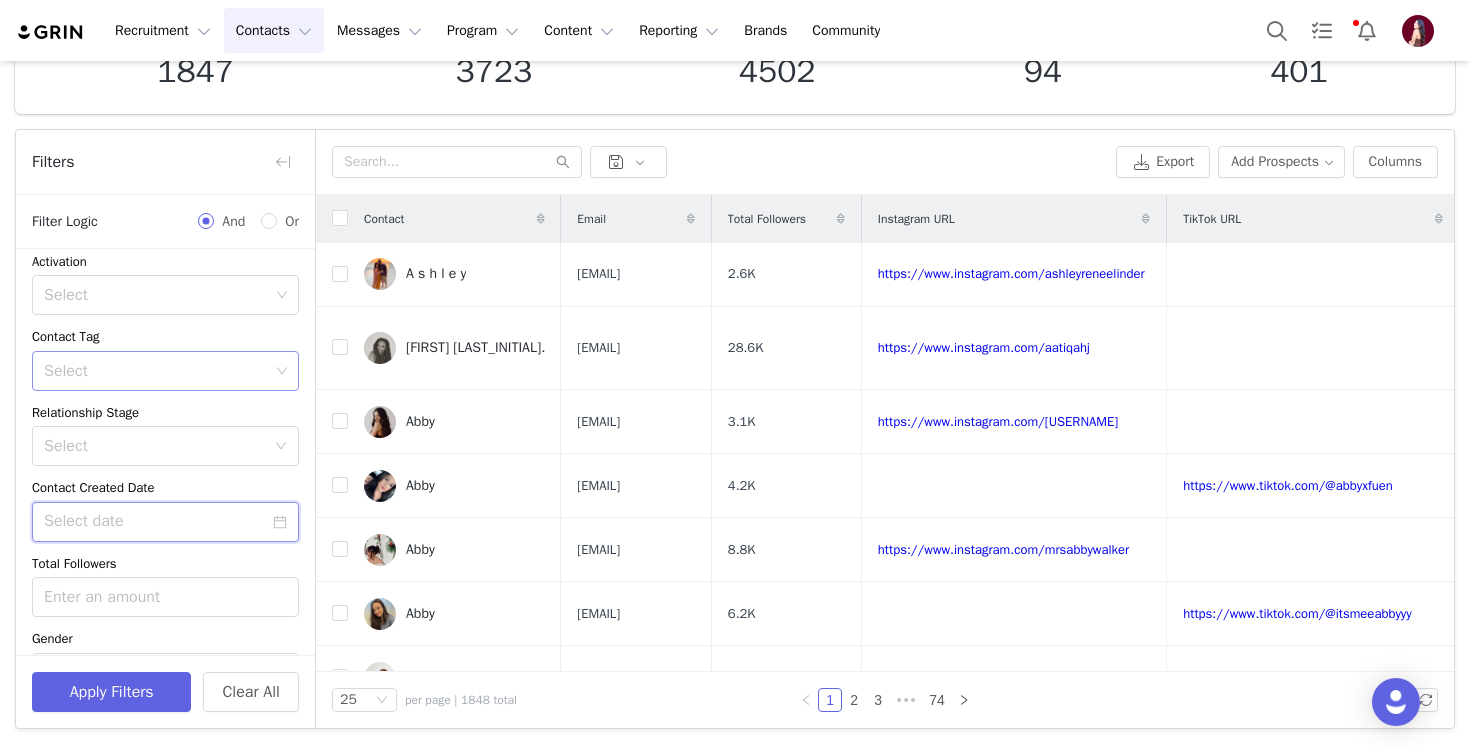 click at bounding box center (165, 522) 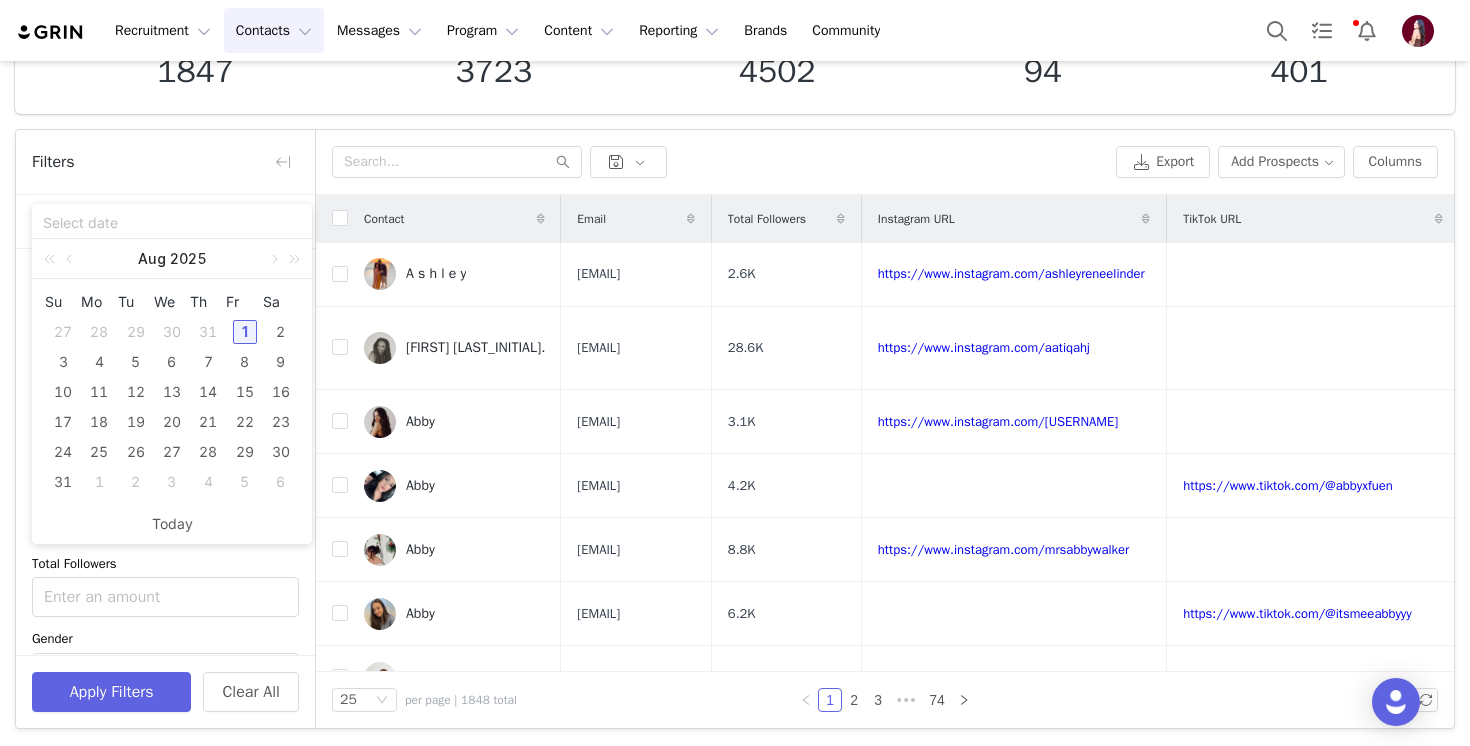click on "1" at bounding box center [245, 332] 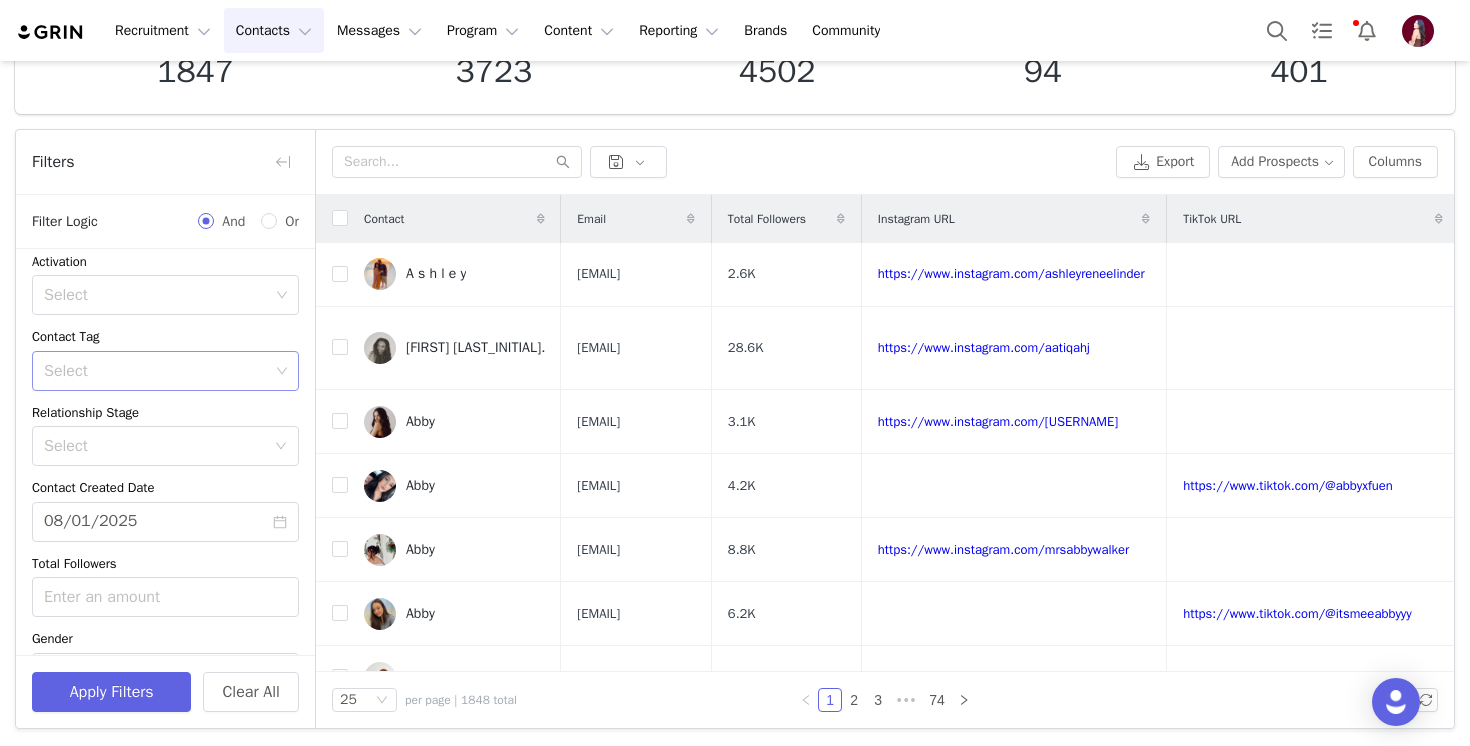 click on "Select" at bounding box center (156, 371) 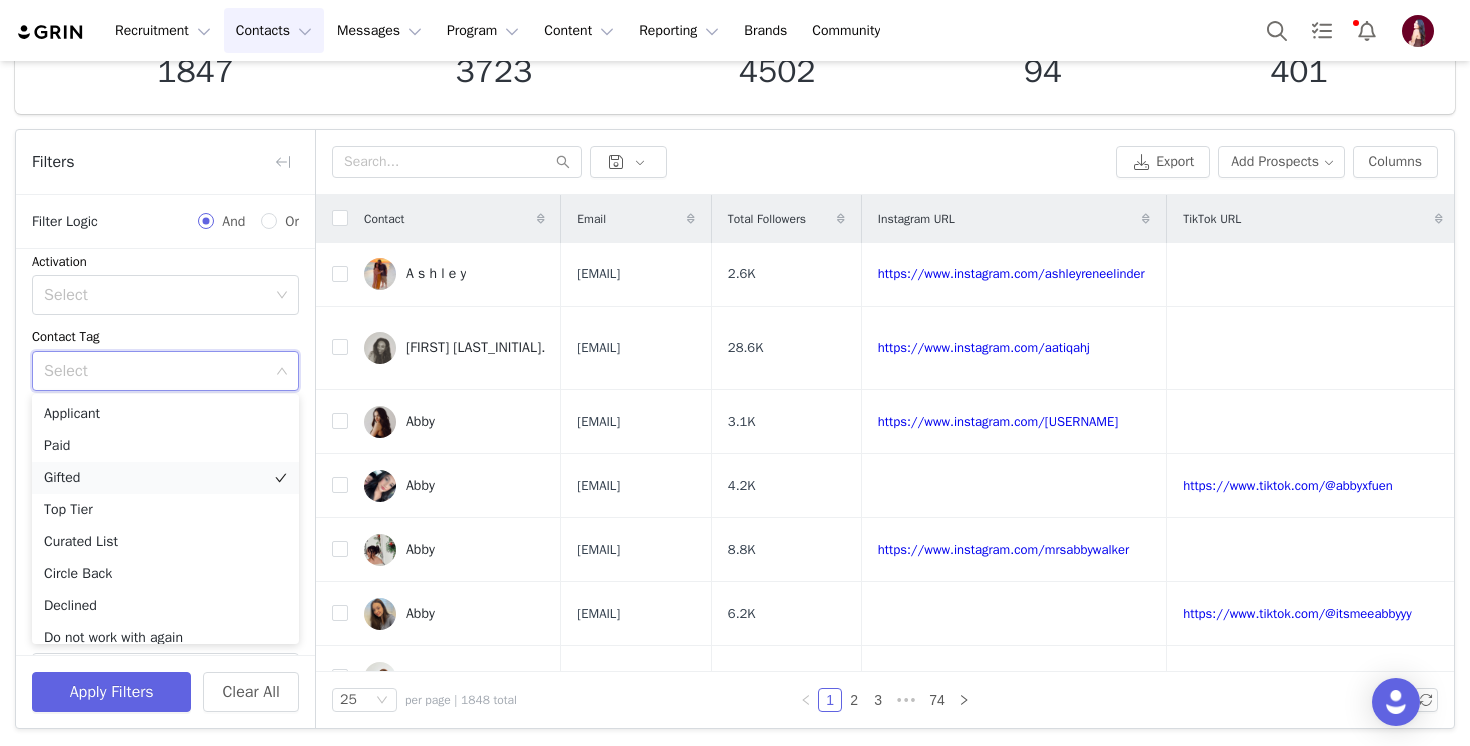 click on "Gifted" at bounding box center [165, 478] 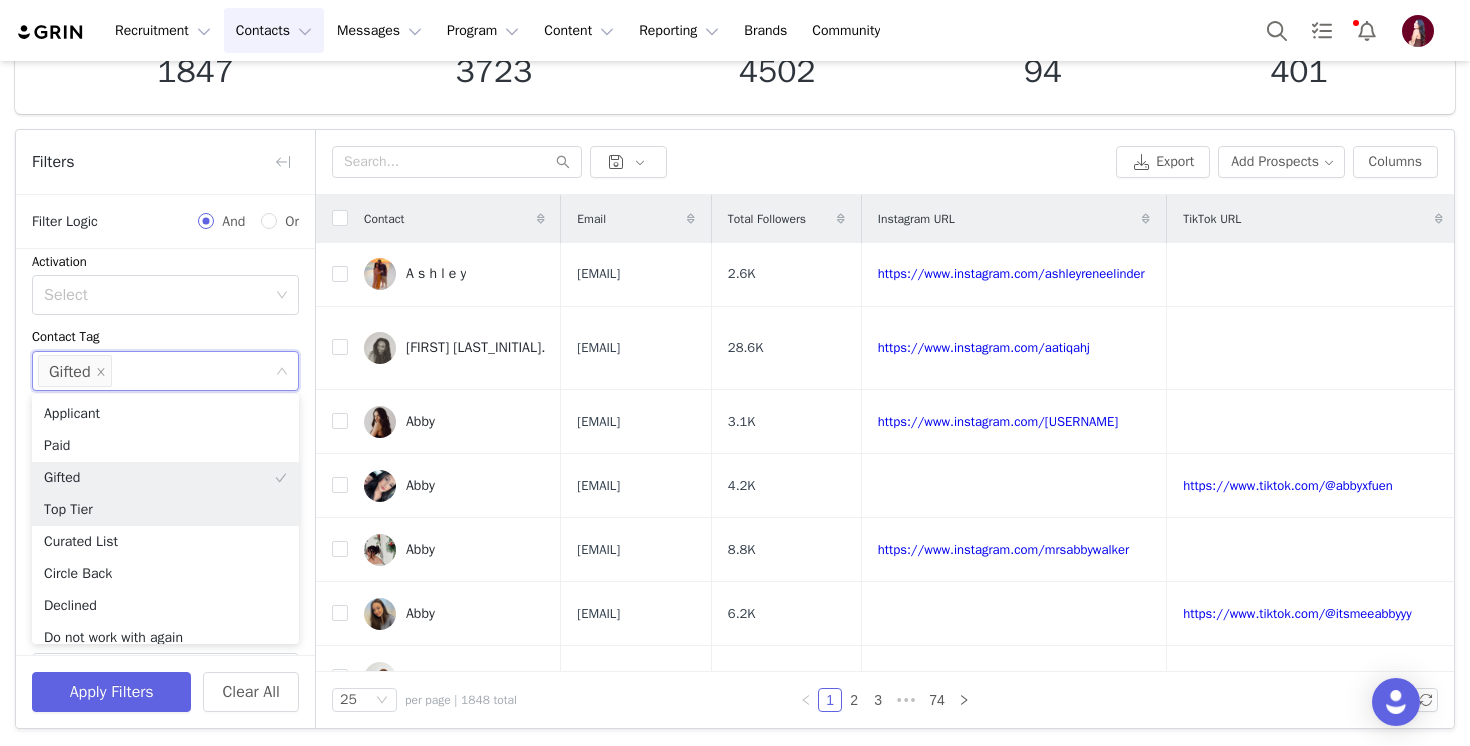 scroll, scrollTop: 10, scrollLeft: 0, axis: vertical 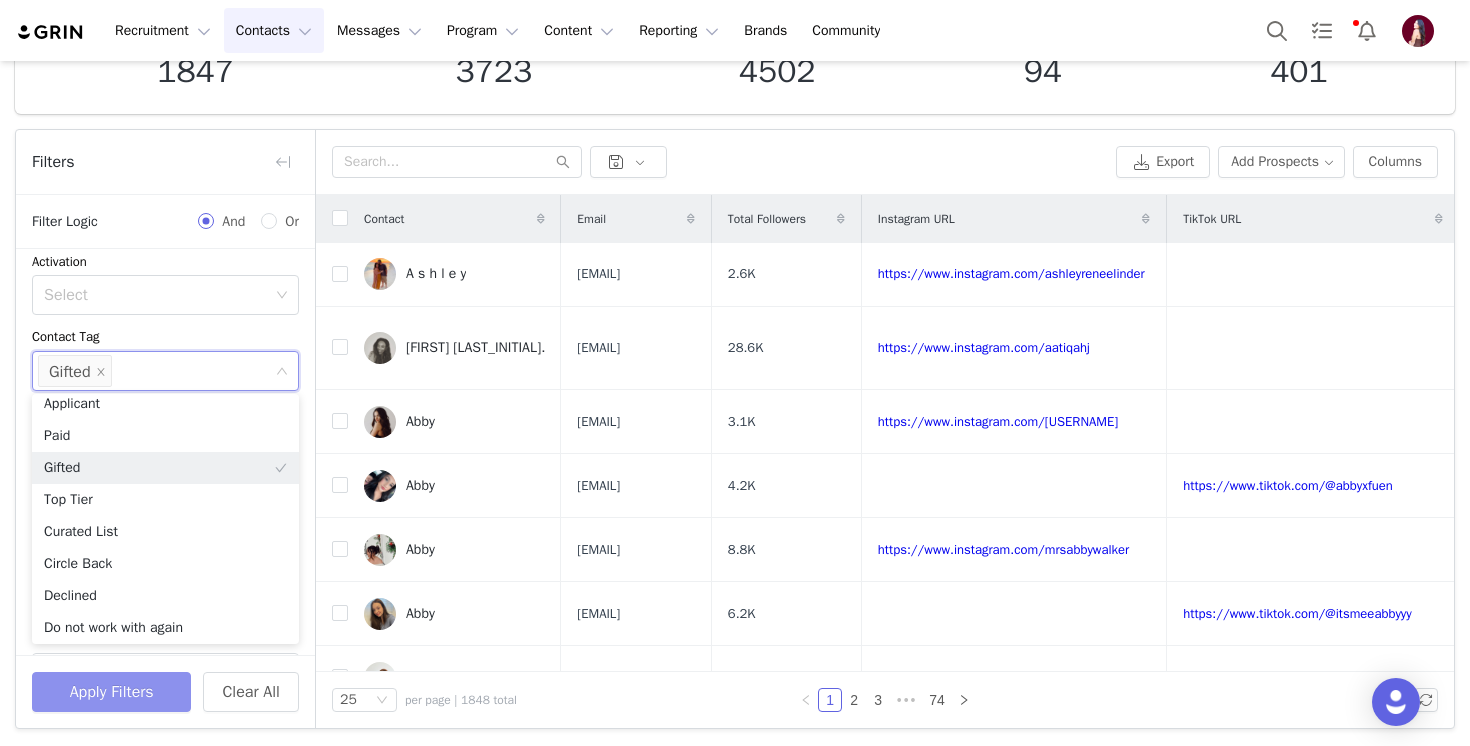 click on "Apply Filters" at bounding box center [111, 692] 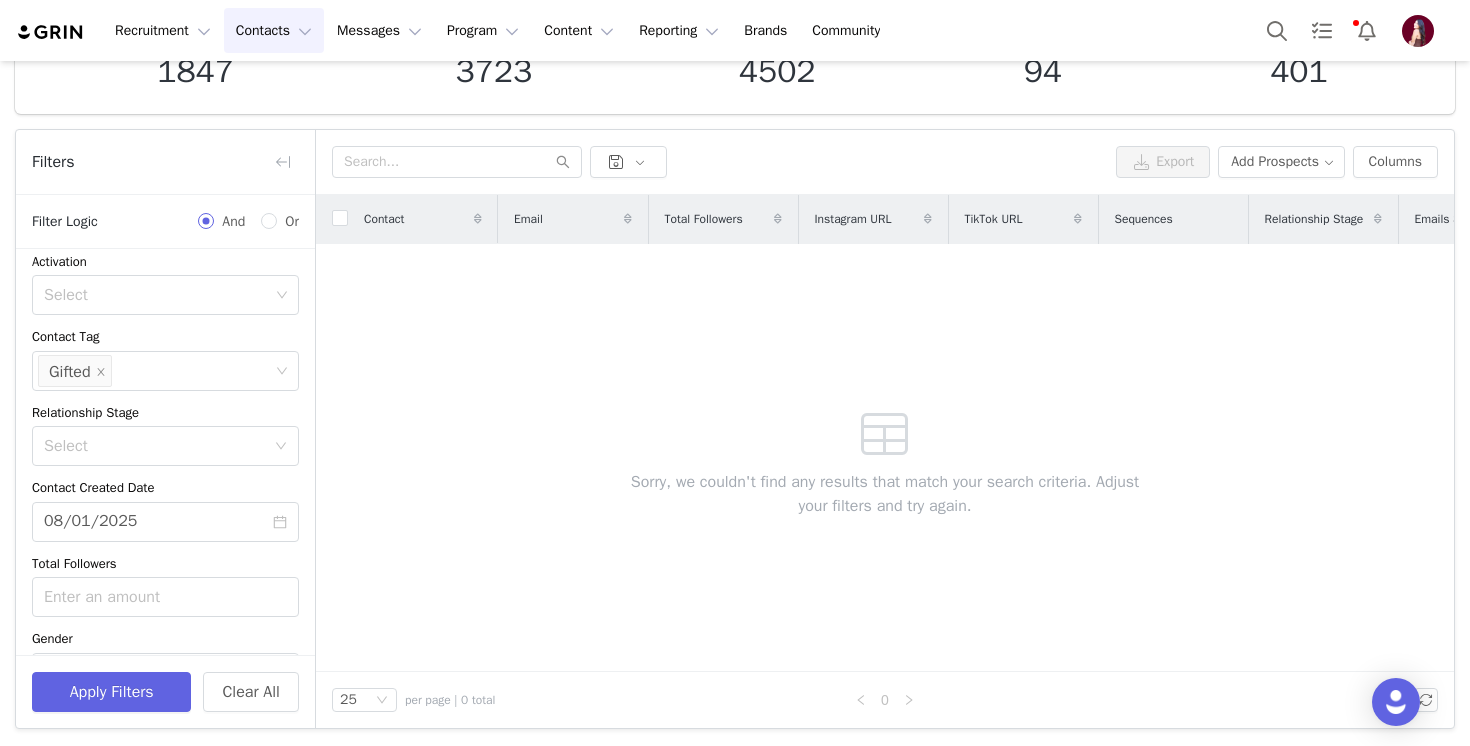 click on "Filters" at bounding box center (165, 162) 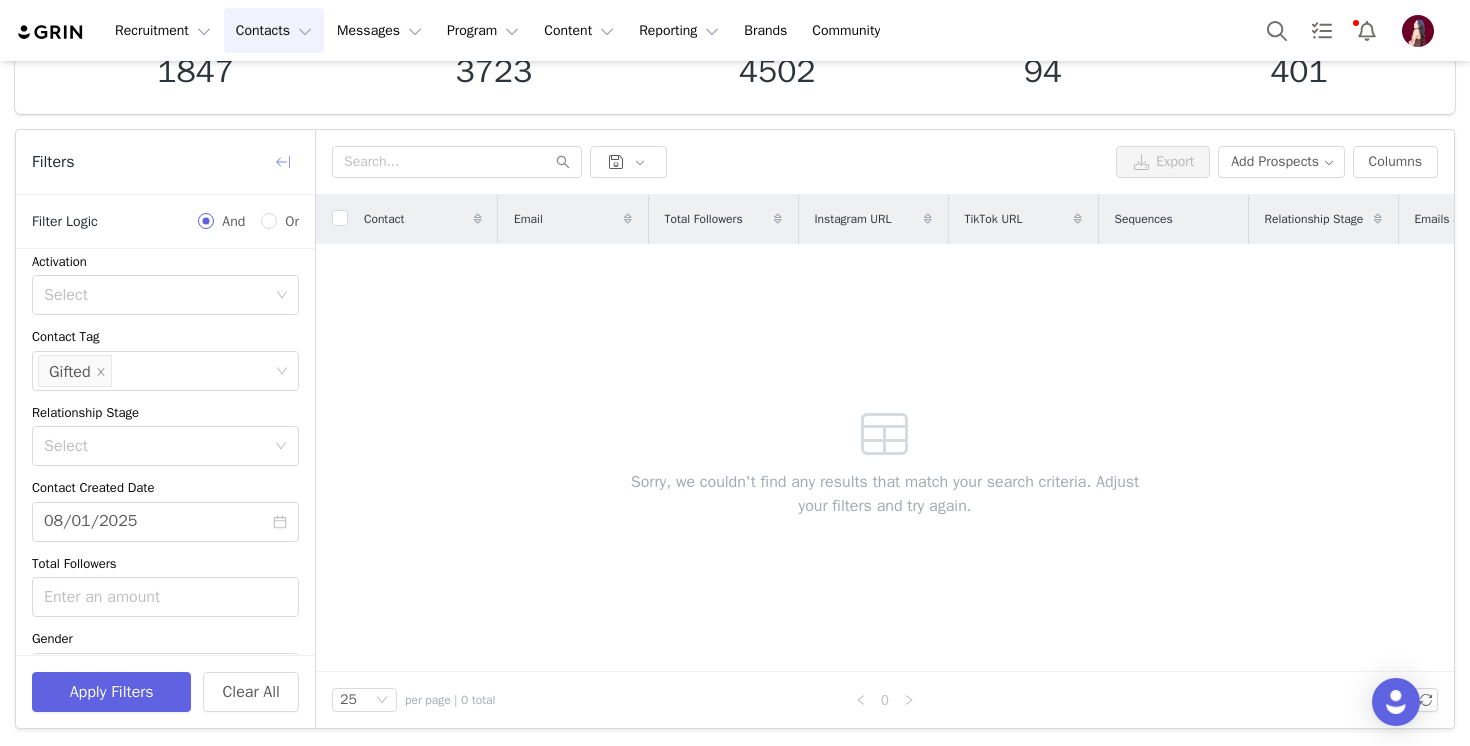 click at bounding box center (283, 162) 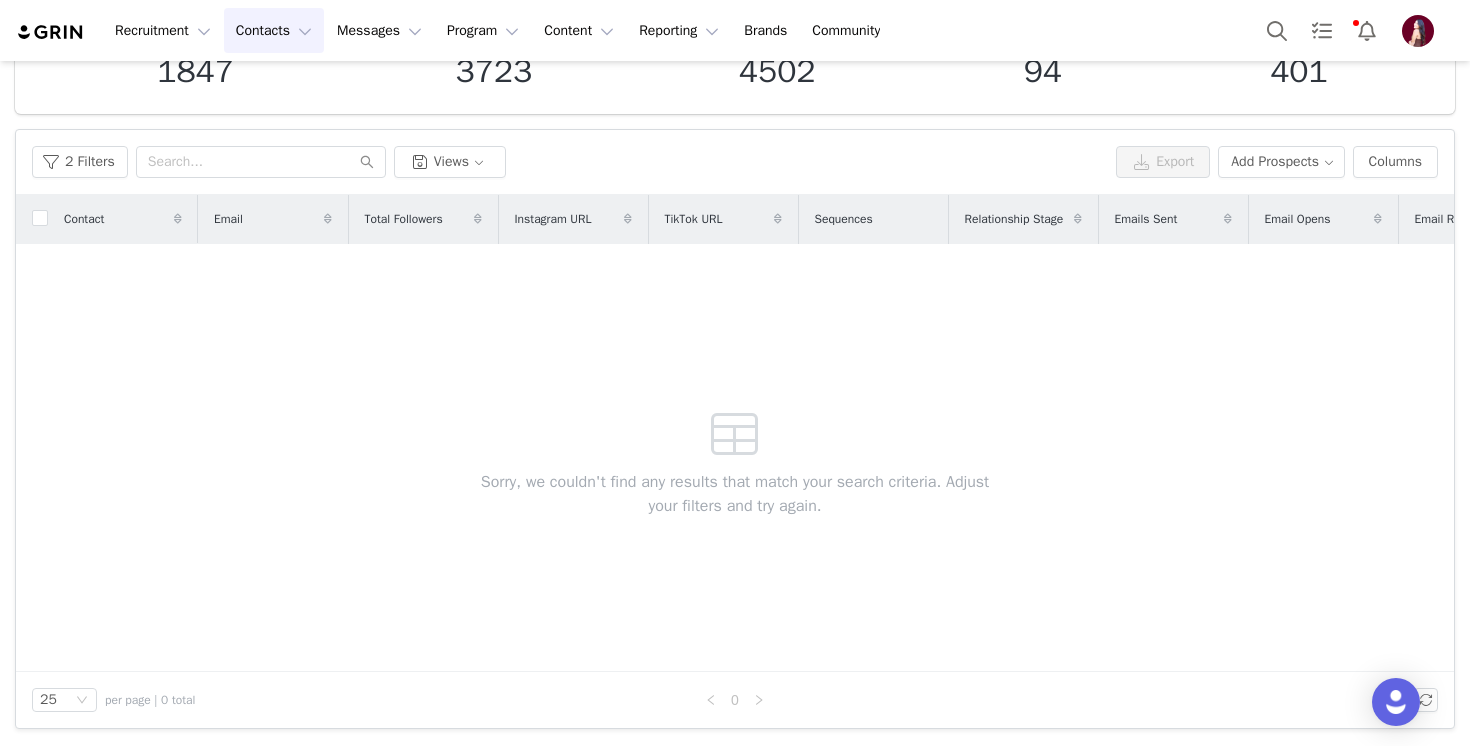 click on "2 Filters Views" at bounding box center [570, 162] 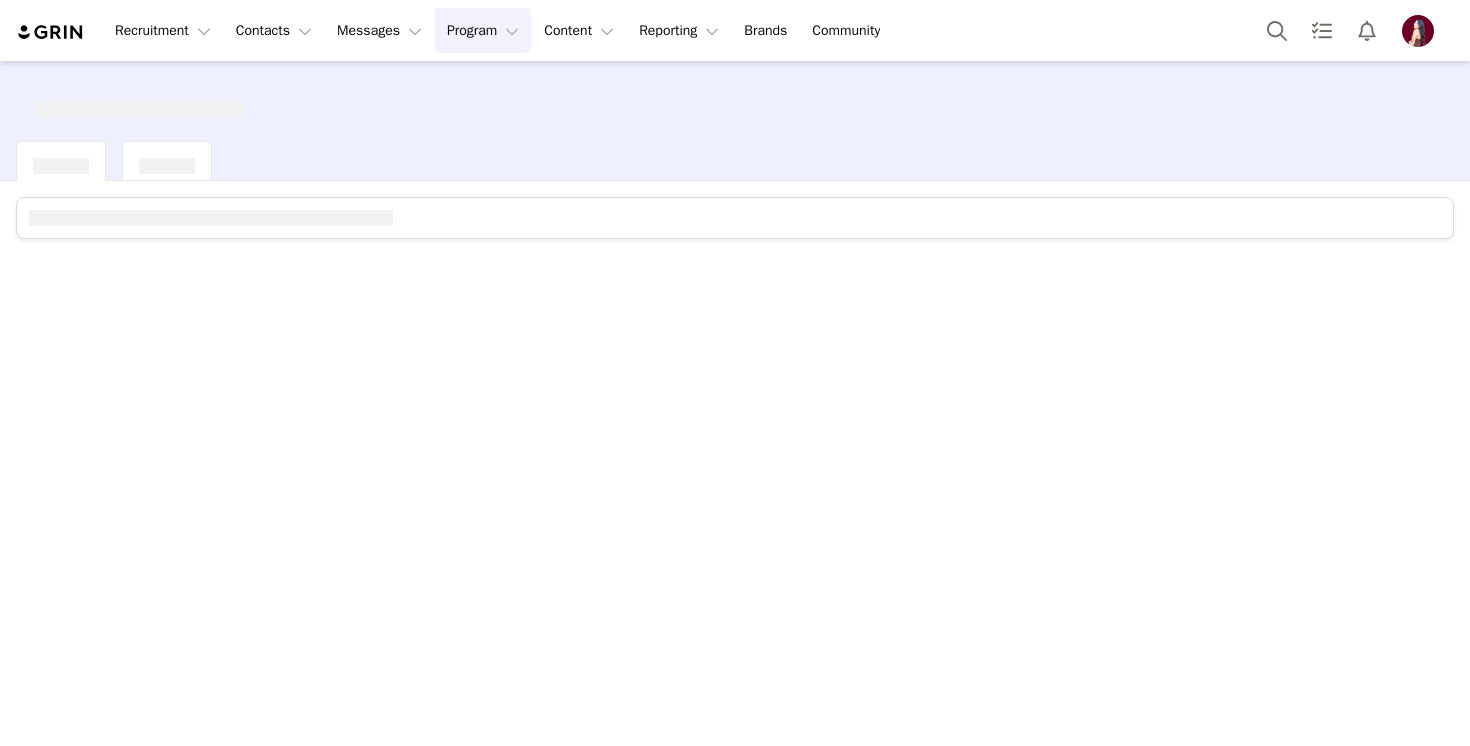 scroll, scrollTop: 0, scrollLeft: 0, axis: both 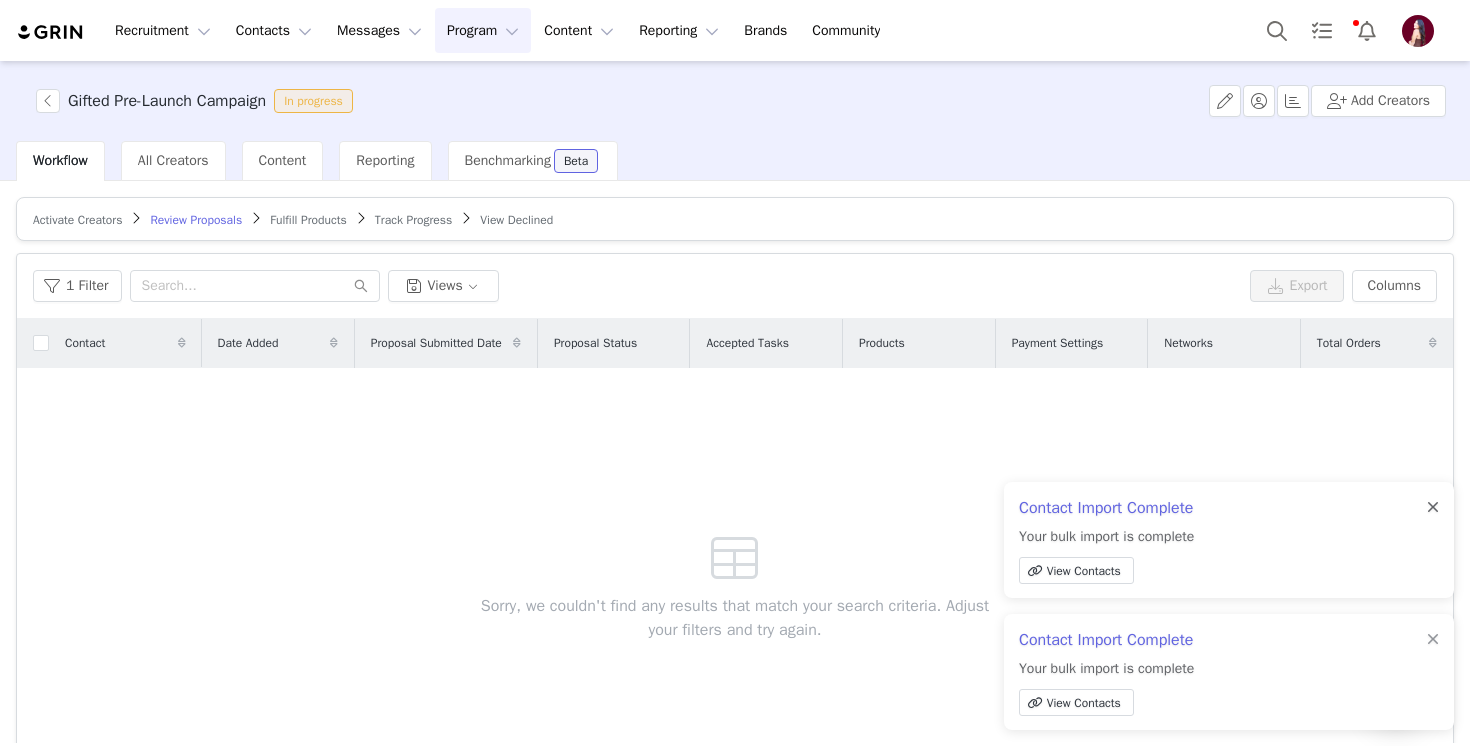 click at bounding box center (1433, 508) 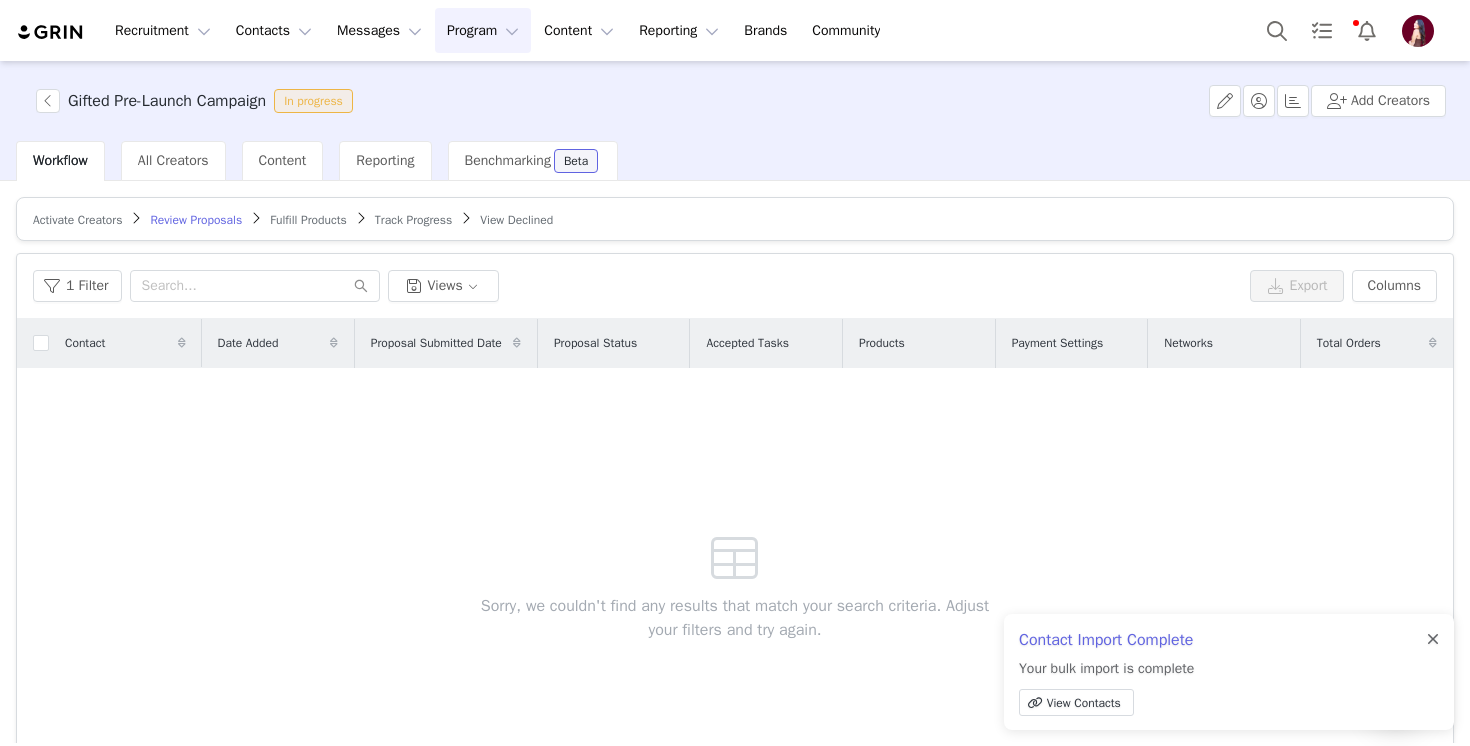 click at bounding box center (1433, 640) 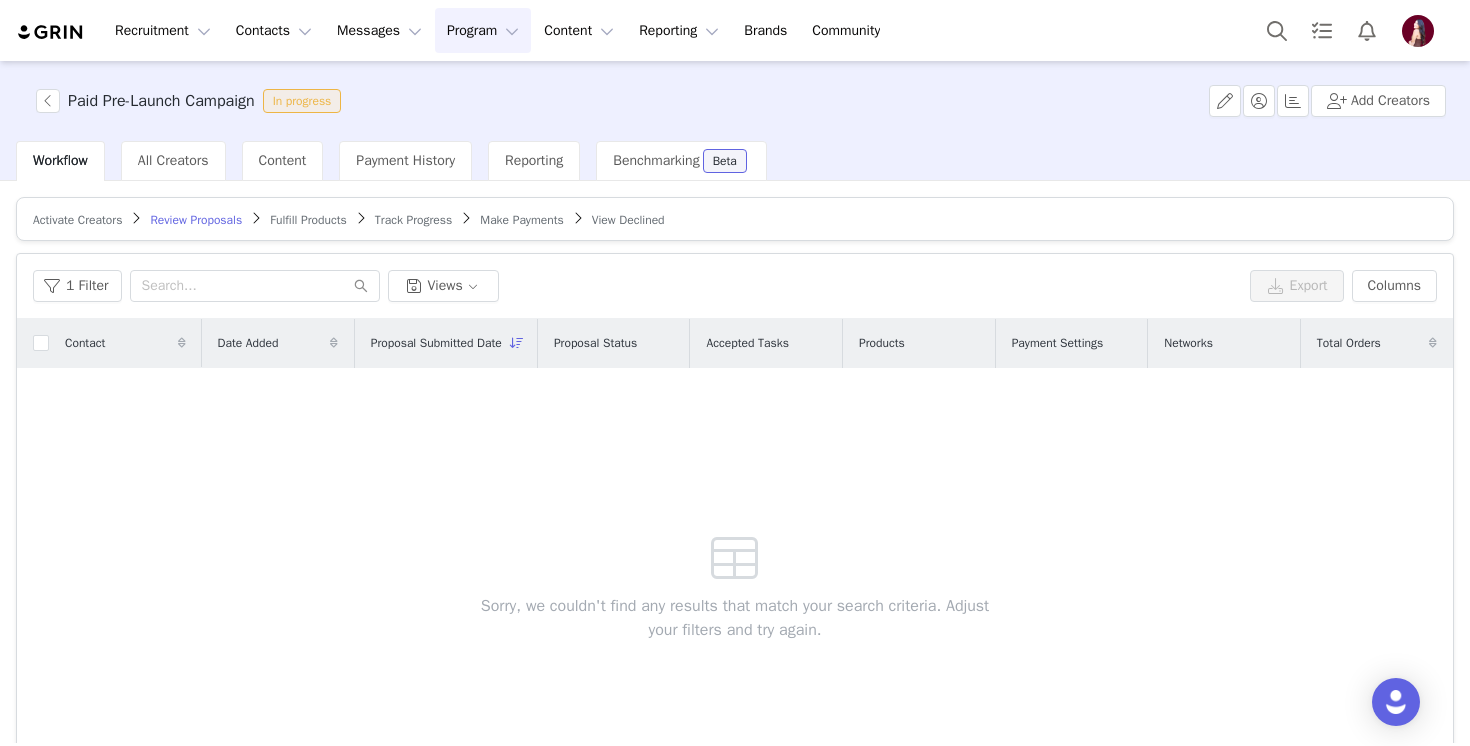 scroll, scrollTop: 0, scrollLeft: 0, axis: both 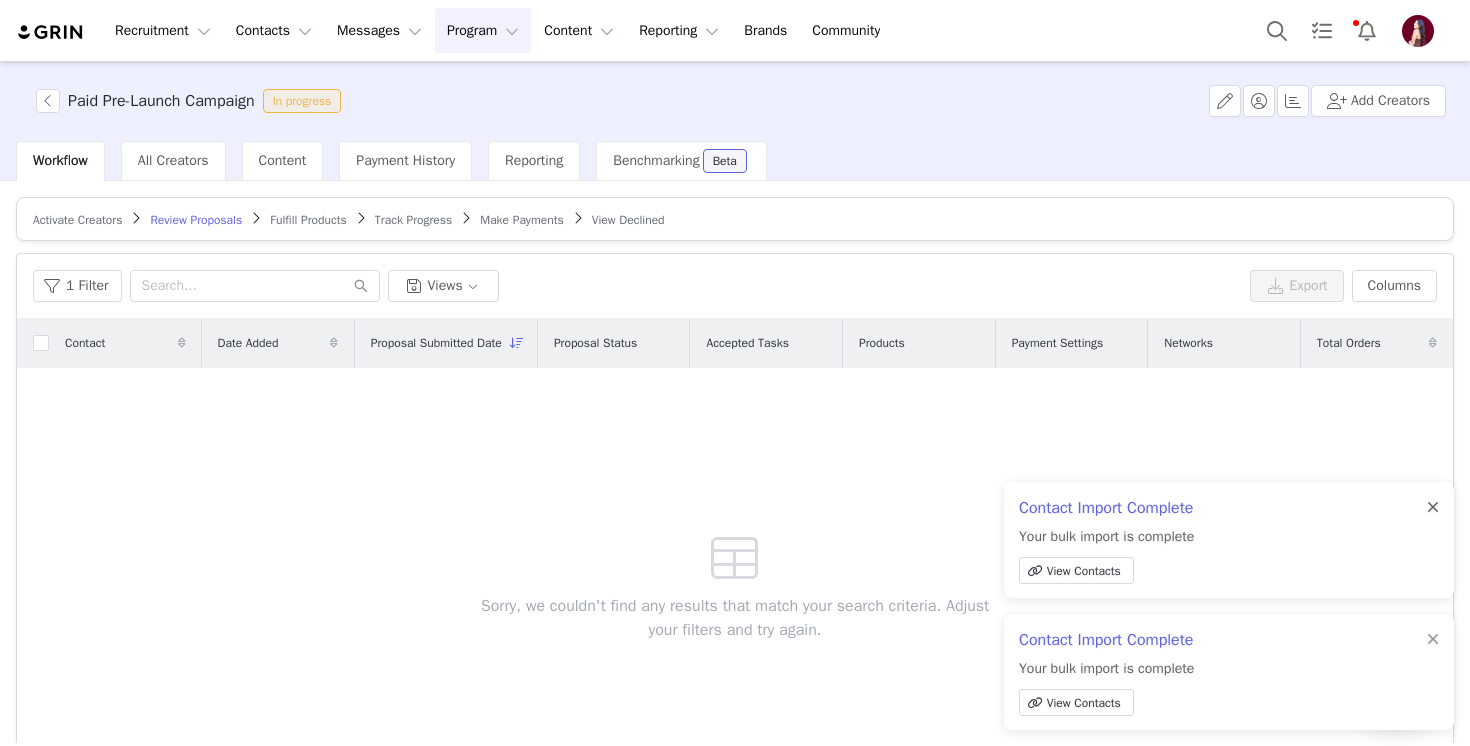 click at bounding box center [1433, 508] 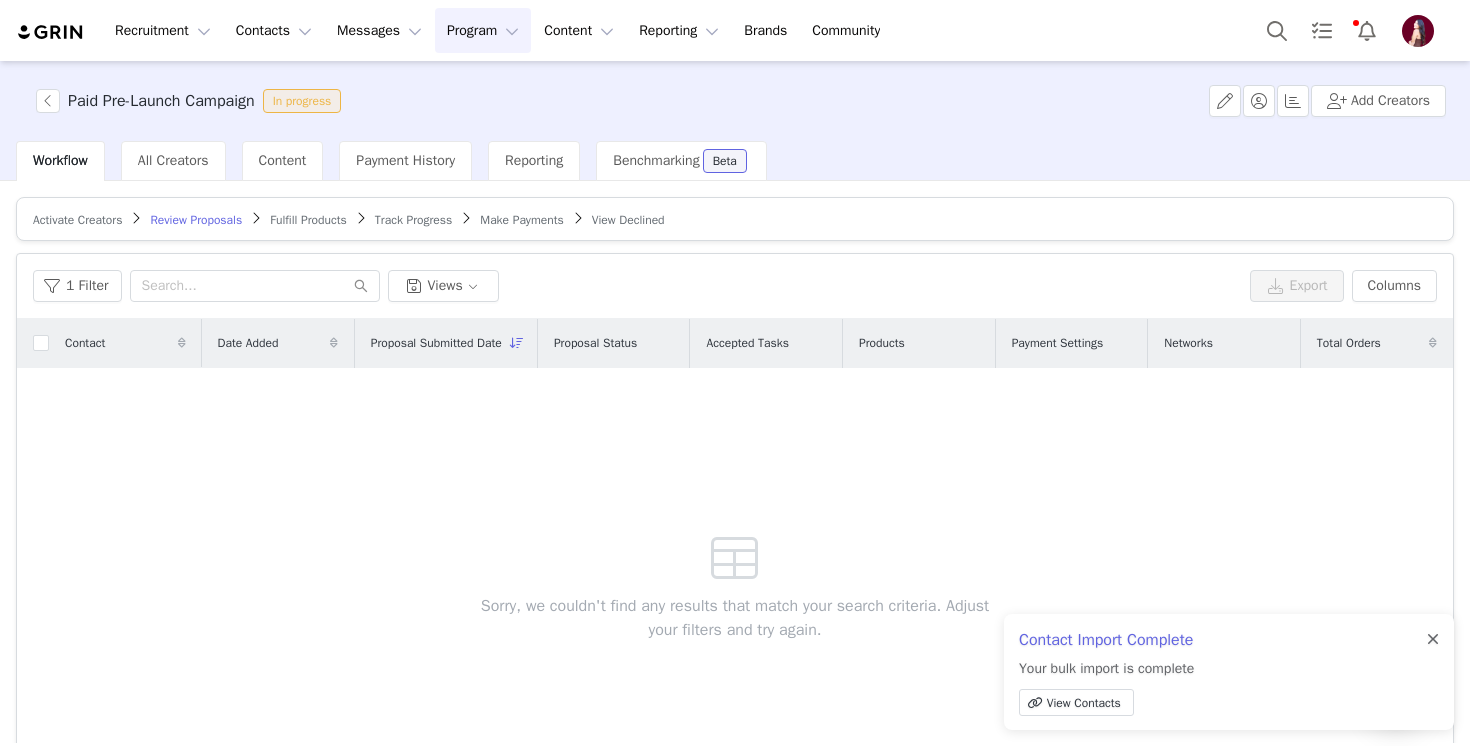 click at bounding box center (1433, 640) 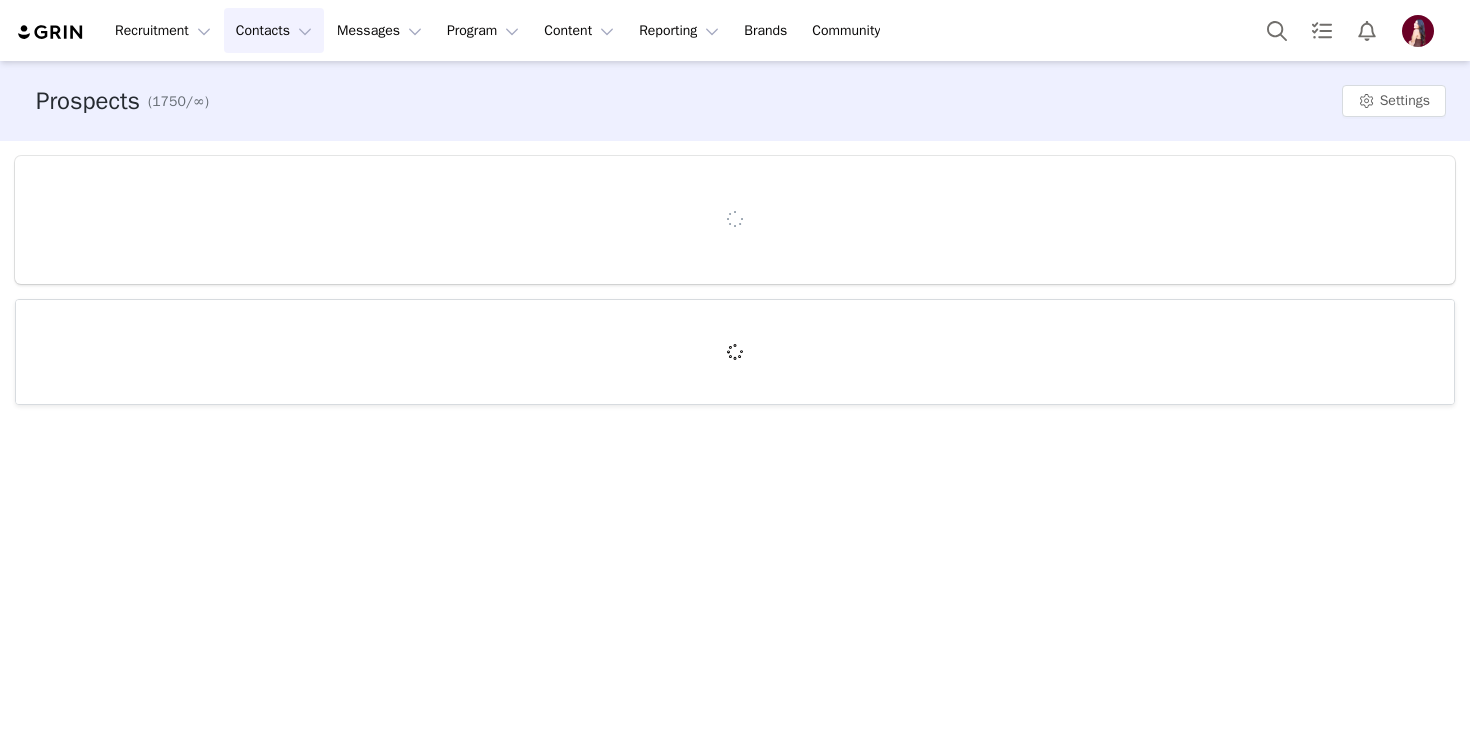 scroll, scrollTop: 0, scrollLeft: 0, axis: both 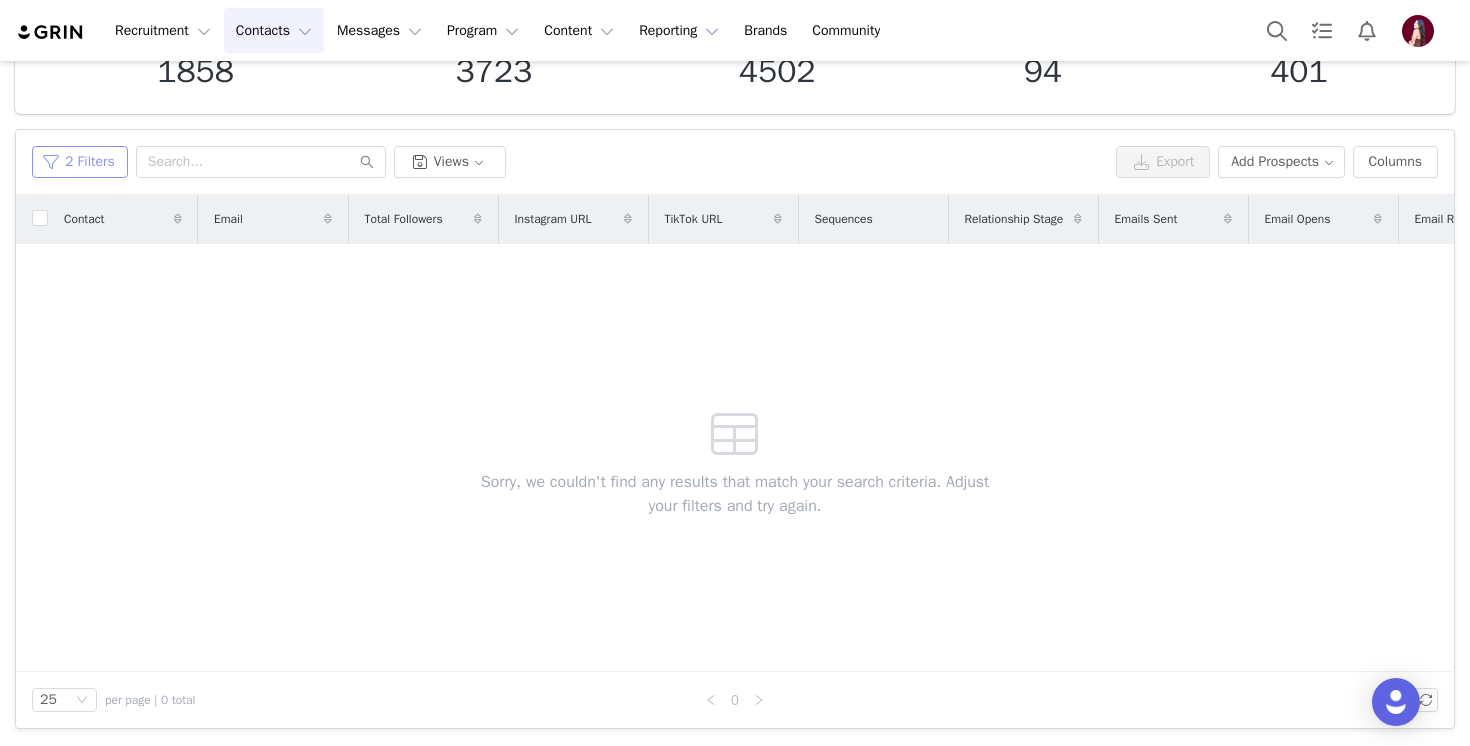 click on "2 Filters" at bounding box center [80, 162] 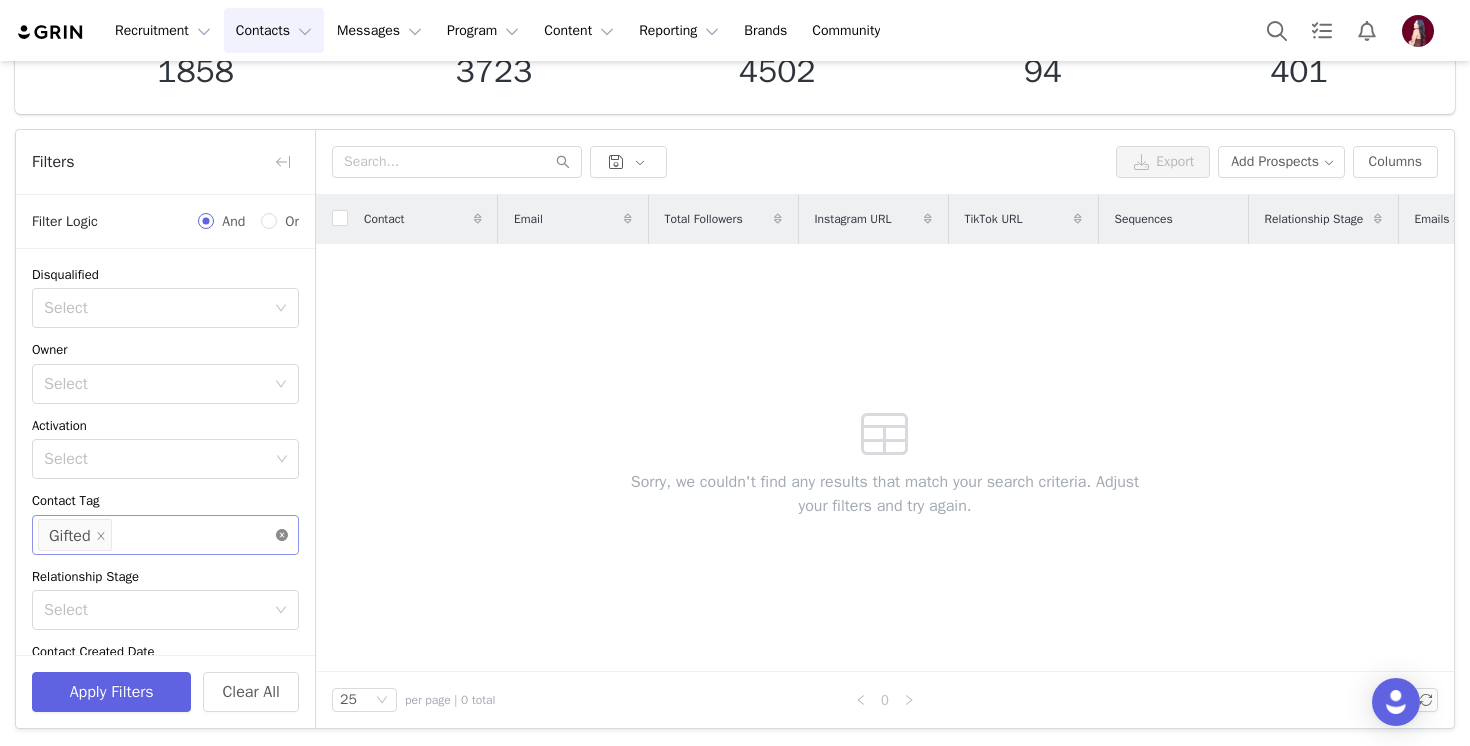 click 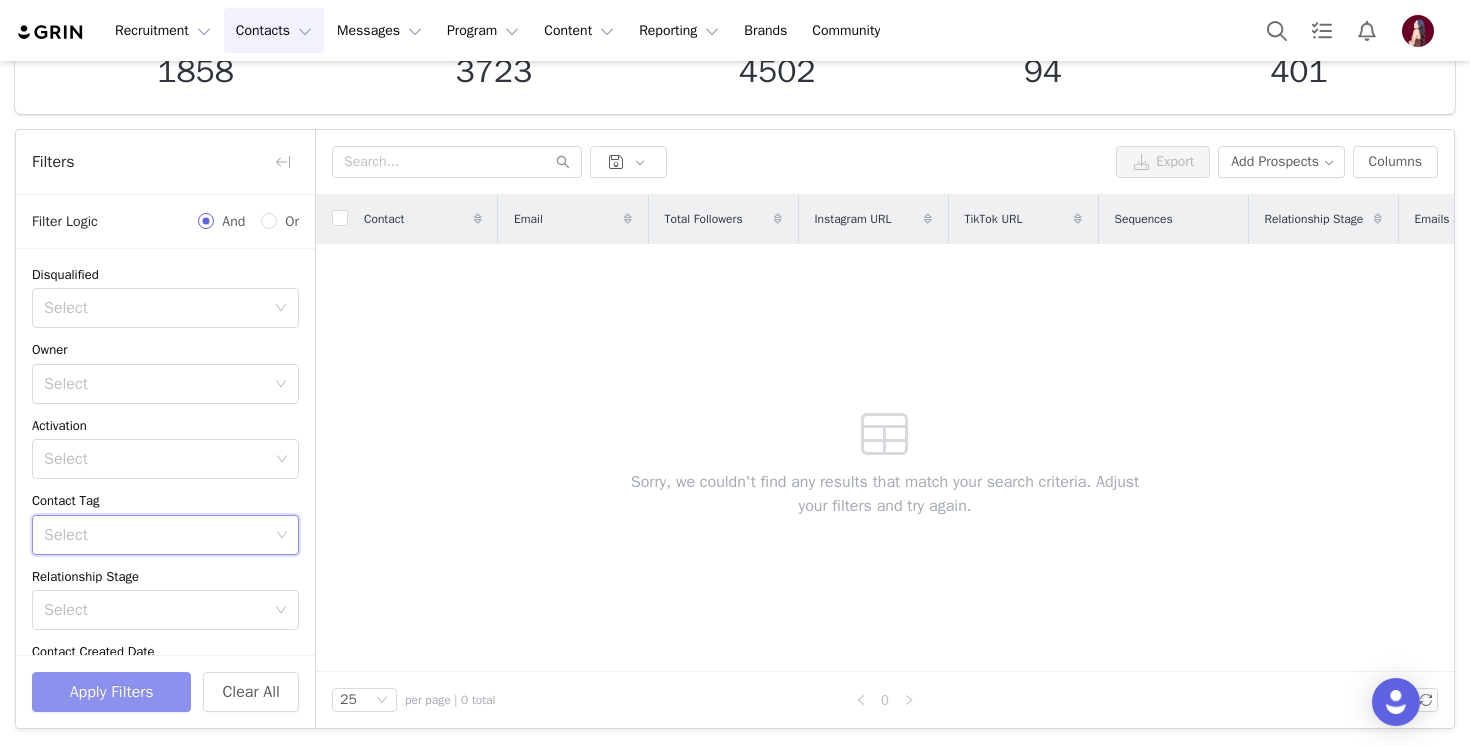 click on "Apply Filters" at bounding box center [111, 692] 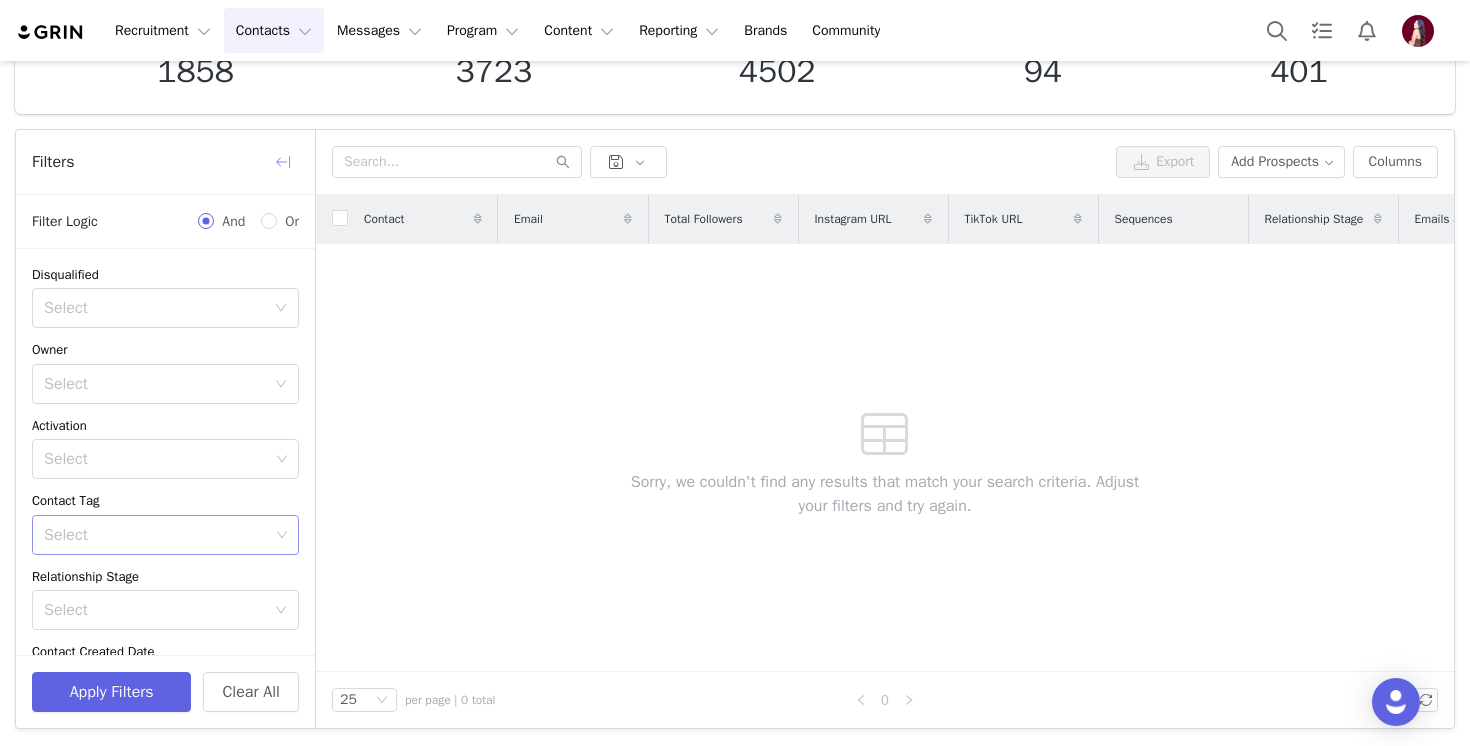 click at bounding box center (283, 162) 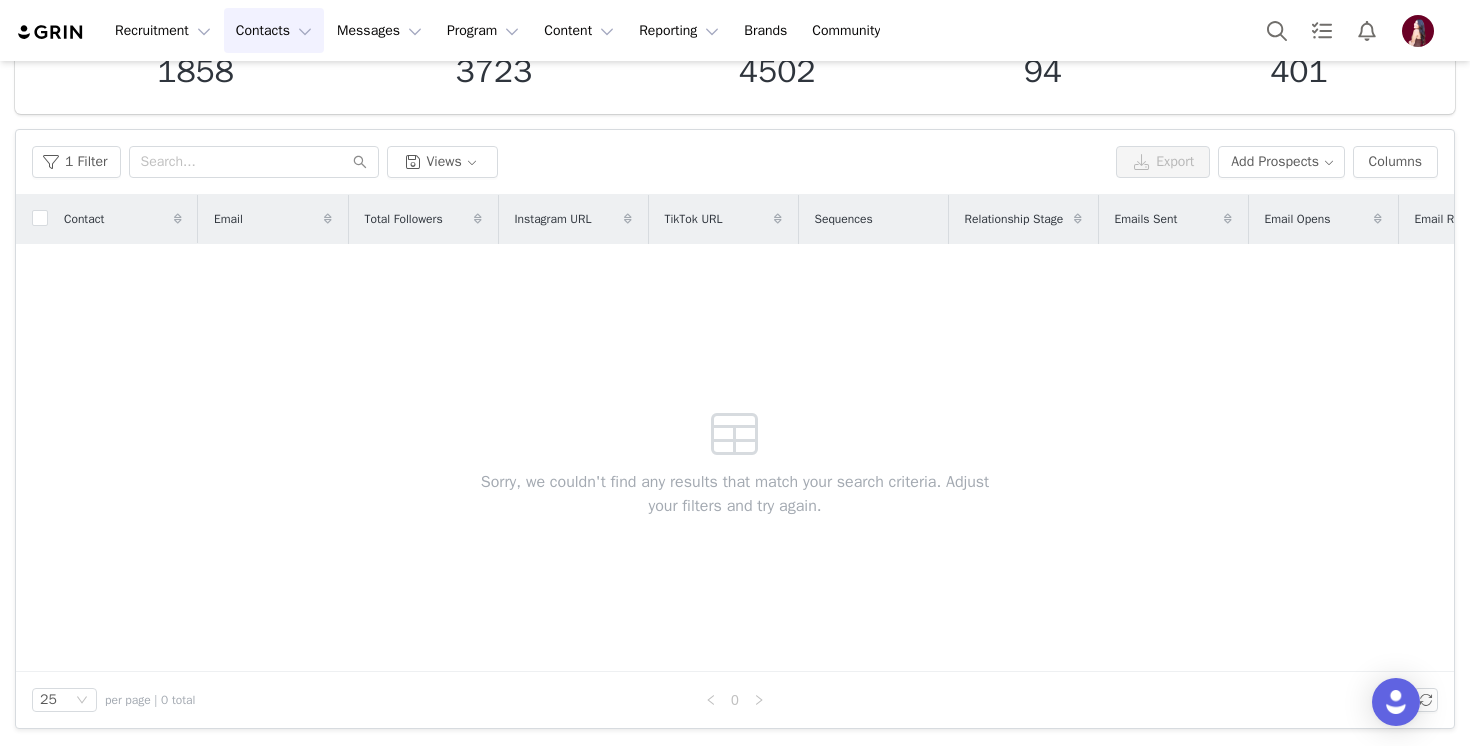 click on "1 Filter Views" at bounding box center [570, 162] 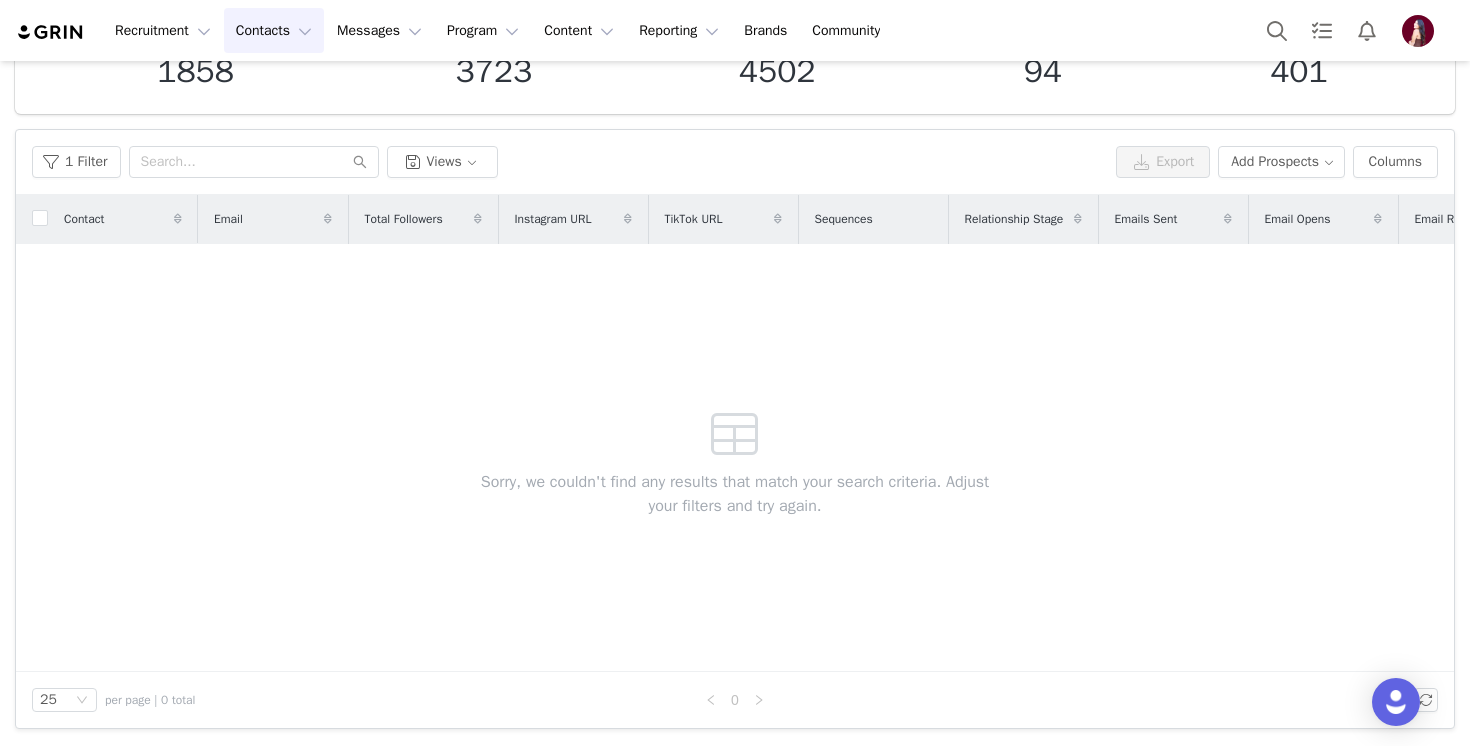 scroll, scrollTop: 0, scrollLeft: 0, axis: both 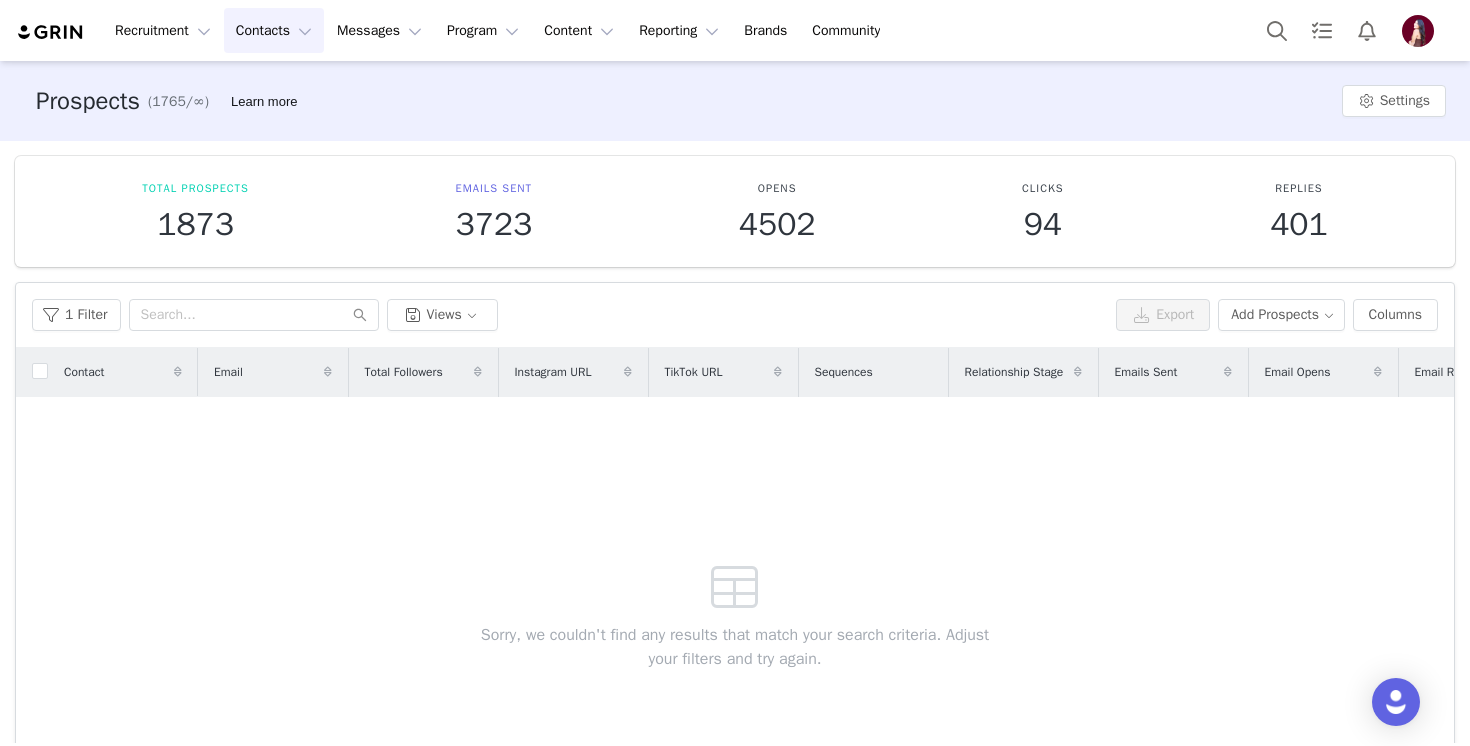 click on "1 Filter Views" at bounding box center [570, 315] 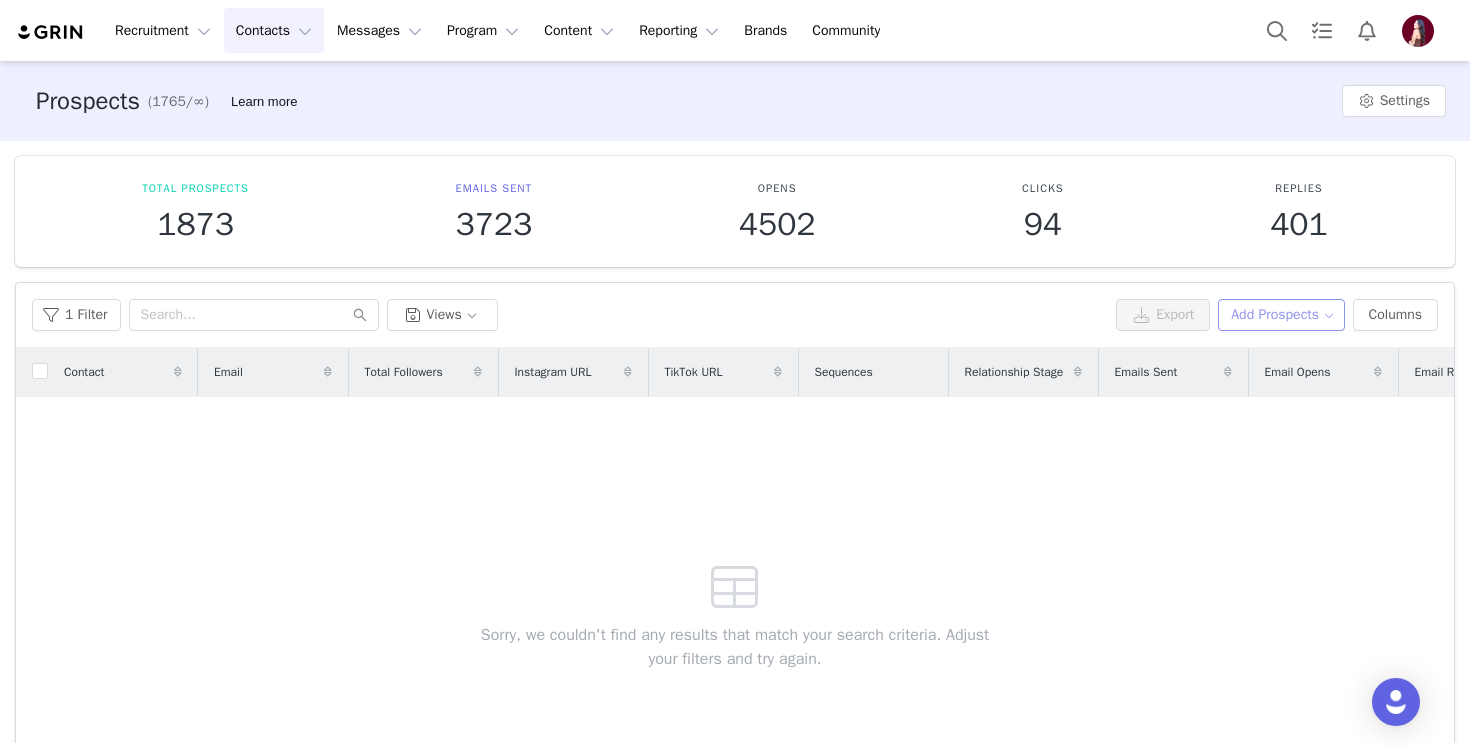 click on "Add Prospects" at bounding box center [1281, 315] 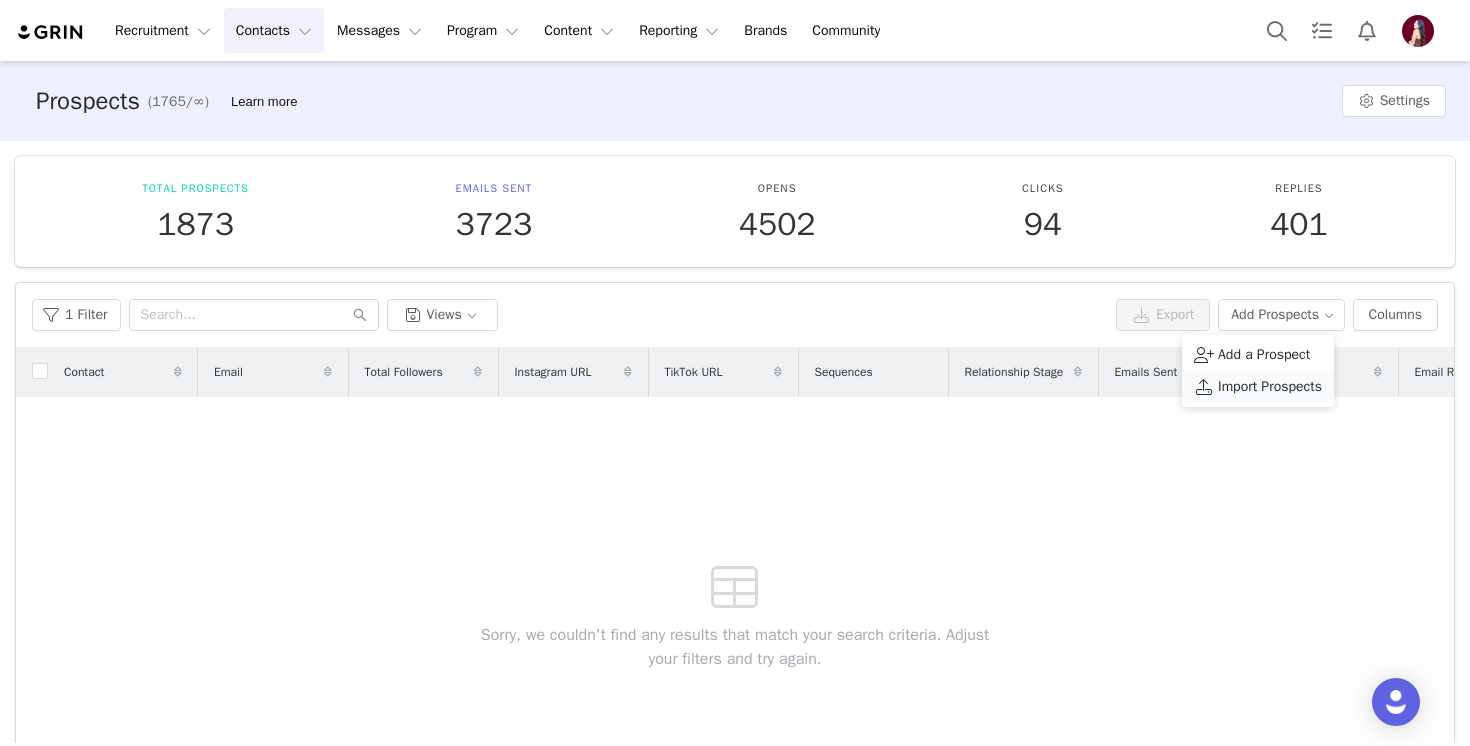 click on "Import Prospects" at bounding box center [1270, 387] 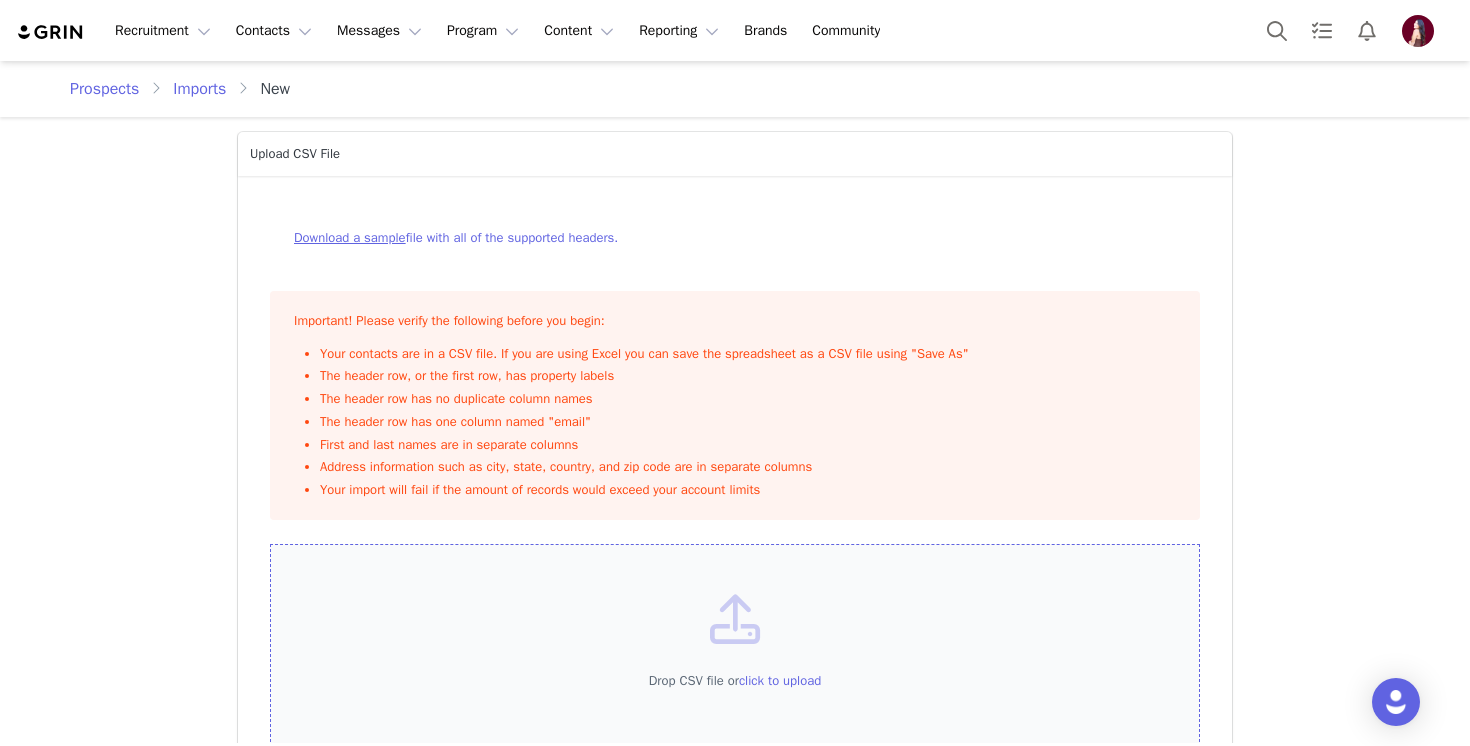 click on "Drop CSV file or  click to upload" at bounding box center [735, 656] 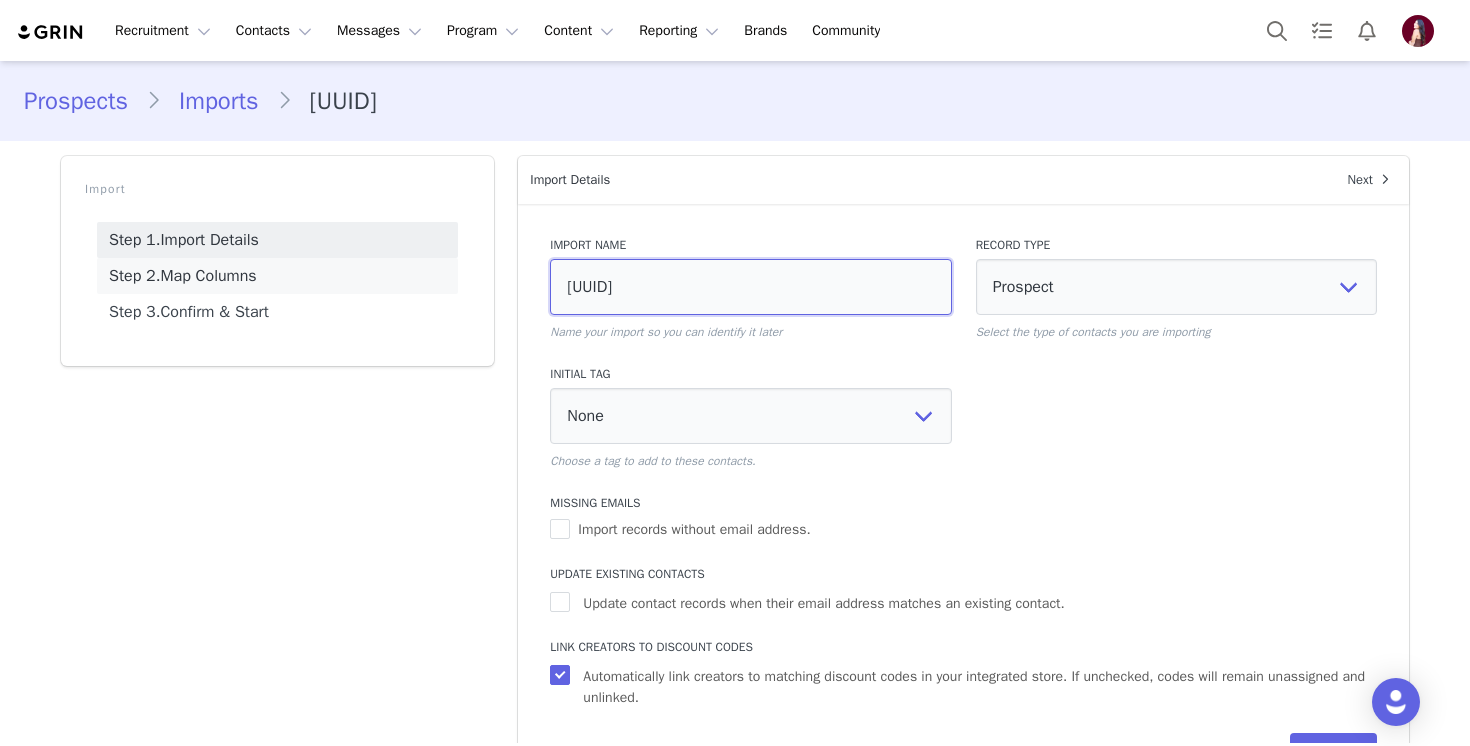 drag, startPoint x: 921, startPoint y: 293, endPoint x: 367, endPoint y: 293, distance: 554 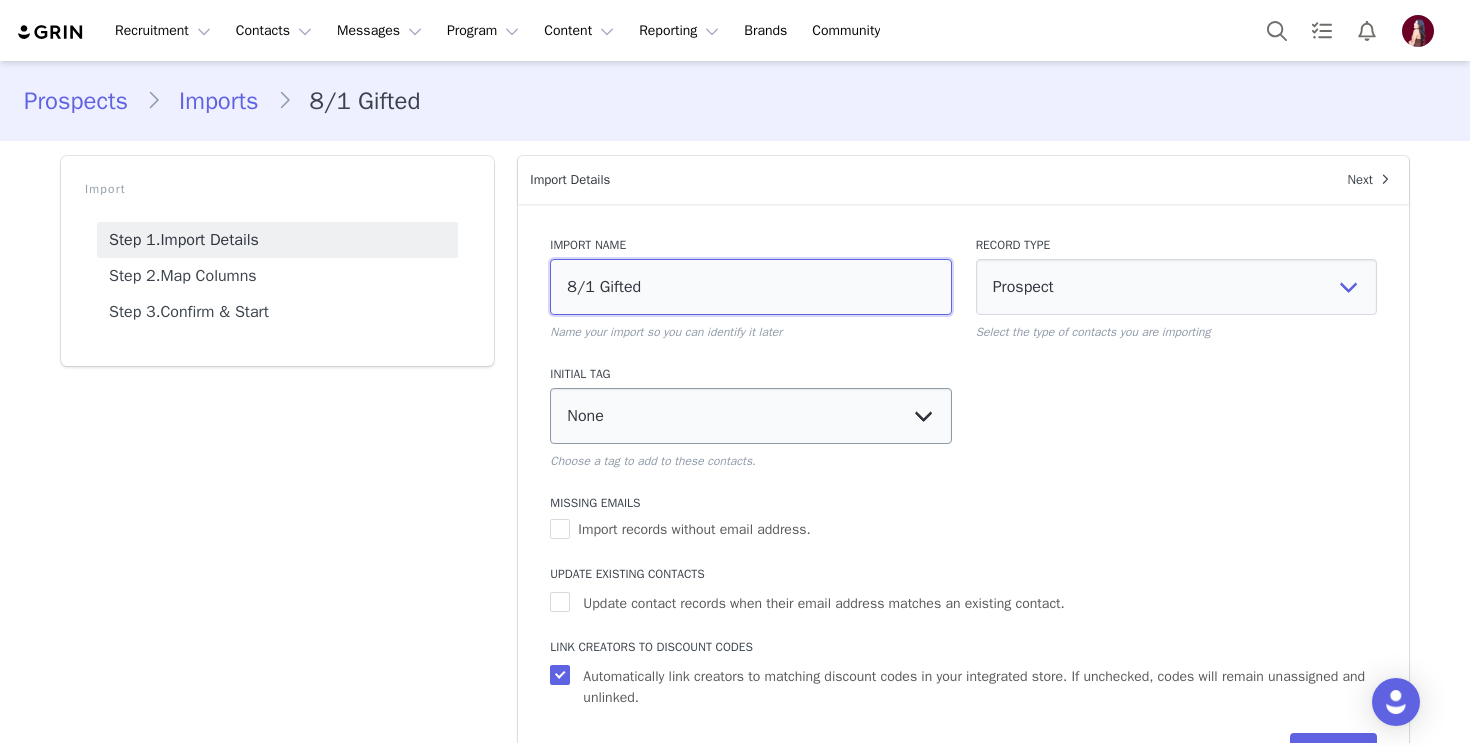 type on "8/1 Gifted" 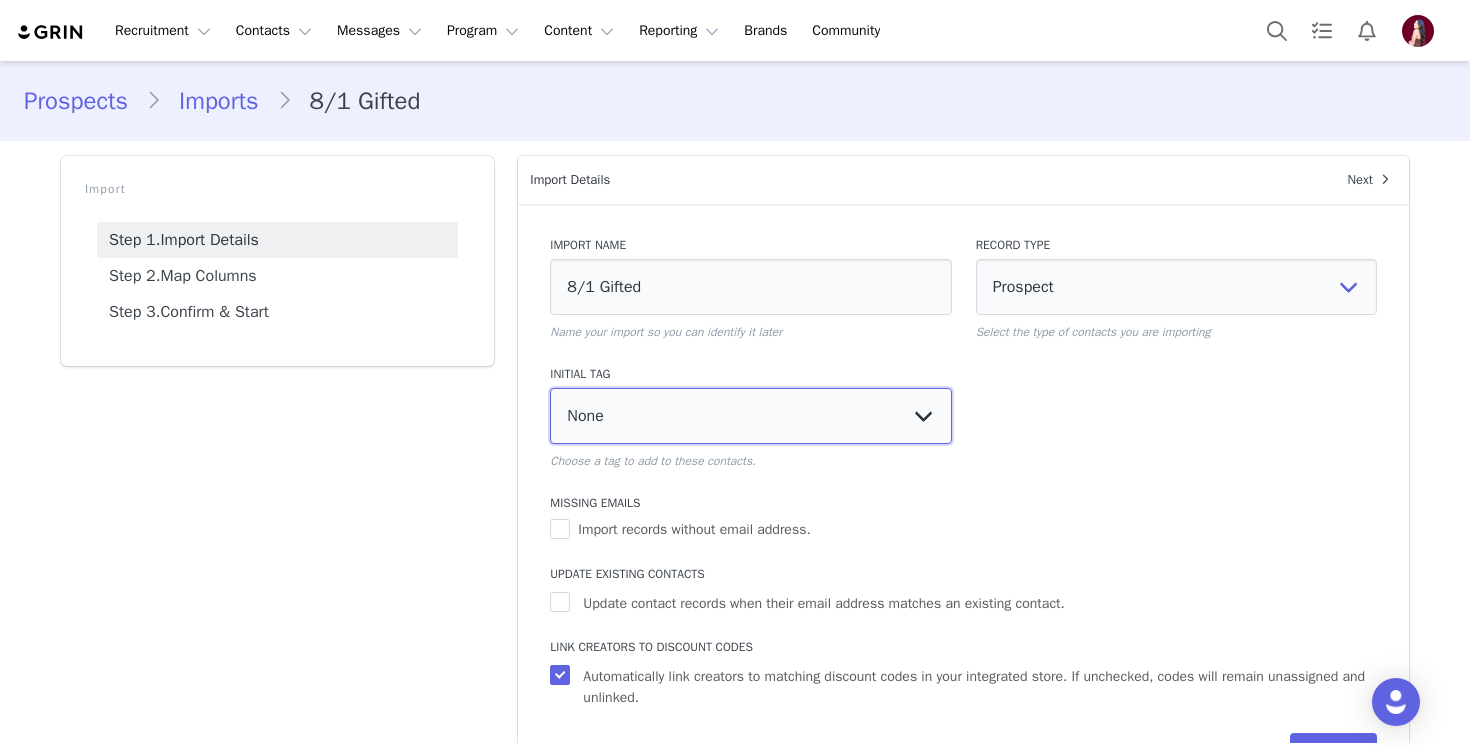 click on "None  Applicant   Circle Back   Curated List   Declined   Do not work with again   Gifted   Paid   Top Tier   Worked with before" at bounding box center (750, 416) 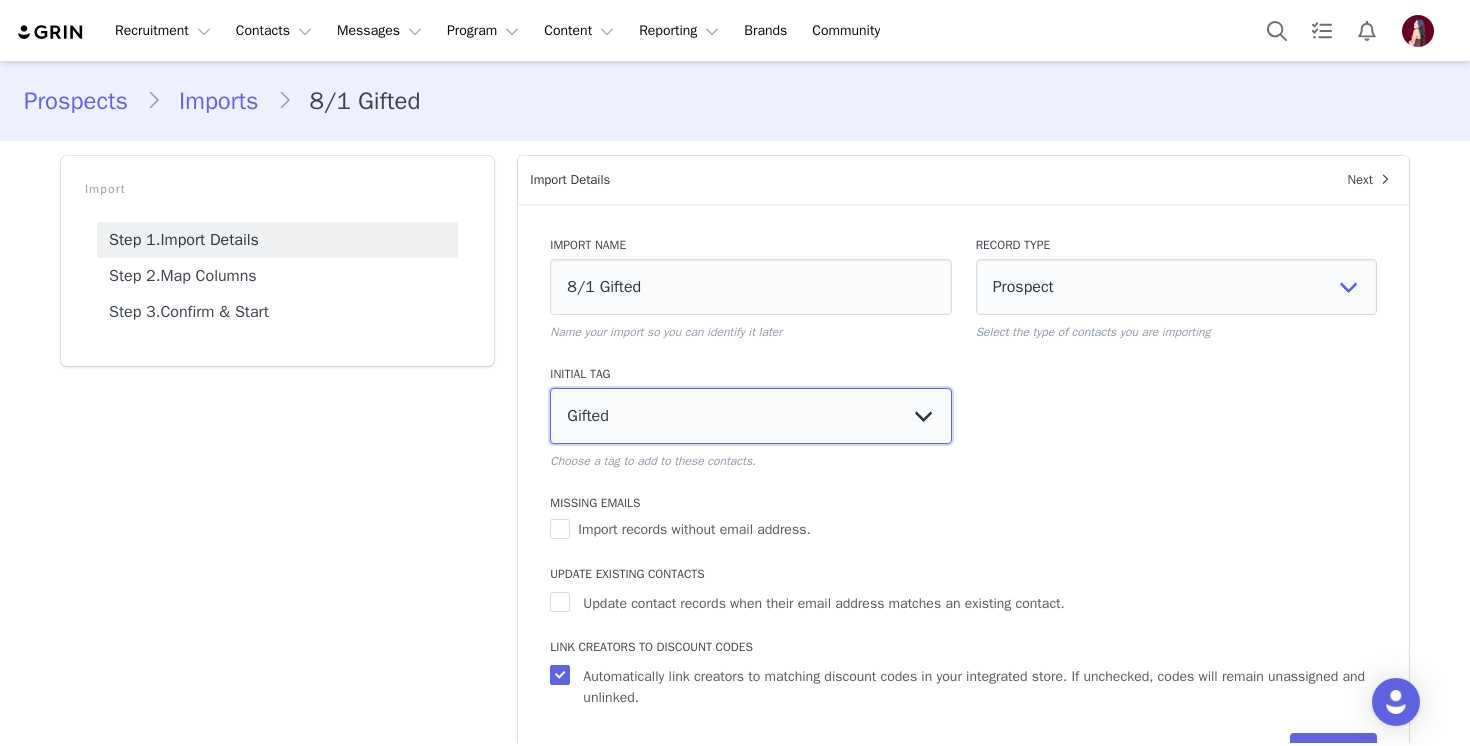 select 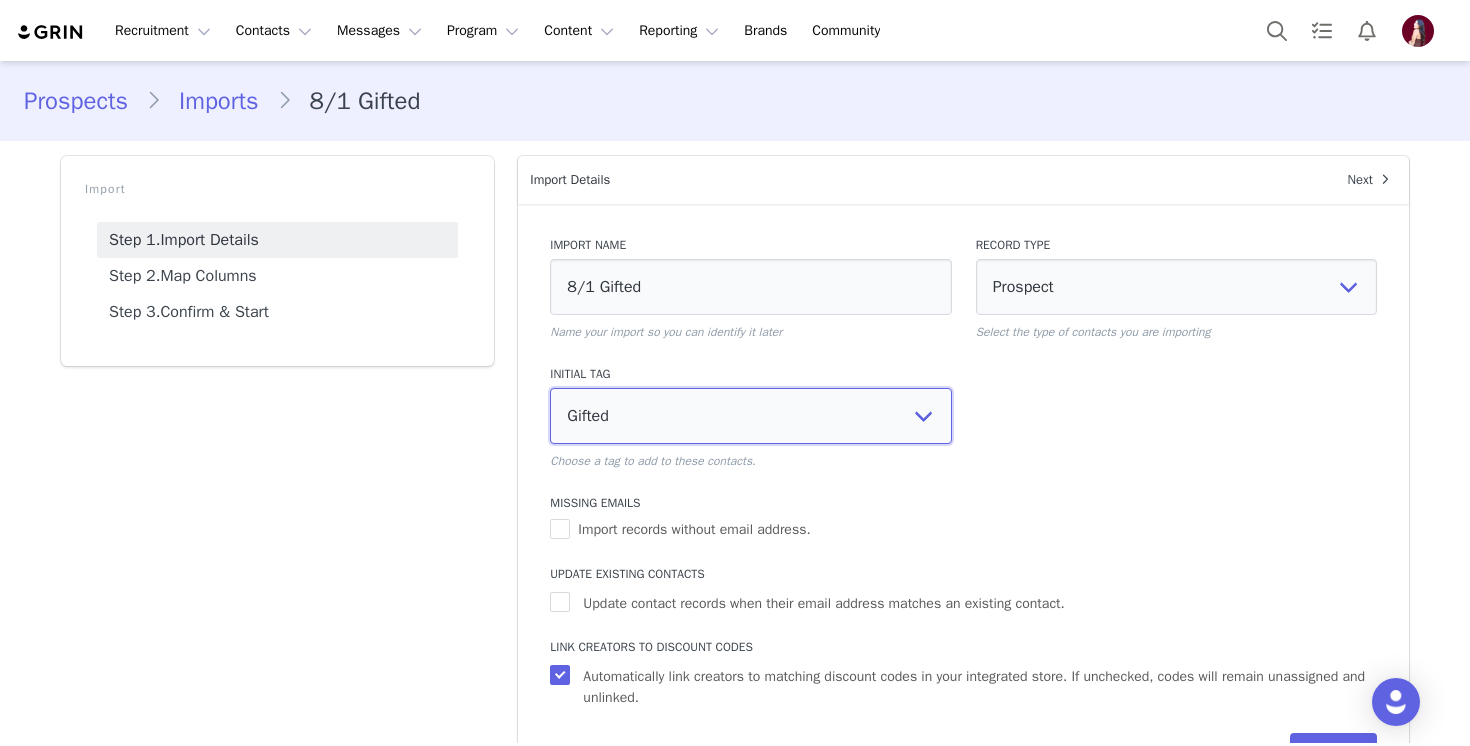 scroll, scrollTop: 73, scrollLeft: 0, axis: vertical 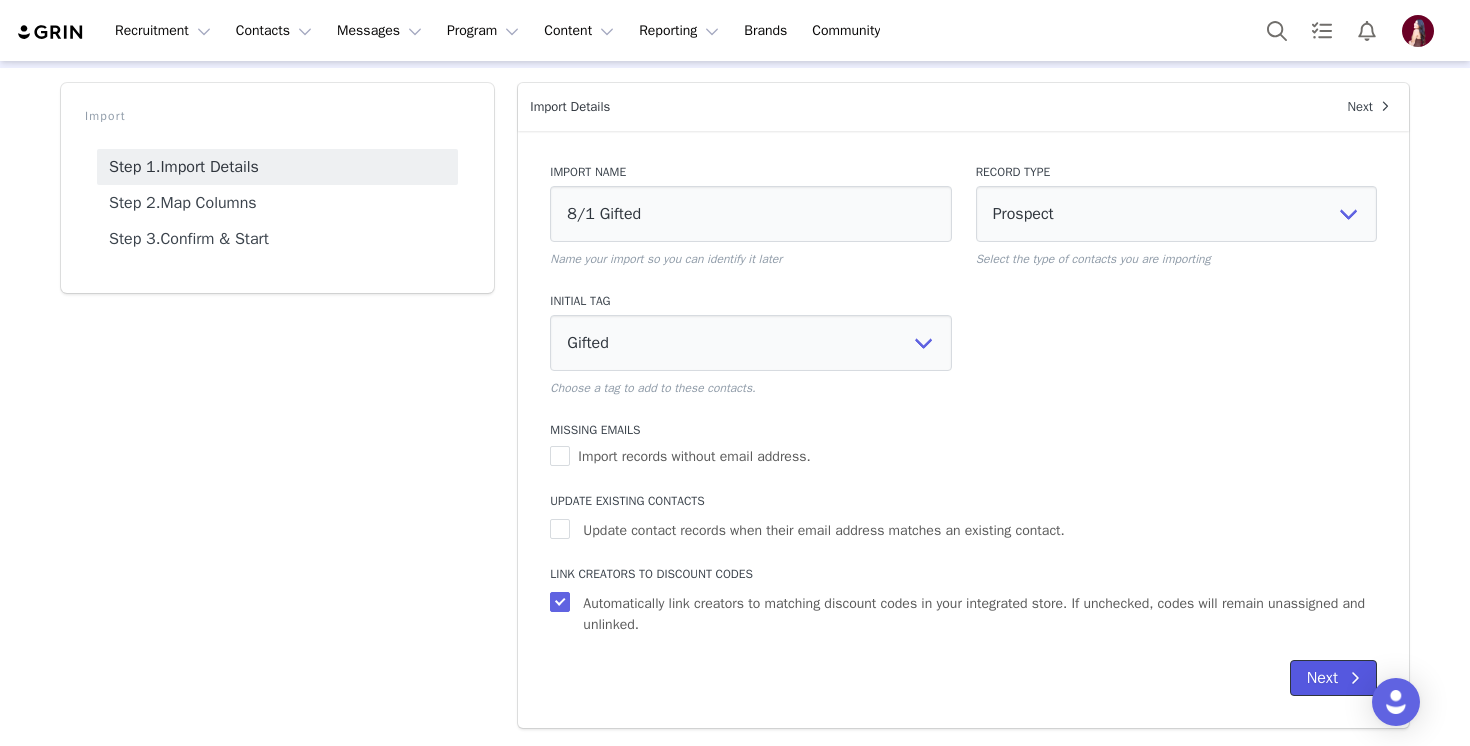 click on "Next" at bounding box center [1333, 678] 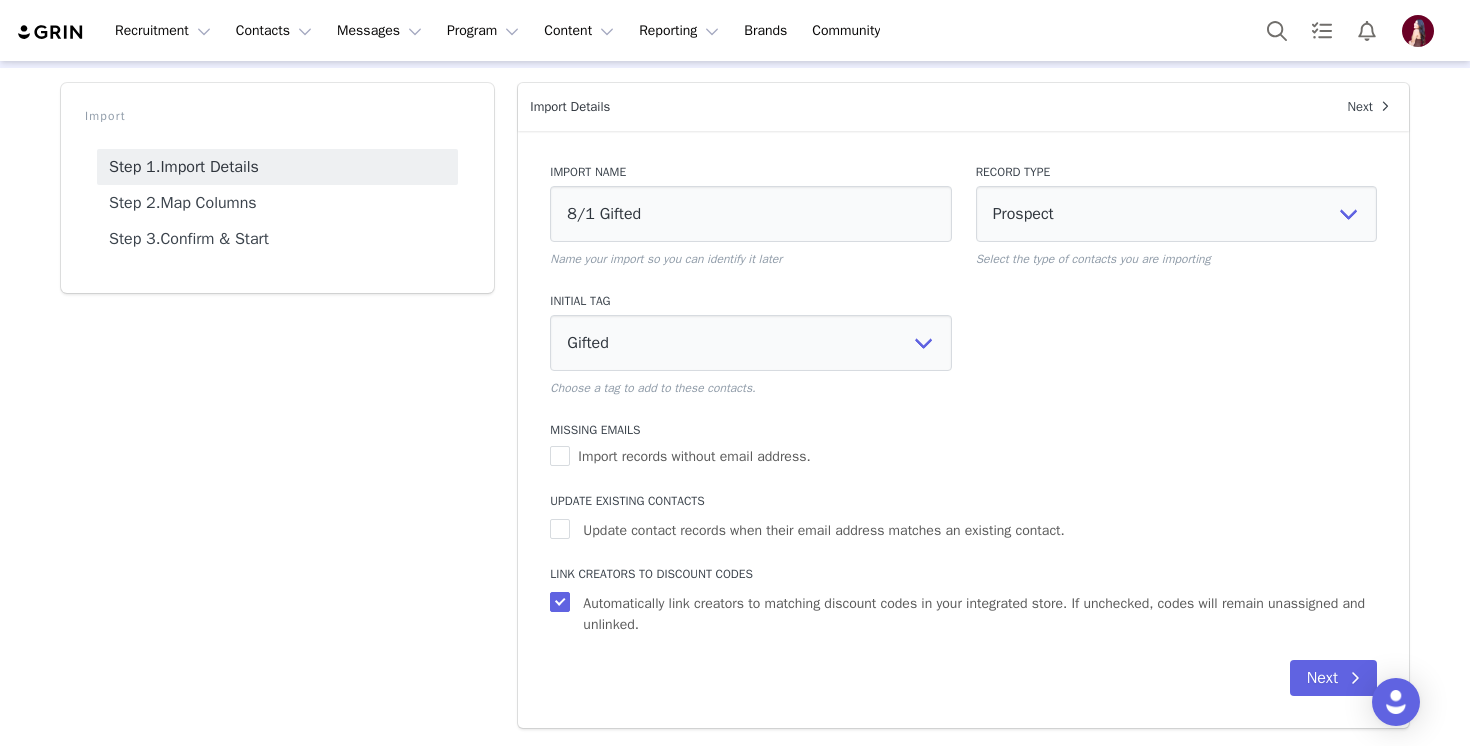 scroll, scrollTop: 0, scrollLeft: 0, axis: both 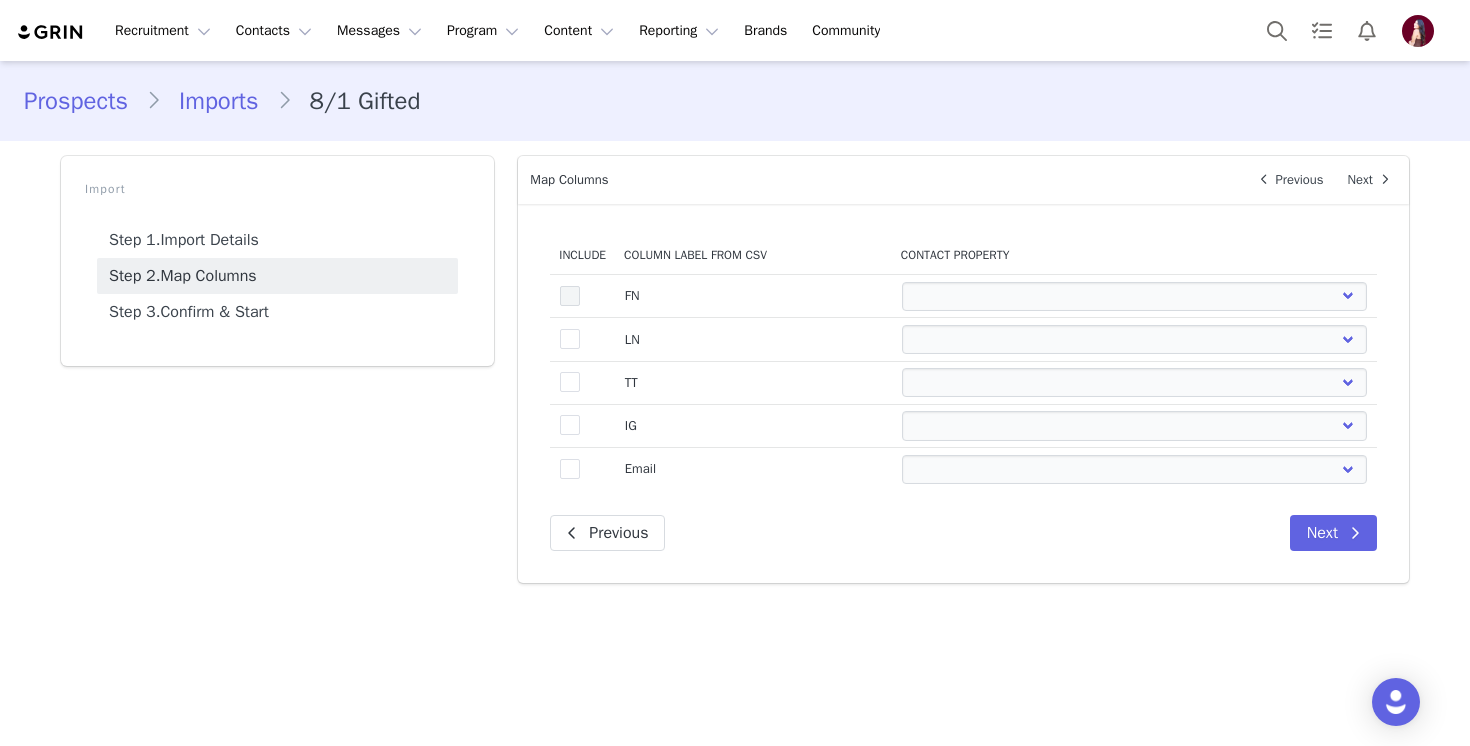 click at bounding box center [570, 296] 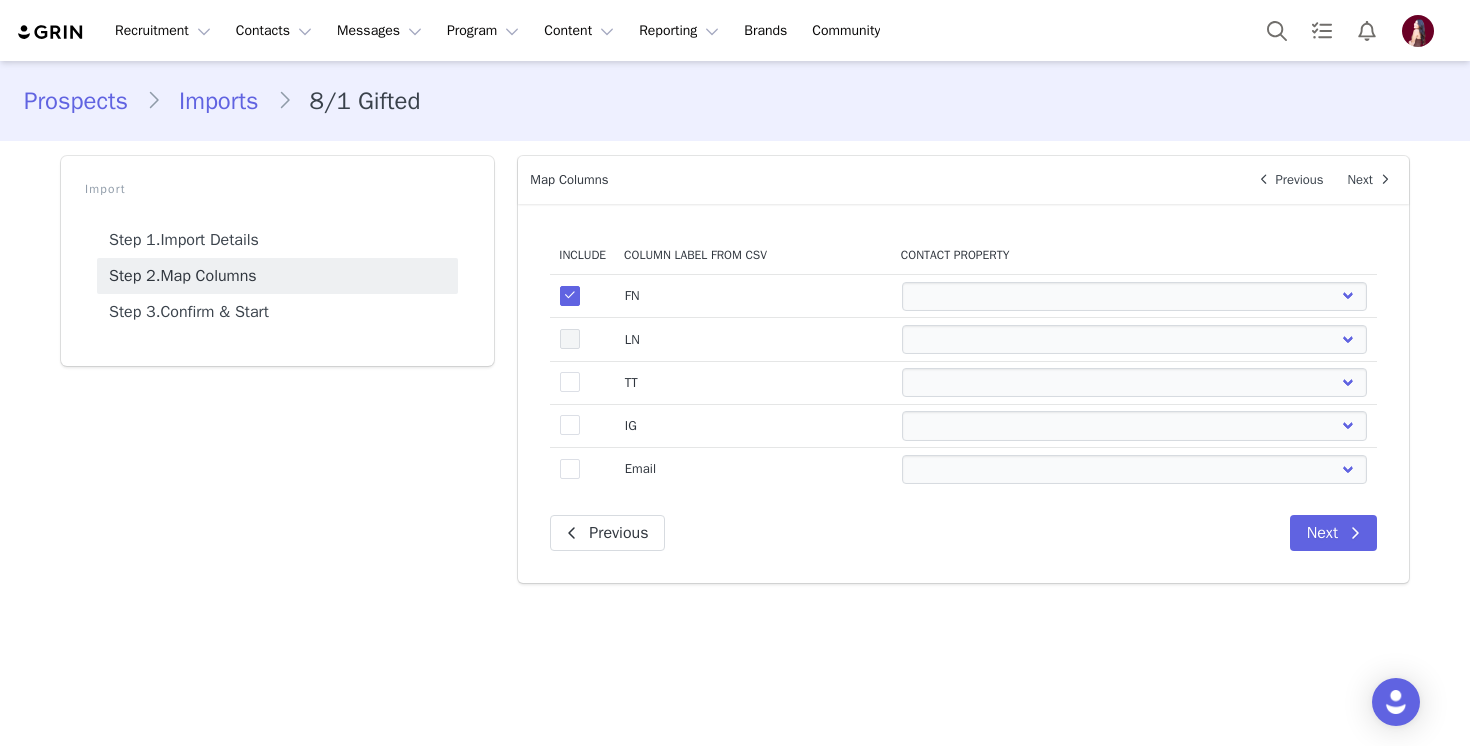 click at bounding box center (570, 339) 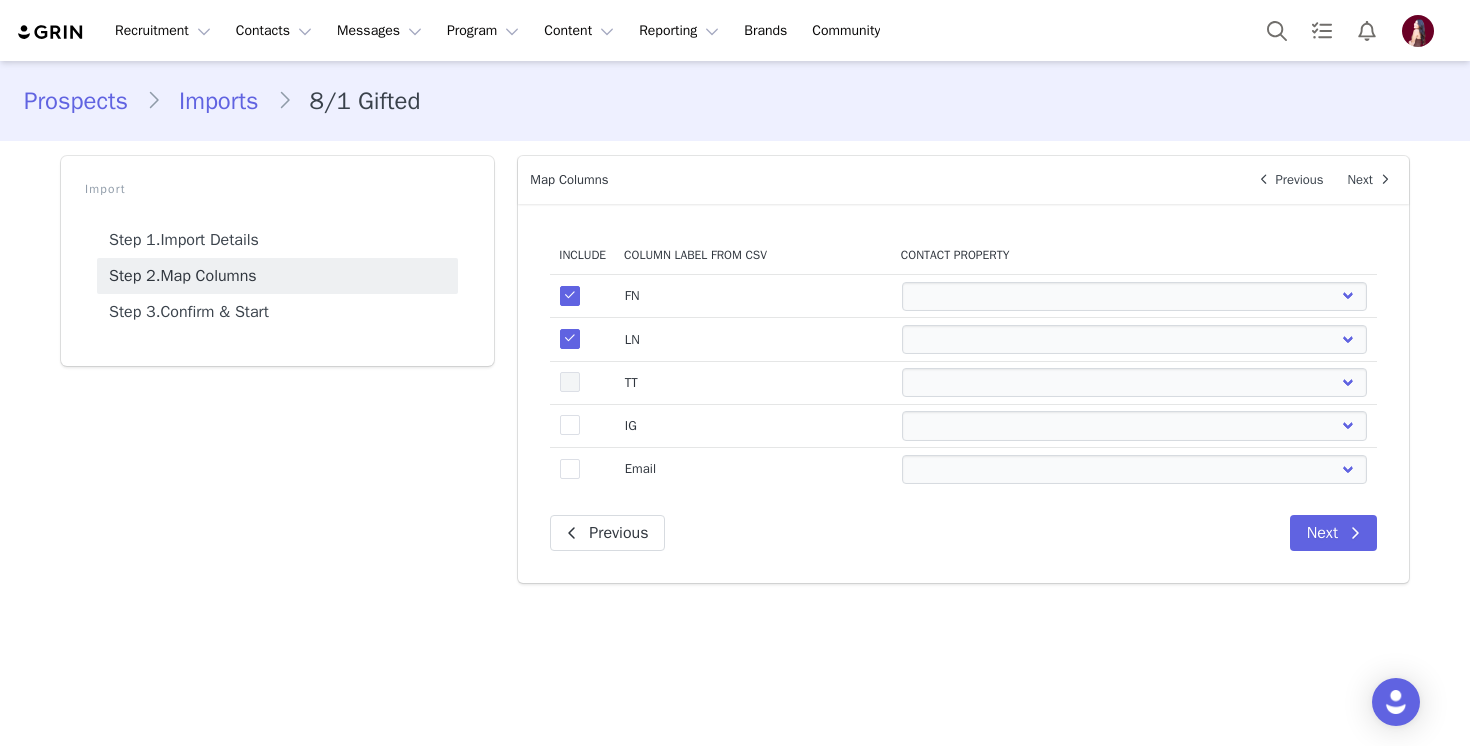 click at bounding box center (570, 383) 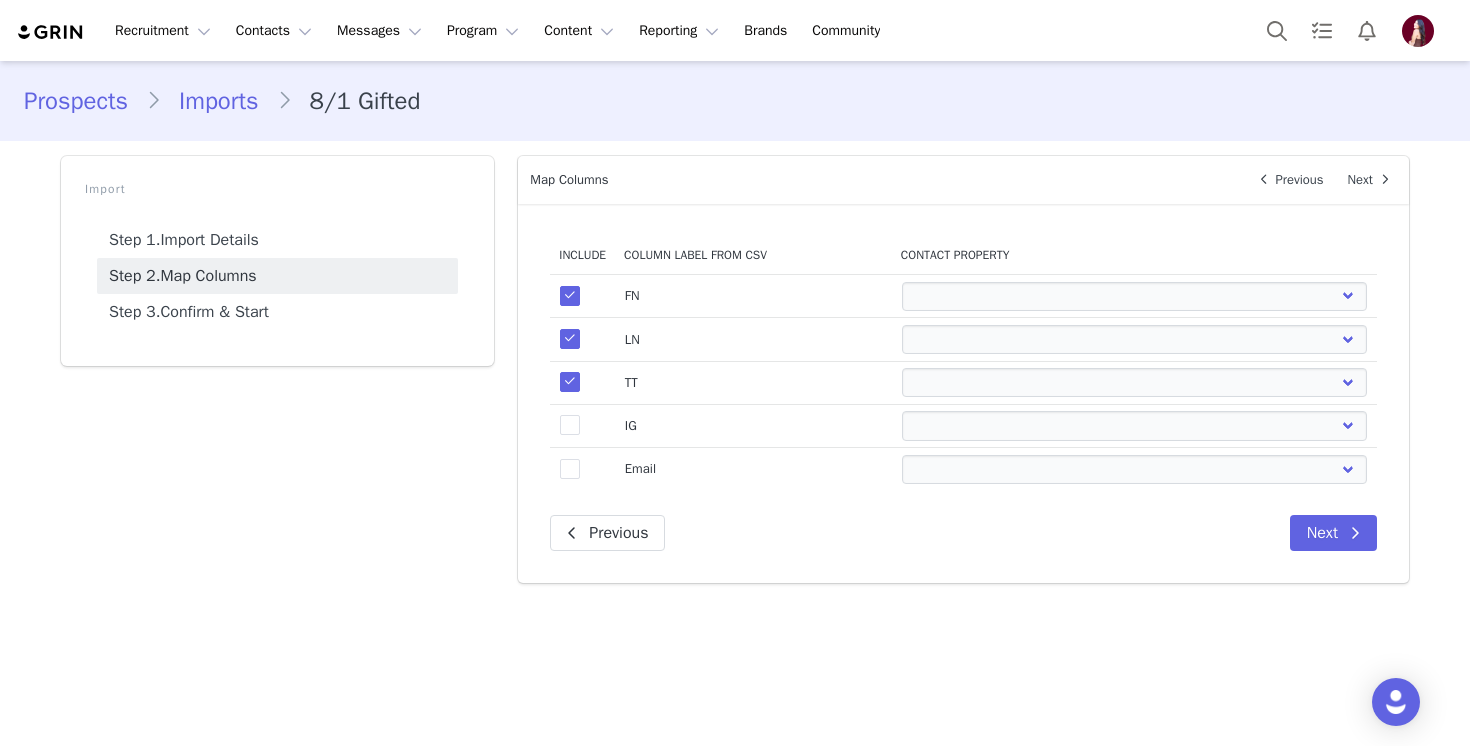 click on "true" at bounding box center [582, 469] 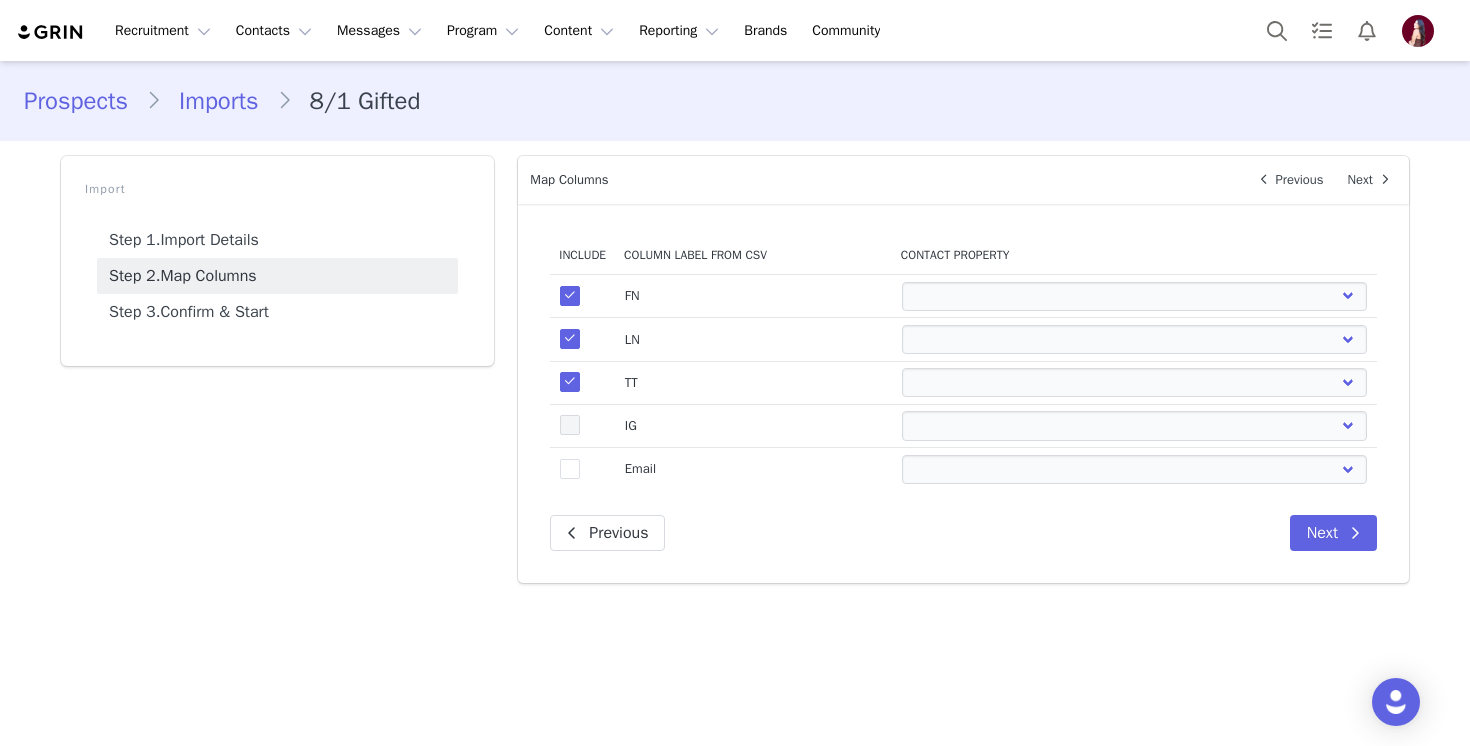 click at bounding box center [570, 425] 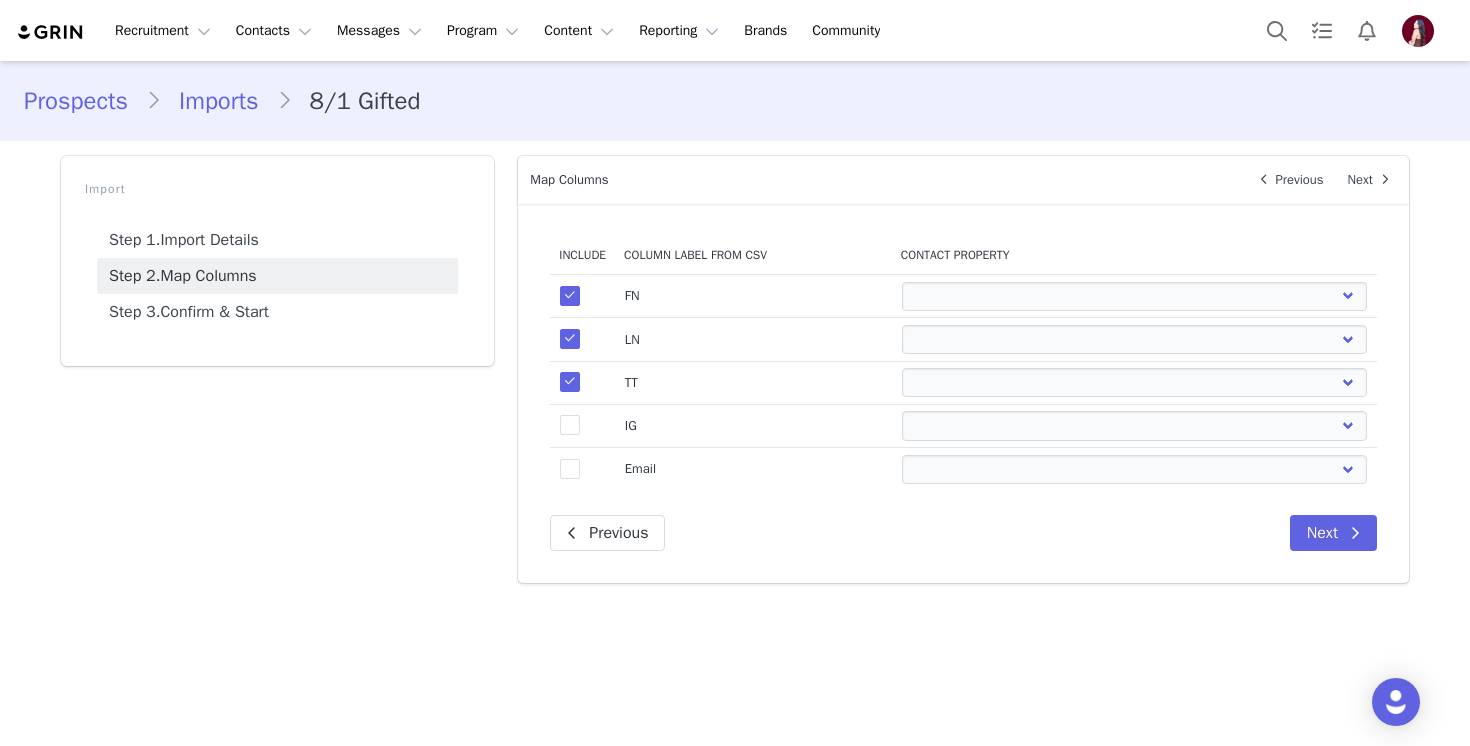 select 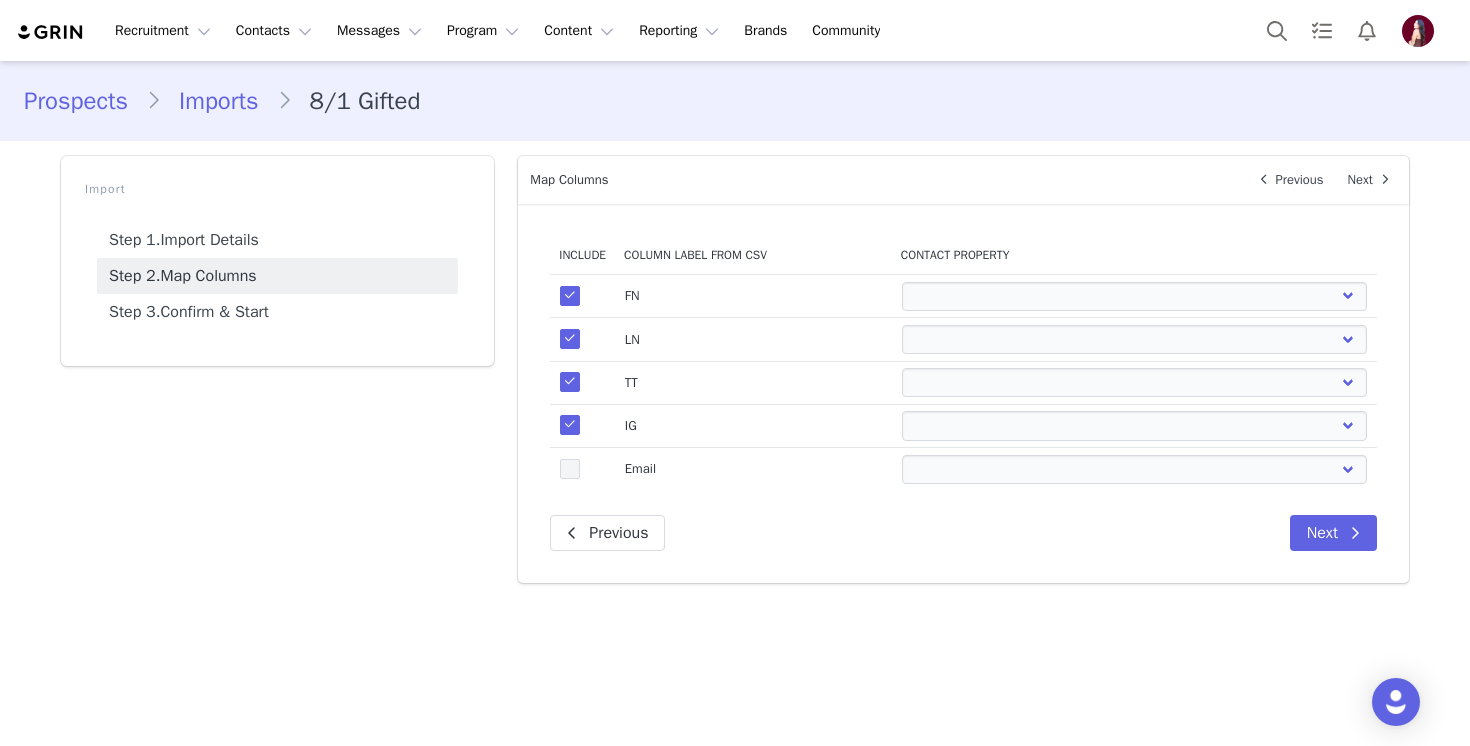 click at bounding box center (570, 469) 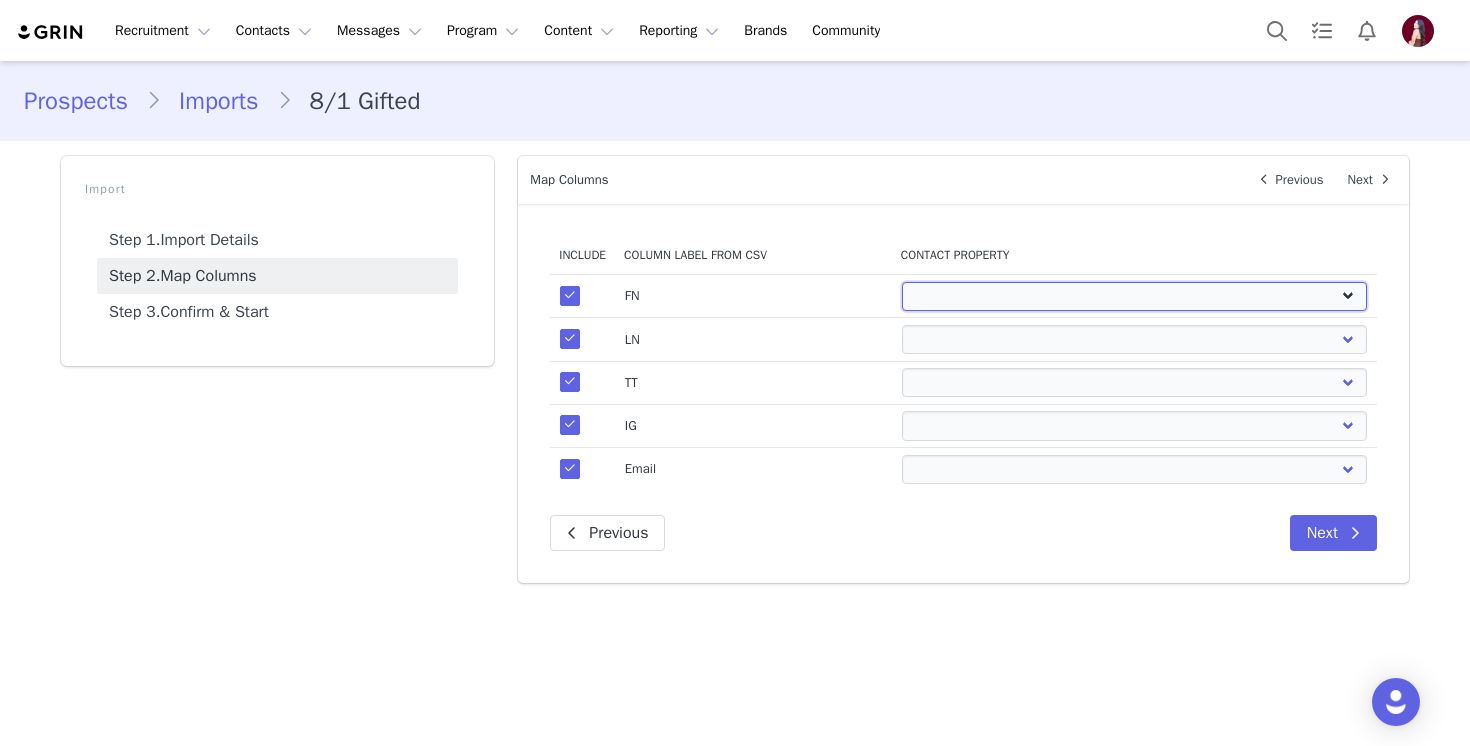 click on "First Name   Last Name   Email   PayPal Email   Gender   Language   Phone Country Code   Phone Number   Company   Street   Street 2   City   State   Zip   Country   Website URL   Instagram URL   YouTube URL   Twitter URL   Facebook URL   TikTok URL   Twitch URL   Pinterest URL   Persephone: Influencers Pre-Launch" at bounding box center (1135, 296) 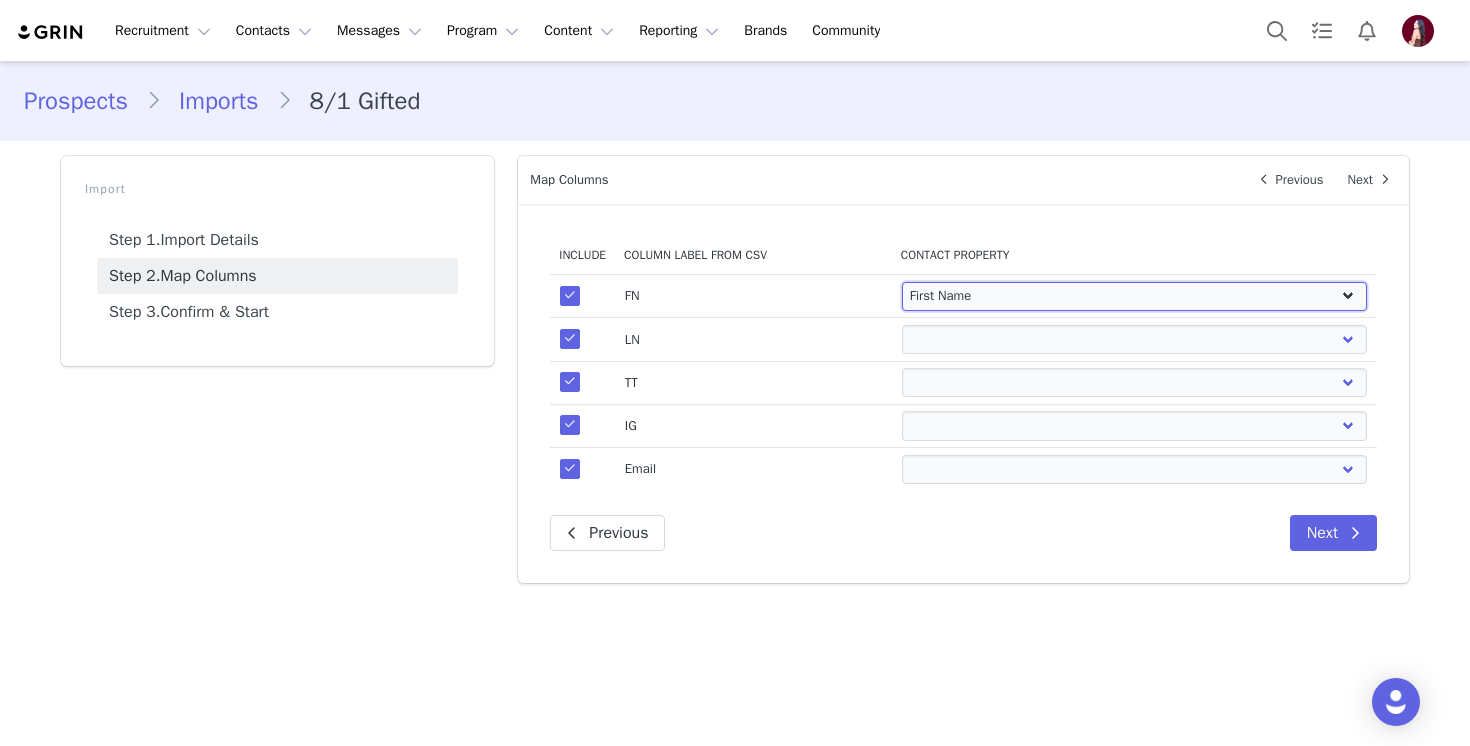 select 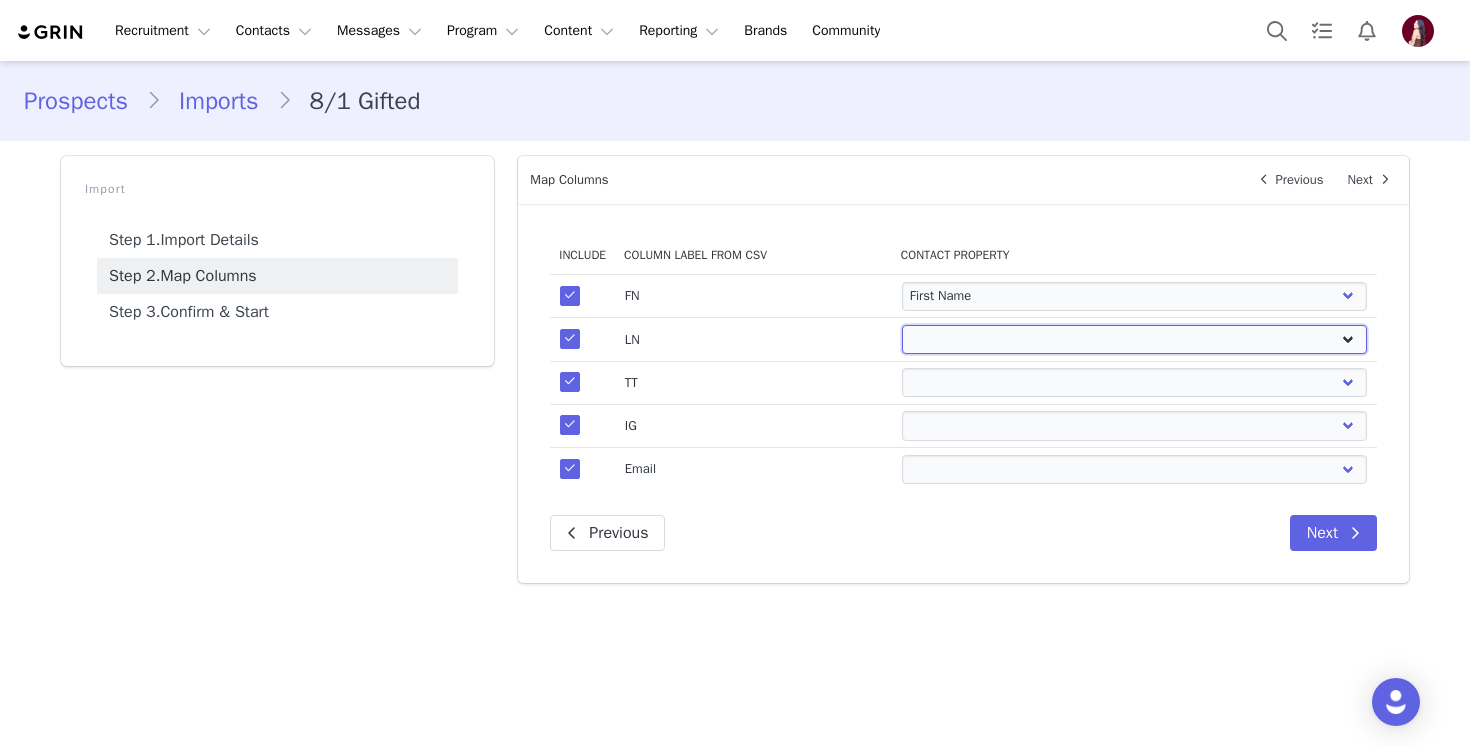 click on "First Name   Last Name   Email   PayPal Email   Gender   Language   Phone Country Code   Phone Number   Company   Street   Street 2   City   State   Zip   Country   Website URL   Instagram URL   YouTube URL   Twitter URL   Facebook URL   TikTok URL   Twitch URL   Pinterest URL   Persephone: Influencers Pre-Launch" at bounding box center [1135, 339] 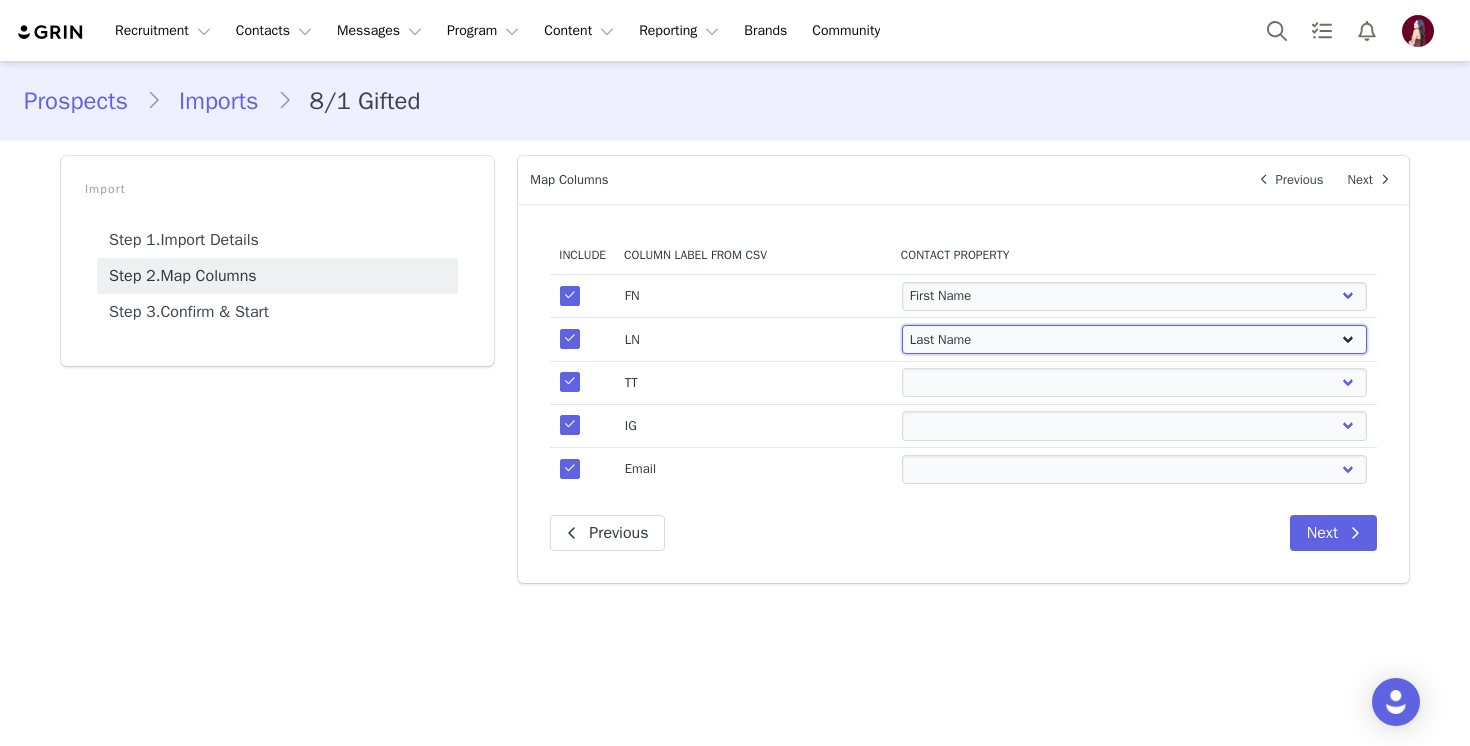 select 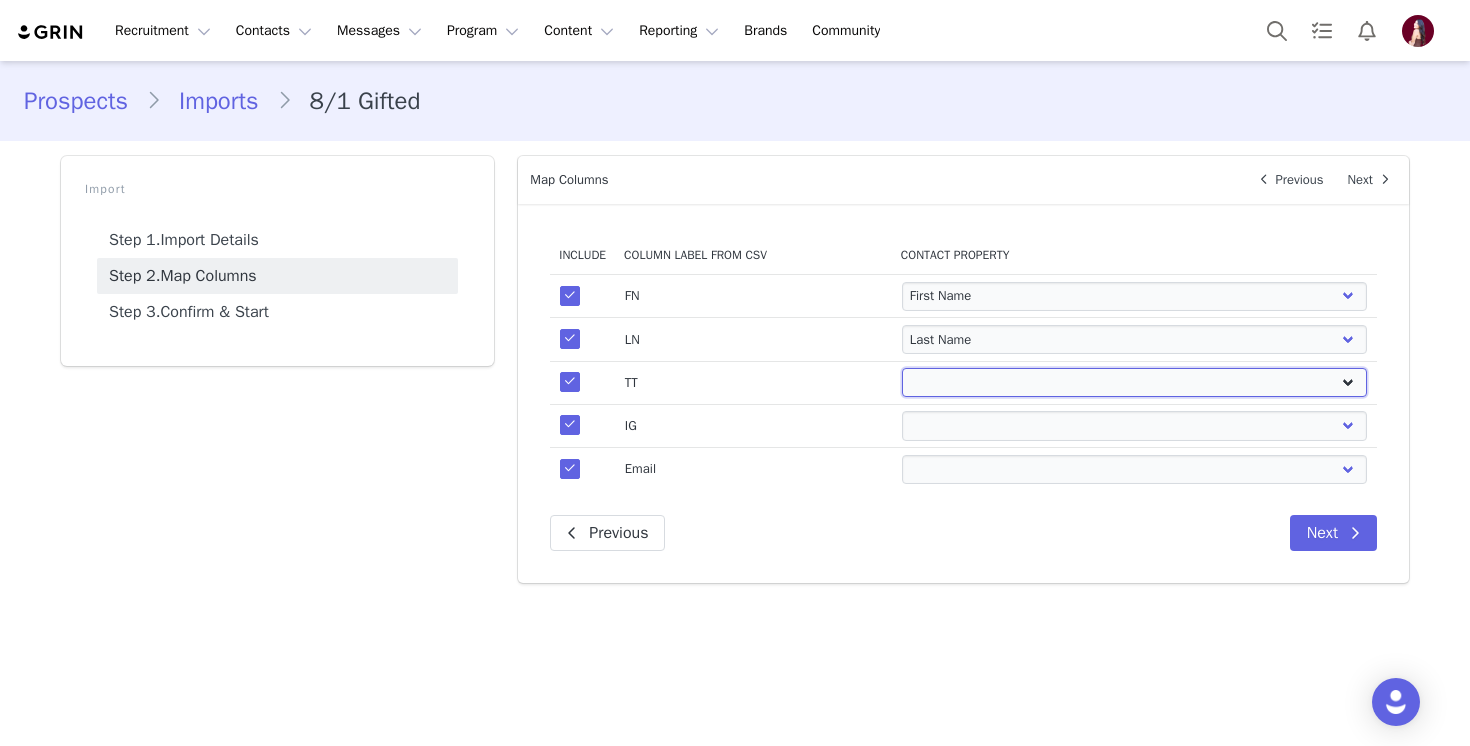 click on "First Name   Last Name   Email   PayPal Email   Gender   Language   Phone Country Code   Phone Number   Company   Street   Street 2   City   State   Zip   Country   Website URL   Instagram URL   YouTube URL   Twitter URL   Facebook URL   TikTok URL   Twitch URL   Pinterest URL   Persephone: Influencers Pre-Launch" at bounding box center [1135, 382] 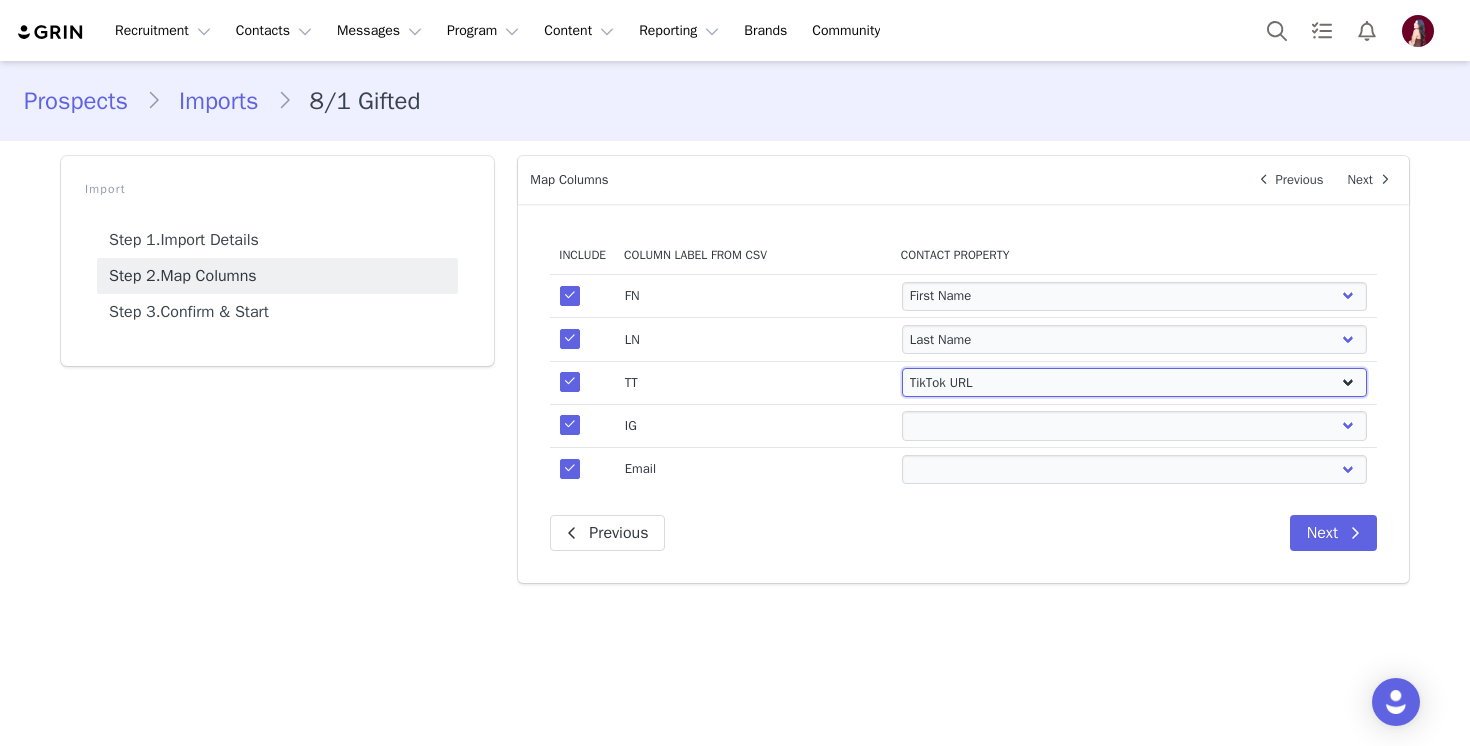select 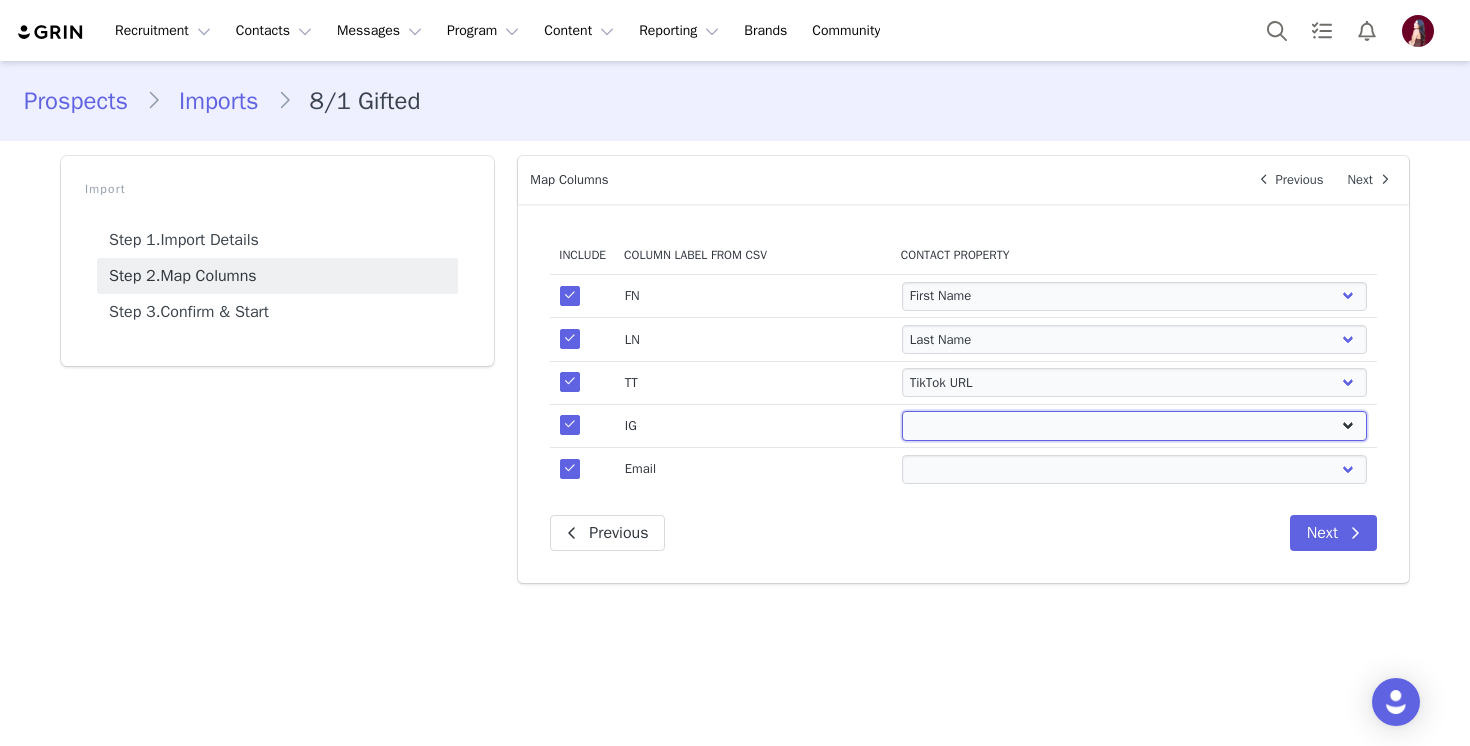 click on "First Name   Last Name   Email   PayPal Email   Gender   Language   Phone Country Code   Phone Number   Company   Street   Street 2   City   State   Zip   Country   Website URL   Instagram URL   YouTube URL   Twitter URL   Facebook URL   TikTok URL   Twitch URL   Pinterest URL   Persephone: Influencers Pre-Launch" at bounding box center (1135, 425) 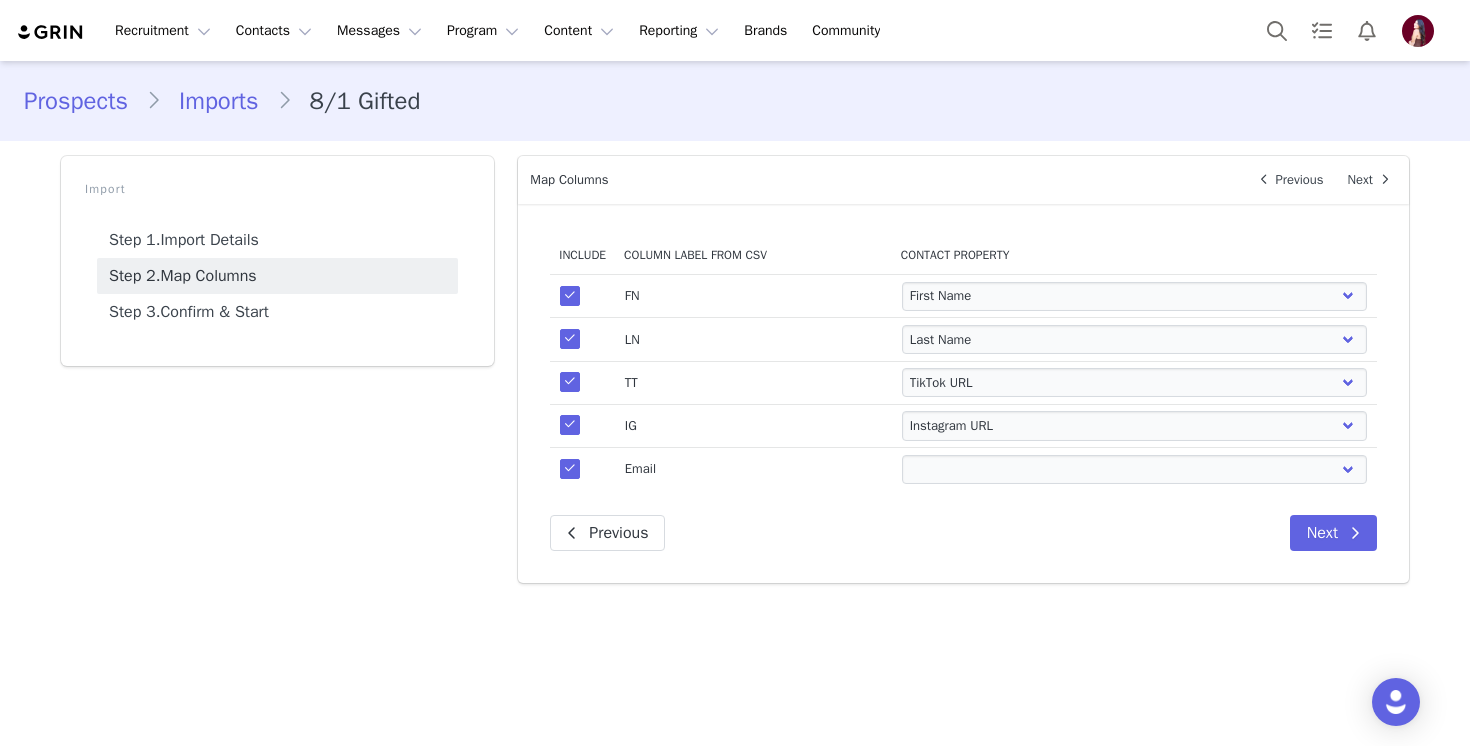 click on "Include Column Label from CSV Contact Property true  FN   First Name   Last Name   Email   PayPal Email   Gender   Language   Phone Country Code   Phone Number   Company   Street   Street 2   City   State   Zip   Country   Website URL   Instagram URL   YouTube URL   Twitter URL   Facebook URL   TikTok URL   Twitch URL   Pinterest URL   Persephone: Influencers Pre-Launch  true  LN   First Name   Last Name   Email   PayPal Email   Gender   Language   Phone Country Code   Phone Number   Company   Street   Street 2   City   State   Zip   Country   Website URL   Instagram URL   YouTube URL   Twitter URL   Facebook URL   TikTok URL   Twitch URL   Pinterest URL   Persephone: Influencers Pre-Launch  true  TT   First Name   Last Name   Email   PayPal Email   Gender   Language   Phone Country Code   Phone Number   Company   Street   Street 2   City   State   Zip   Country   Website URL   Instagram URL   YouTube URL   Twitter URL   Facebook URL   TikTok URL   Twitch URL   Pinterest URL  true  IG   First Name   Email" at bounding box center [963, 393] 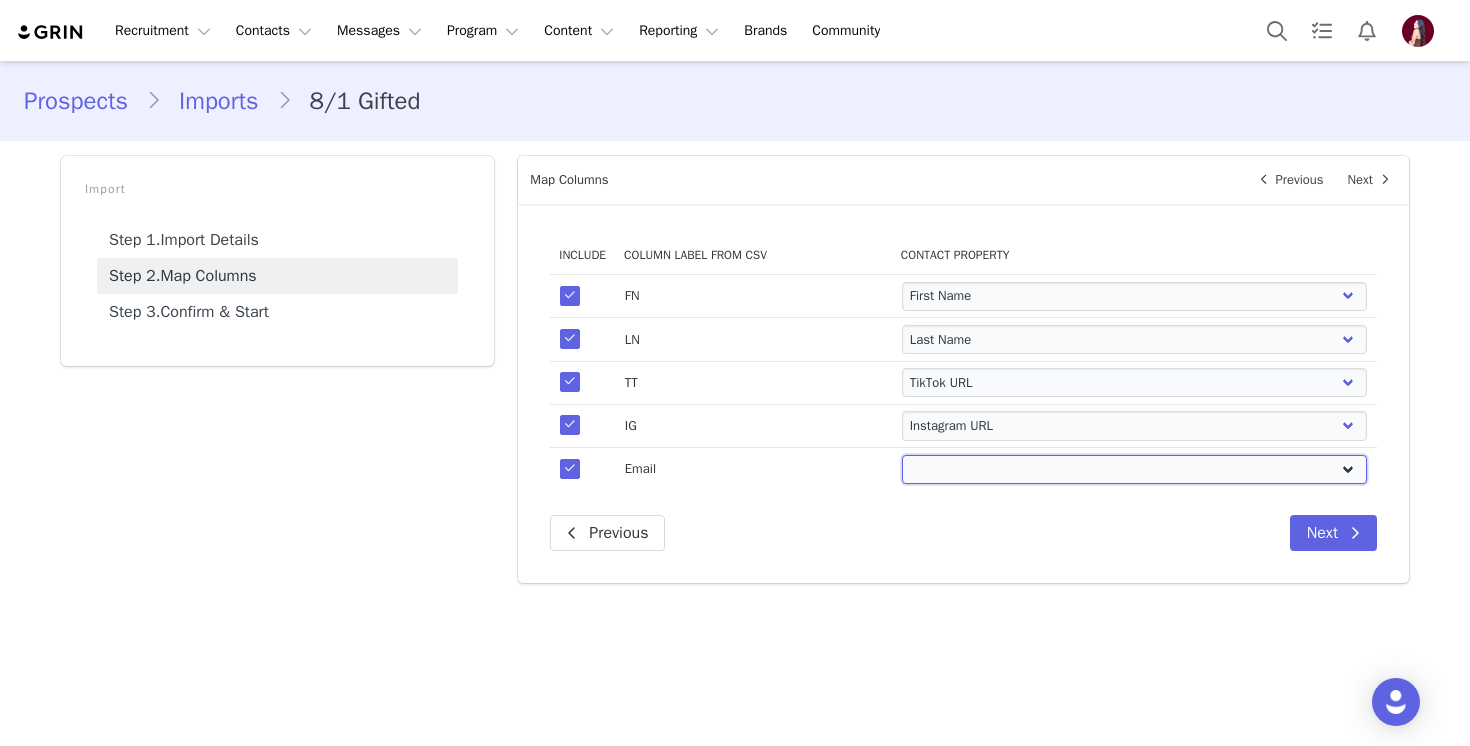 click on "First Name   Last Name   Email   PayPal Email   Gender   Language   Phone Country Code   Phone Number   Company   Street   Street 2   City   State   Zip   Country   Website URL   Instagram URL   YouTube URL   Twitter URL   Facebook URL   TikTok URL   Twitch URL   Pinterest URL   Persephone: Influencers Pre-Launch" at bounding box center [1135, 469] 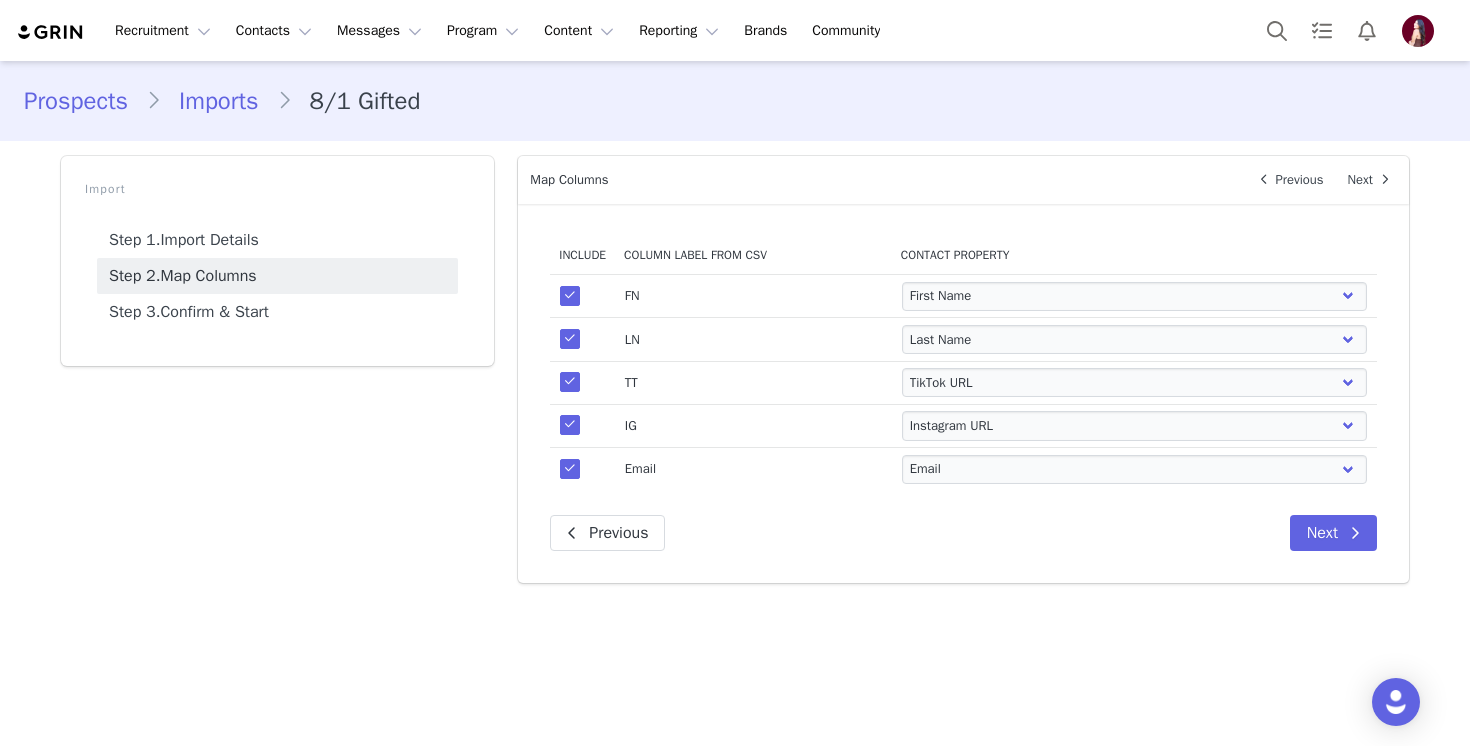 click on "Previous   Next" at bounding box center (963, 533) 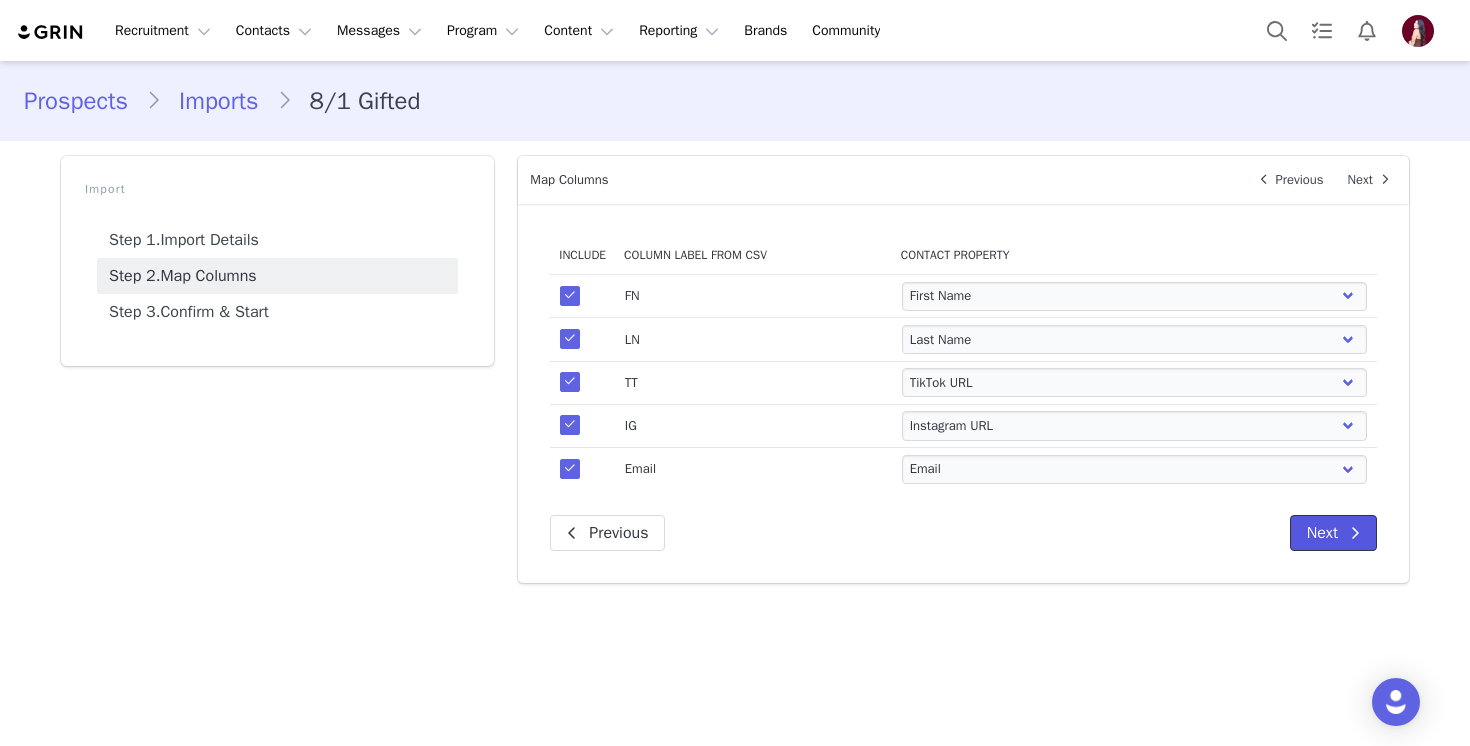 click on "Next" at bounding box center [1333, 533] 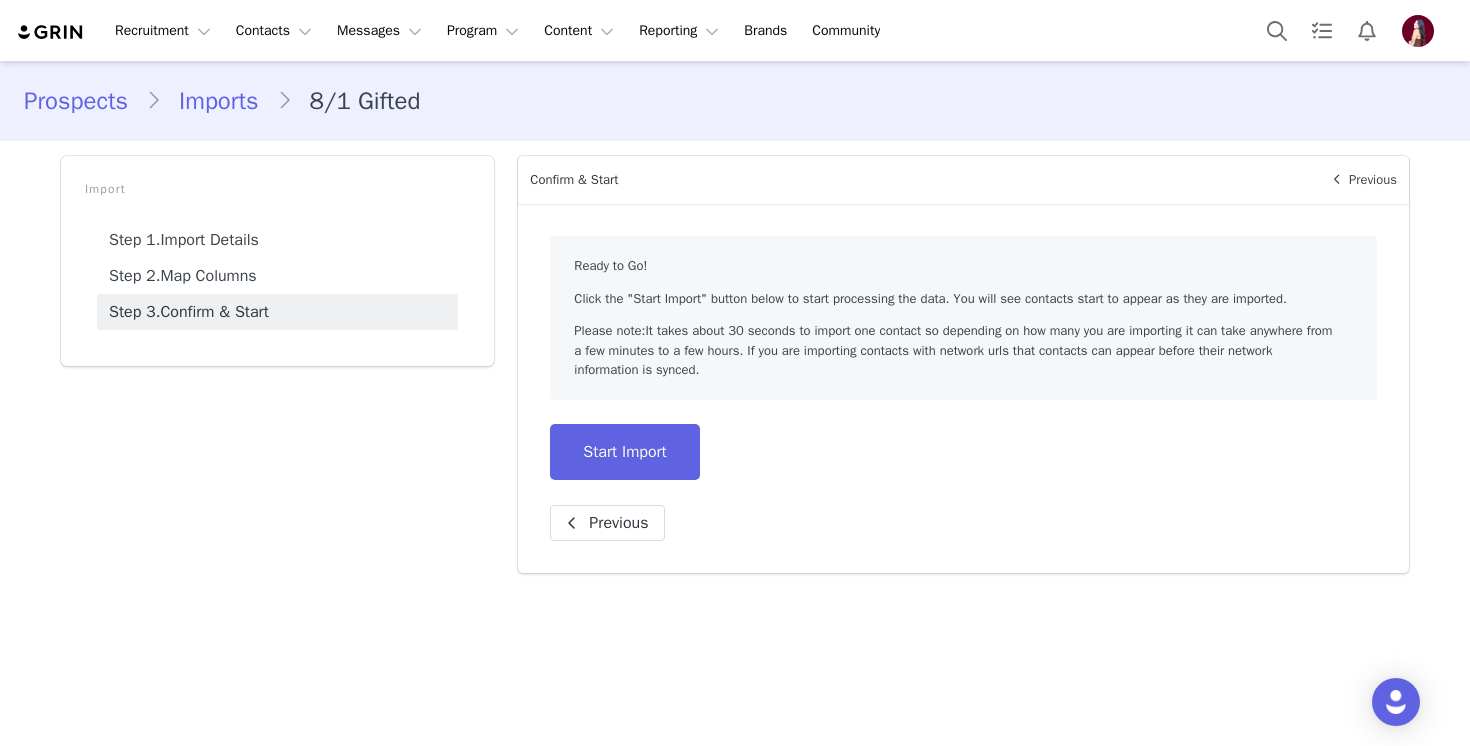 click on "Ready to Go!  Click the "Start Import" button below to start processing the data. You will see contacts start to appear as they are imported.  Please note:  It takes about 30 seconds to import one contact so depending on how many you are importing it can take anywhere from a few minutes to a few hours. If you are importing contacts with network urls that contacts can appear before their network information is synced.   Start Import" at bounding box center [963, 358] 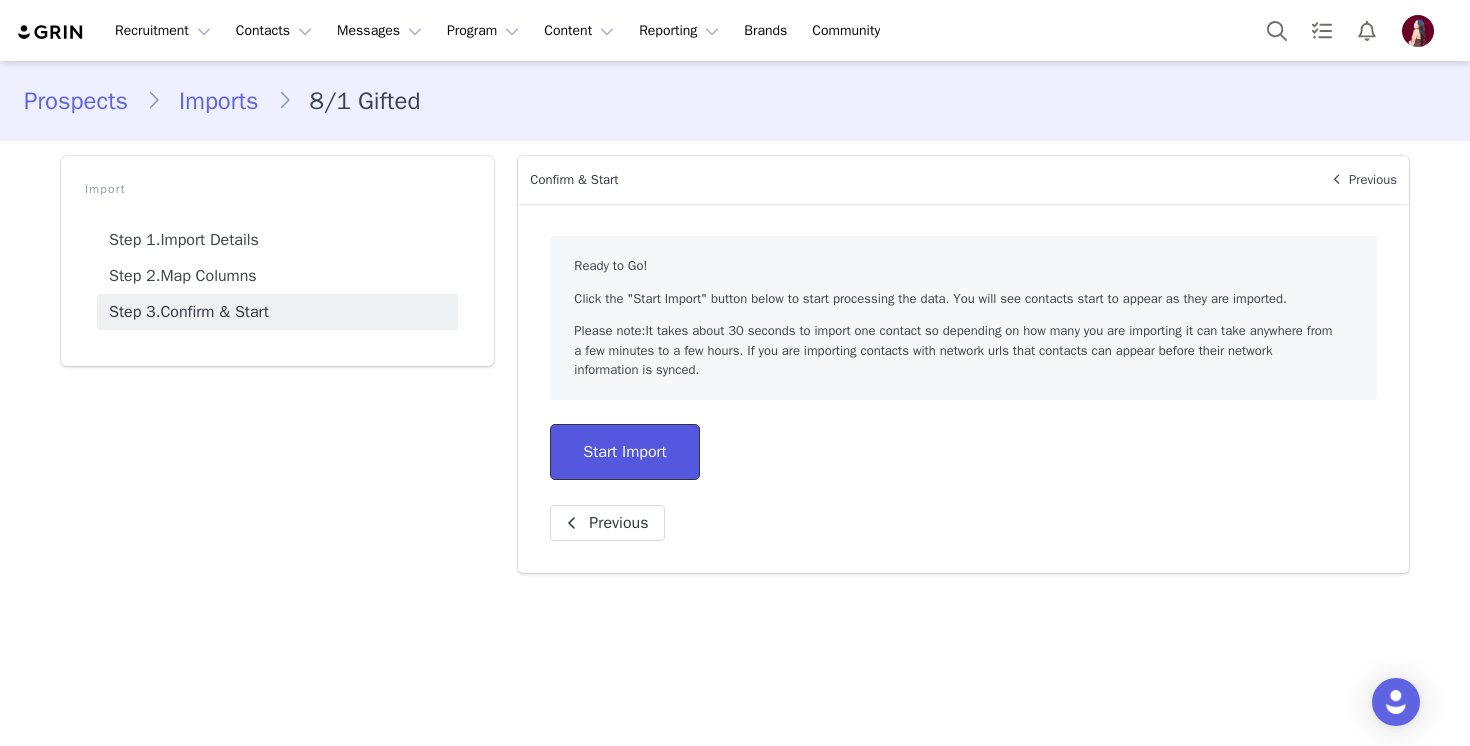 click on "Start Import" at bounding box center (624, 452) 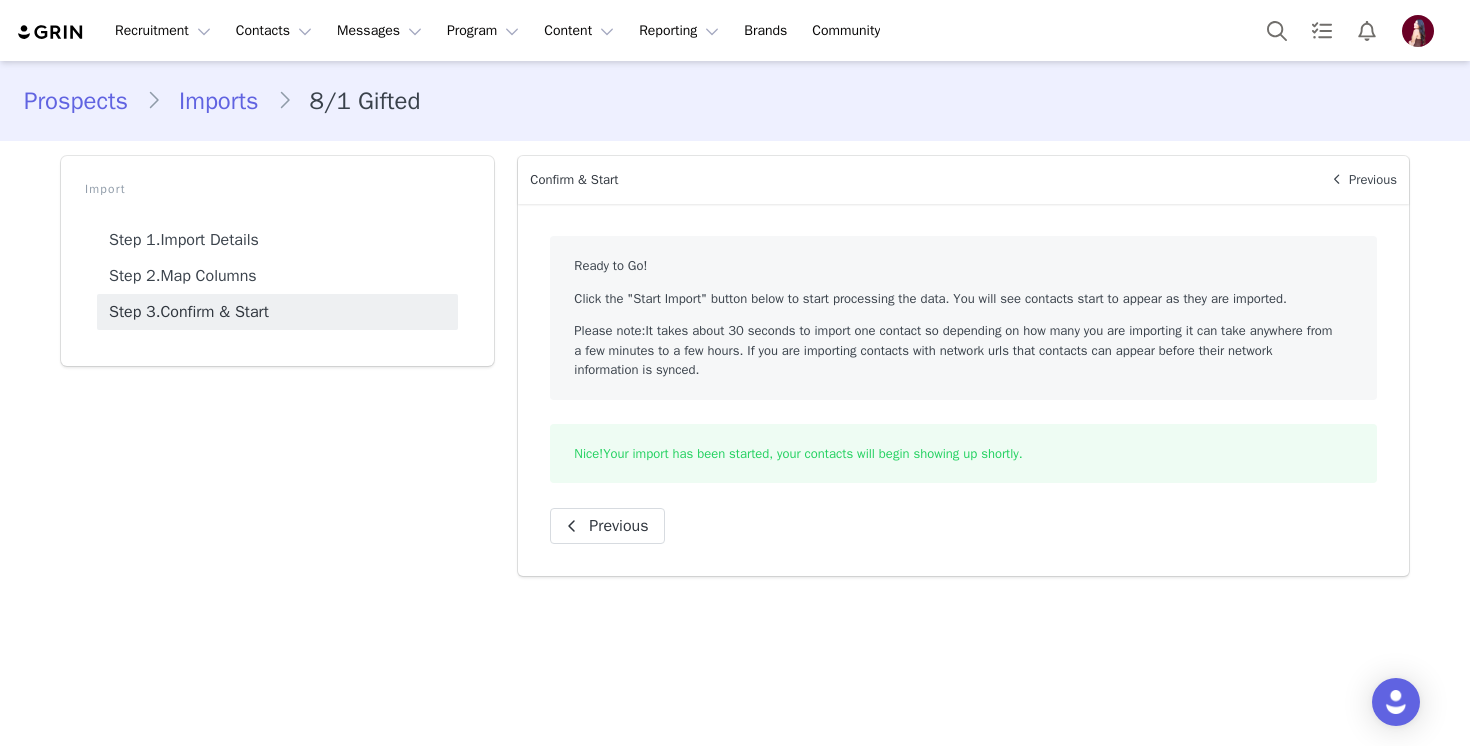 click on "Prospects" at bounding box center [85, 101] 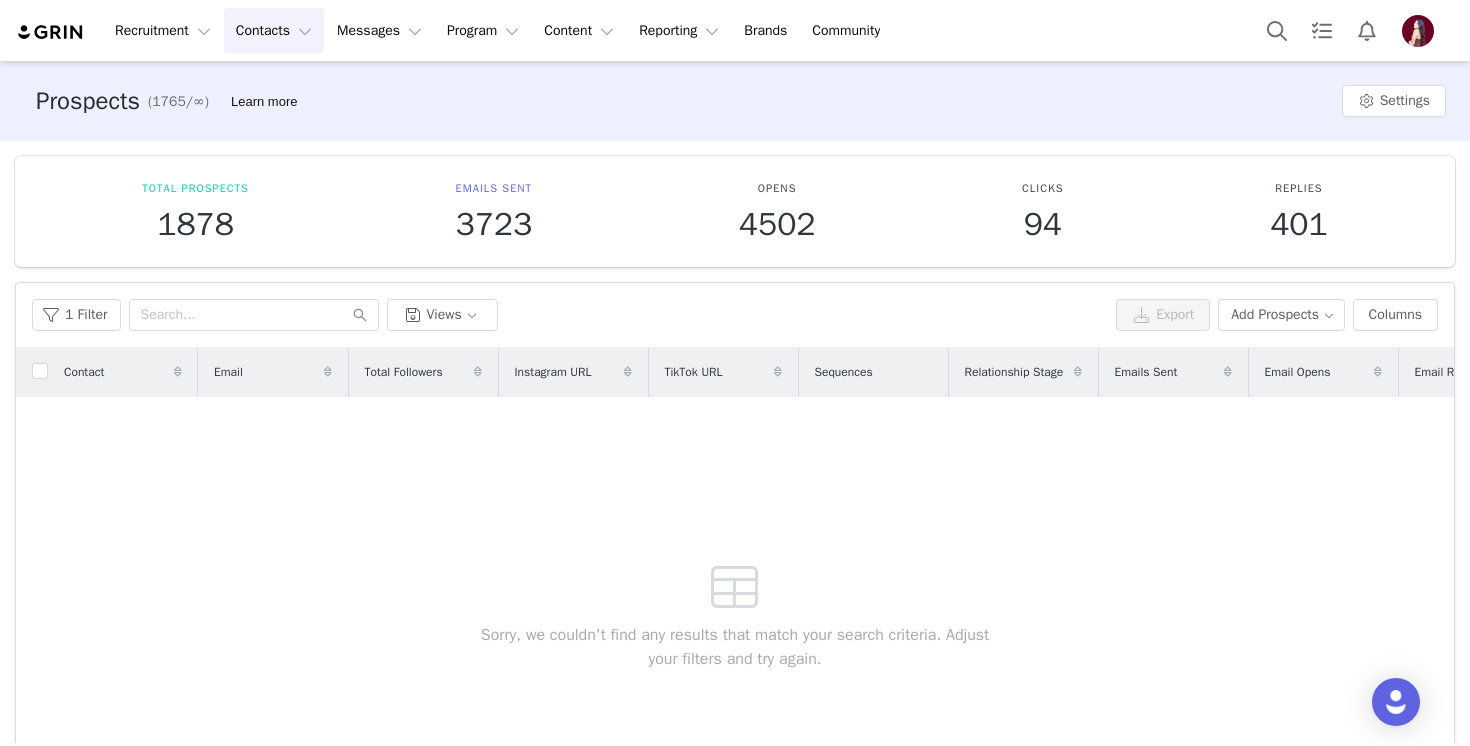 click on "1 Filter Views" at bounding box center (570, 315) 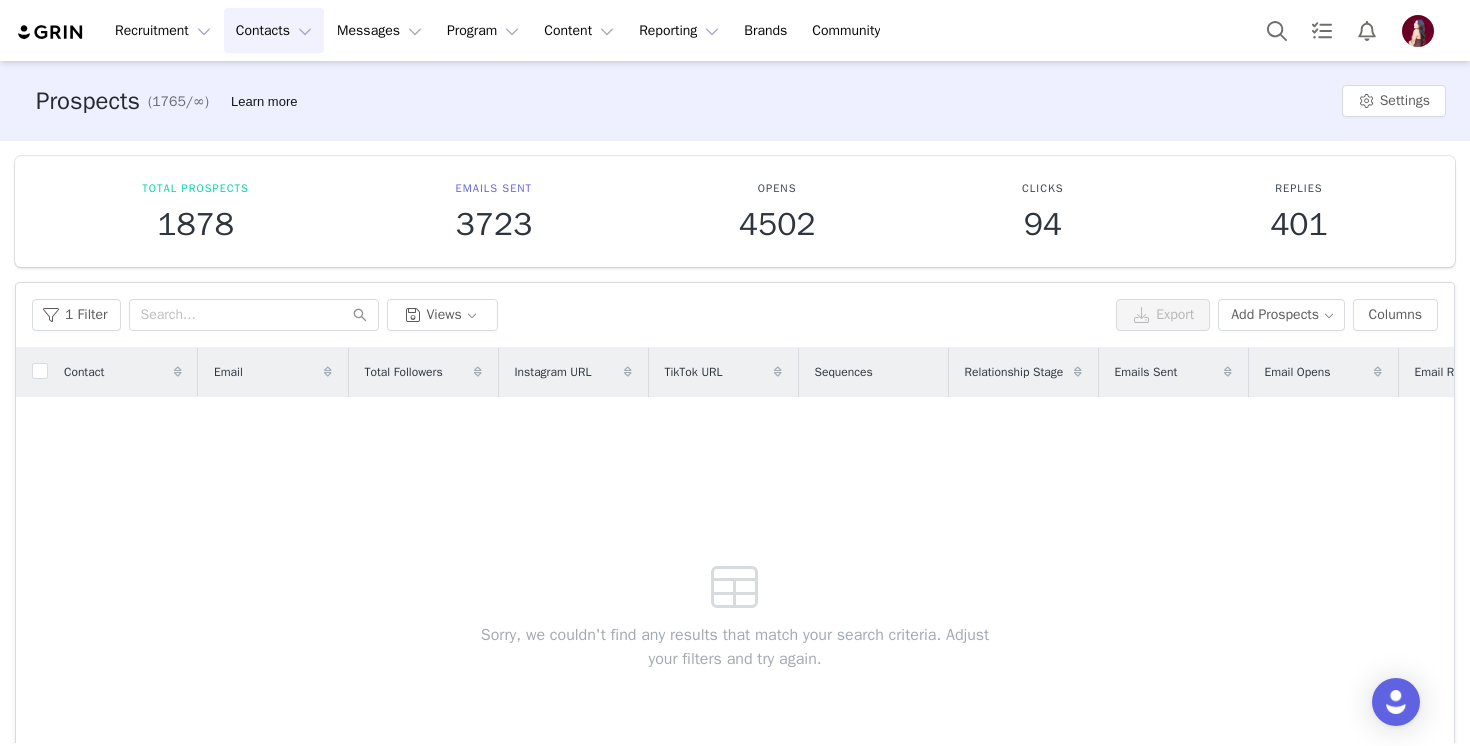 click at bounding box center [1422, 31] 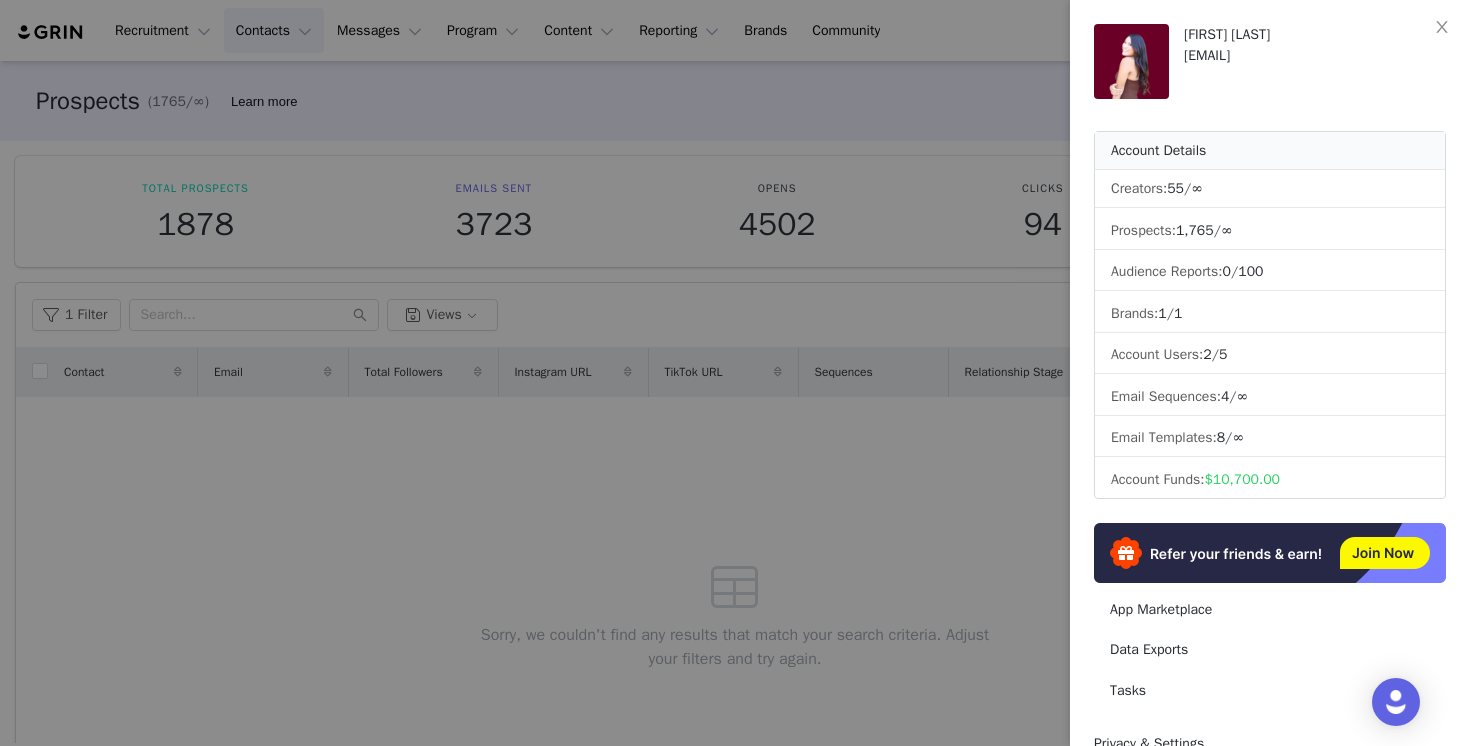 scroll, scrollTop: 267, scrollLeft: 0, axis: vertical 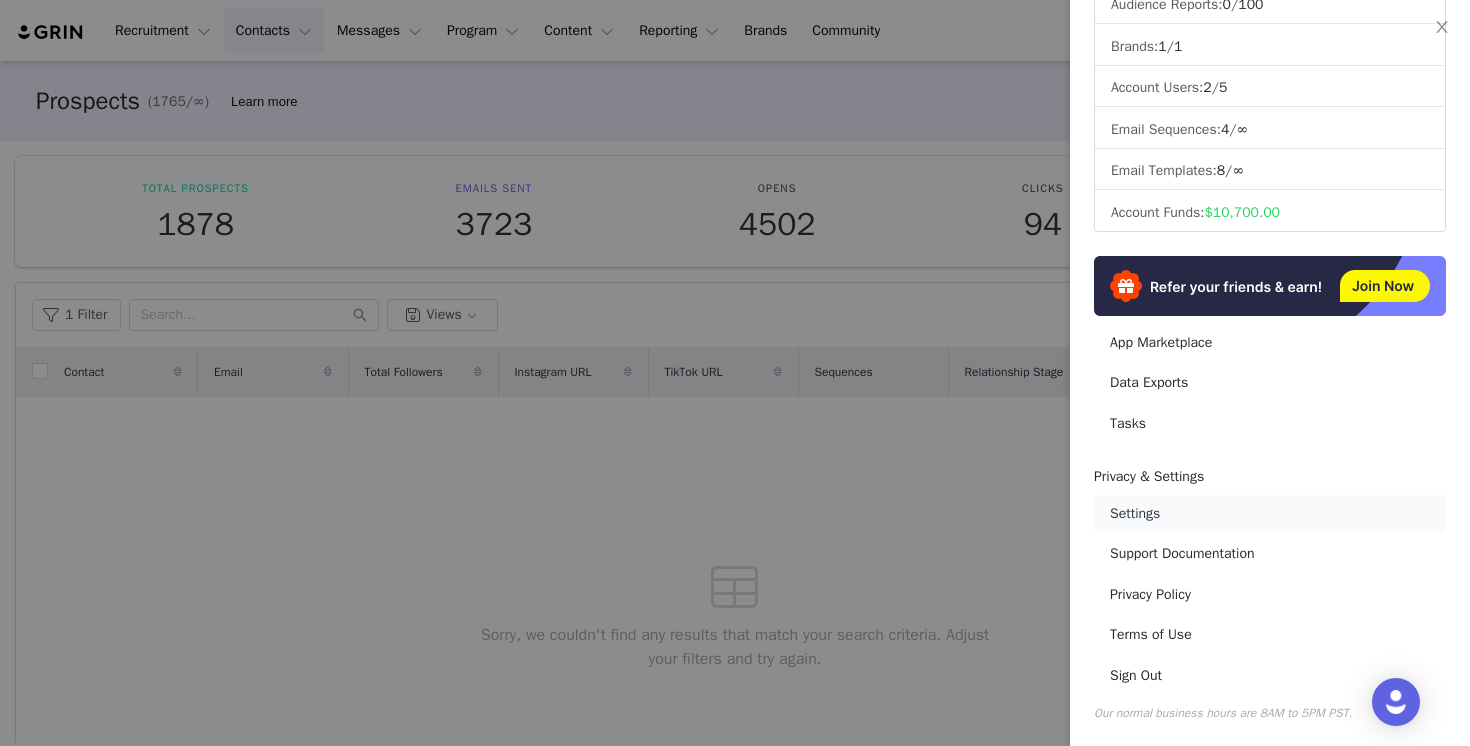 click on "Settings" at bounding box center [1270, 513] 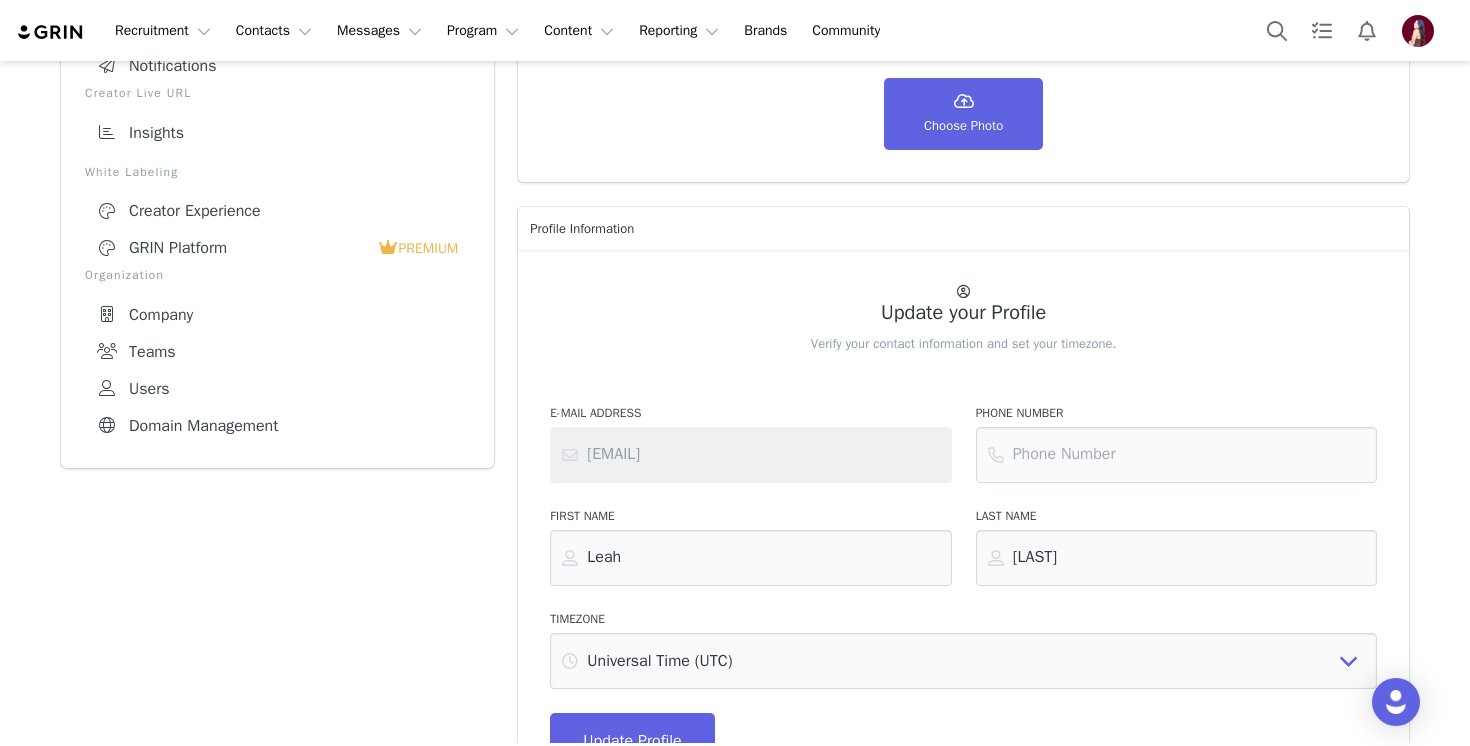 scroll, scrollTop: 376, scrollLeft: 0, axis: vertical 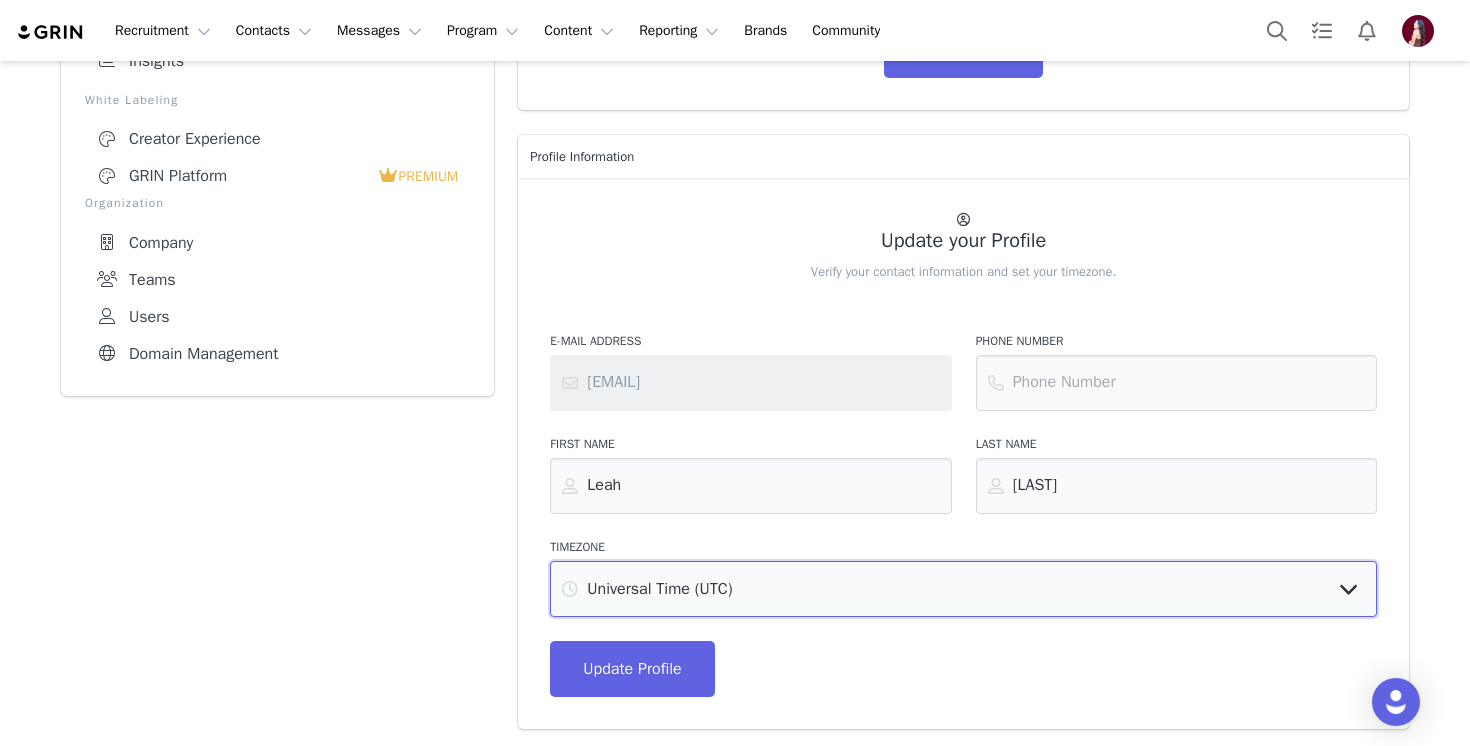 click on "US Hawaii (HST)   US Alaska (AKST)   US Central (CST)   US Mountain (MST)   US Pacific (PST)   US Eastern (EST)   Arctic - CET   Atlantic - AST   Atlantic - WET   Atlantic - GMT   Australia - ACDT   Australia - AEST   Australia - AEDT   Australia - ACST   Australia - AWST   Europe - CET   Europe - EET   Europe - GMT   Europe - WET   Europe - MSK   New Zealand (NZST)   US Hawaii (HAST)   Universal Time (UTC)   China Standard Time (CST)   Hong Kong Time (HKT)   Japan Standard Time (JST)" at bounding box center [963, 589] 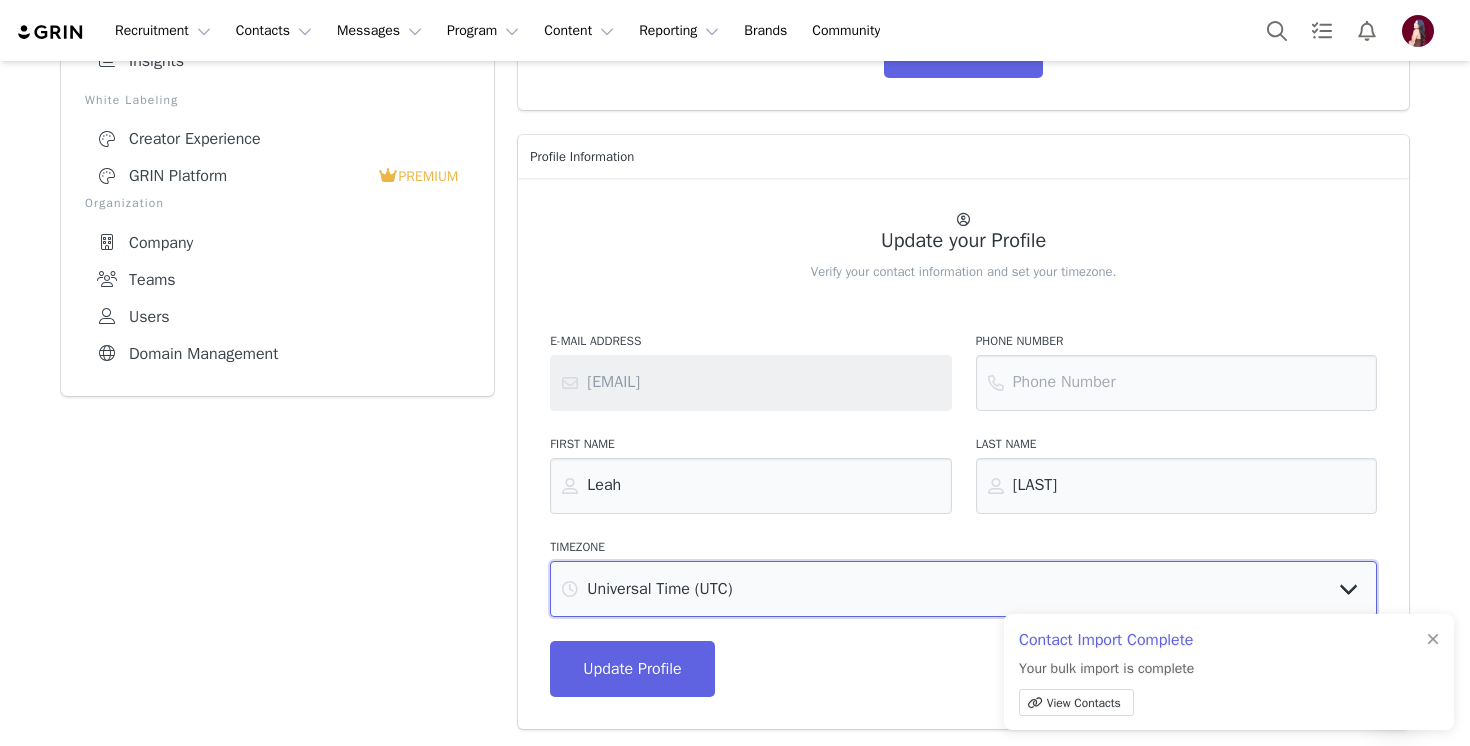 select on "America/Los_Angeles" 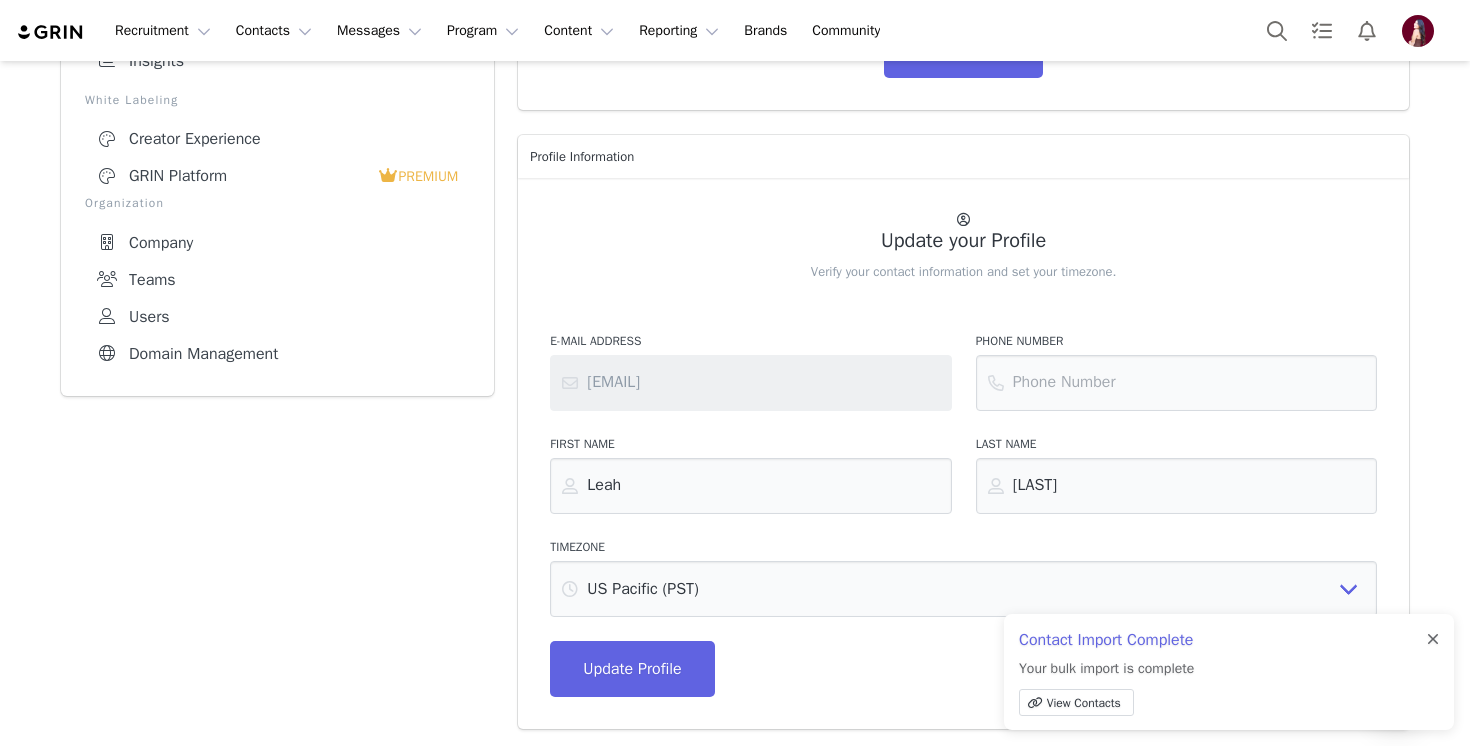click at bounding box center (1433, 640) 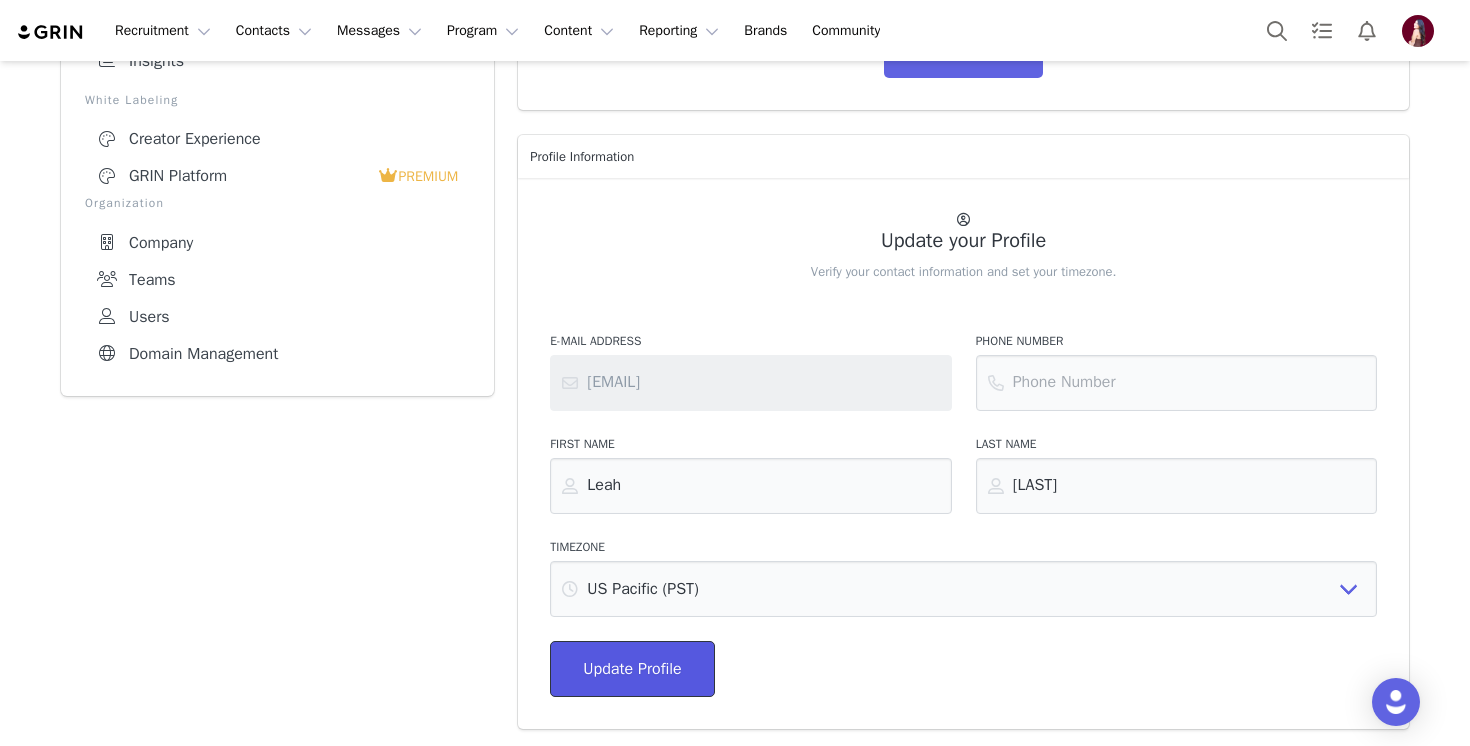 click on "Update Profile" at bounding box center (632, 669) 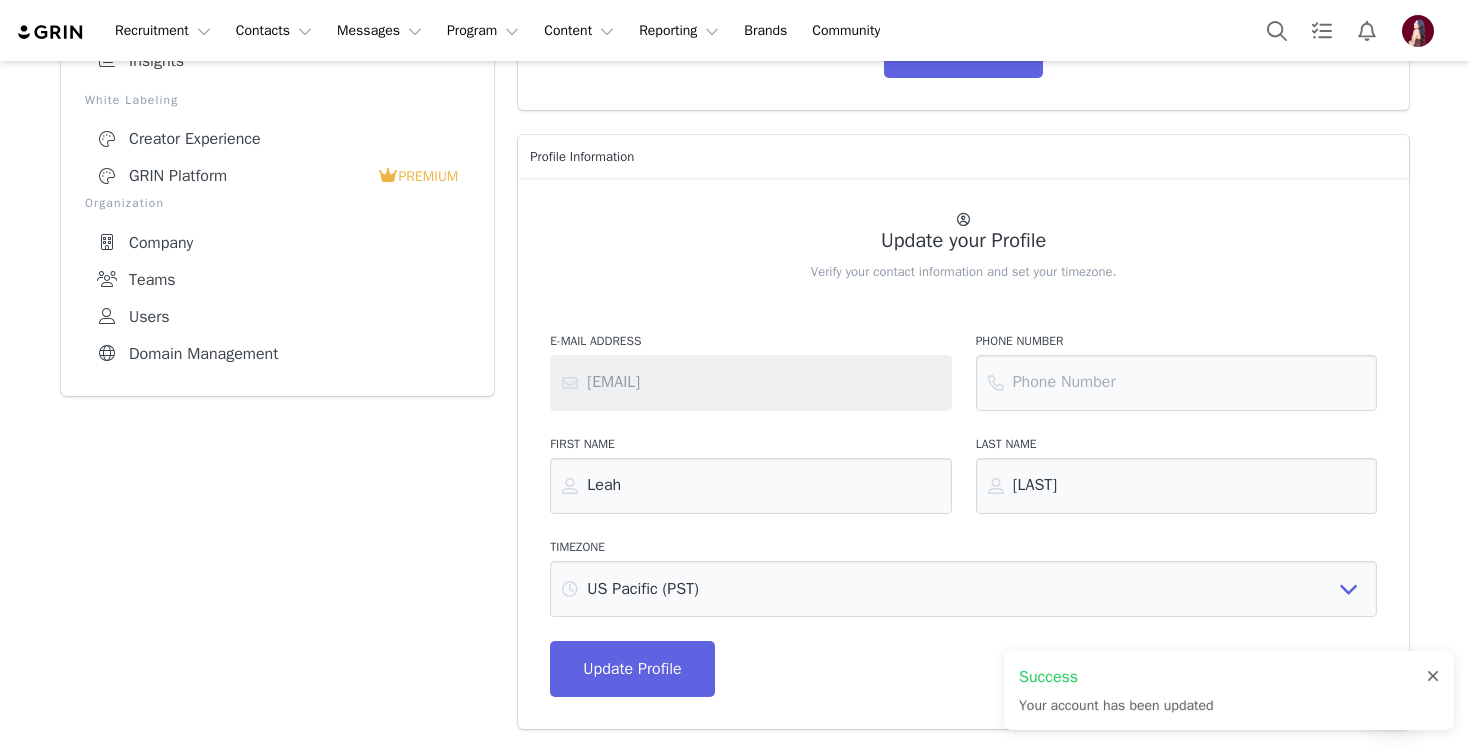 click at bounding box center [1433, 677] 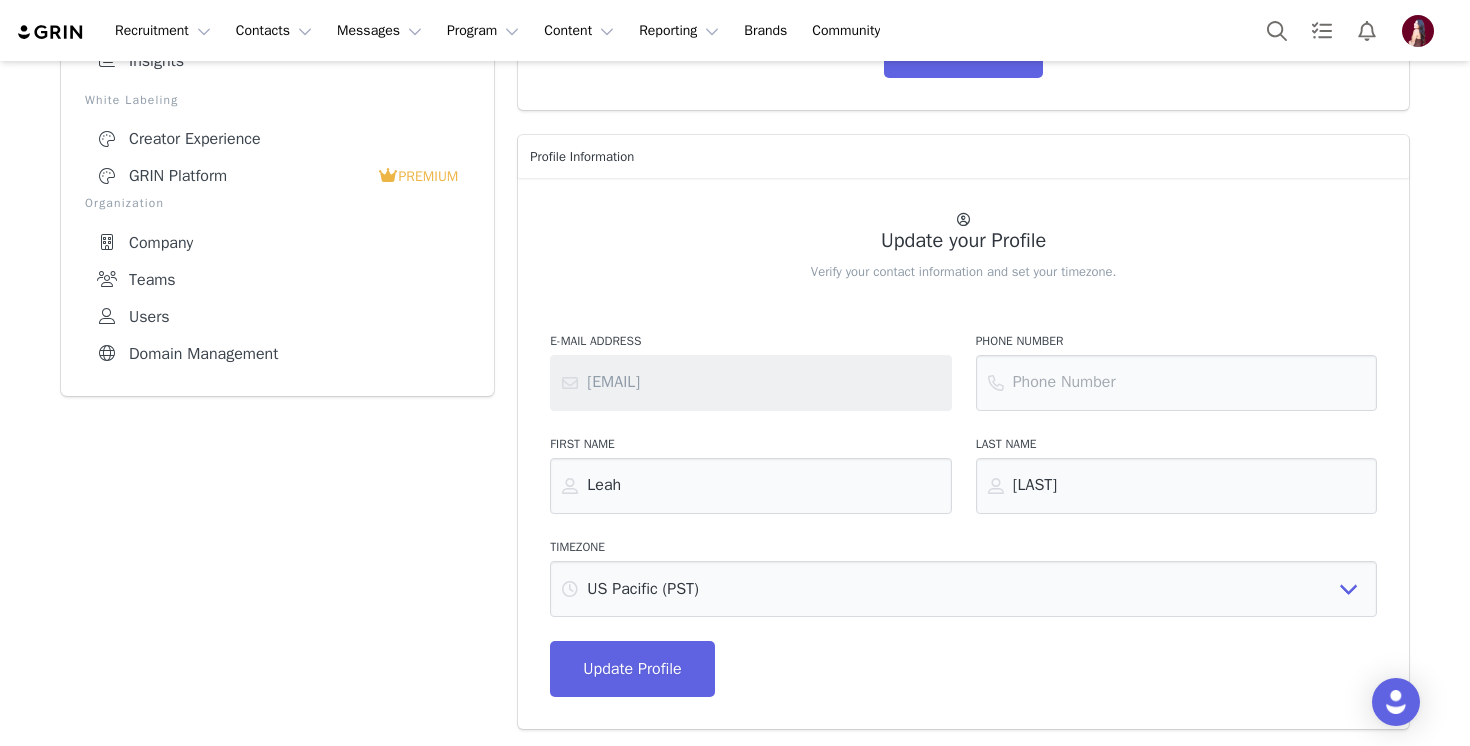 scroll, scrollTop: 0, scrollLeft: 0, axis: both 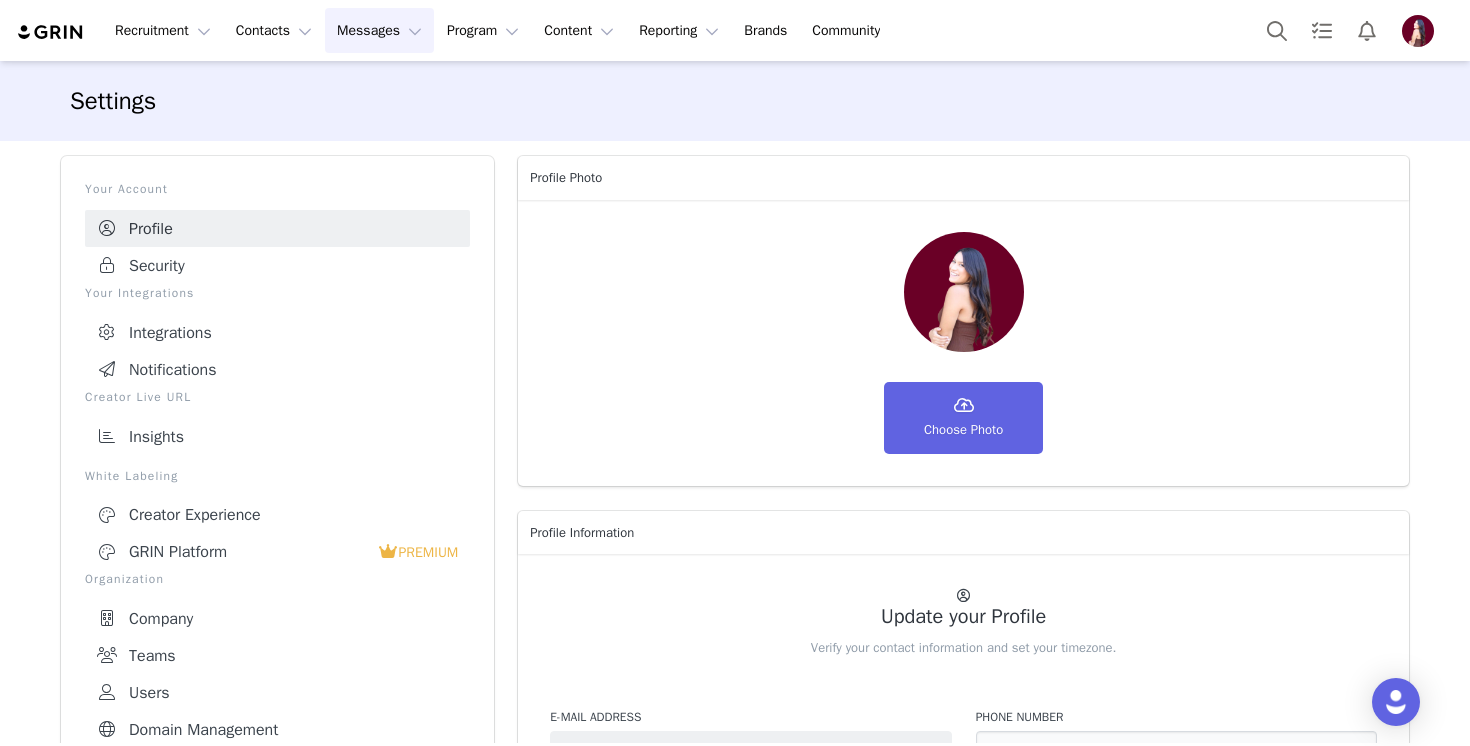 click on "Messages Messages" at bounding box center [379, 30] 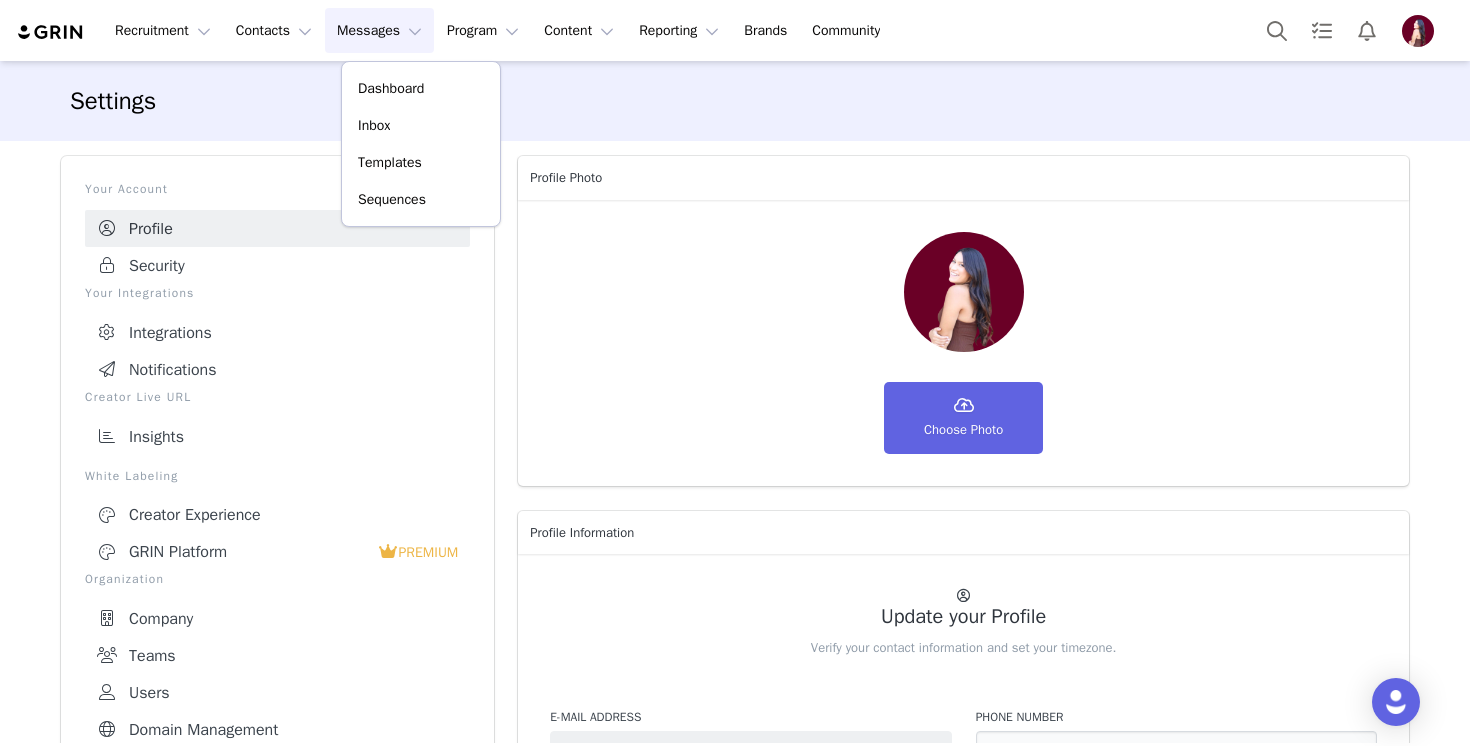click on "Recruitment Recruitment Creator Search Curated Lists Landing Pages Web Extension AI Creator Search Beta Contacts Contacts Creators Prospects Applicants Messages Messages Dashboard Inbox Templates Sequences Program Program Activations Partnerships Payments Affiliates Content Content Creator Content Media Library Social Listening Reporting Reporting Dashboard Report Builder Brands Brands Community Community" at bounding box center (735, 30) 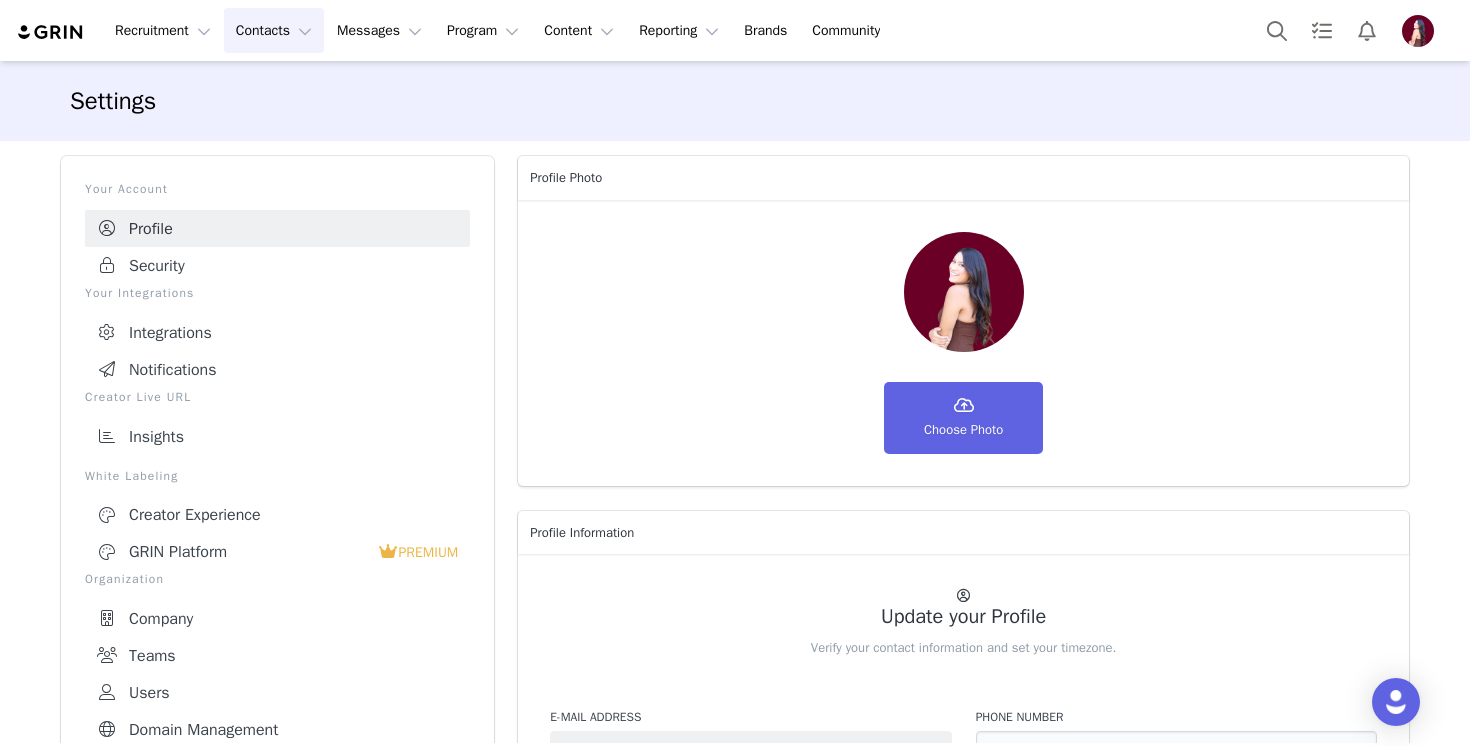 click on "Contacts Contacts" at bounding box center [274, 30] 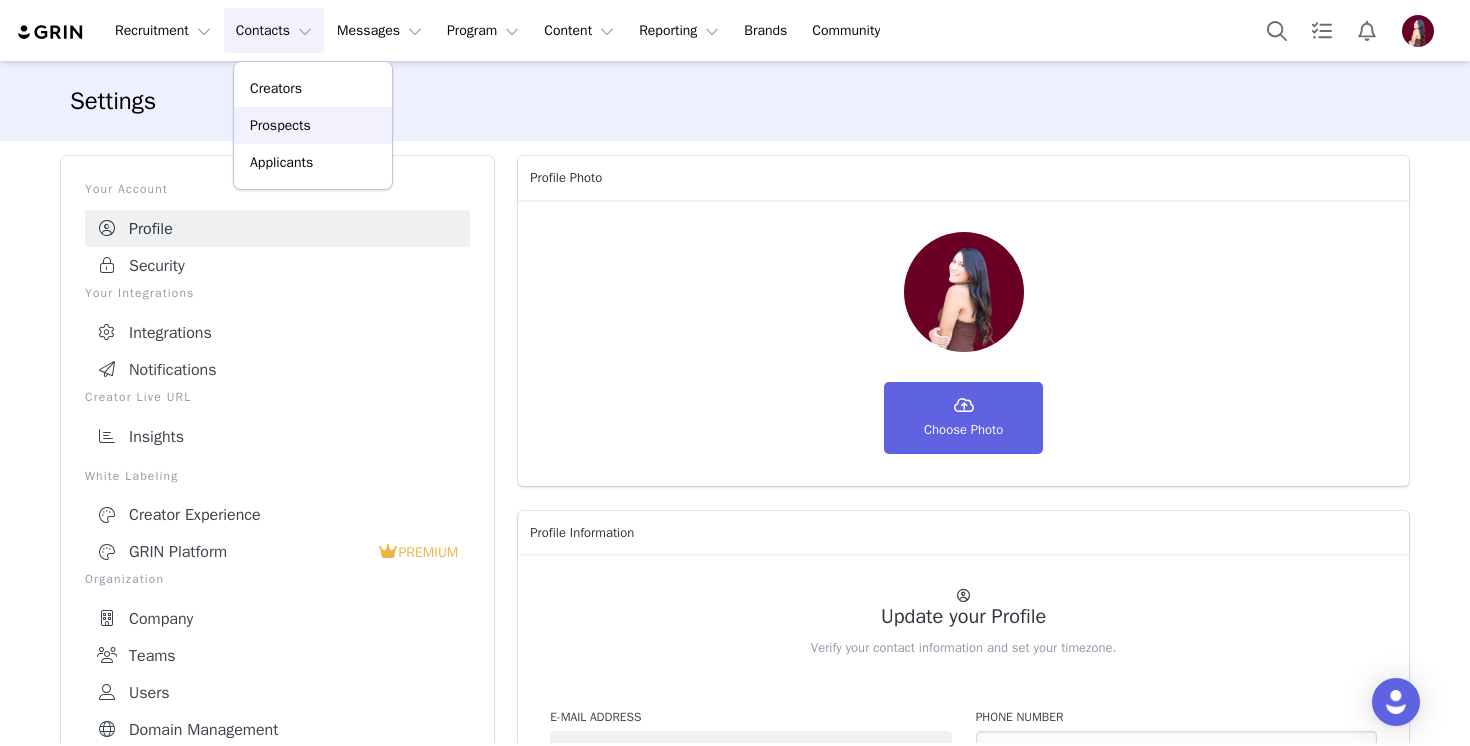 click on "Prospects" at bounding box center (280, 125) 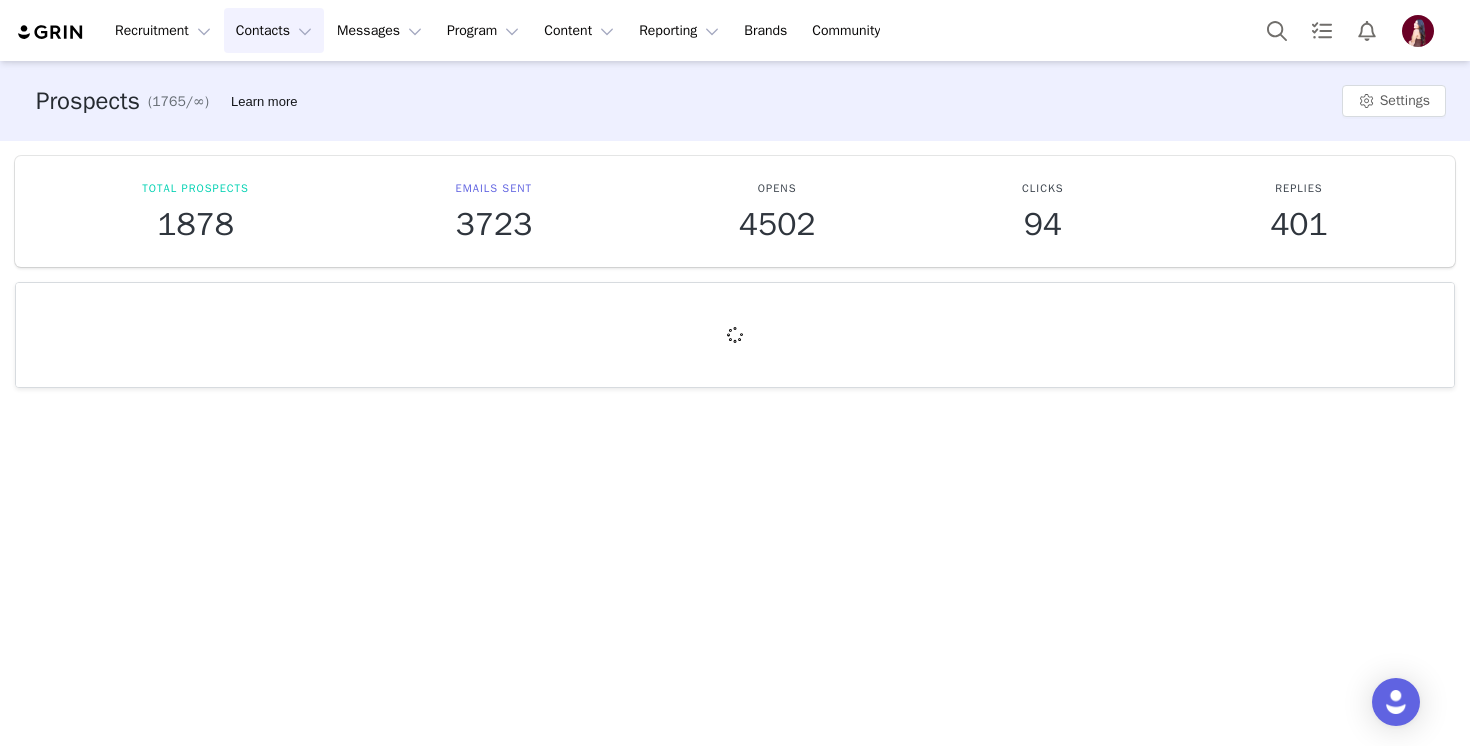 click on "Total Prospects 1878 Emails Sent 3723 Opens 4502 Clicks 94 Replies 401" at bounding box center [735, 272] 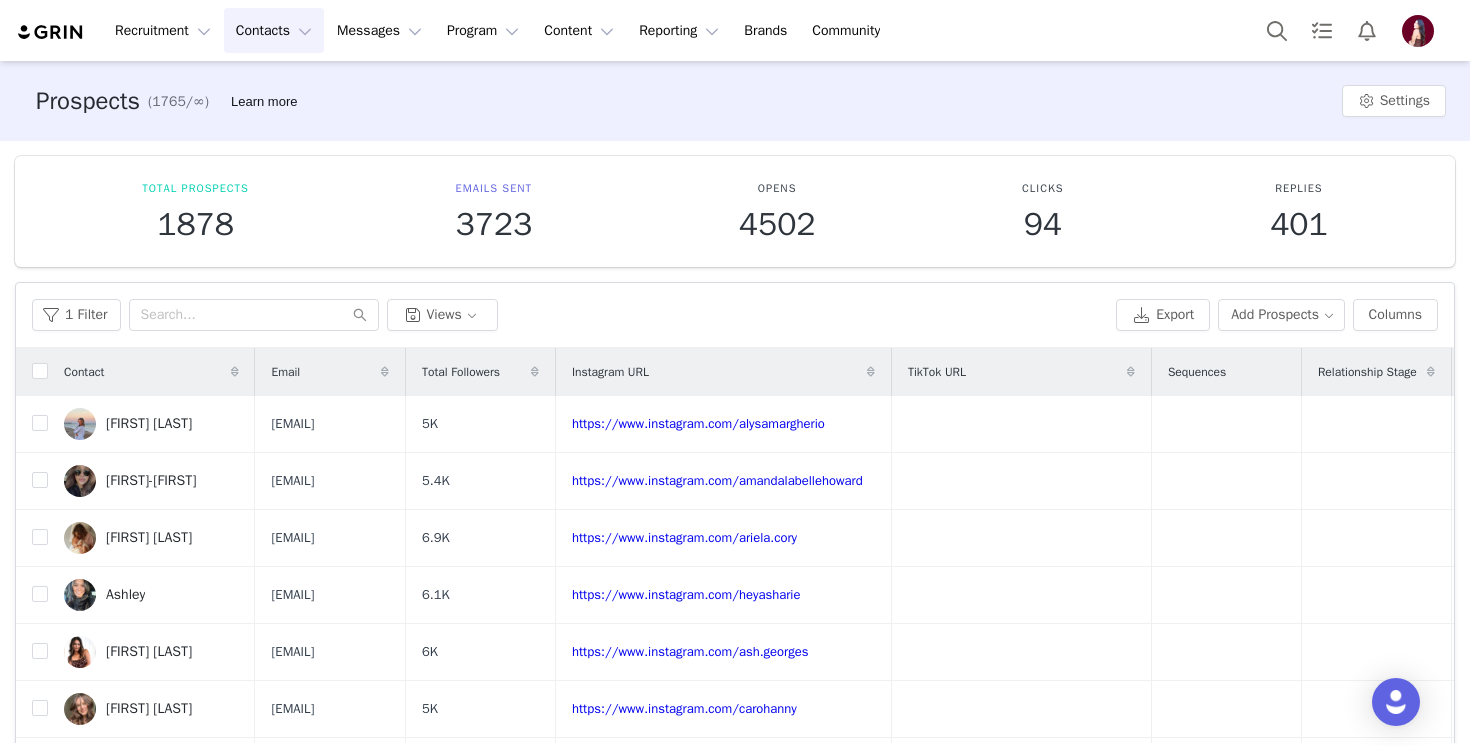 scroll, scrollTop: 153, scrollLeft: 0, axis: vertical 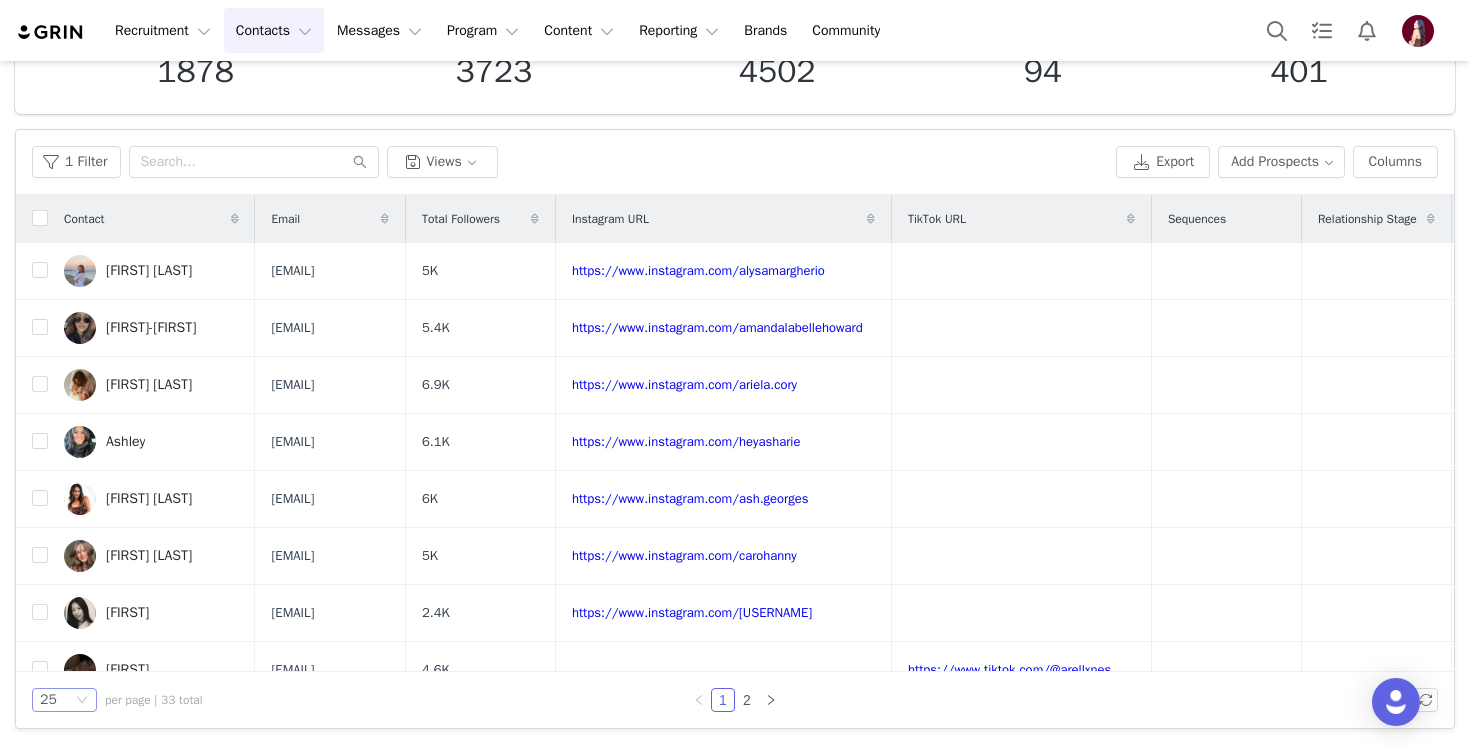 click on "25" at bounding box center [56, 700] 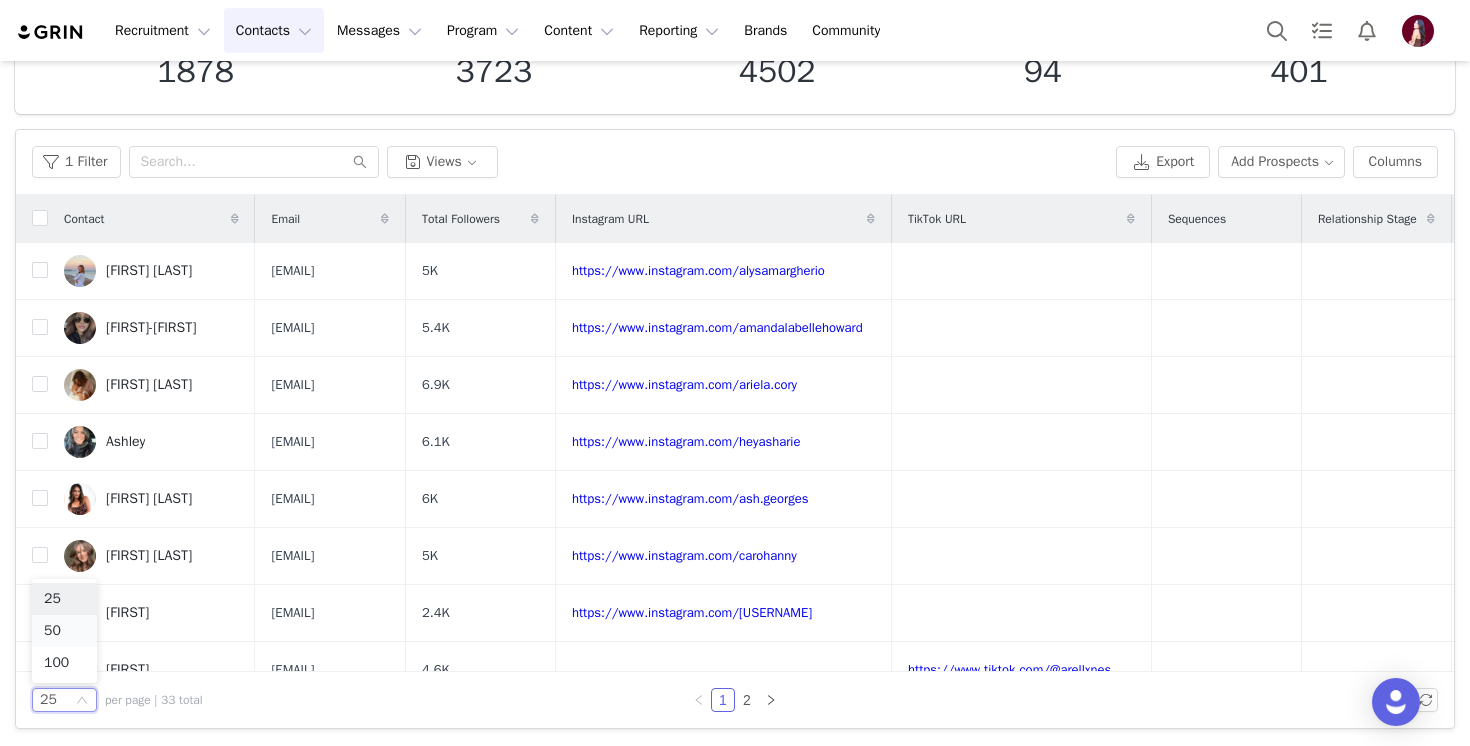click on "50" at bounding box center [64, 631] 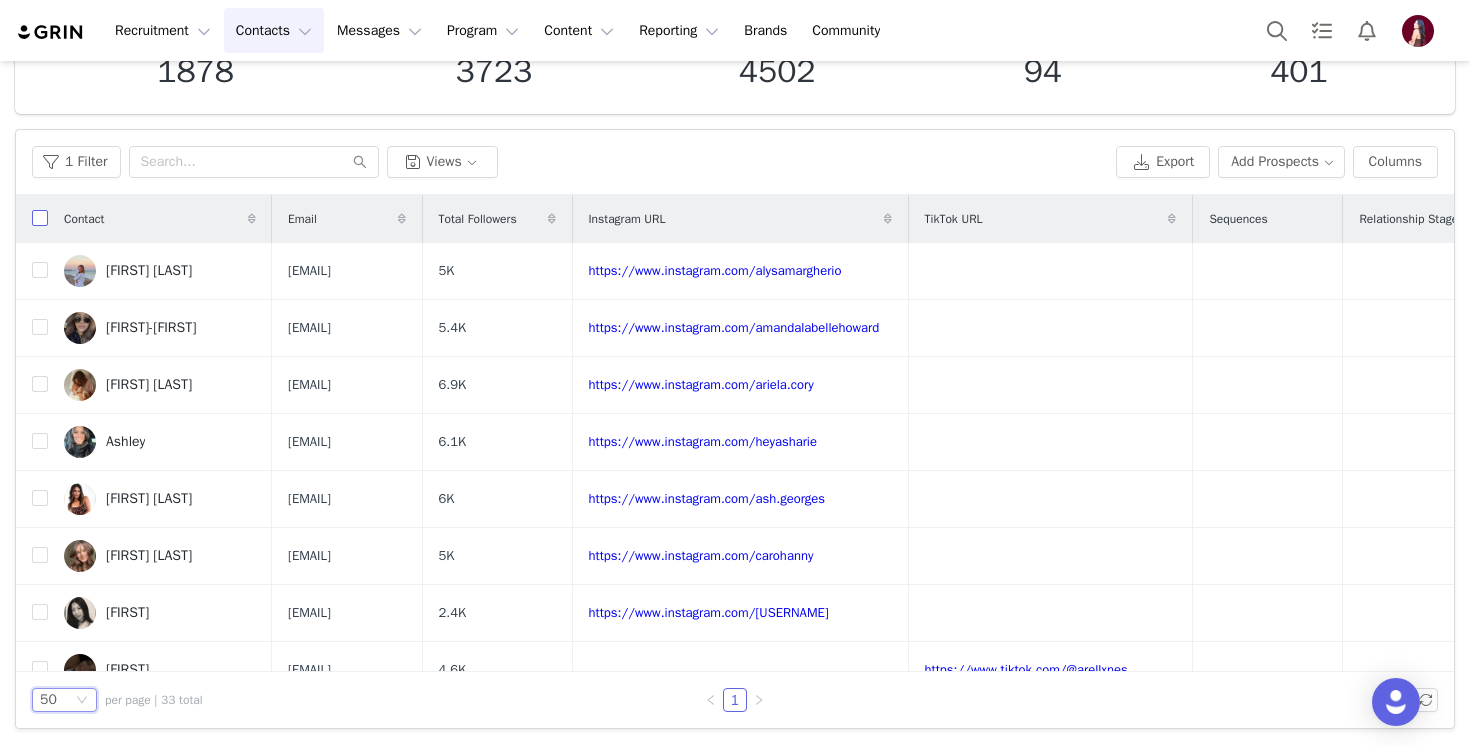 click at bounding box center (40, 218) 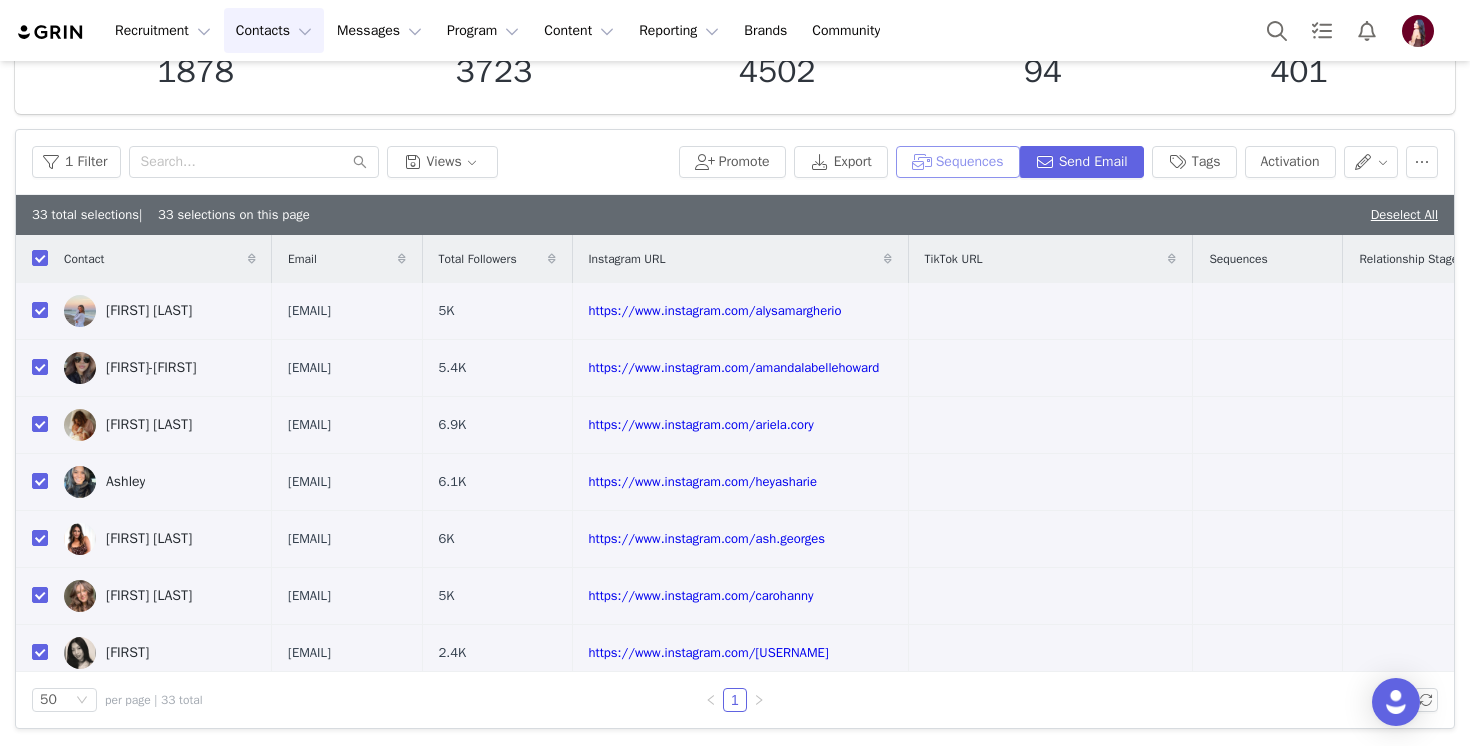 click on "Sequences" at bounding box center [958, 162] 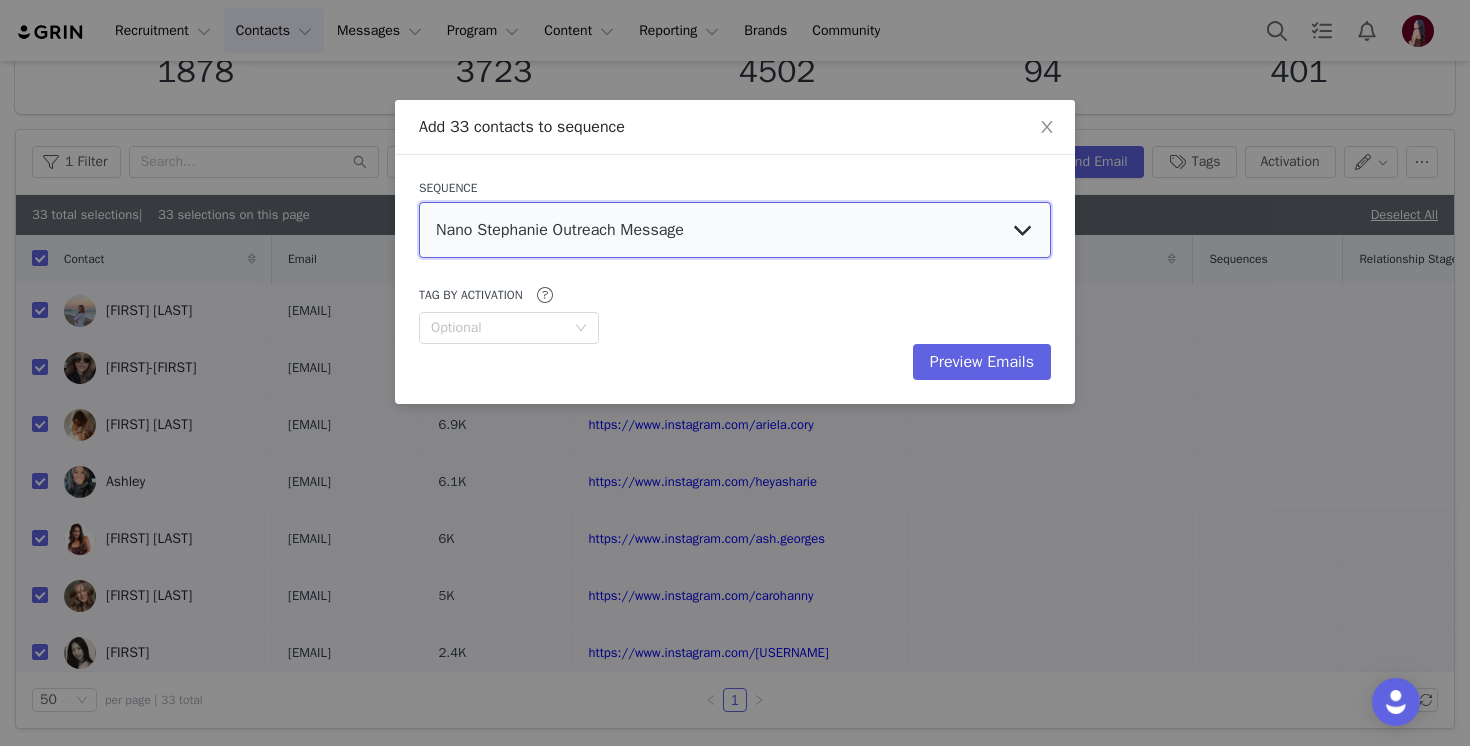 click on "Nano Stephanie Outreach Message   MACRO / Top-Tier Paid Brand Collab Outreach   MICRO-MID TIER Paid Influencer Outreach   NANO - Gifted Influencer Outreach" at bounding box center (735, 230) 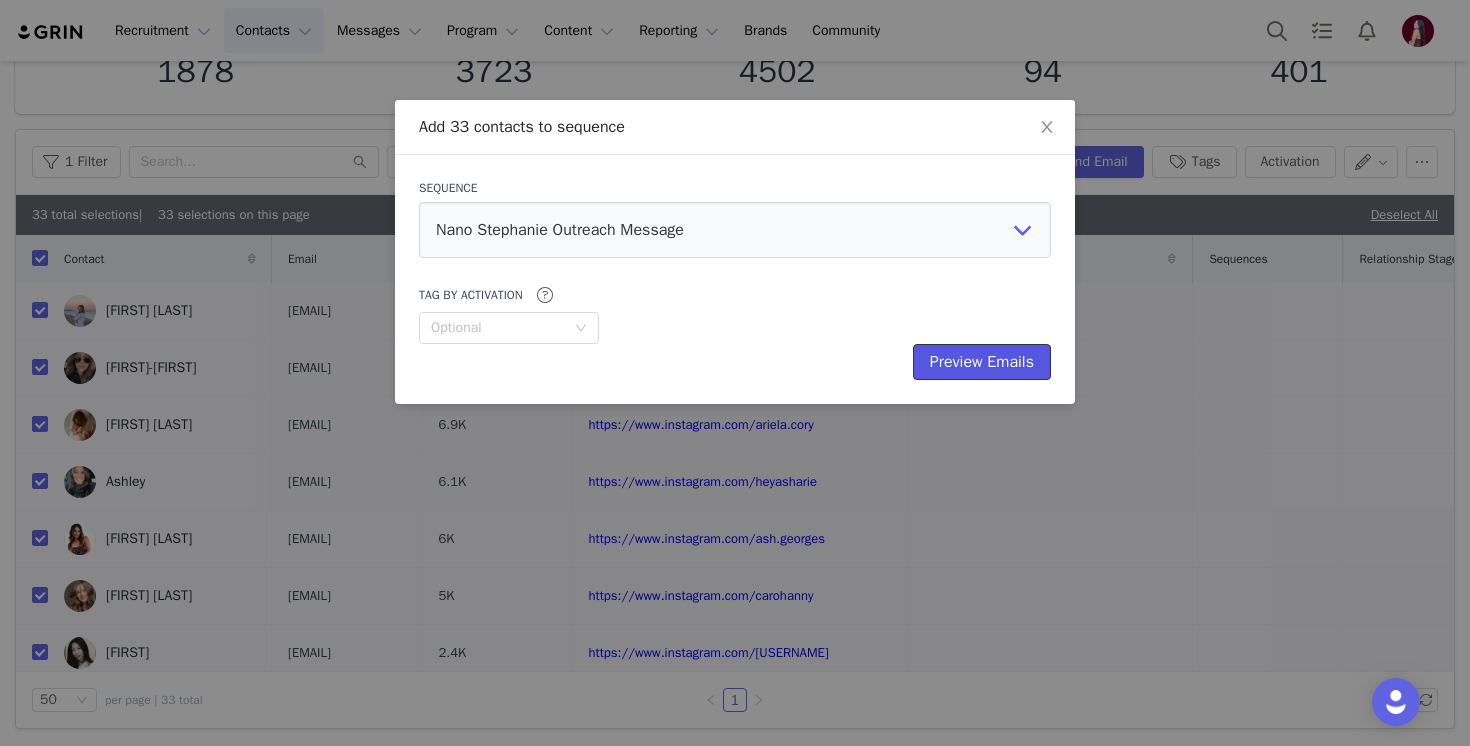 click on "Preview Emails" at bounding box center [982, 362] 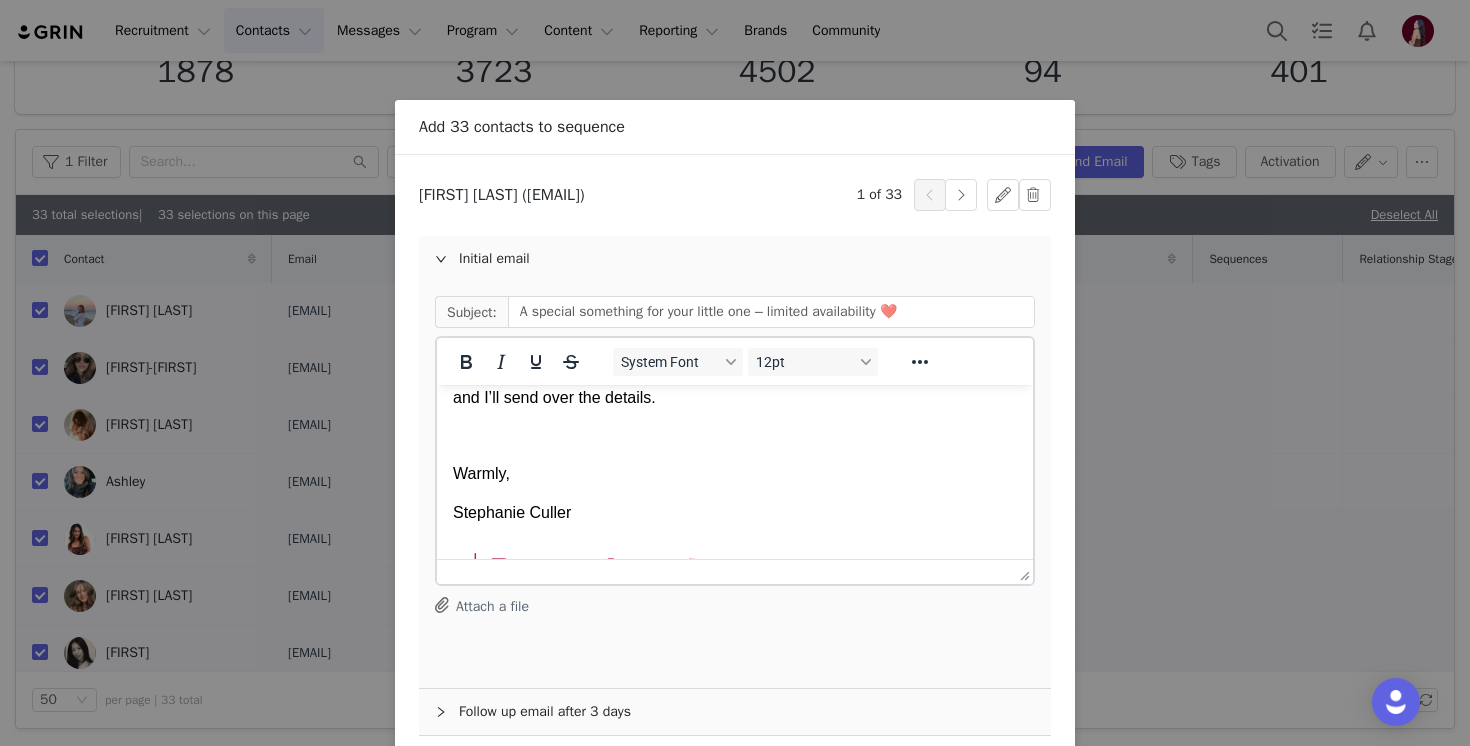 scroll, scrollTop: 765, scrollLeft: 0, axis: vertical 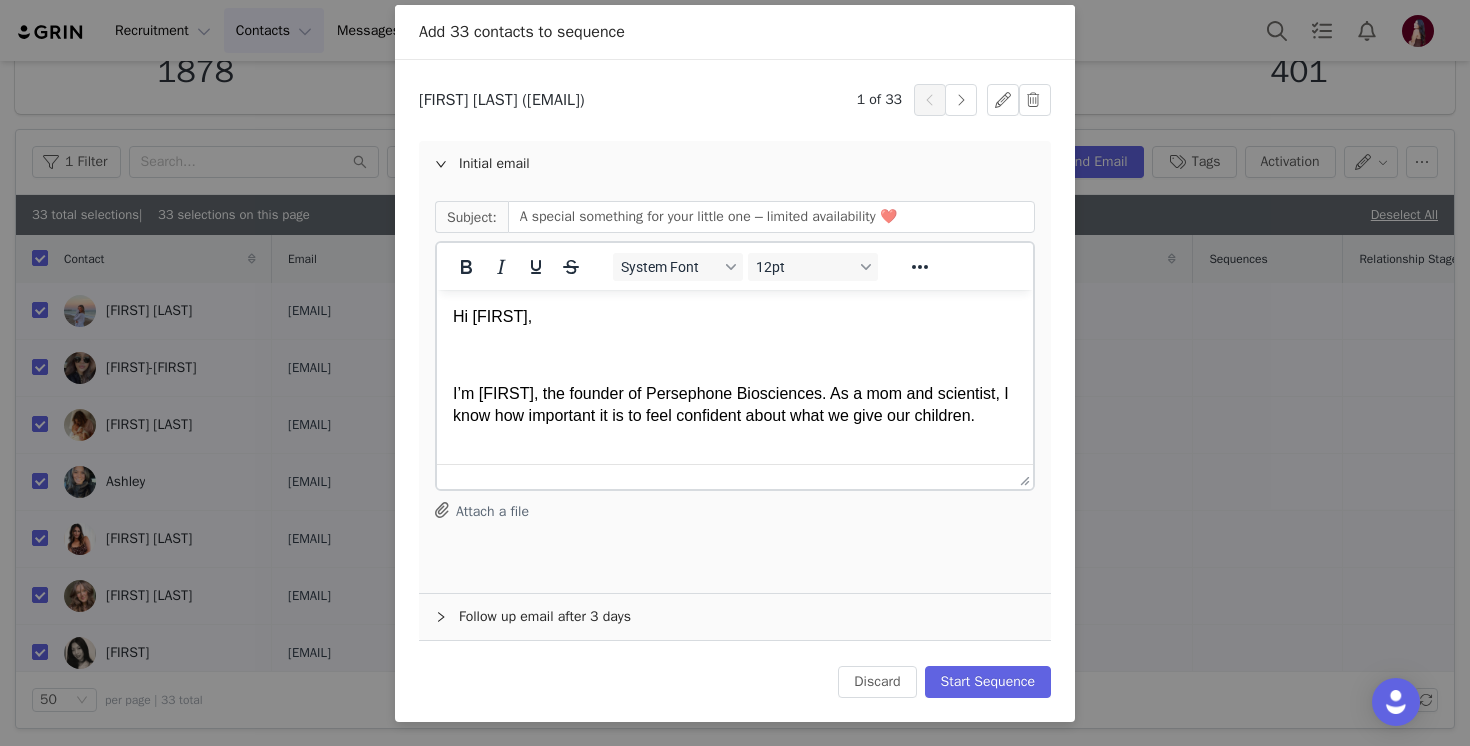 click on "Hi ALysa," at bounding box center (735, 317) 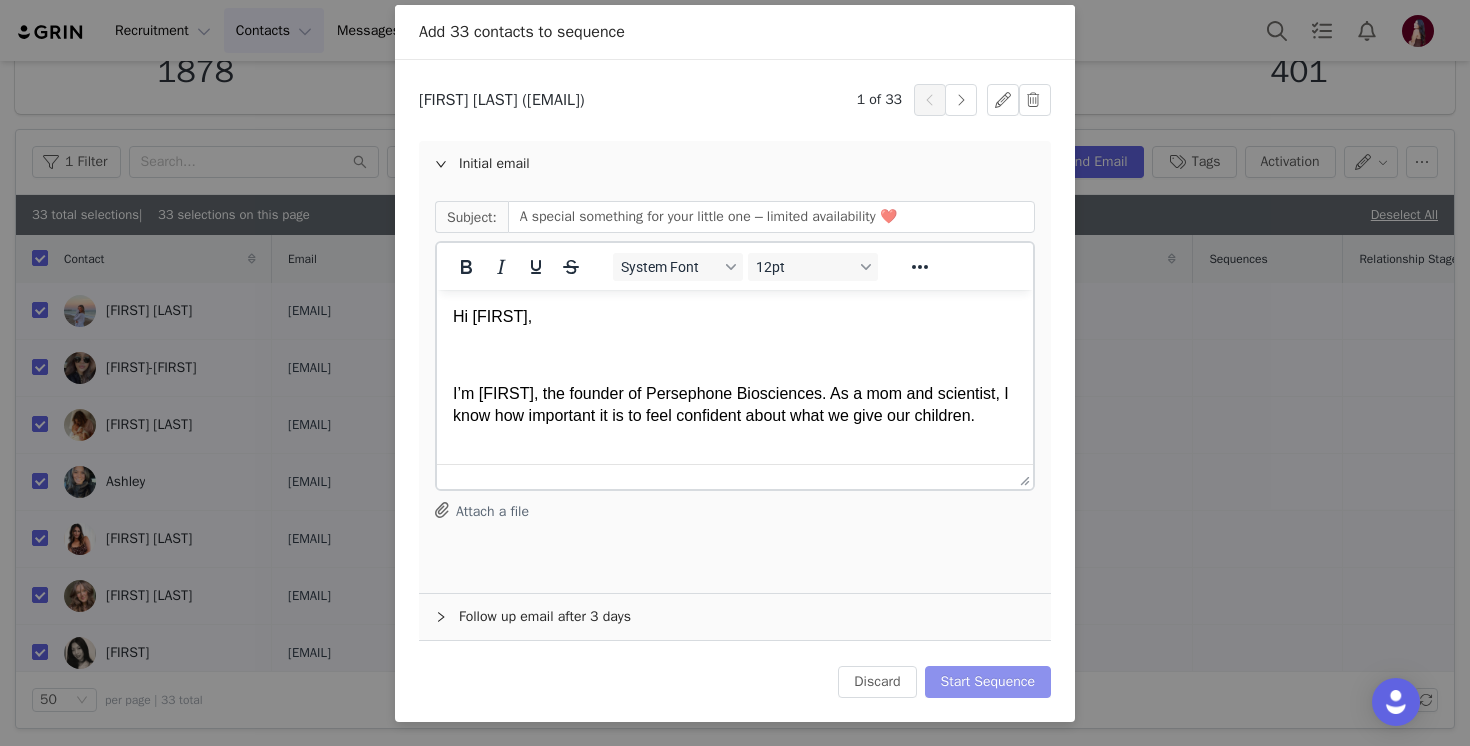 click on "Start Sequence" at bounding box center (988, 682) 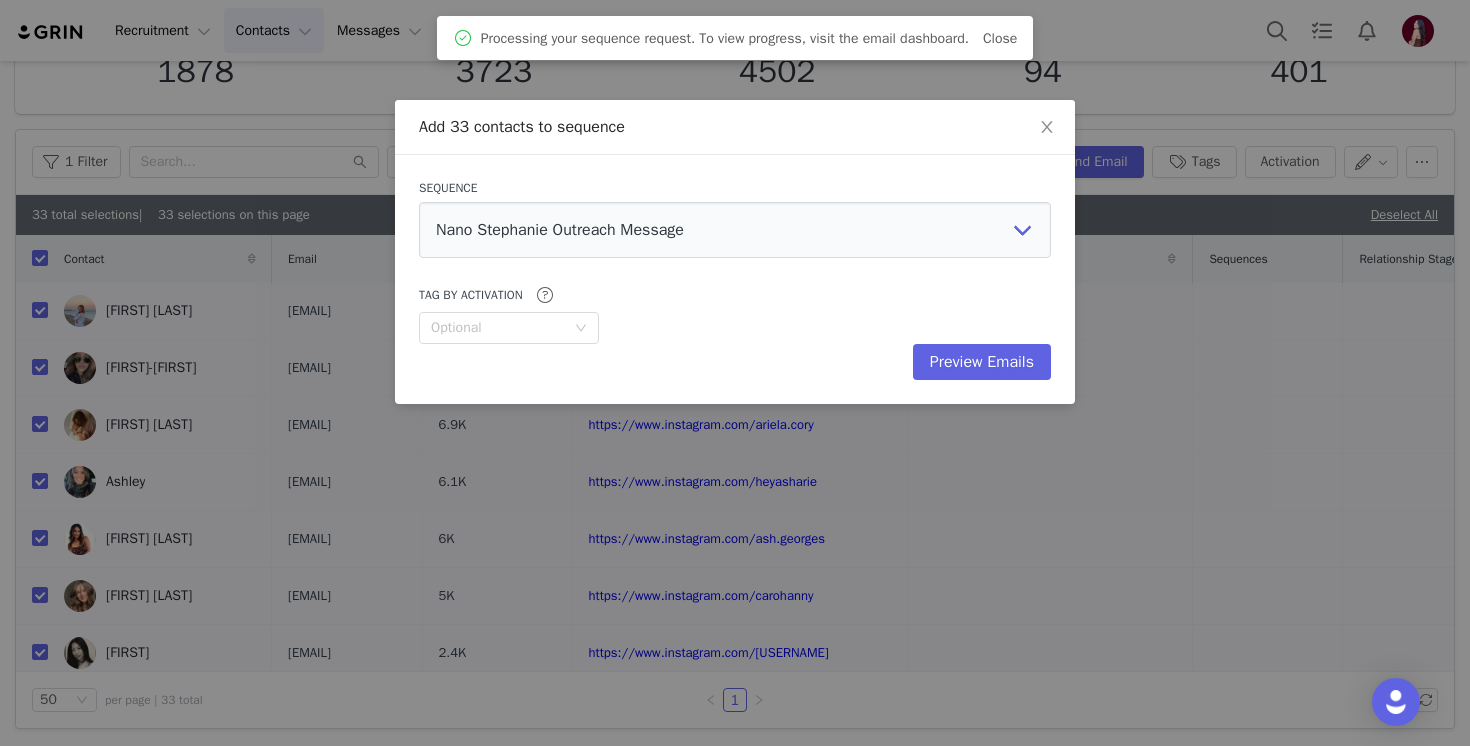 scroll, scrollTop: 0, scrollLeft: 0, axis: both 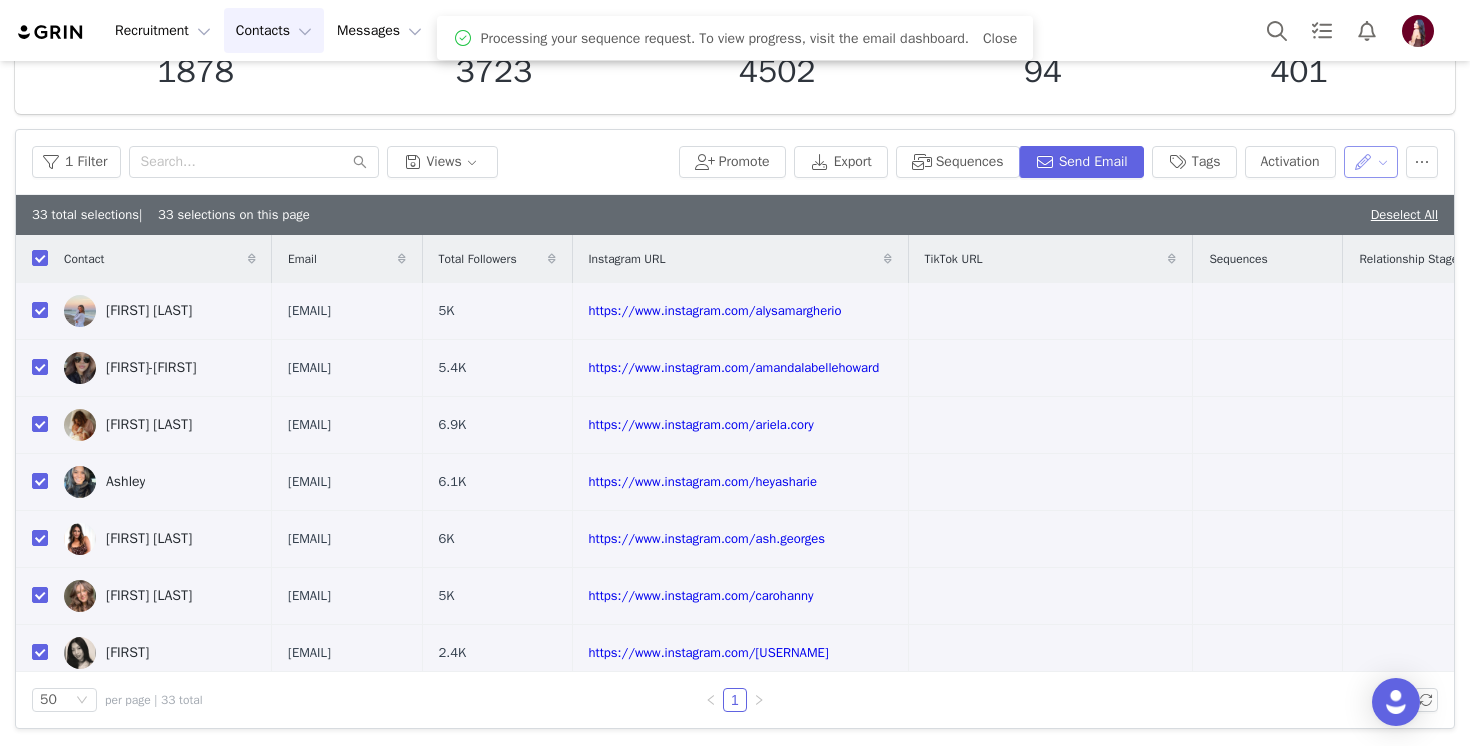 click at bounding box center (1371, 162) 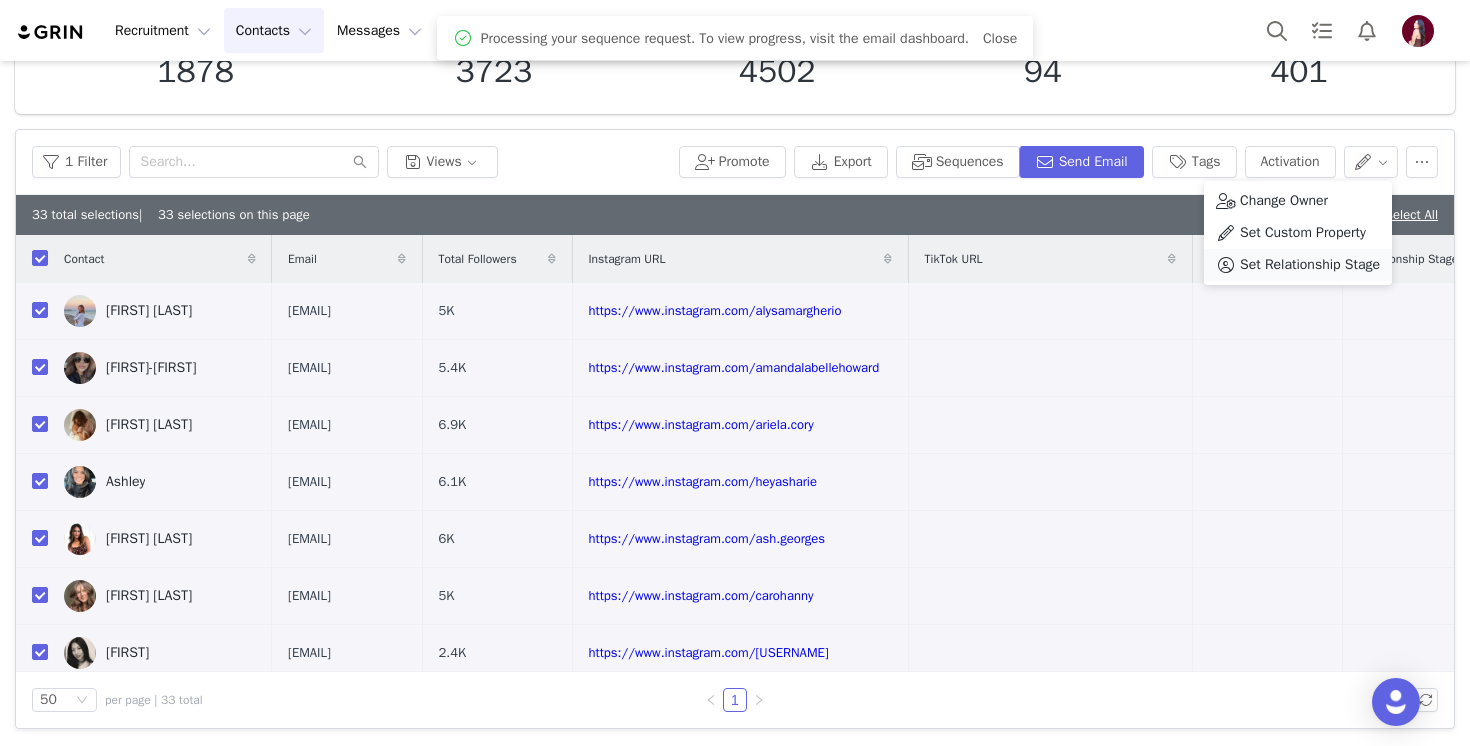 click on "Set Relationship Stage" at bounding box center [1310, 265] 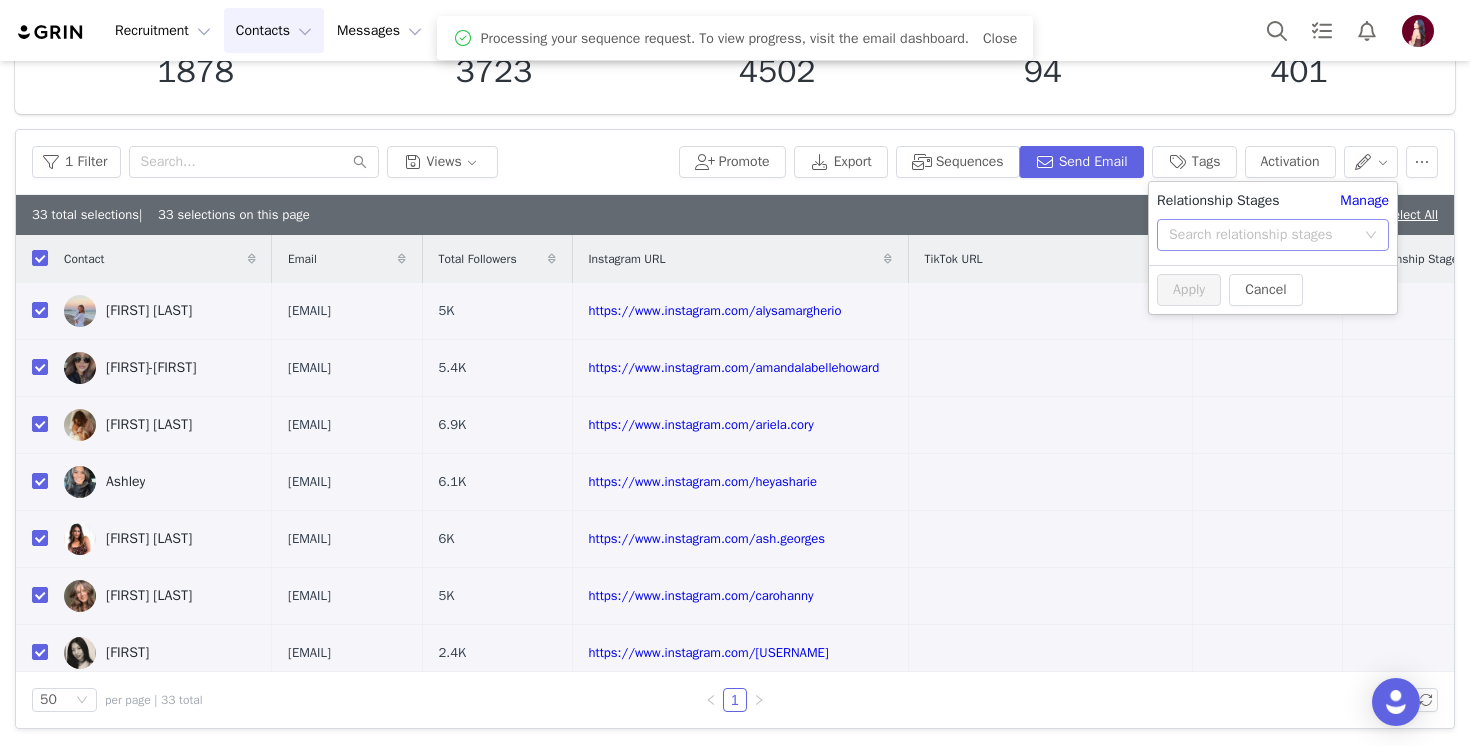 click on "Search relationship stages" at bounding box center [1262, 235] 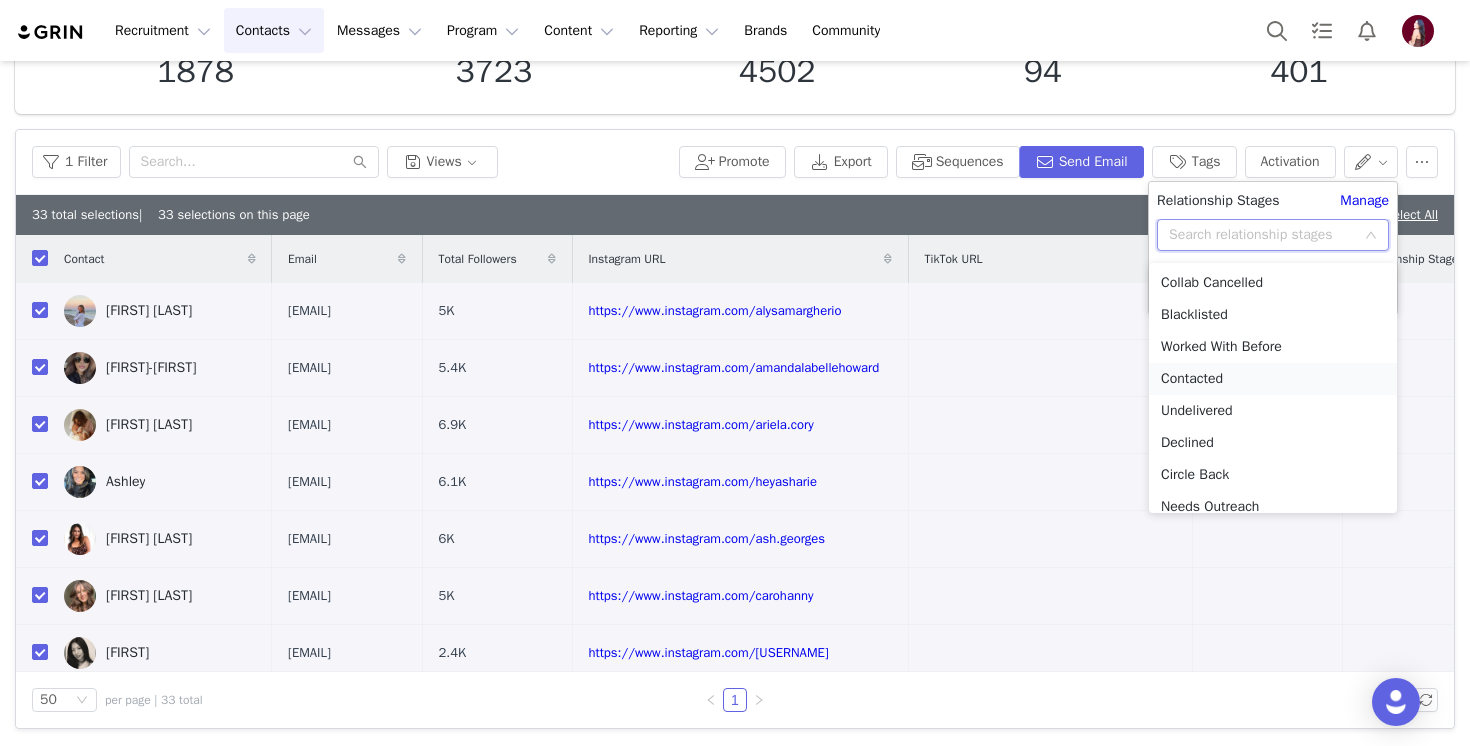 click on "Contacted" at bounding box center [1273, 379] 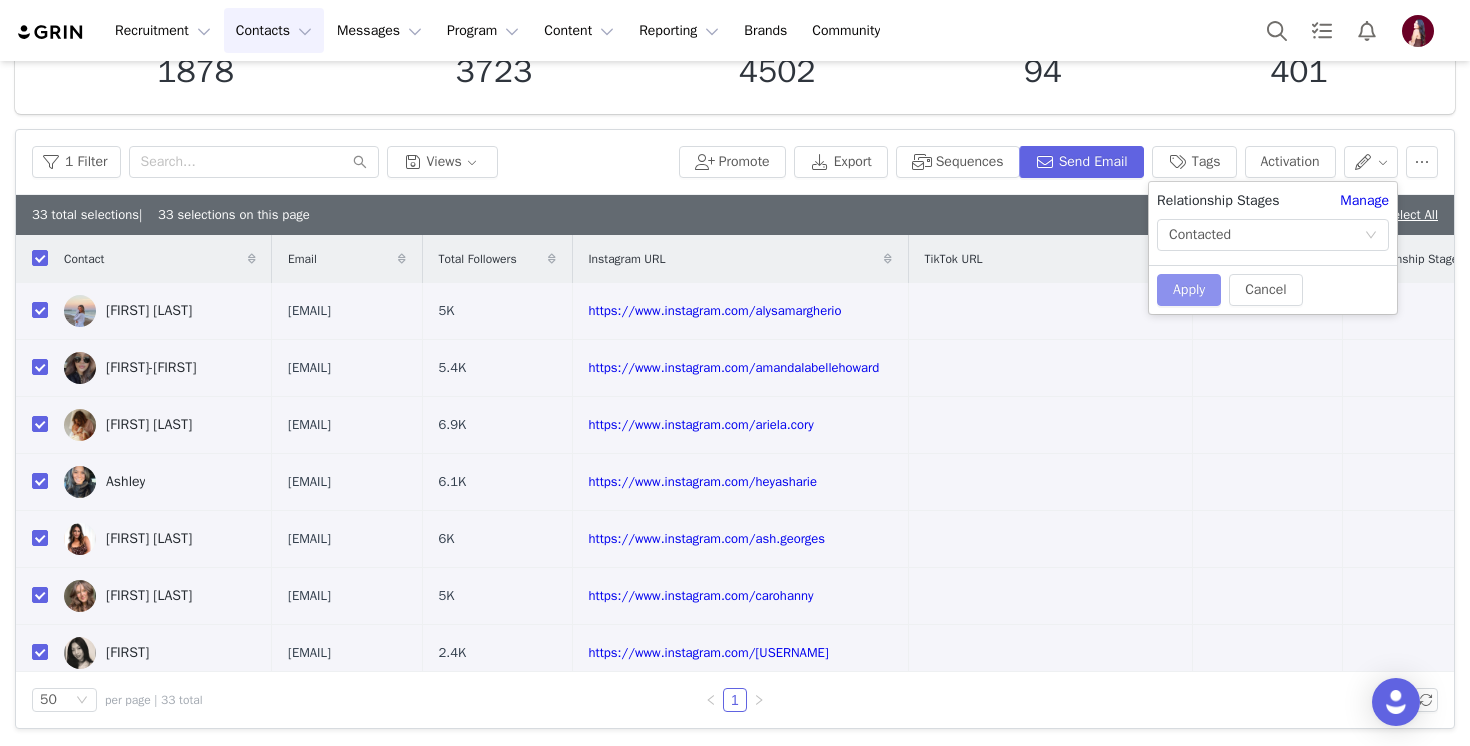 click on "Apply" at bounding box center [1189, 290] 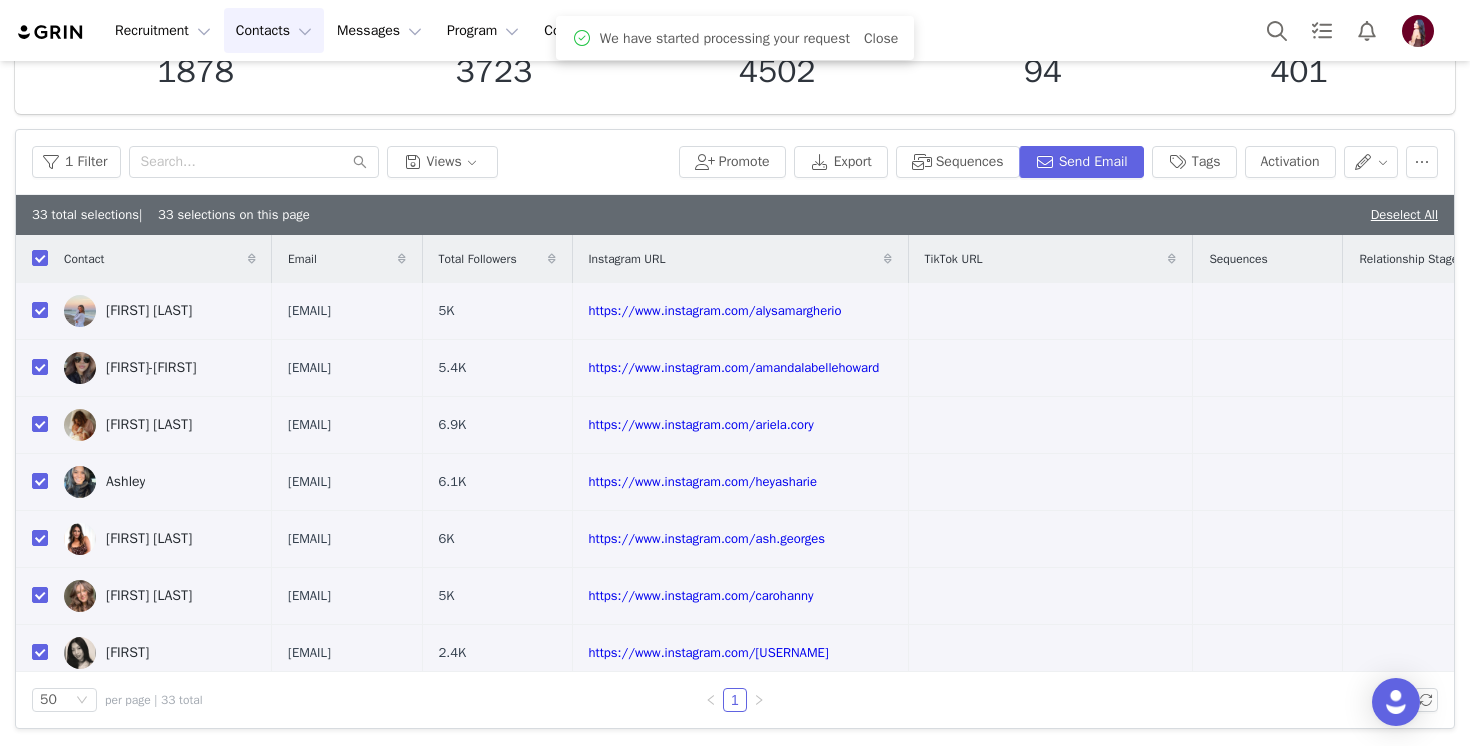 click on "1 Filter Views" at bounding box center (351, 162) 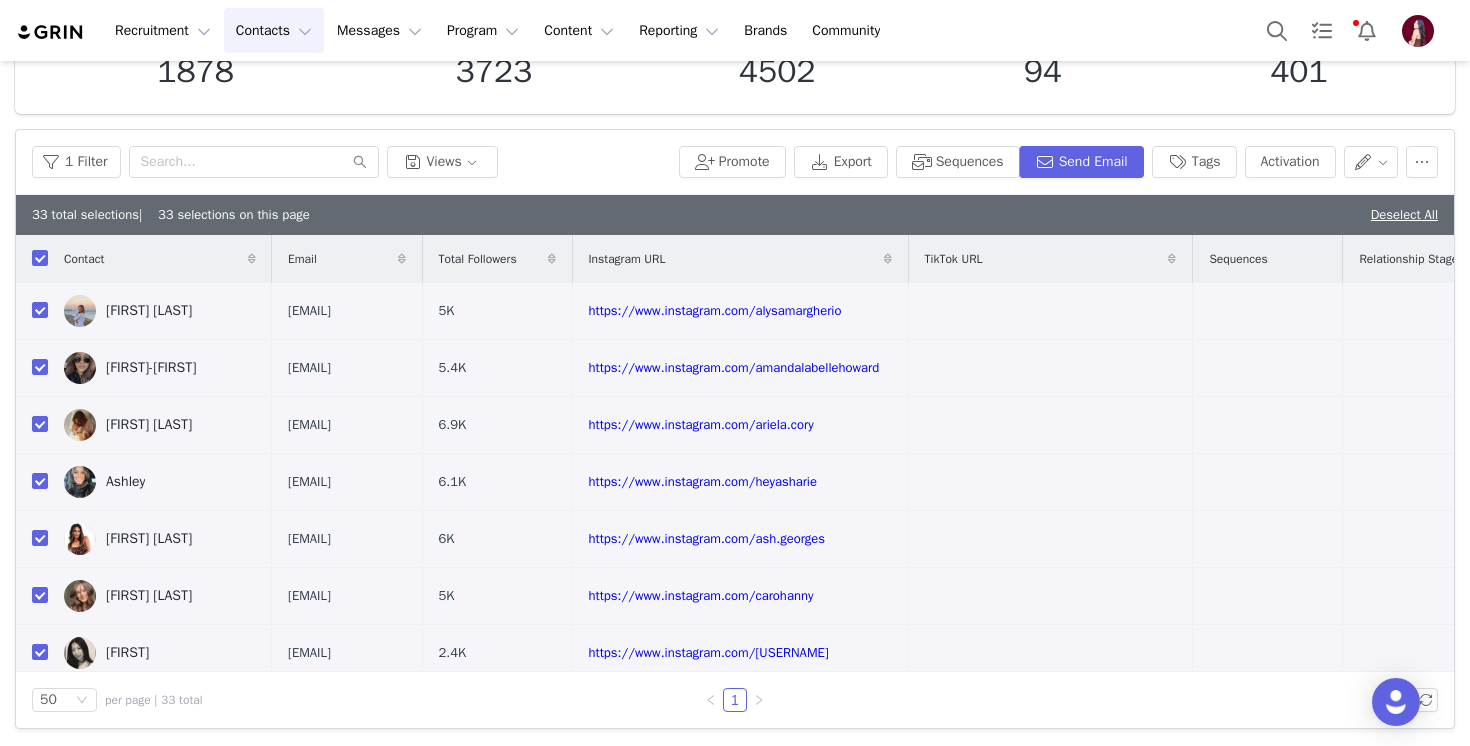 click on "1 Filter Views" at bounding box center [351, 162] 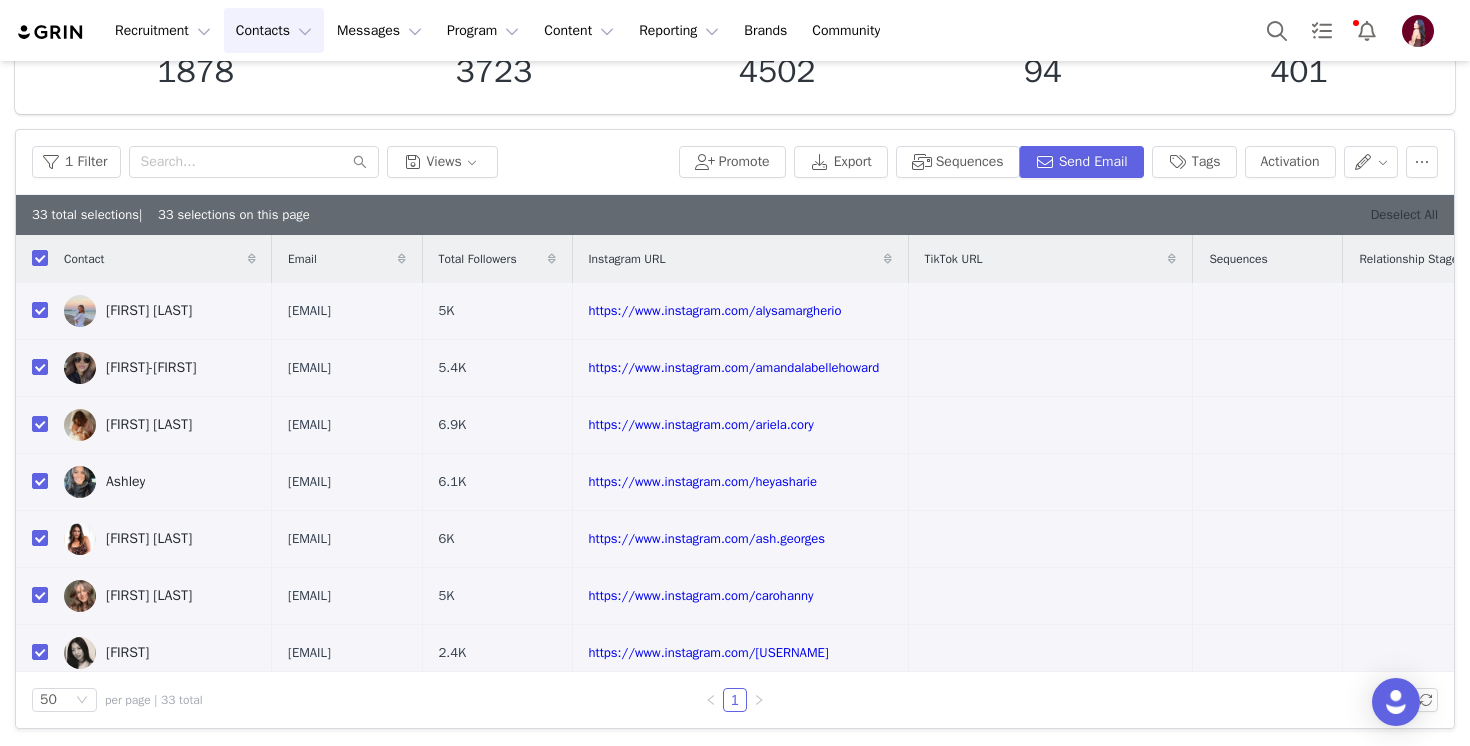 click on "Deselect All" at bounding box center (1404, 214) 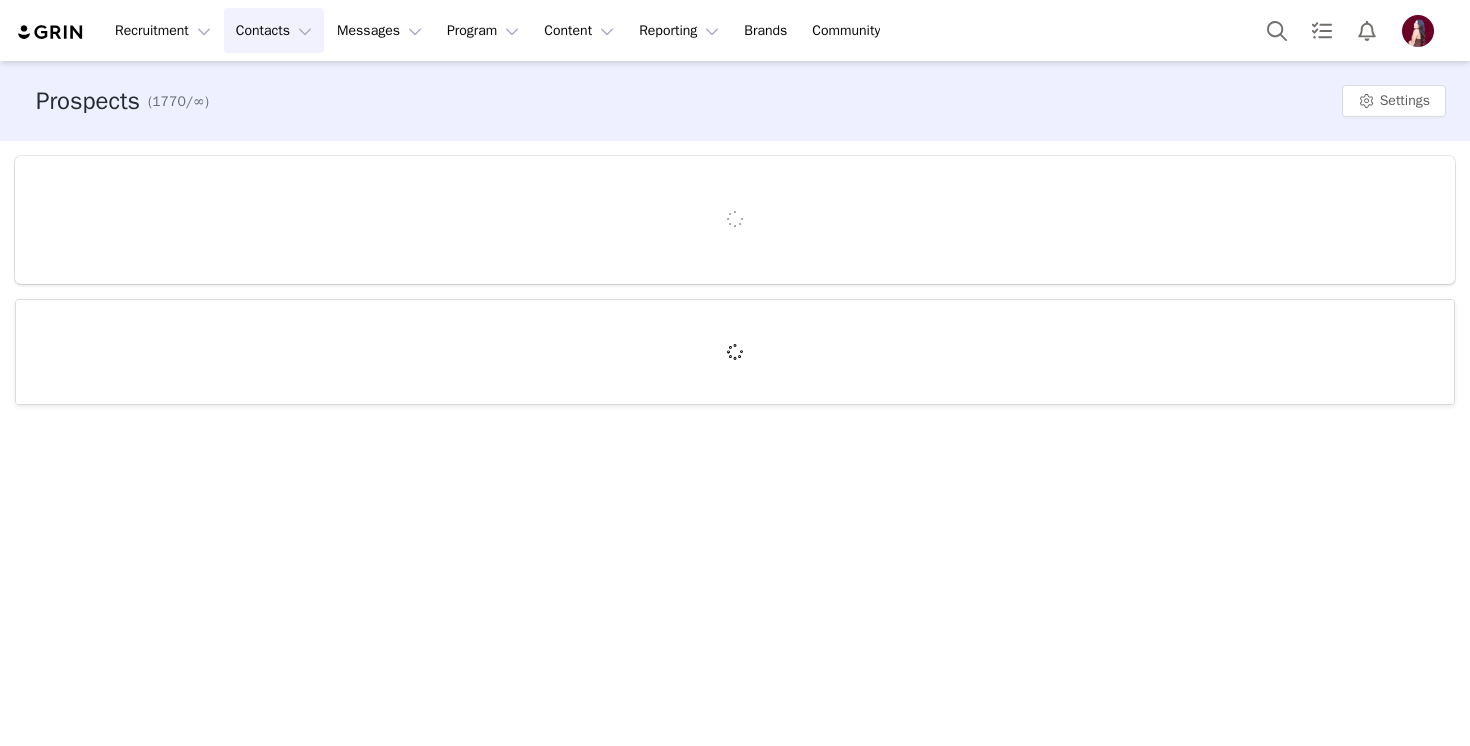 scroll, scrollTop: 0, scrollLeft: 0, axis: both 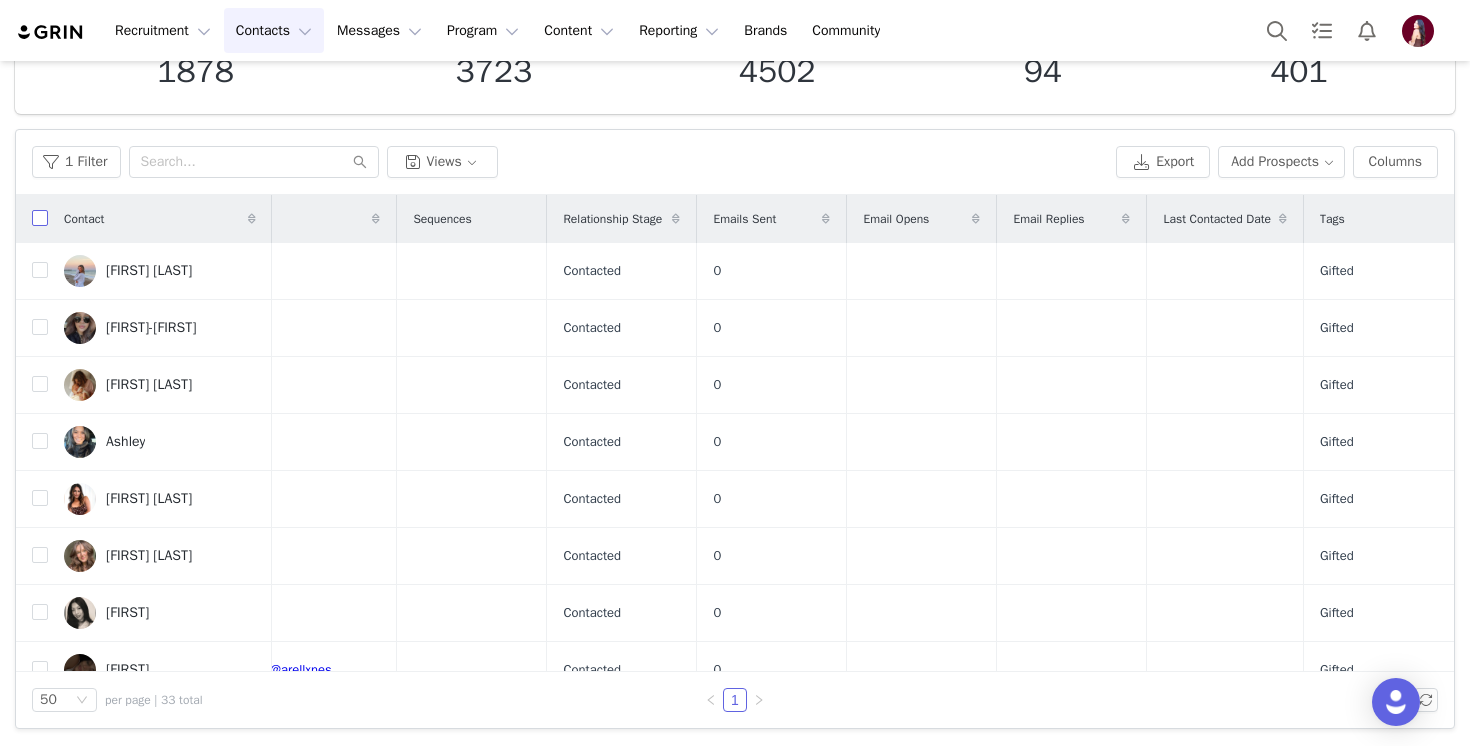 click at bounding box center [40, 218] 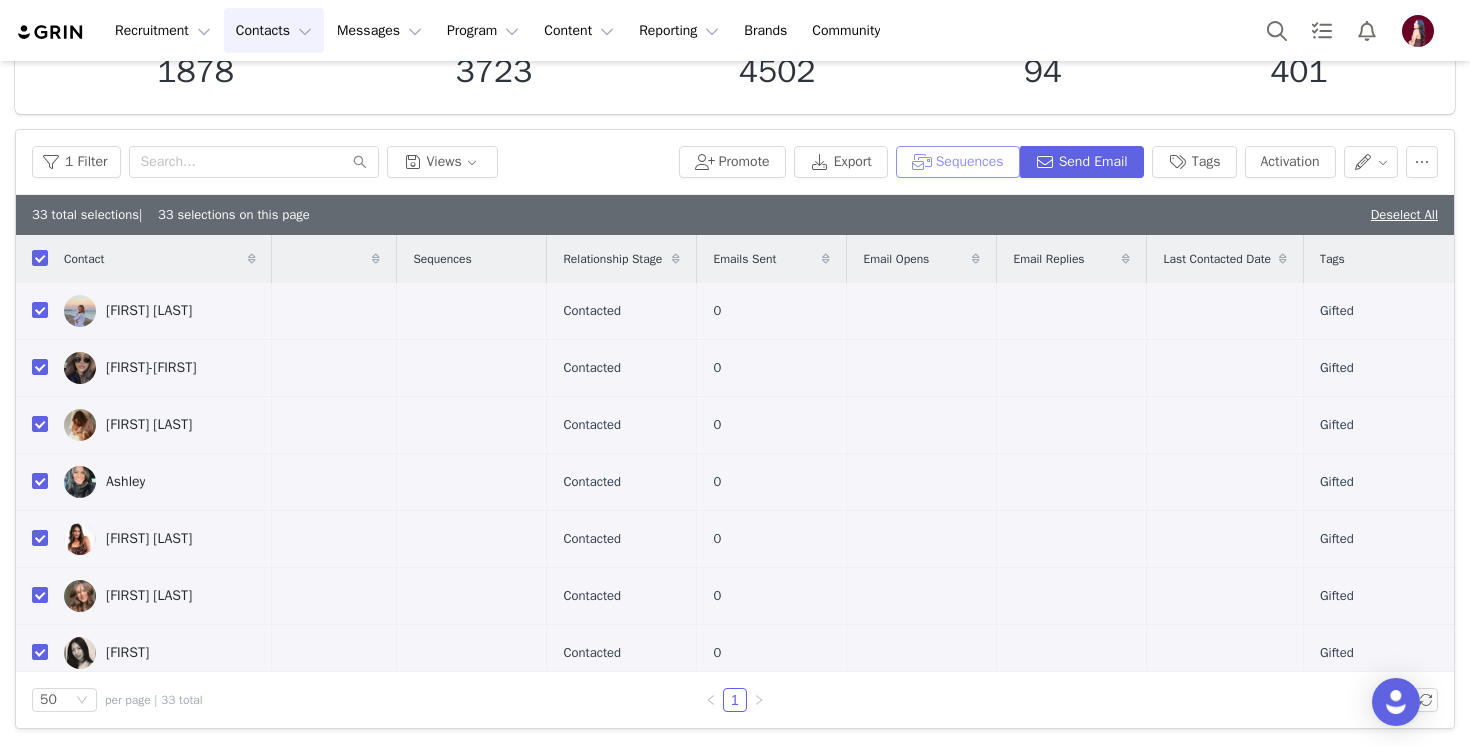 click on "Sequences" at bounding box center [958, 162] 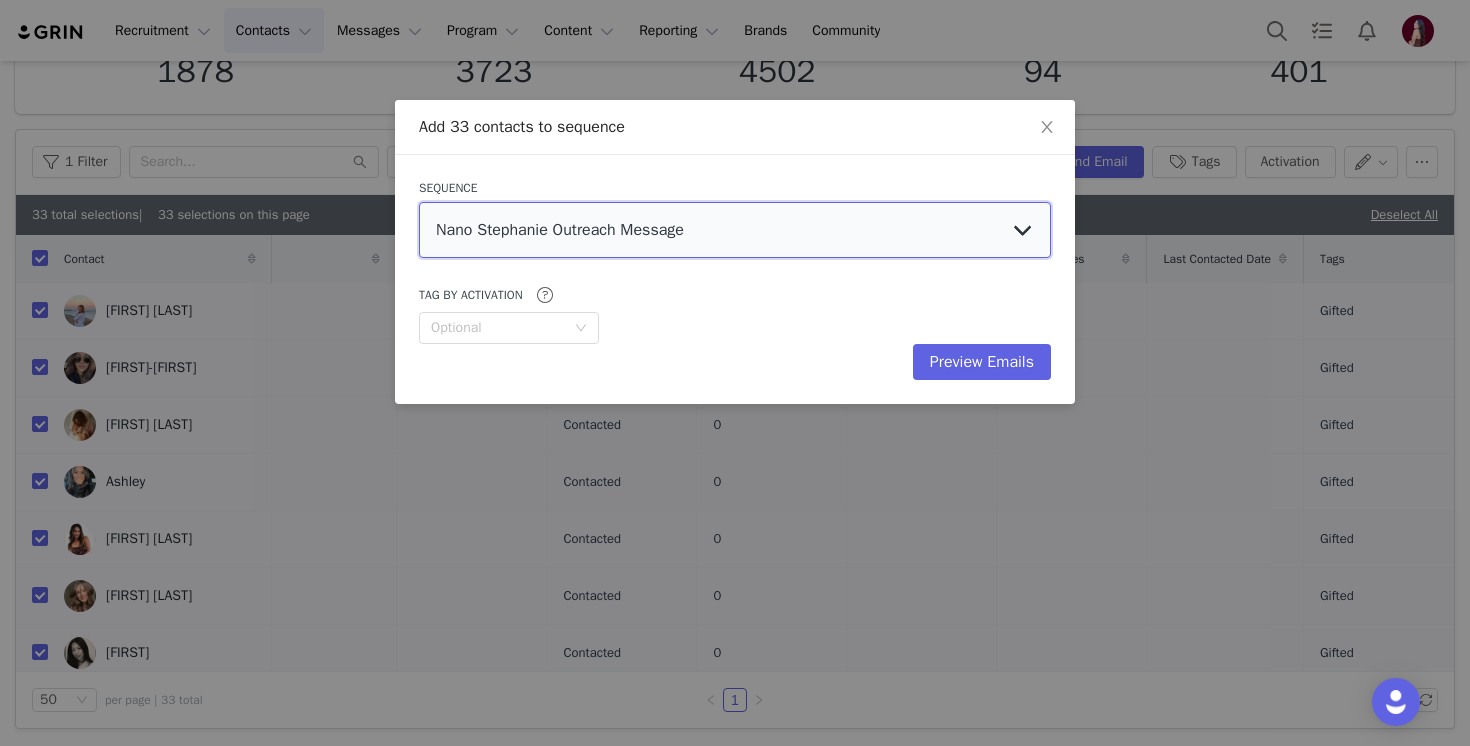 click on "Nano Stephanie Outreach Message   MACRO / Top-Tier Paid Brand Collab Outreach   MICRO-MID TIER Paid Influencer Outreach   NANO - Gifted Influencer Outreach" at bounding box center [735, 230] 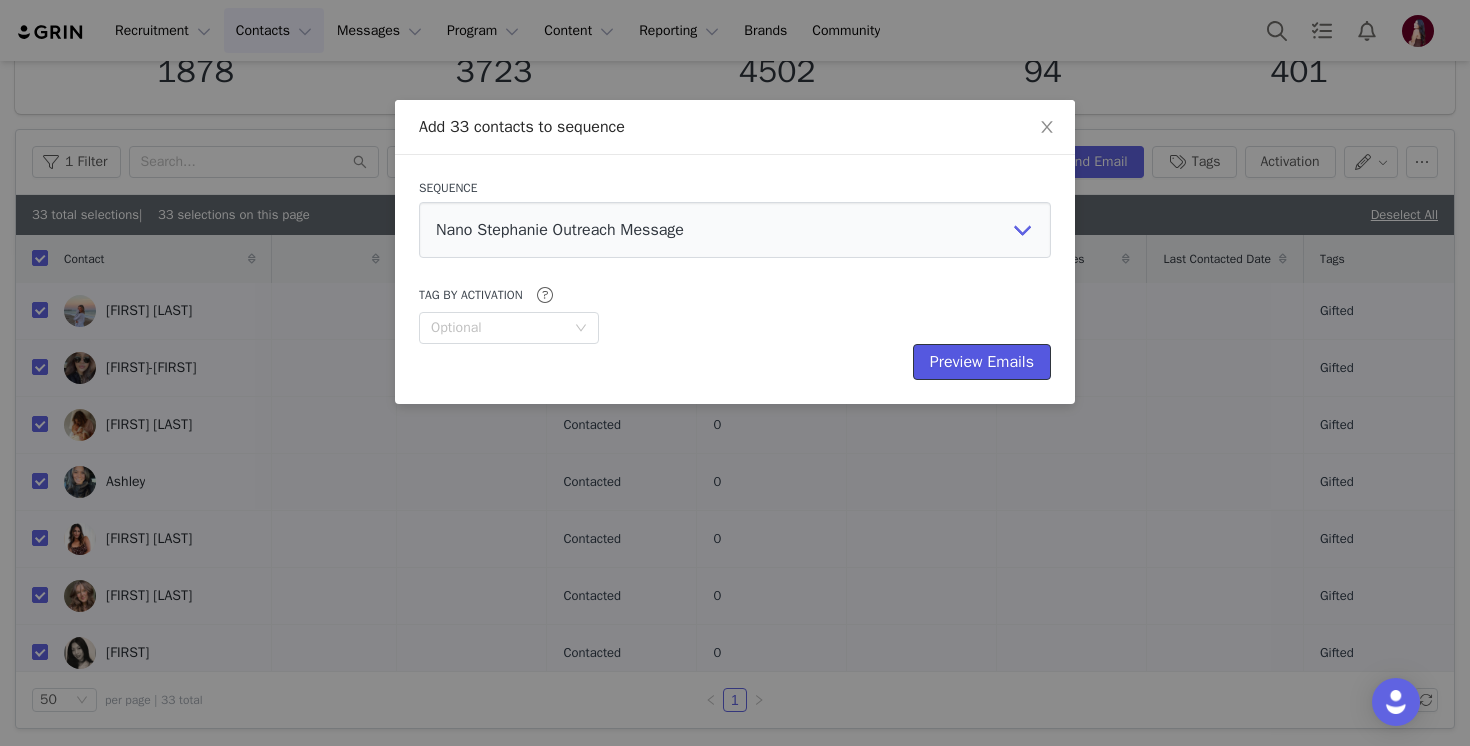 click on "Preview Emails" at bounding box center (982, 362) 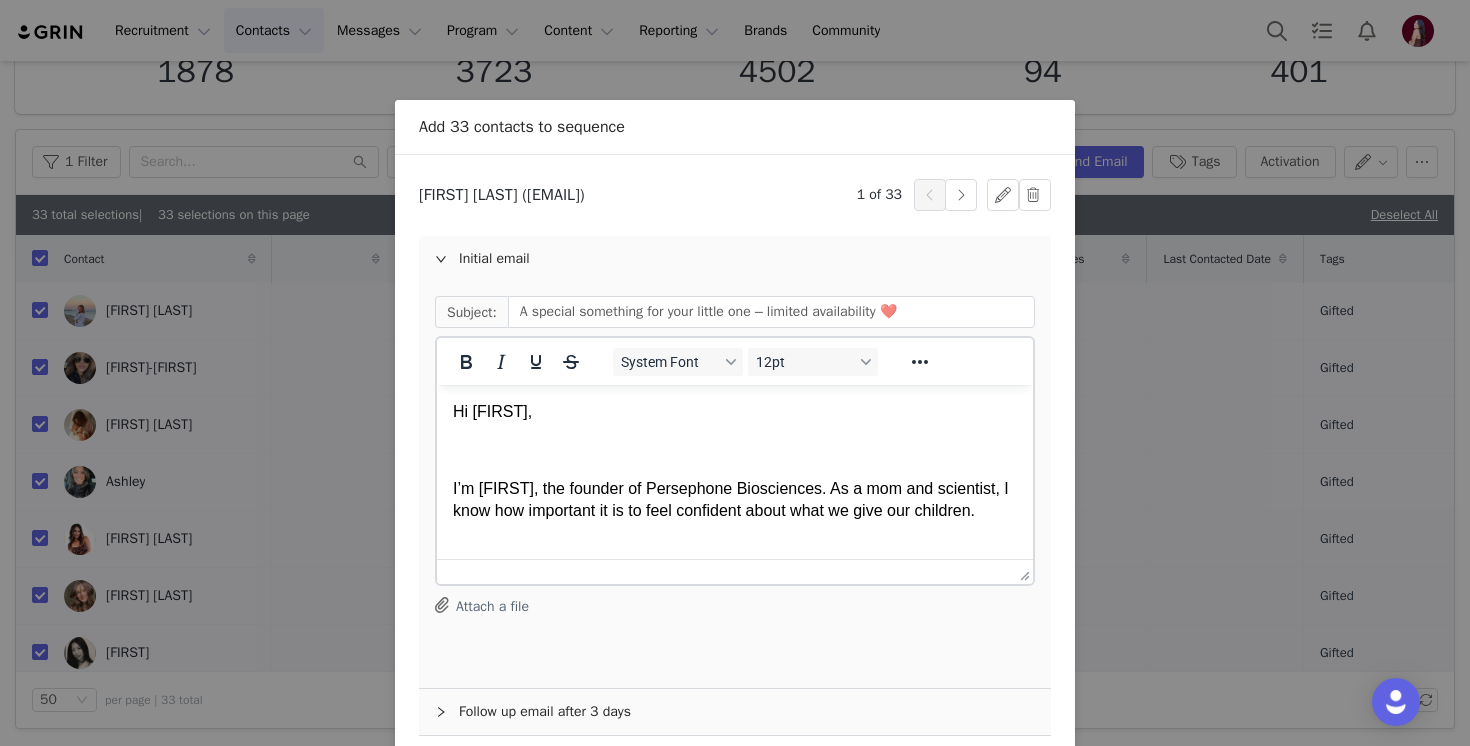 scroll, scrollTop: 0, scrollLeft: 0, axis: both 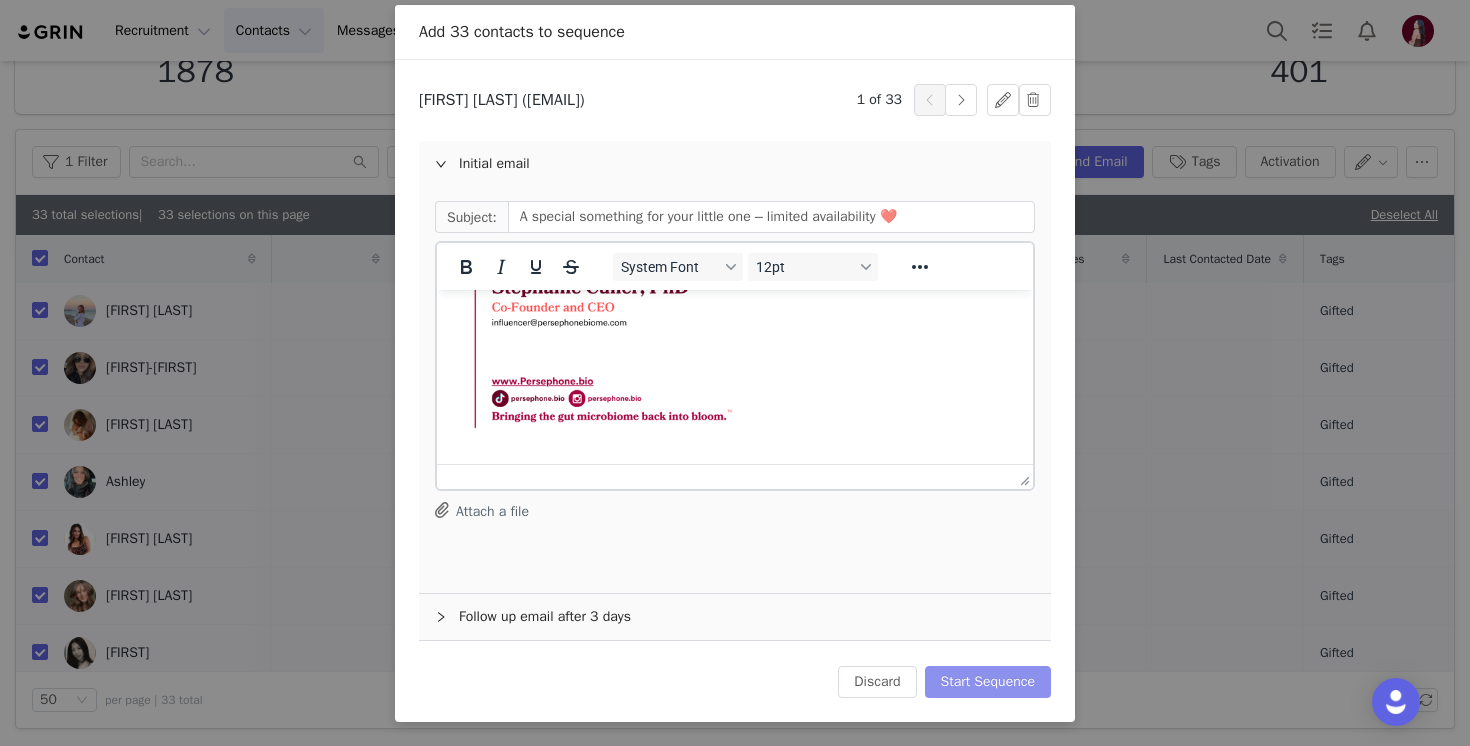 click on "Start Sequence" at bounding box center [988, 682] 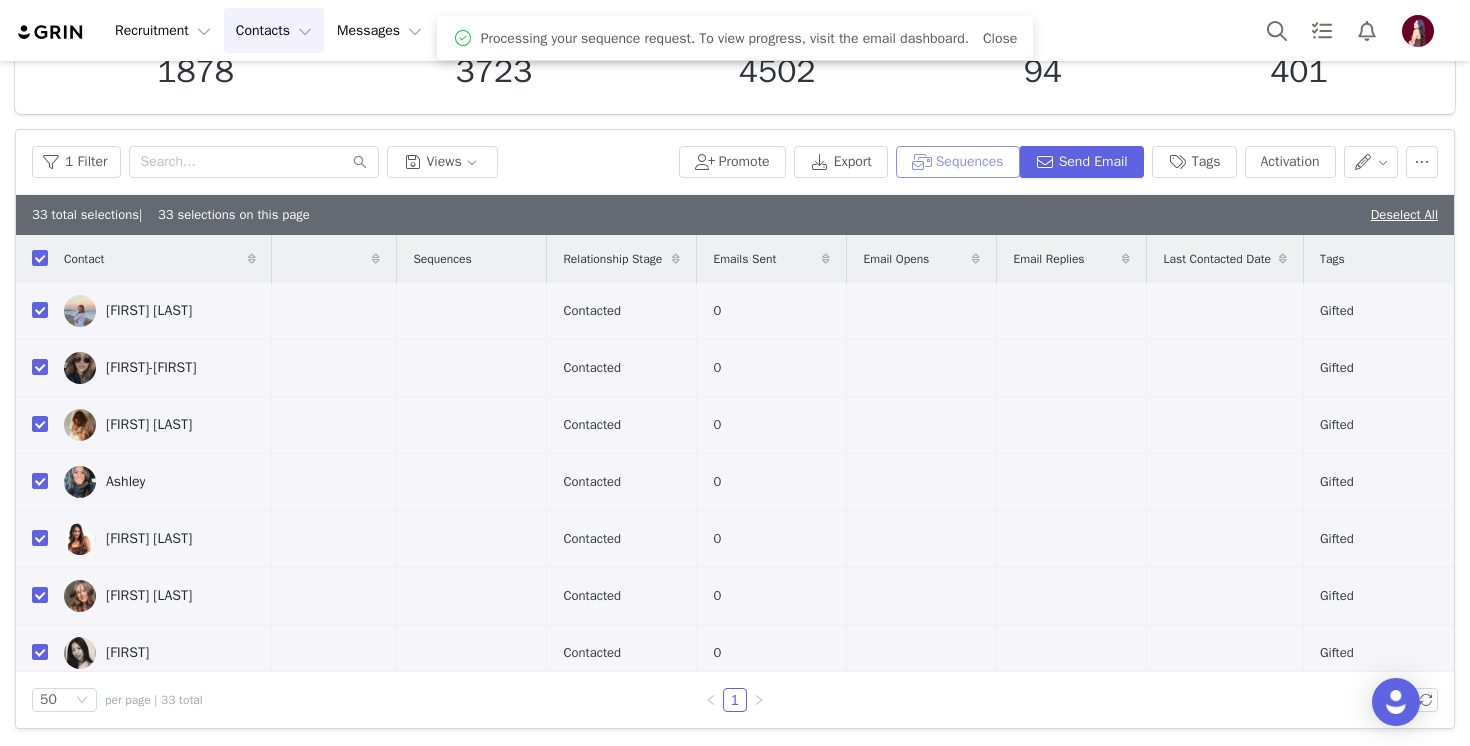 scroll, scrollTop: 0, scrollLeft: 0, axis: both 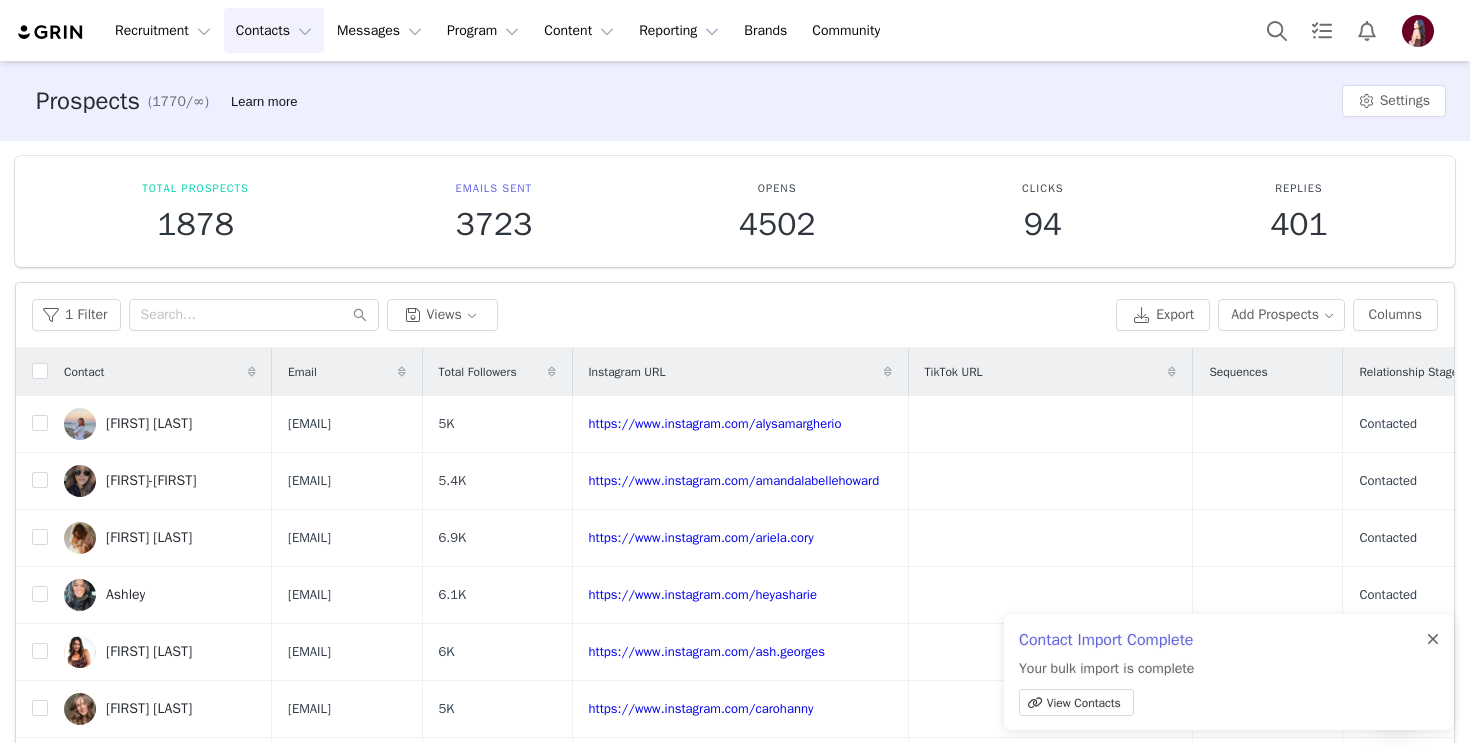 click at bounding box center [1433, 640] 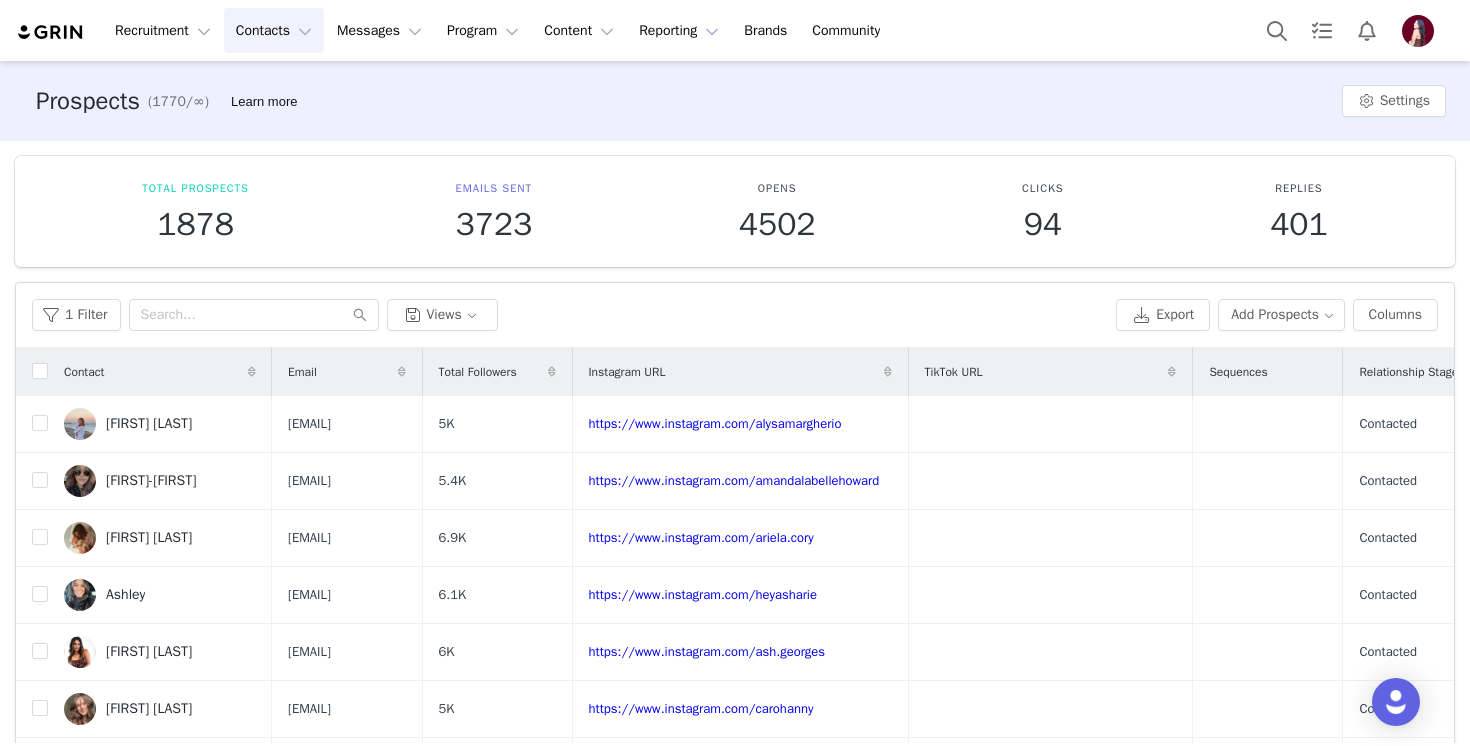 scroll, scrollTop: 153, scrollLeft: 0, axis: vertical 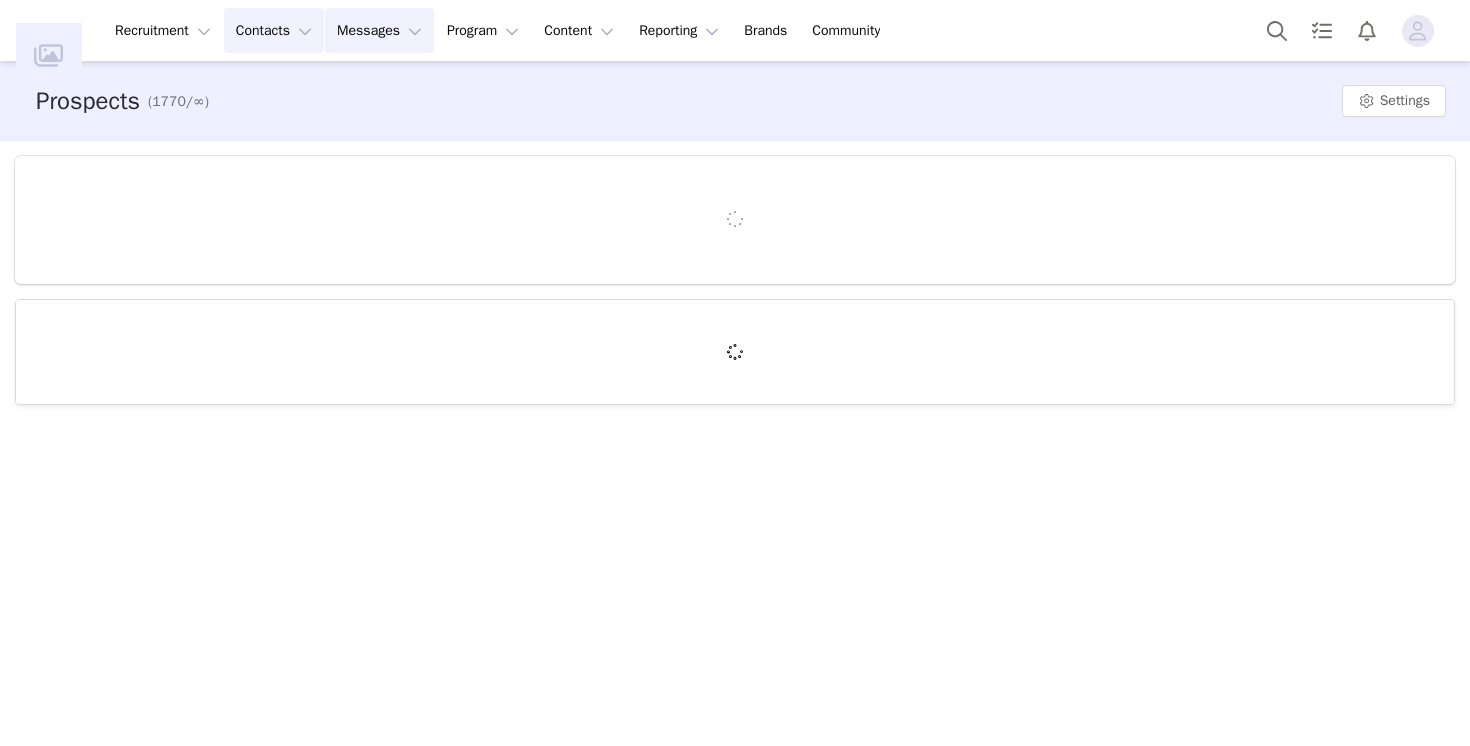 click on "Messages Messages" at bounding box center [379, 30] 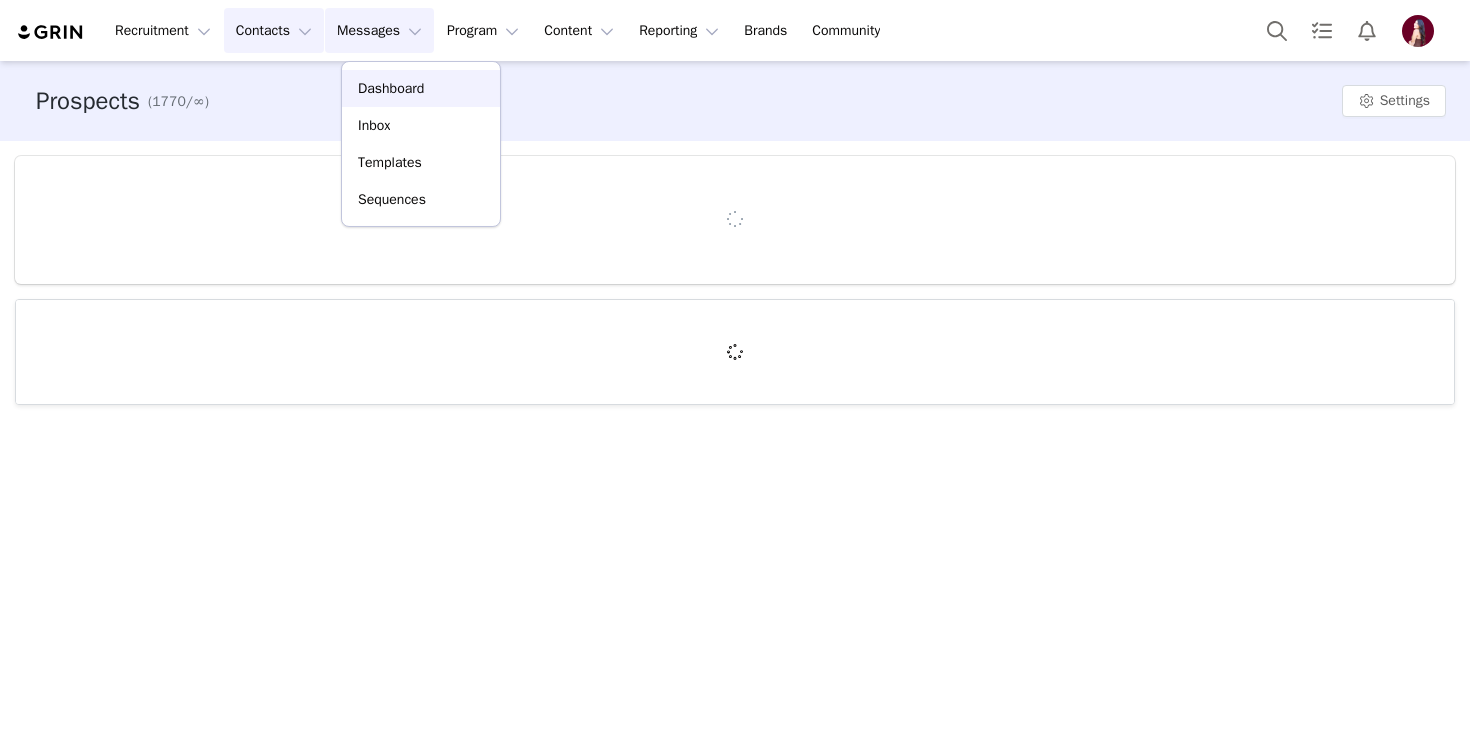scroll, scrollTop: 0, scrollLeft: 0, axis: both 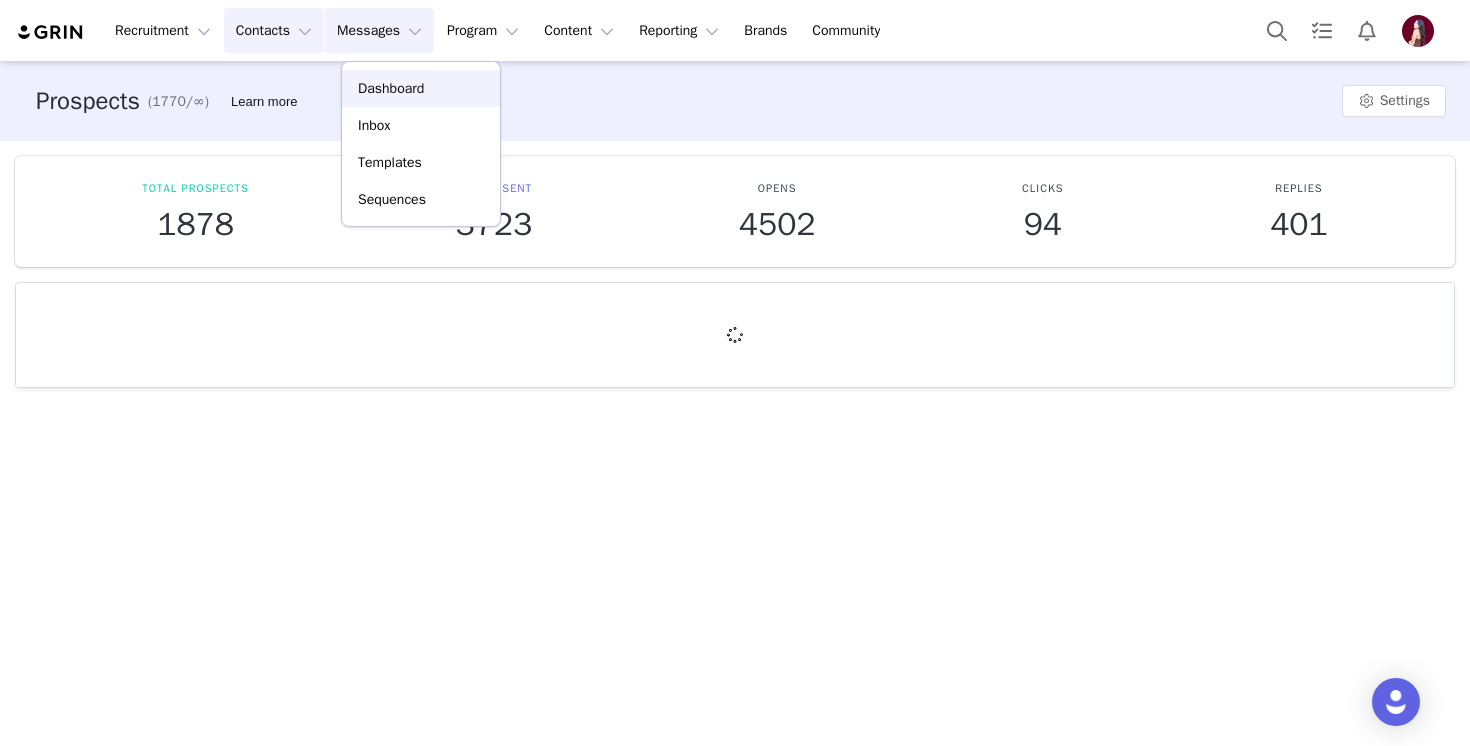 click on "Dashboard" at bounding box center [391, 88] 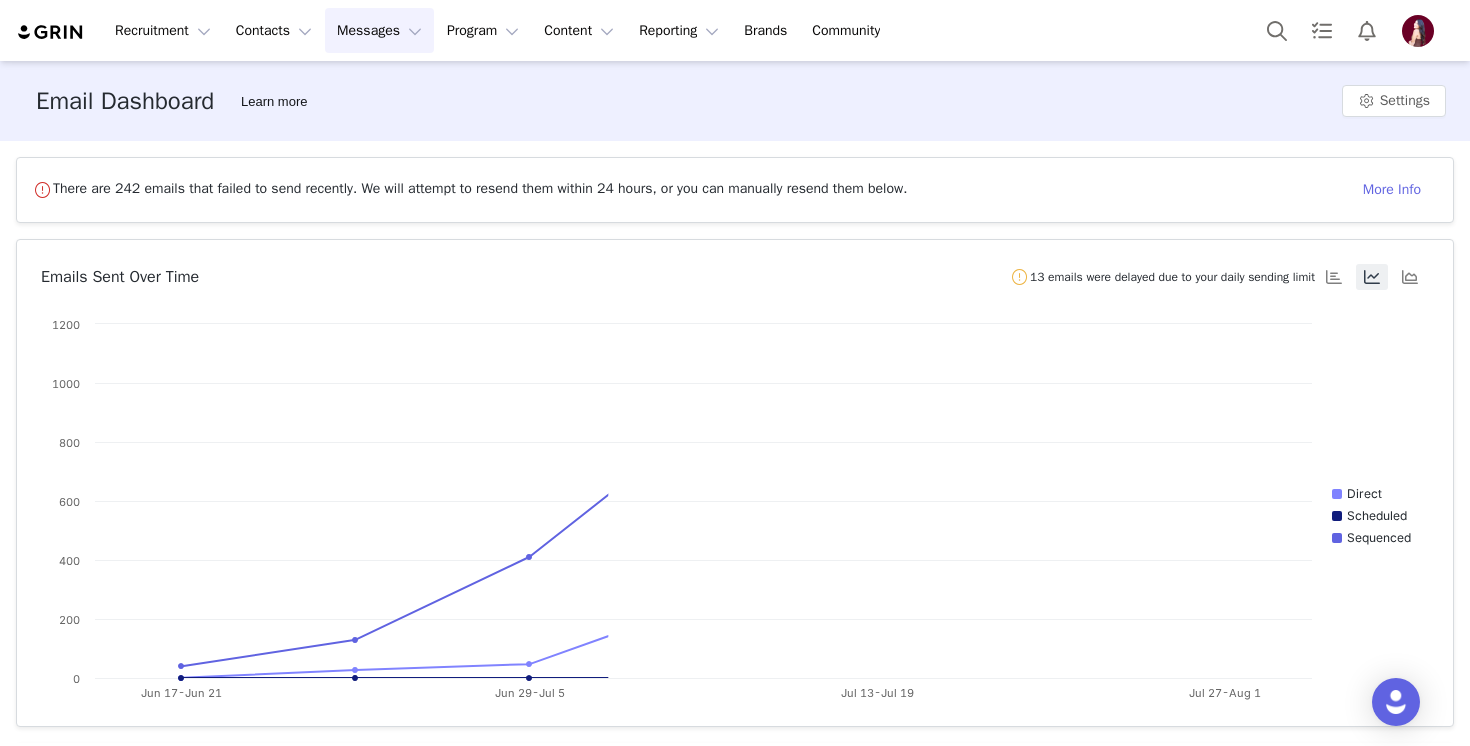 click on "Email Dashboard     Learn more Settings" at bounding box center (735, 101) 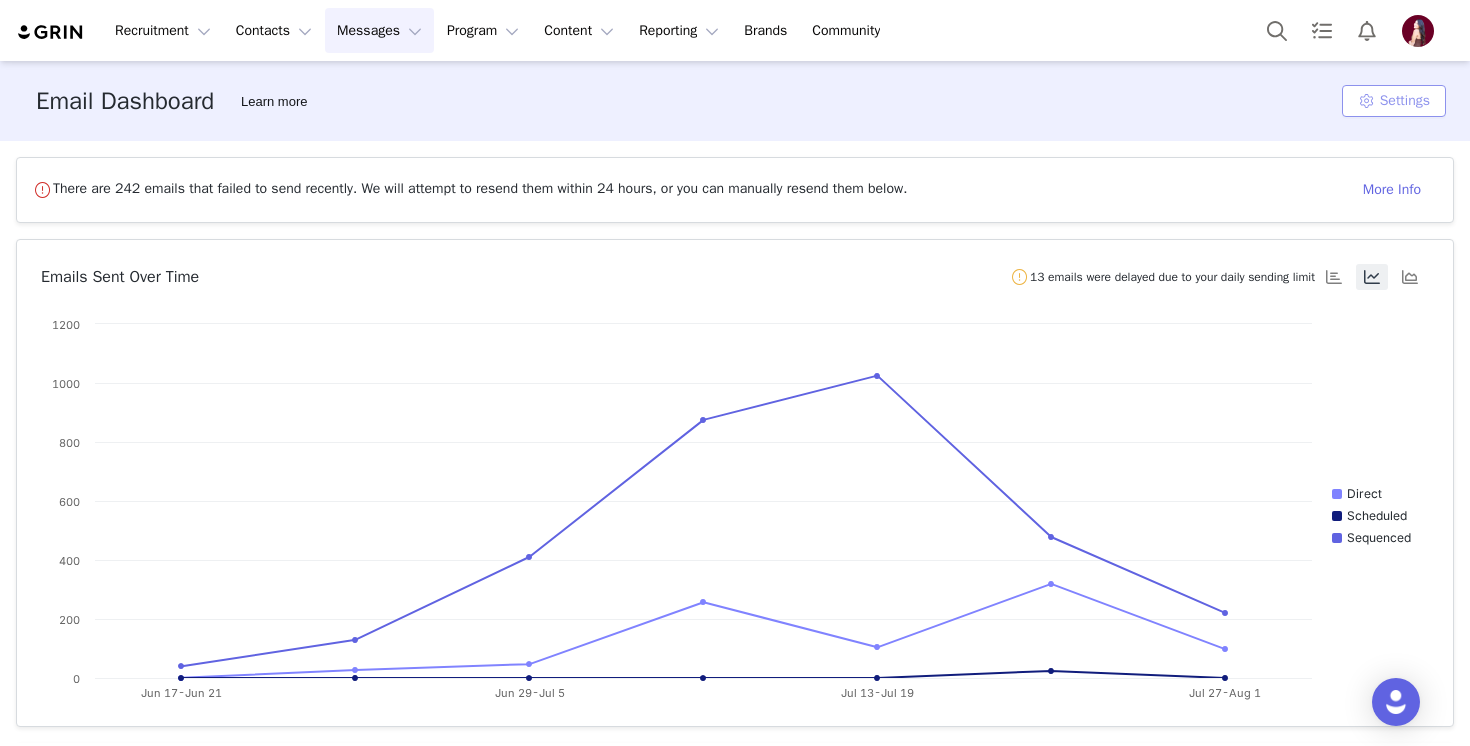 click on "Settings" at bounding box center [1394, 101] 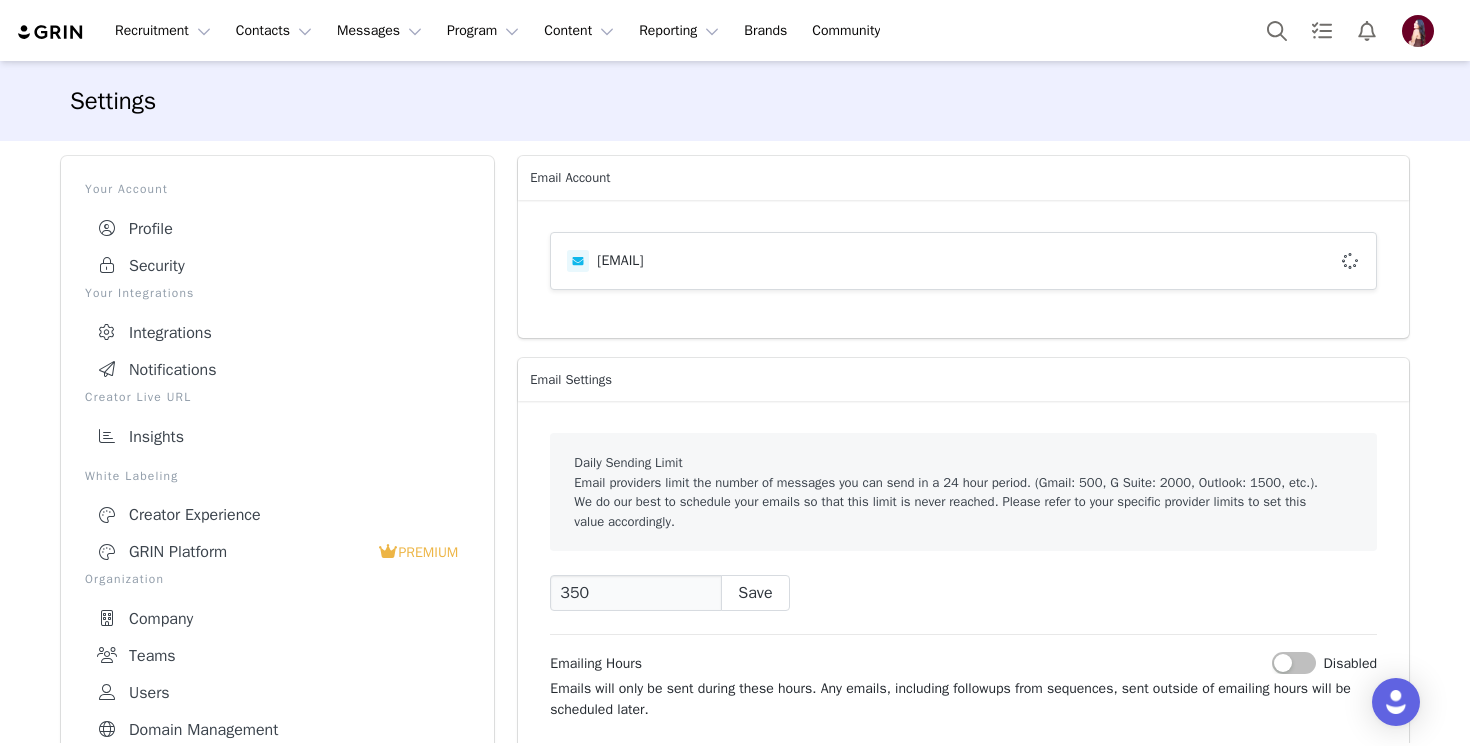 scroll, scrollTop: 0, scrollLeft: 0, axis: both 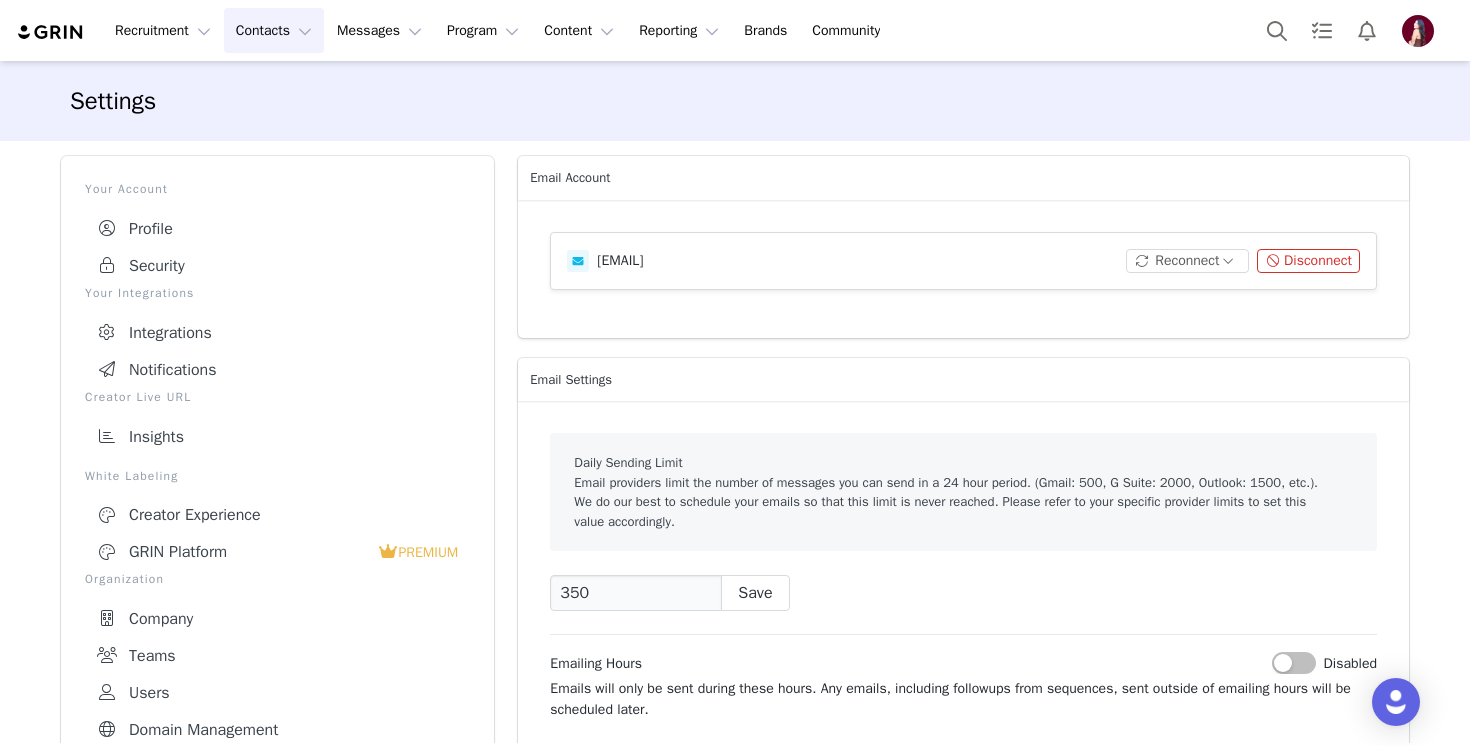 click on "Contacts Contacts" at bounding box center (274, 30) 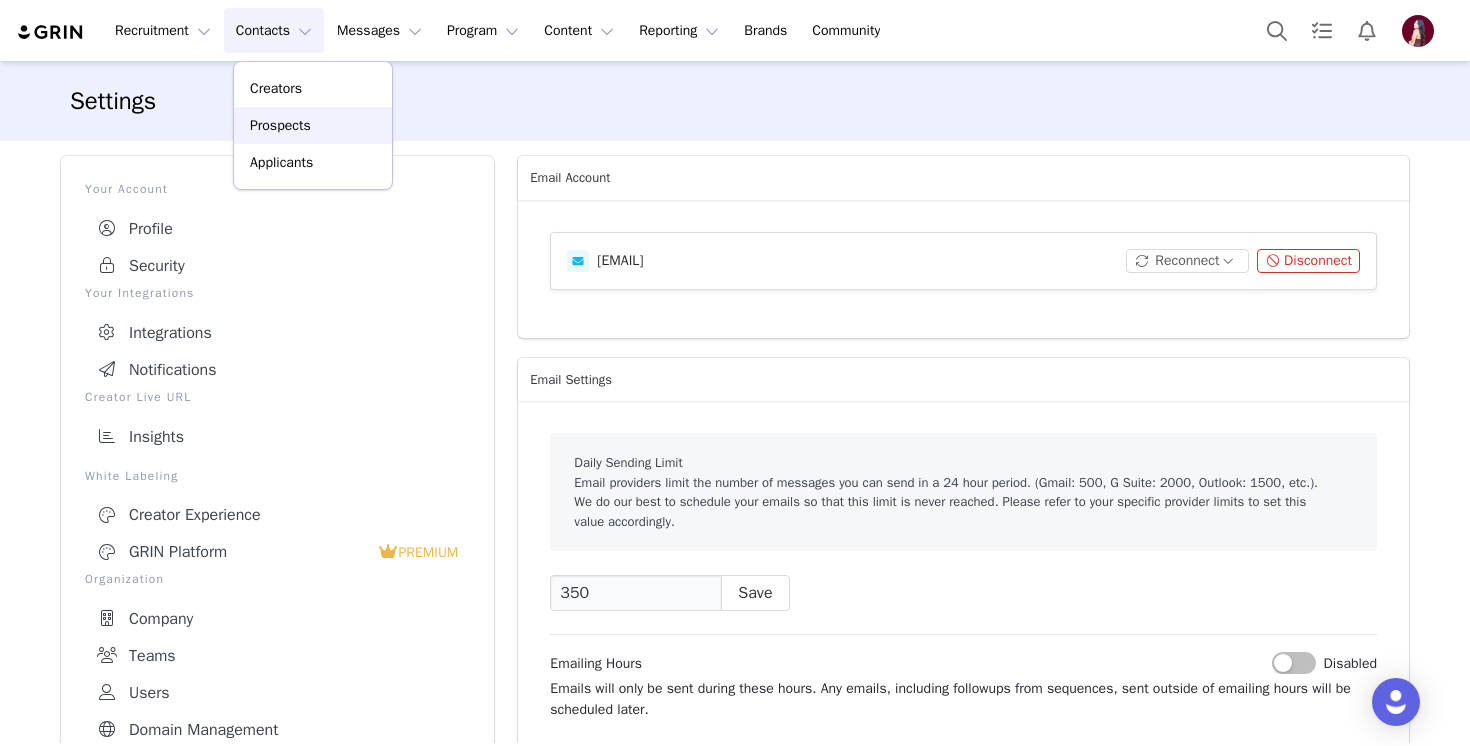 click on "Prospects" at bounding box center (313, 125) 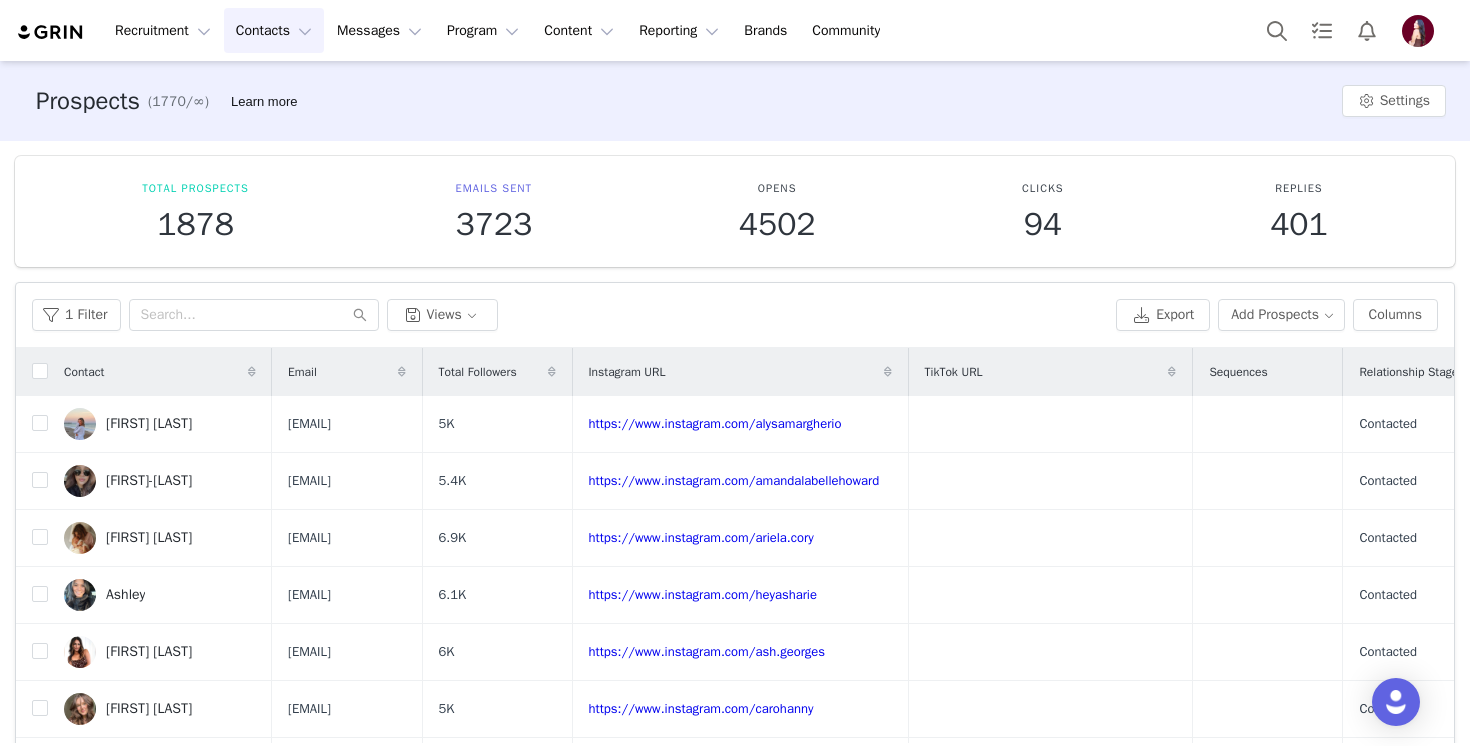 scroll, scrollTop: 153, scrollLeft: 0, axis: vertical 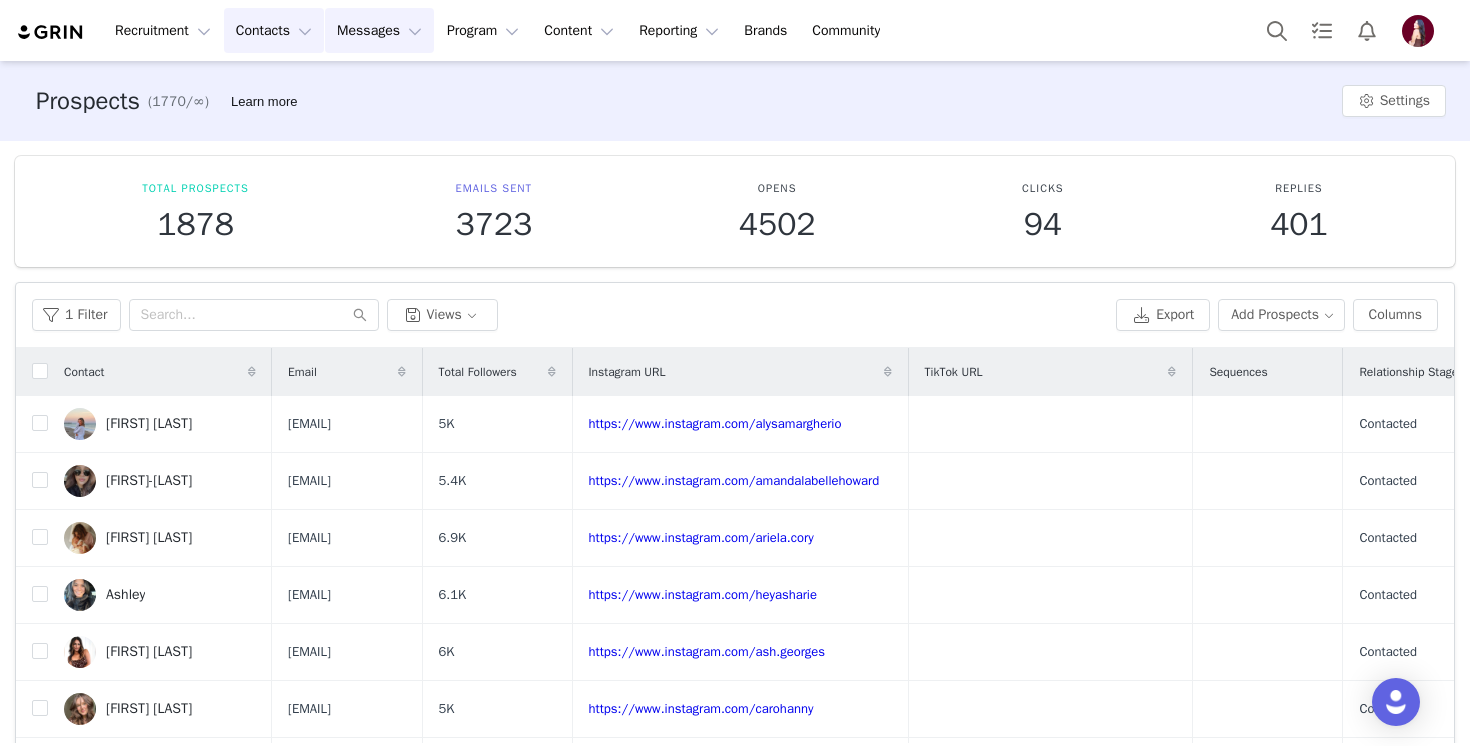 click on "Messages Messages" at bounding box center (379, 30) 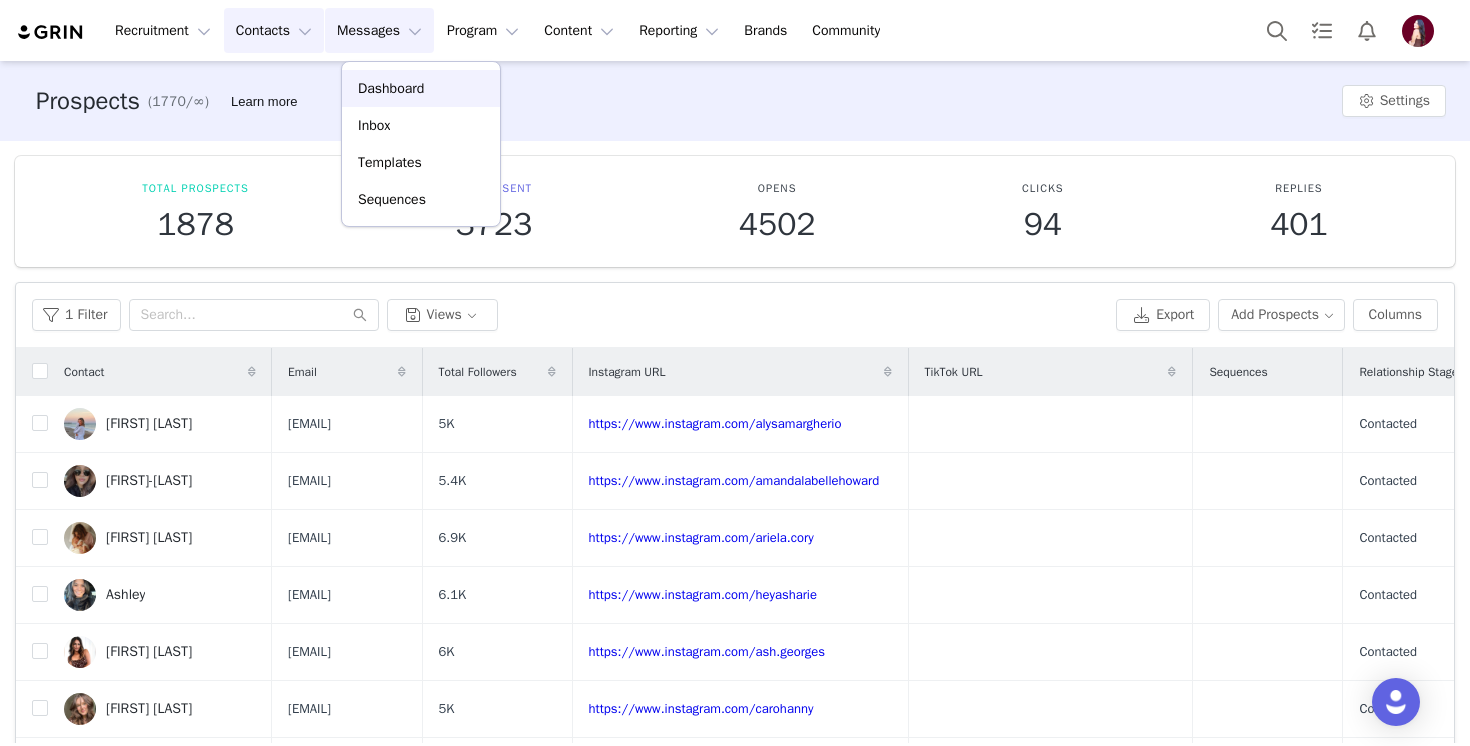 click on "Dashboard" at bounding box center [391, 88] 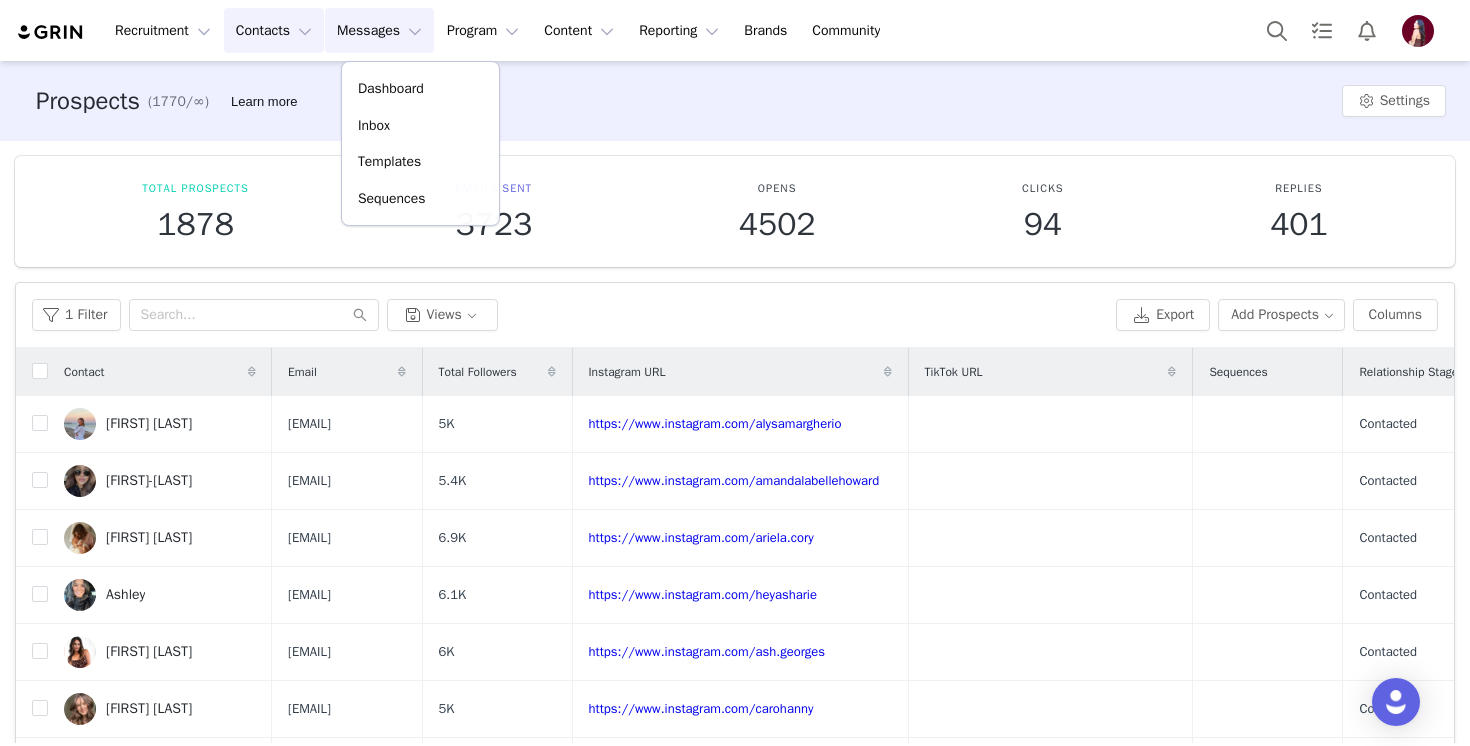 type 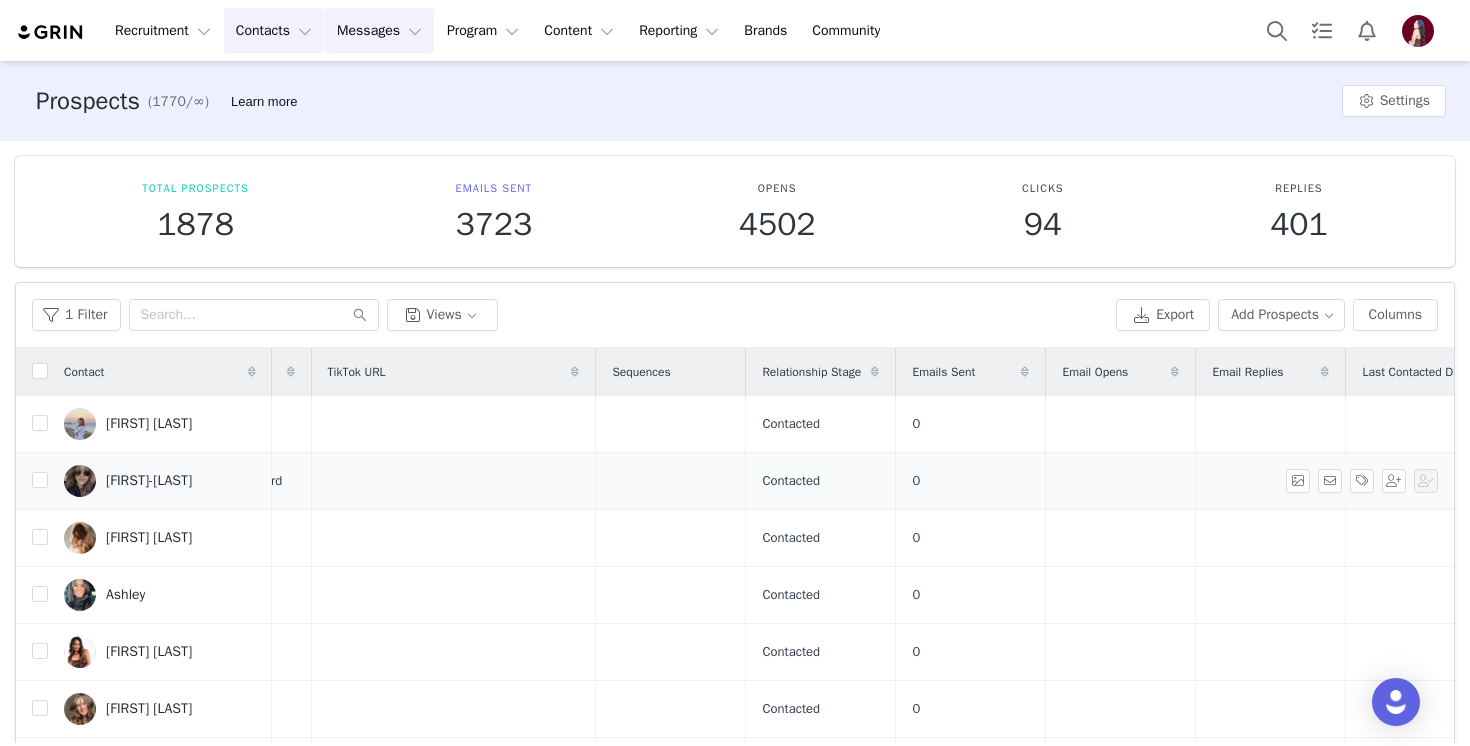 scroll, scrollTop: 0, scrollLeft: 944, axis: horizontal 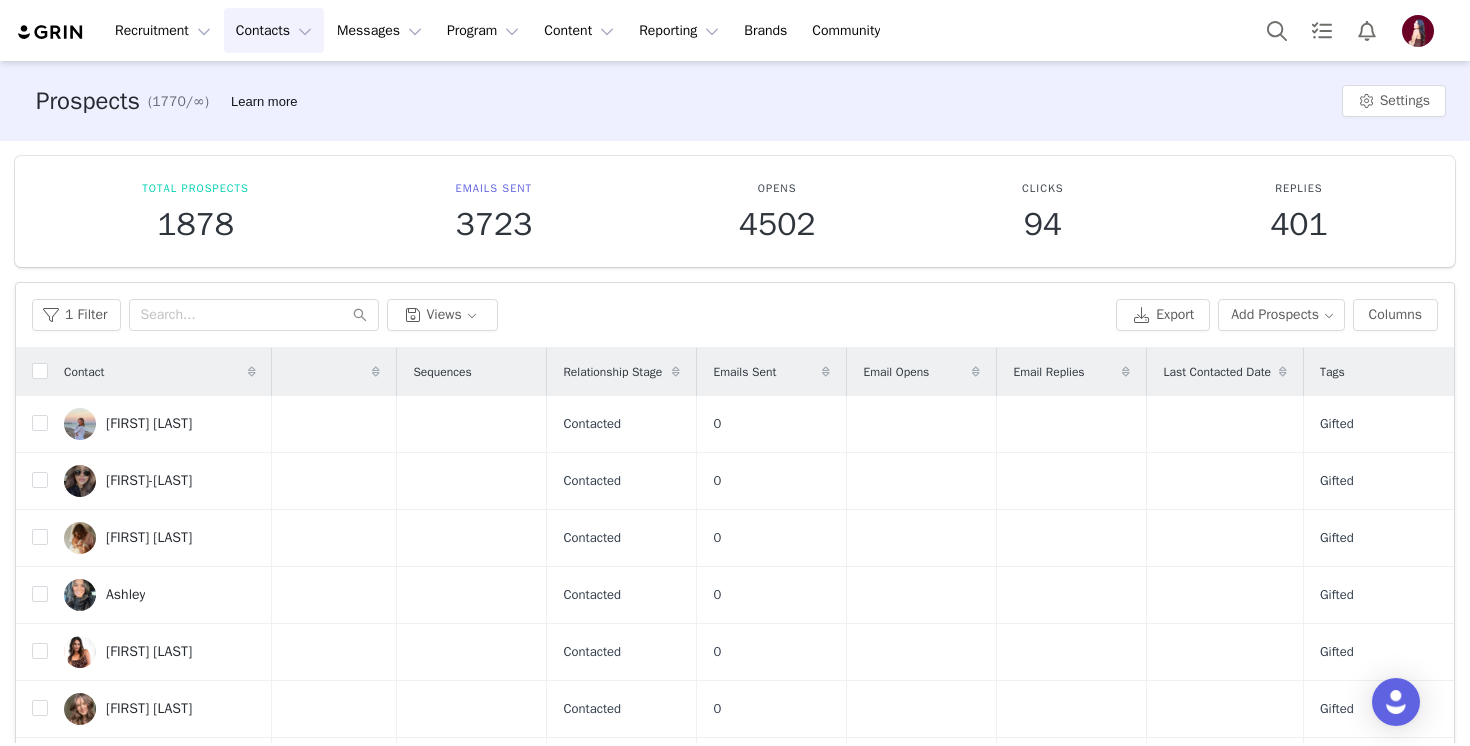 click on "Relationship Stage" at bounding box center (612, 372) 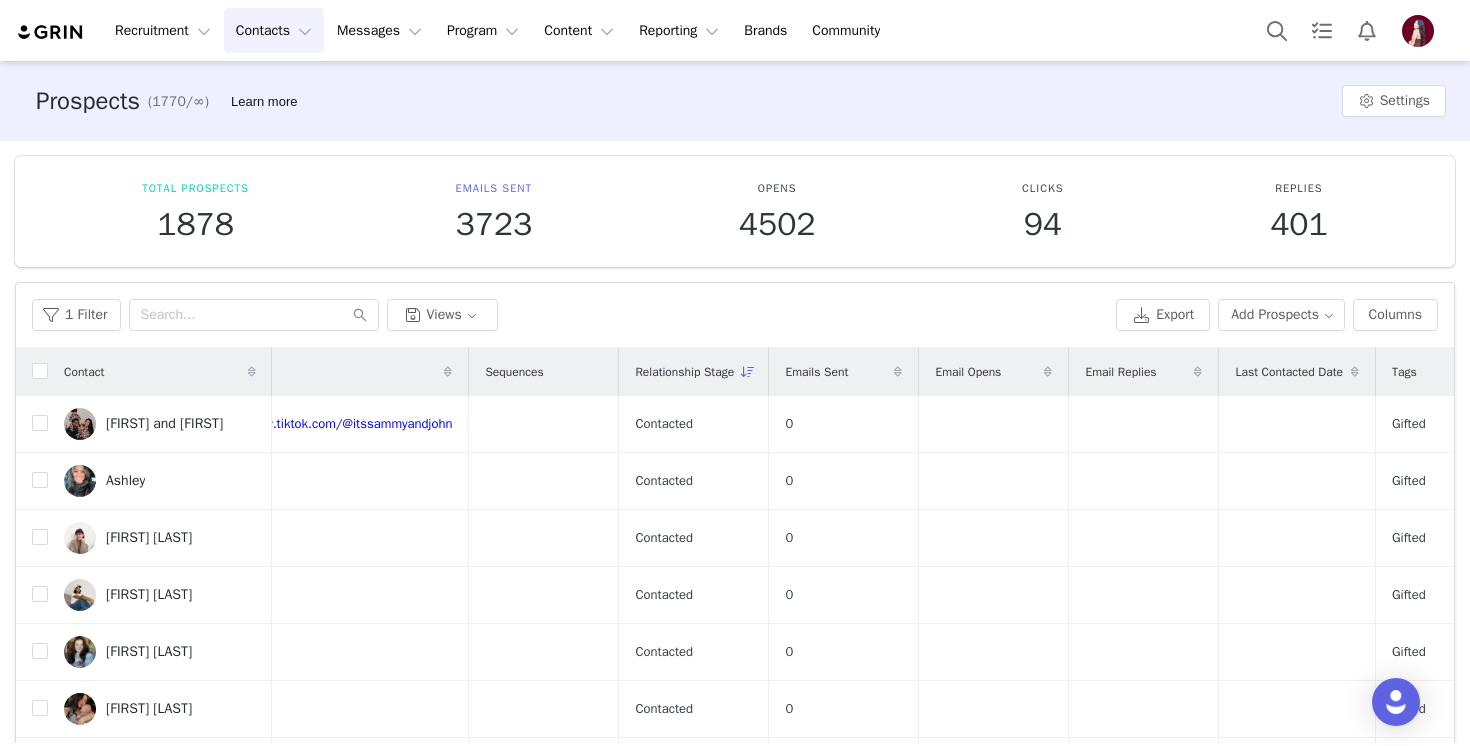 scroll, scrollTop: 0, scrollLeft: 944, axis: horizontal 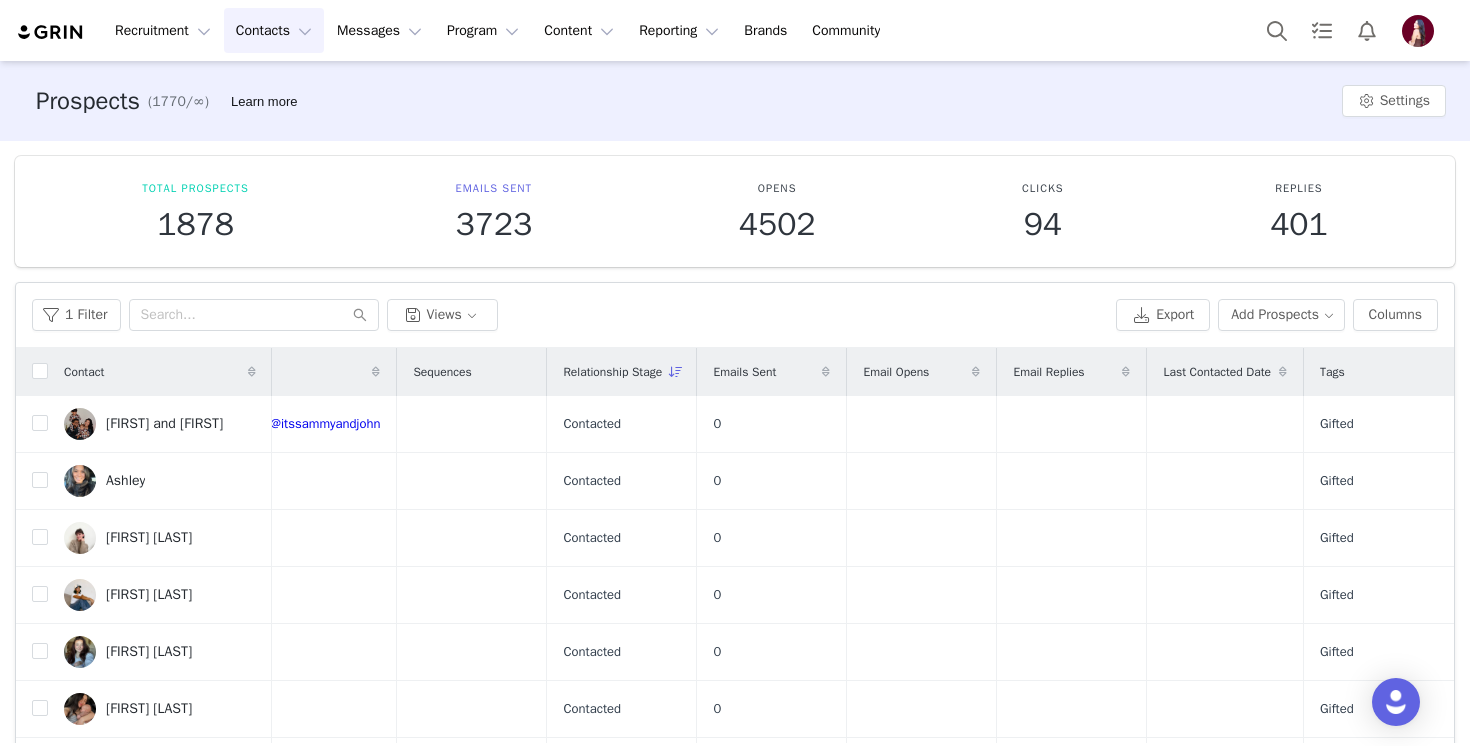 click on "Relationship Stage" at bounding box center [621, 372] 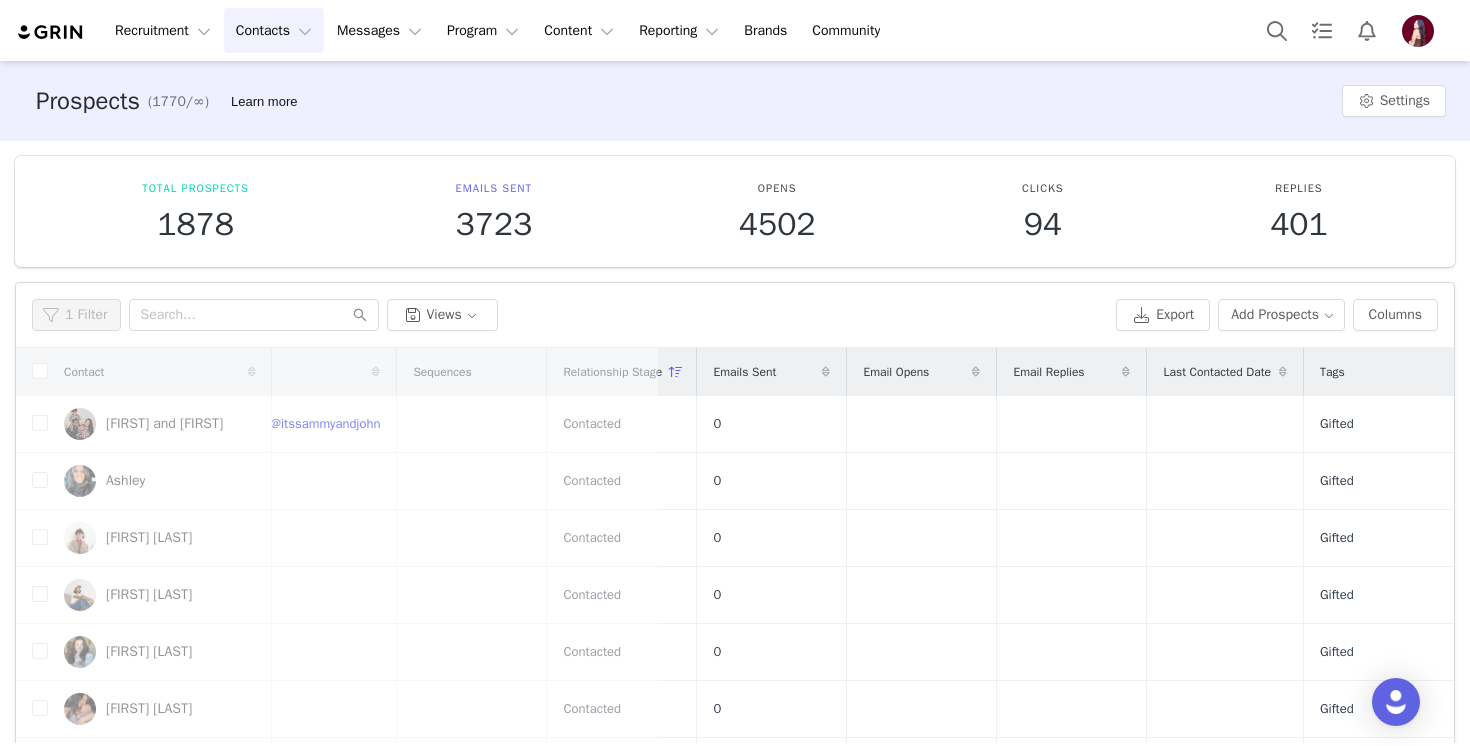 scroll, scrollTop: 0, scrollLeft: 0, axis: both 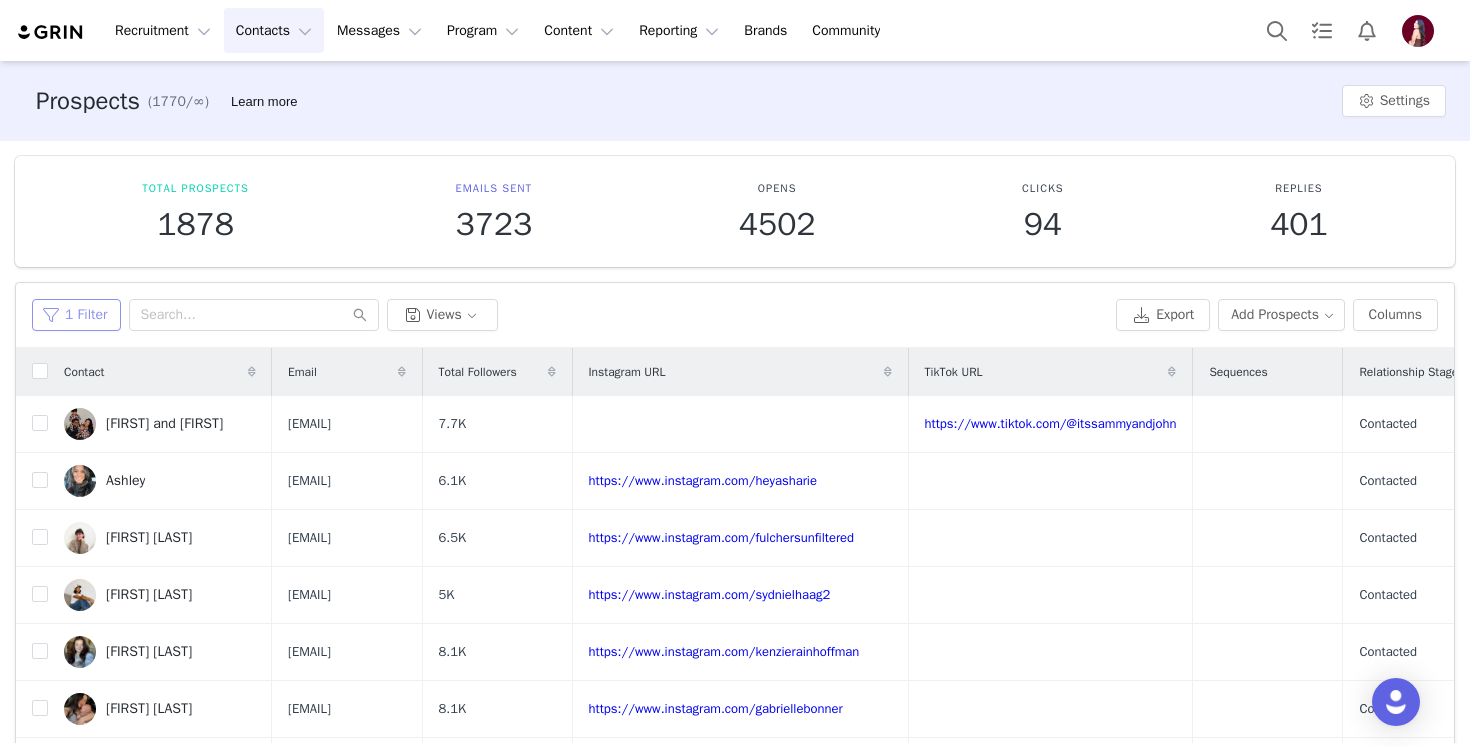 click on "1 Filter" at bounding box center (76, 315) 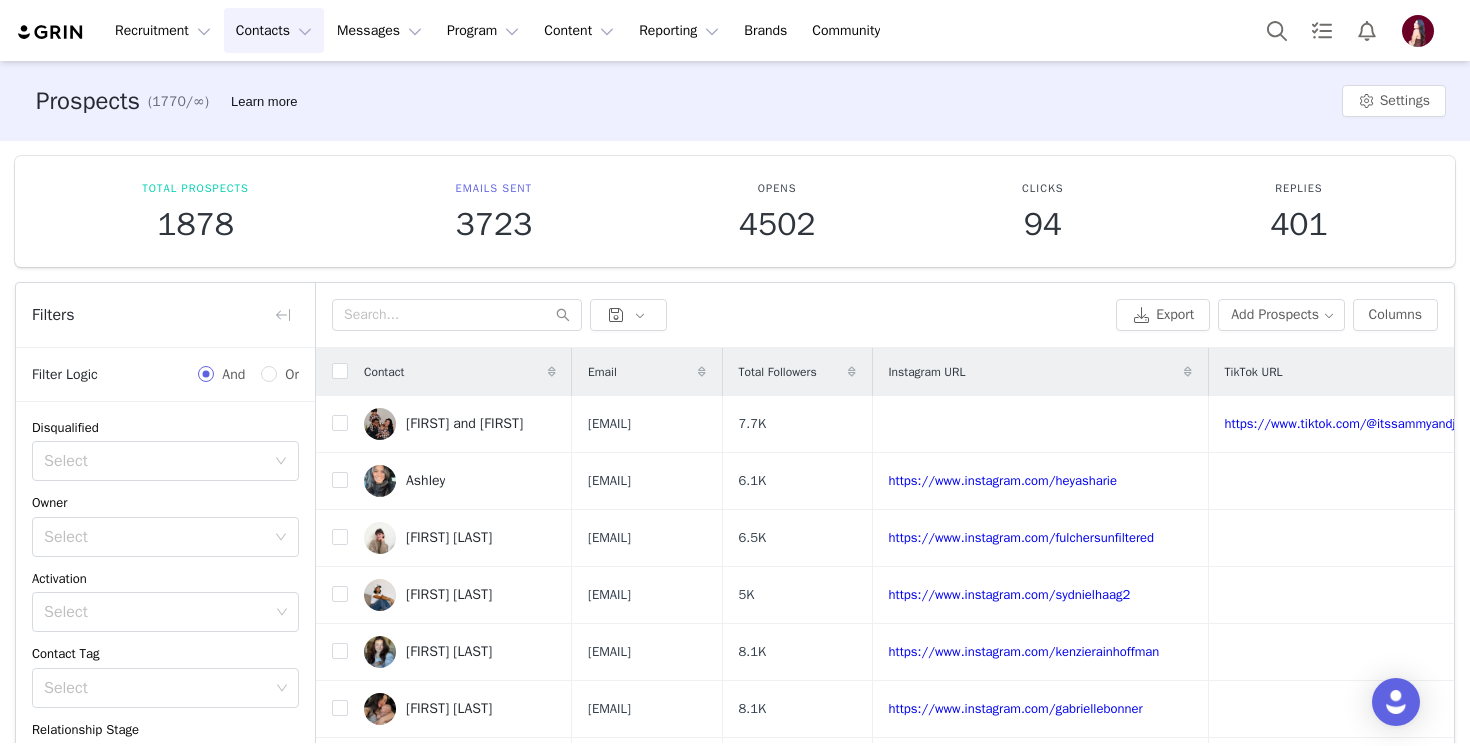 scroll, scrollTop: 153, scrollLeft: 0, axis: vertical 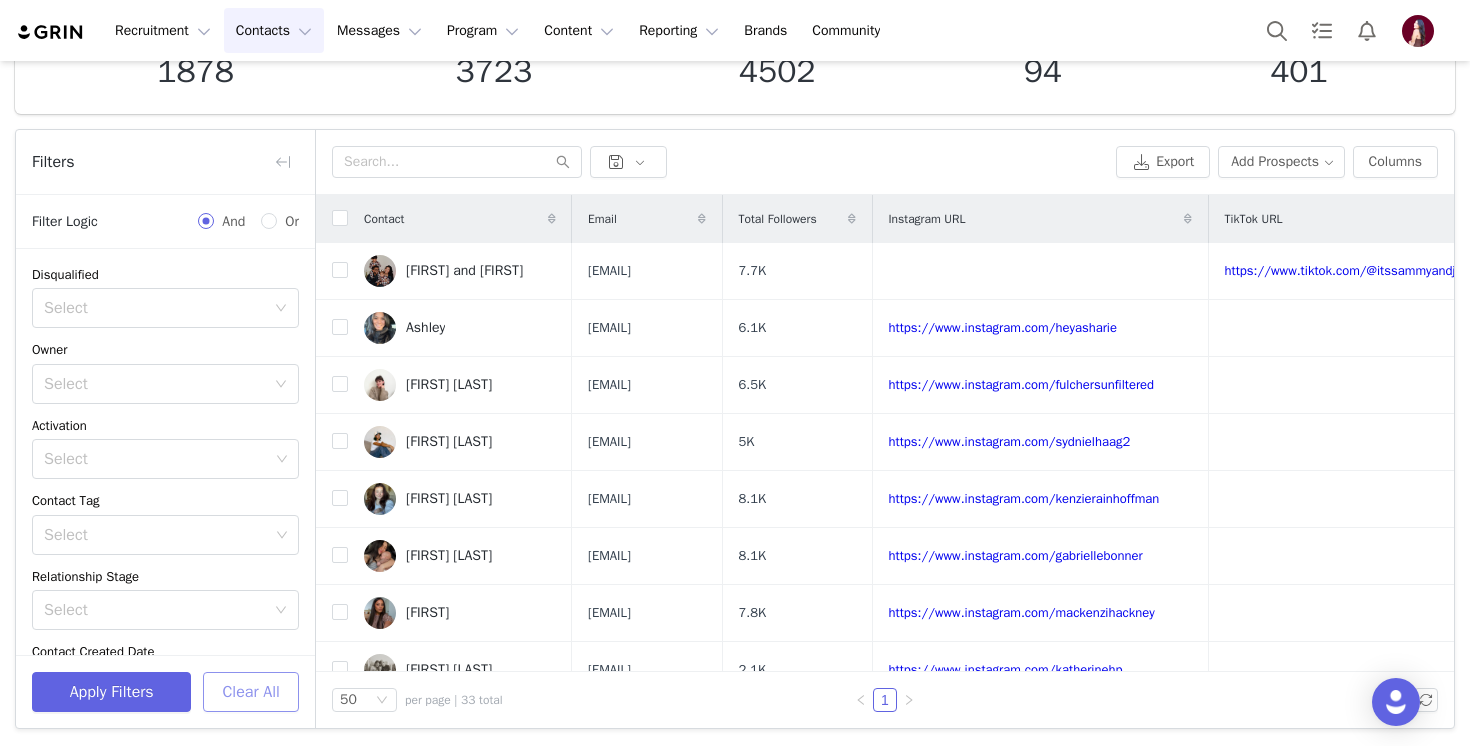 click on "Clear All" at bounding box center [251, 692] 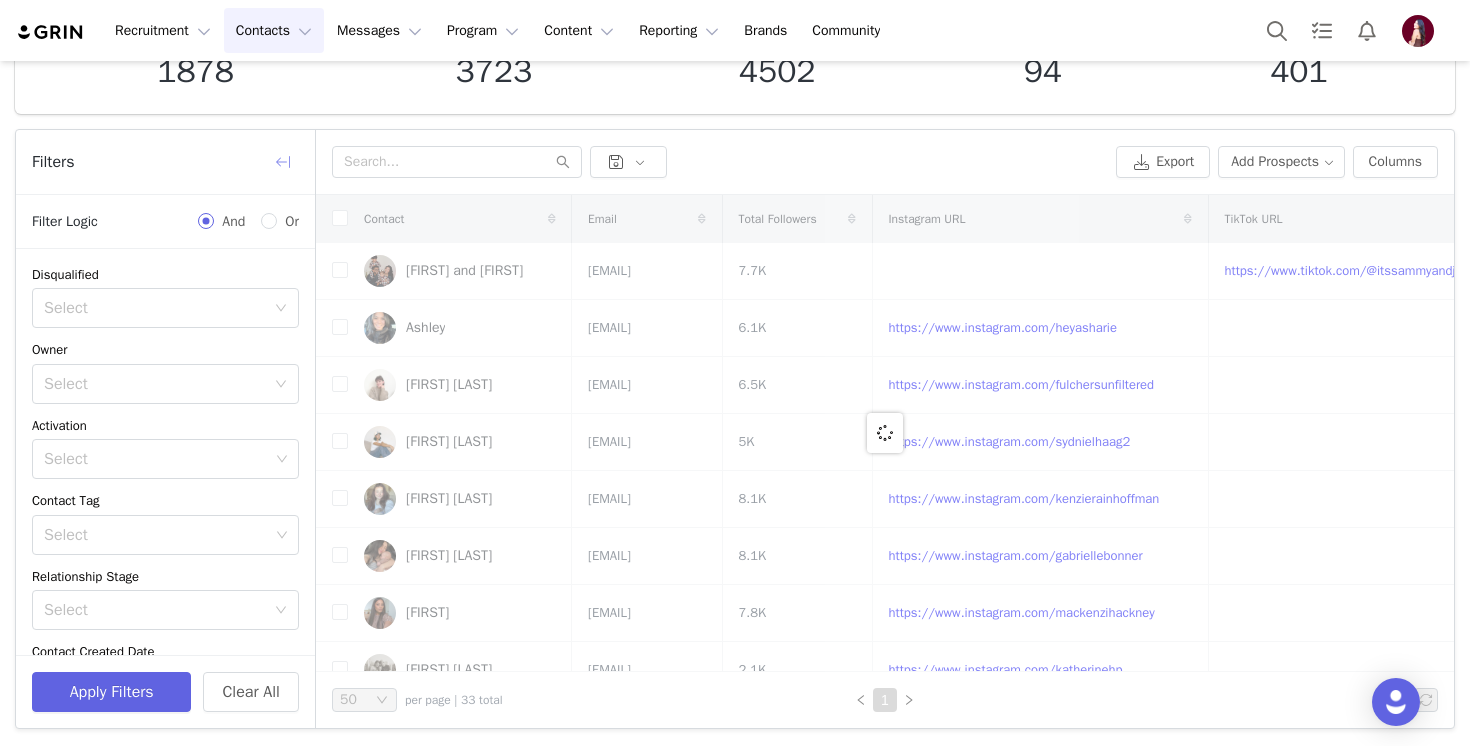 click at bounding box center [283, 162] 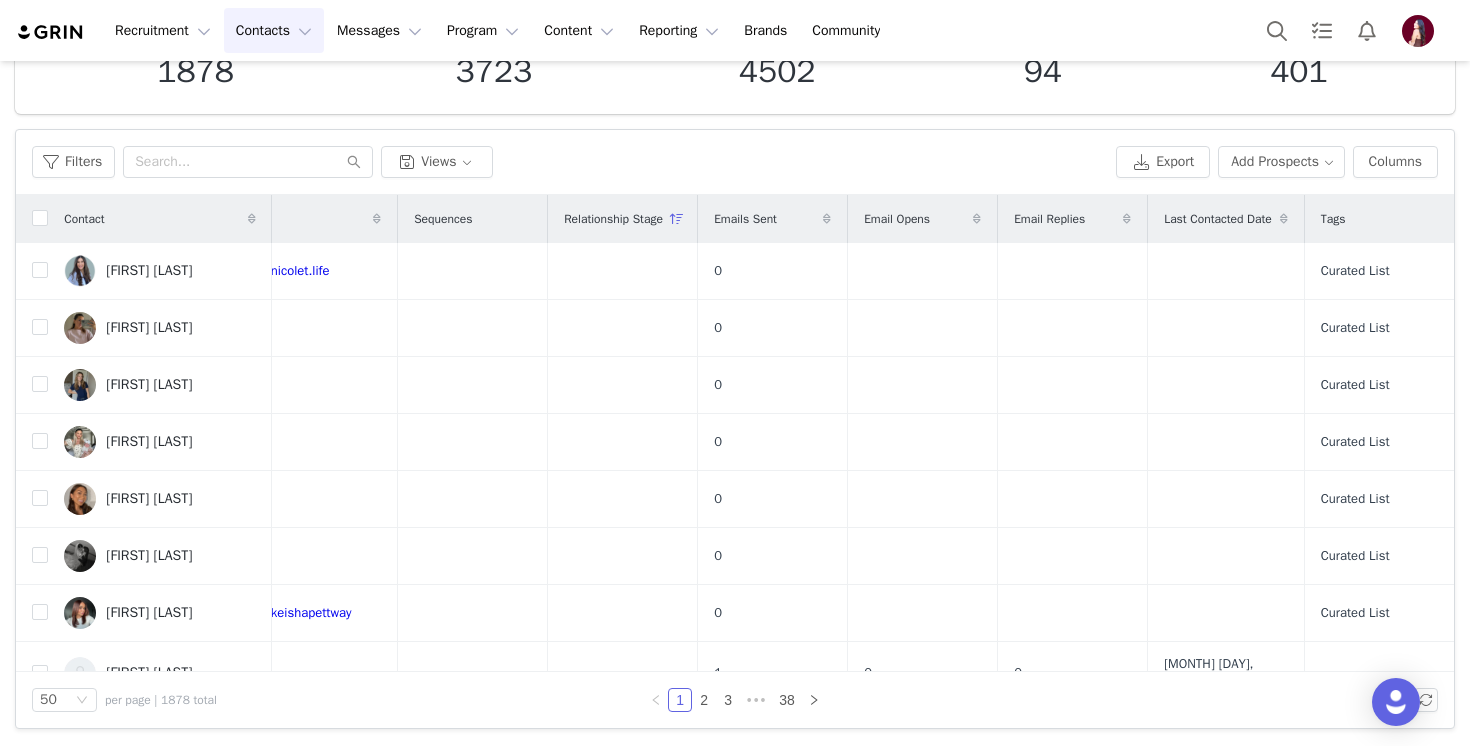 scroll, scrollTop: 0, scrollLeft: 0, axis: both 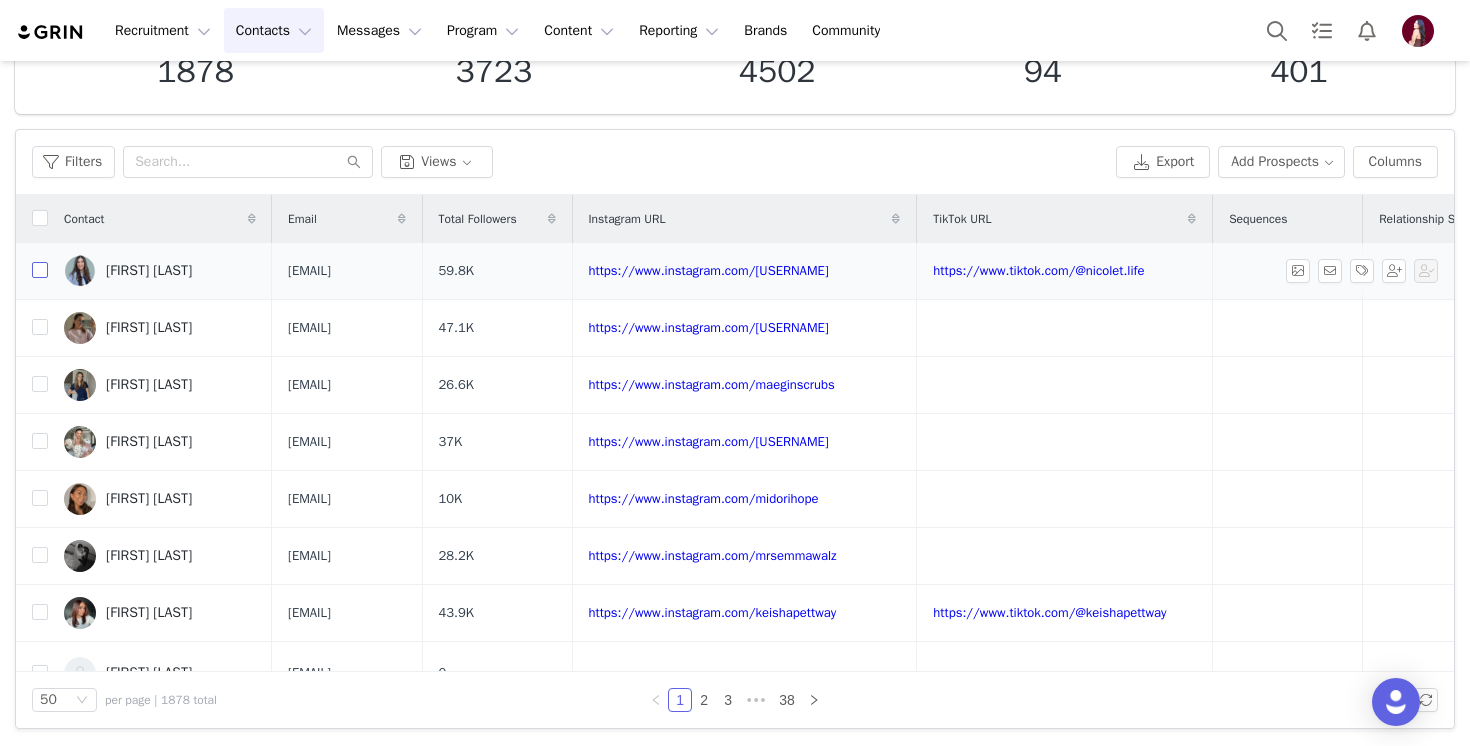 click at bounding box center [40, 270] 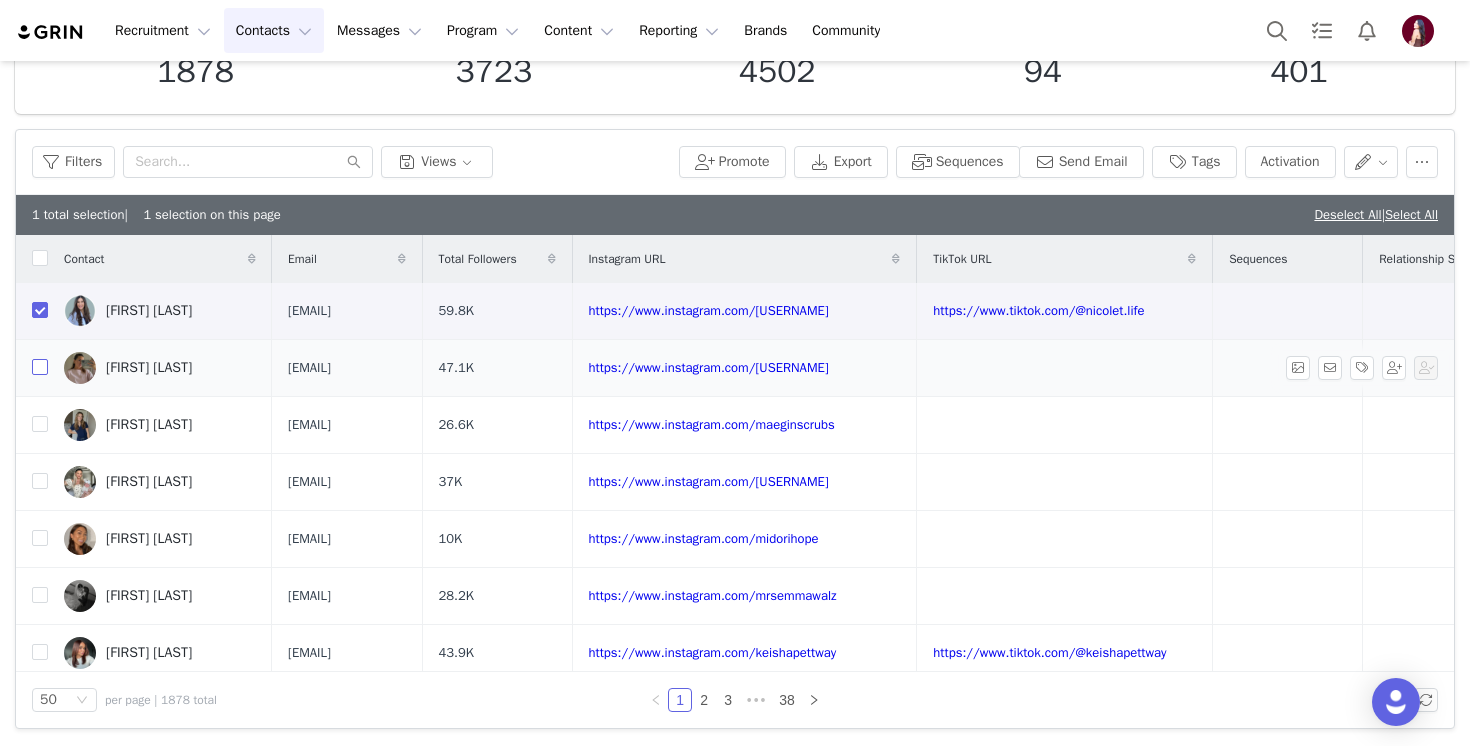click at bounding box center [40, 367] 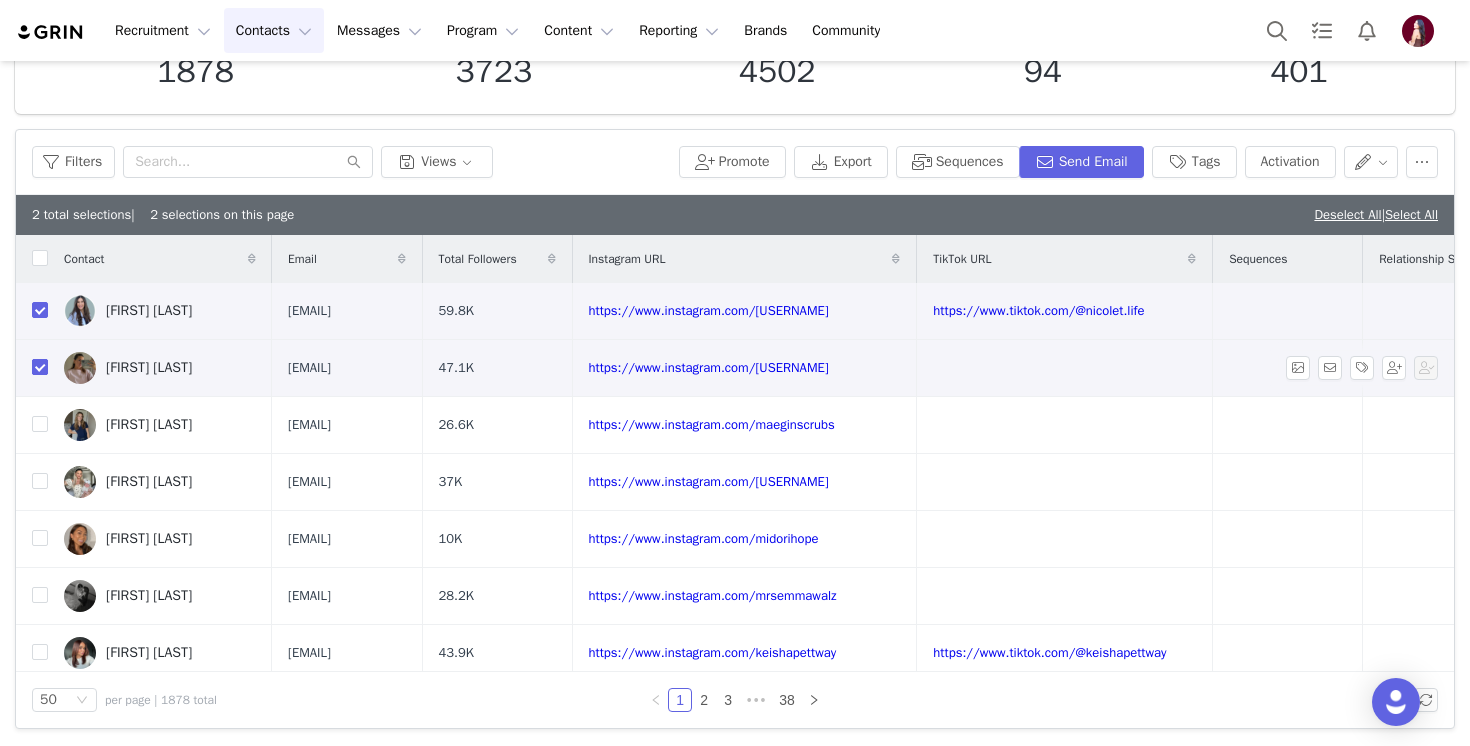 scroll, scrollTop: 57, scrollLeft: 0, axis: vertical 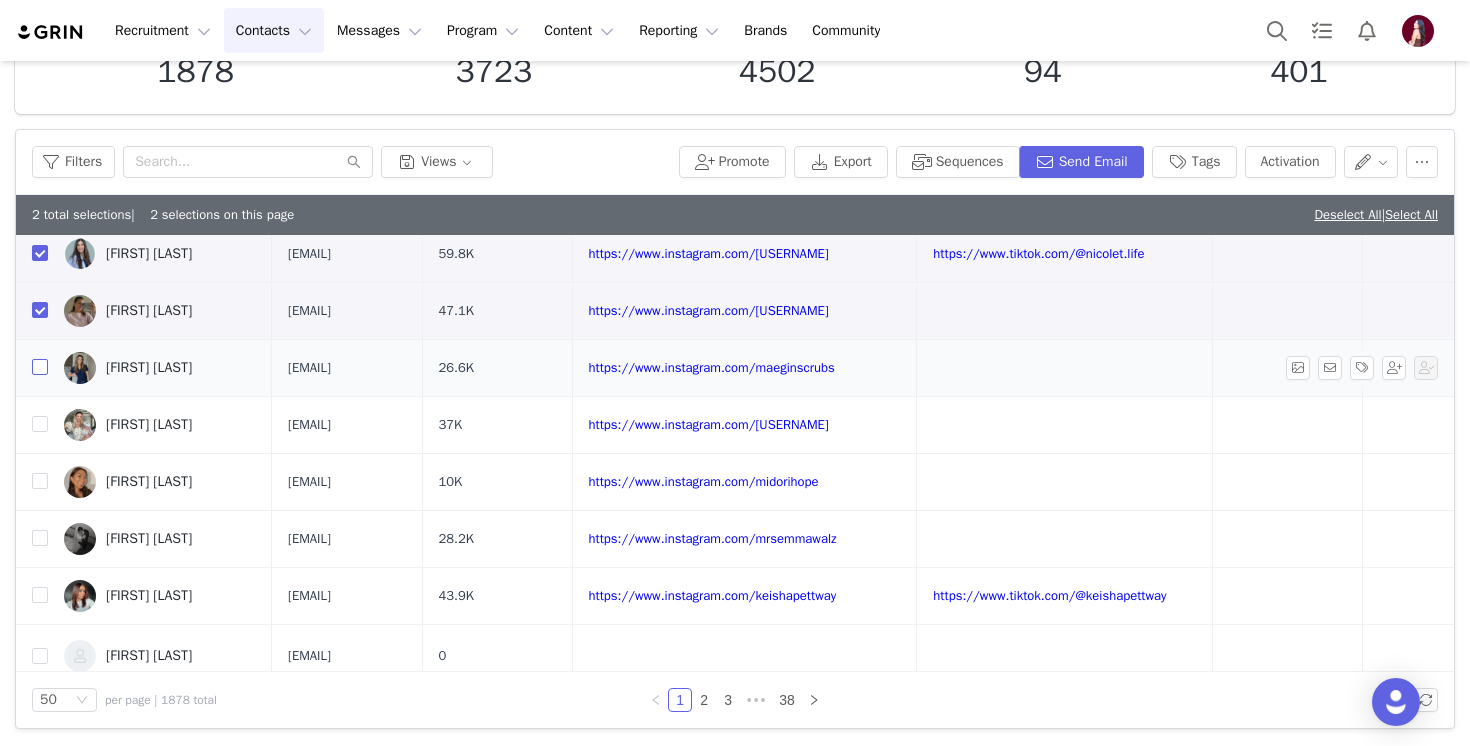 click at bounding box center [40, 367] 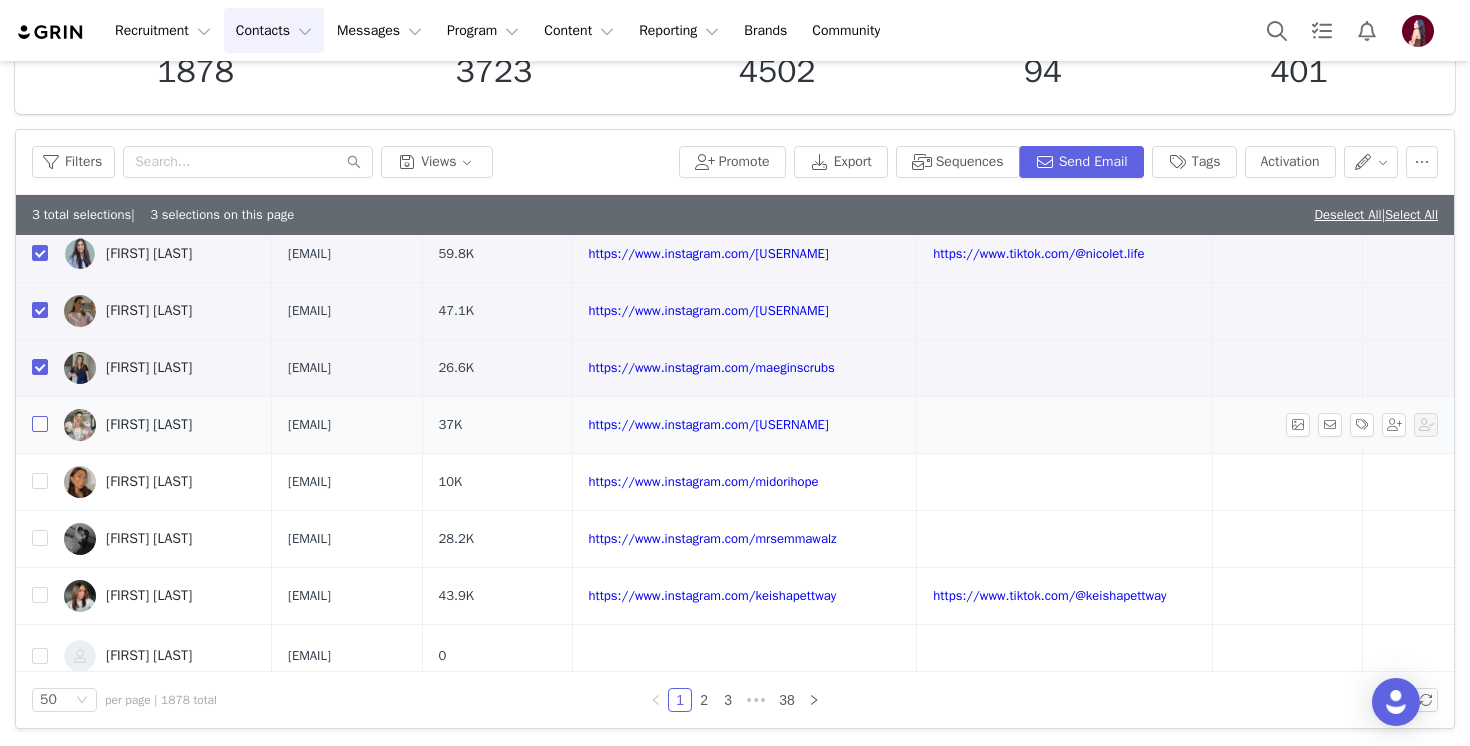 click at bounding box center (40, 424) 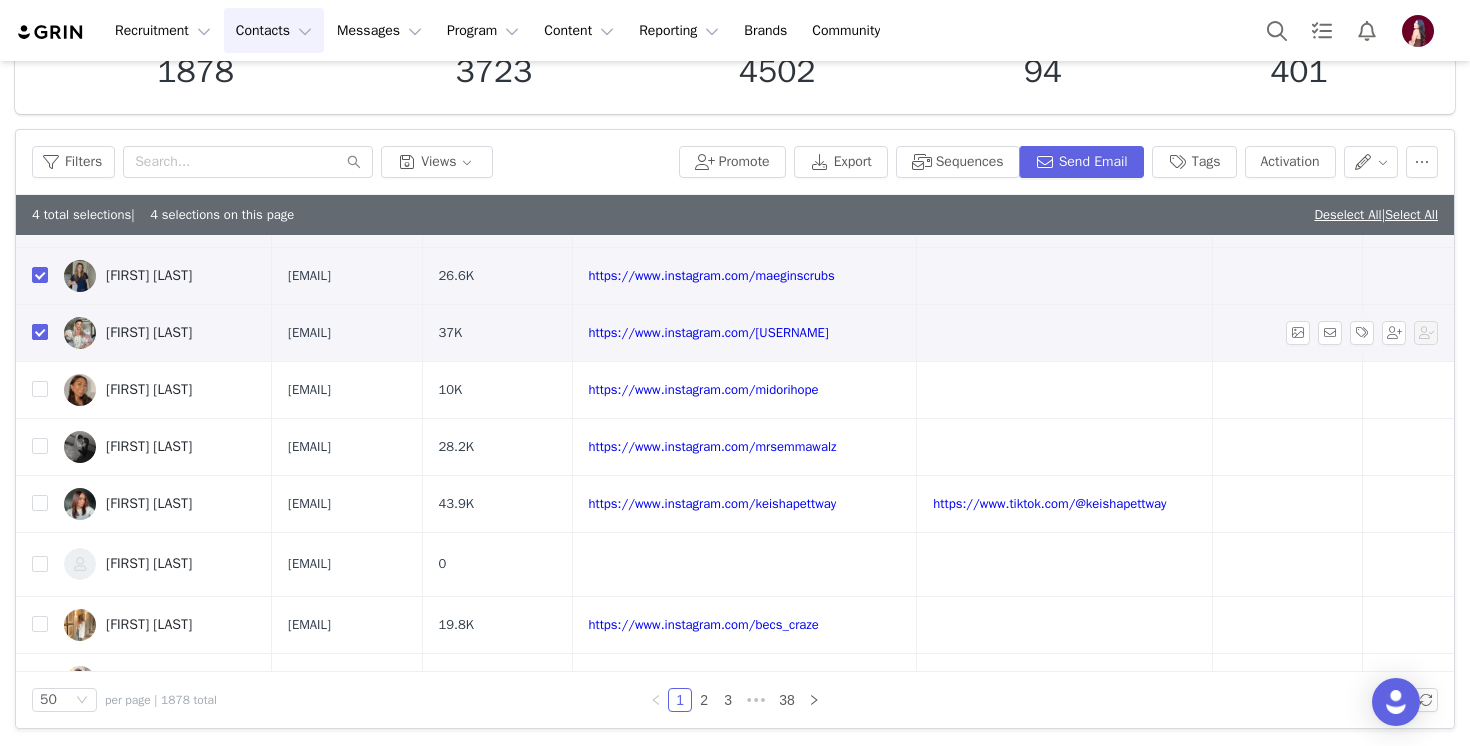 scroll, scrollTop: 169, scrollLeft: 0, axis: vertical 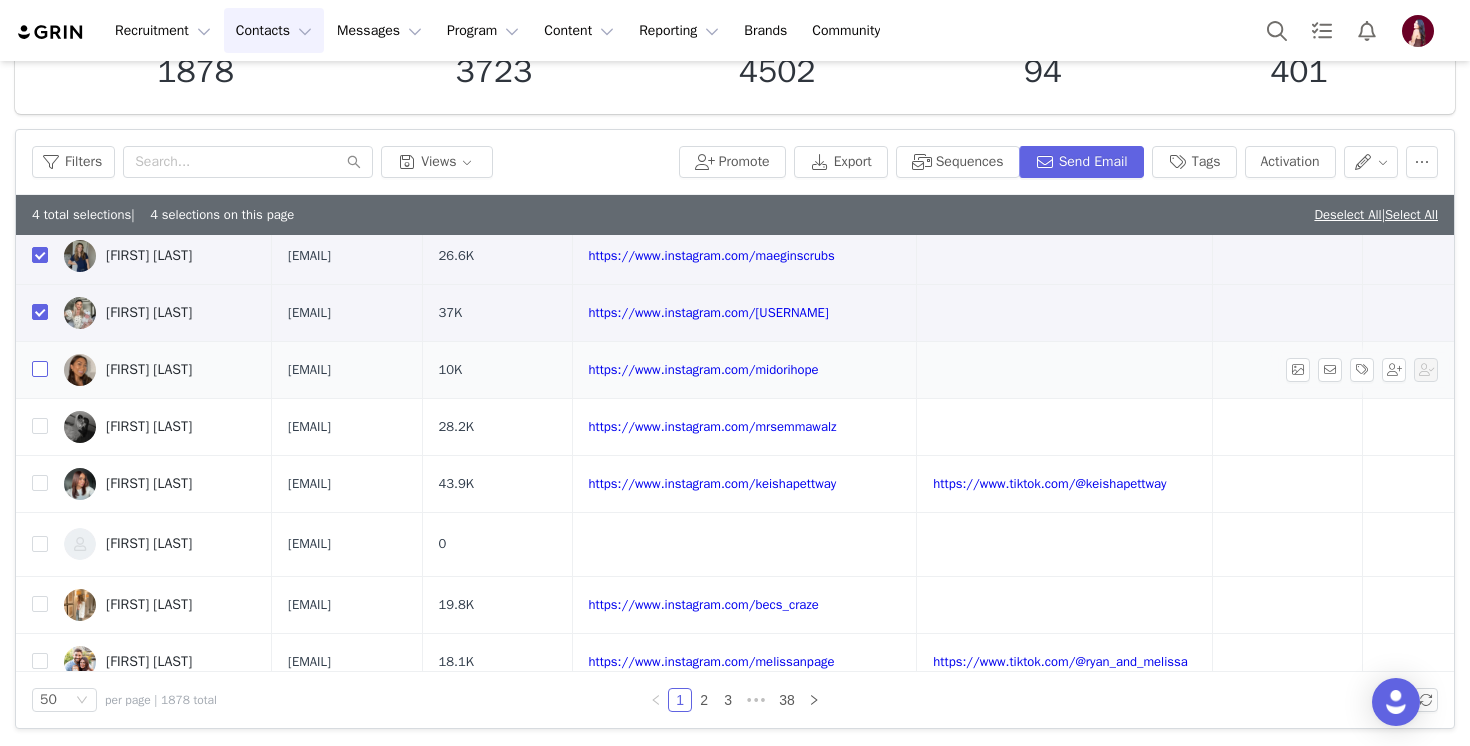 click at bounding box center [40, 369] 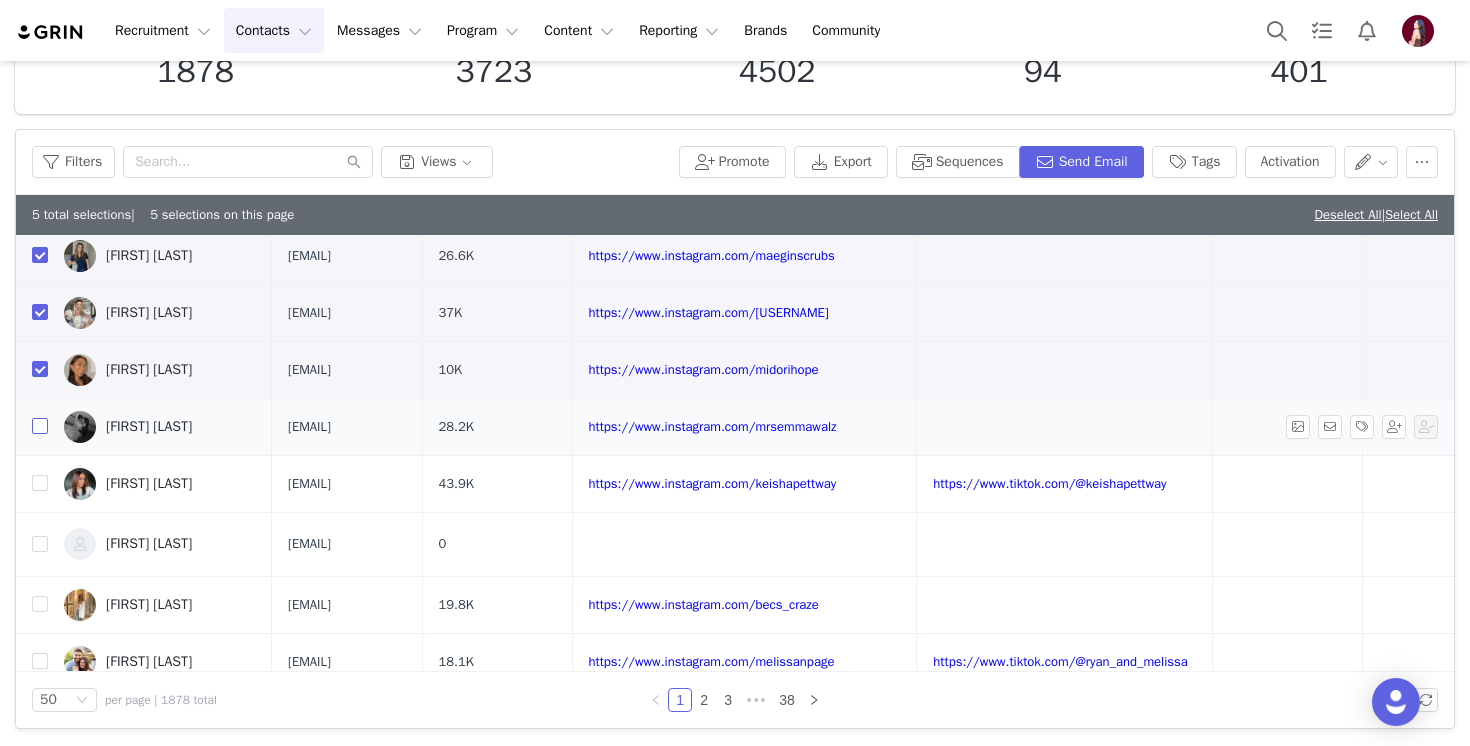 click at bounding box center [40, 426] 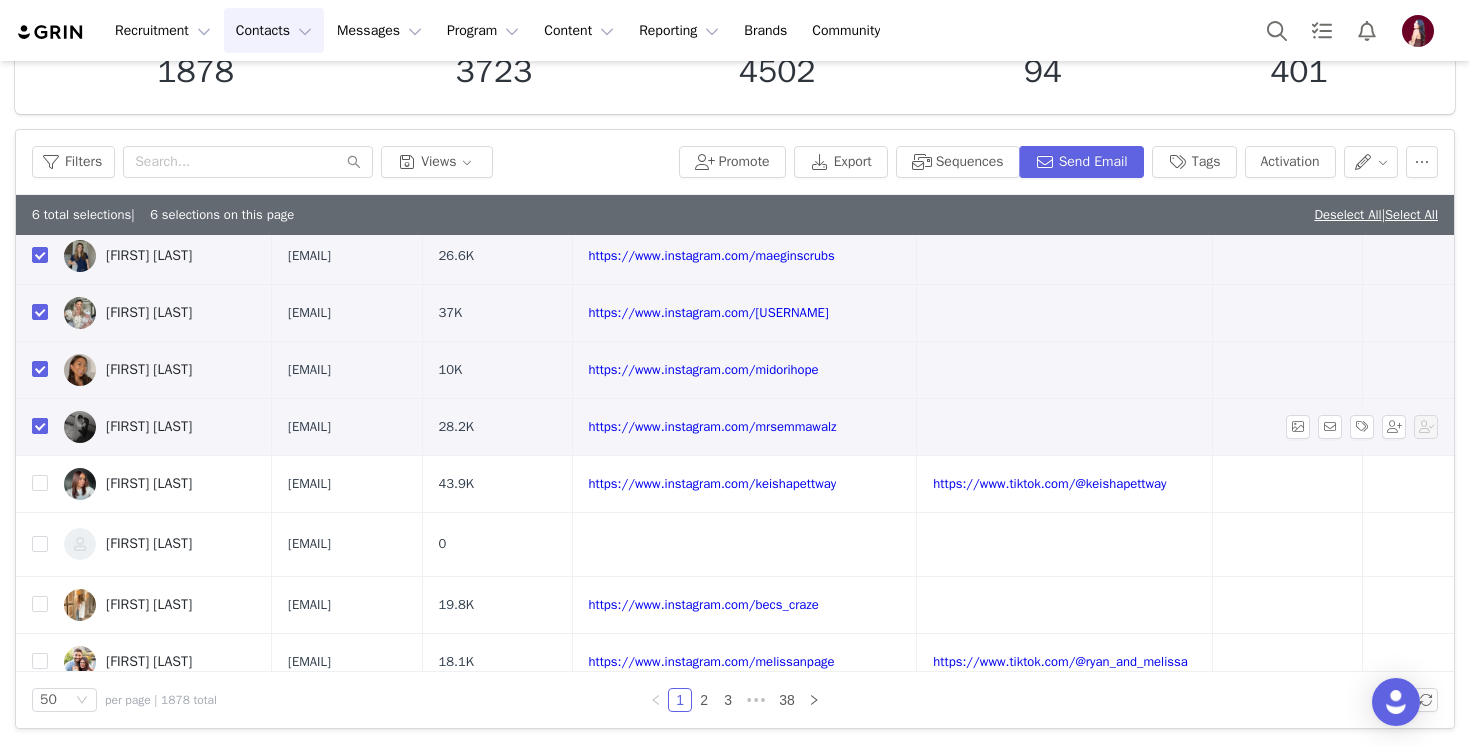 scroll, scrollTop: 293, scrollLeft: 0, axis: vertical 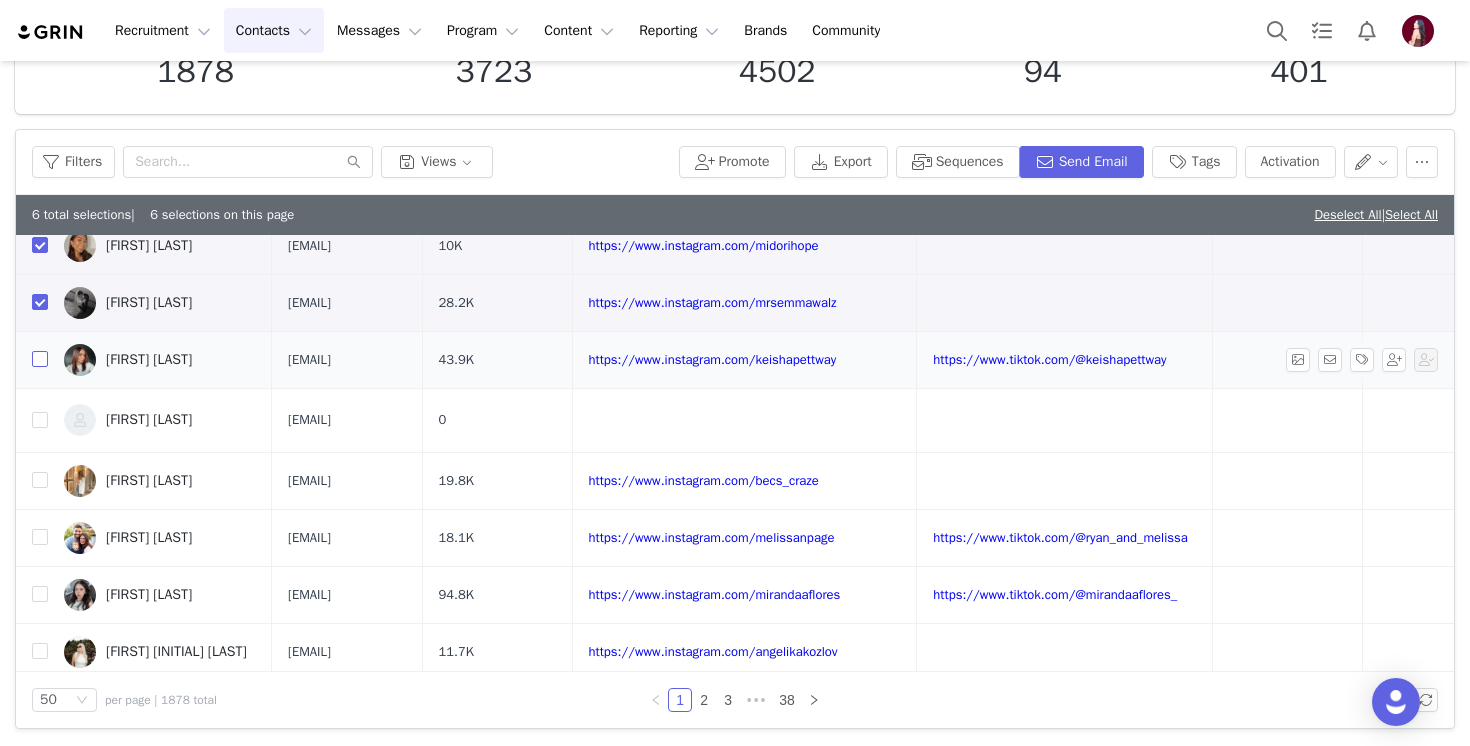 click at bounding box center (40, 359) 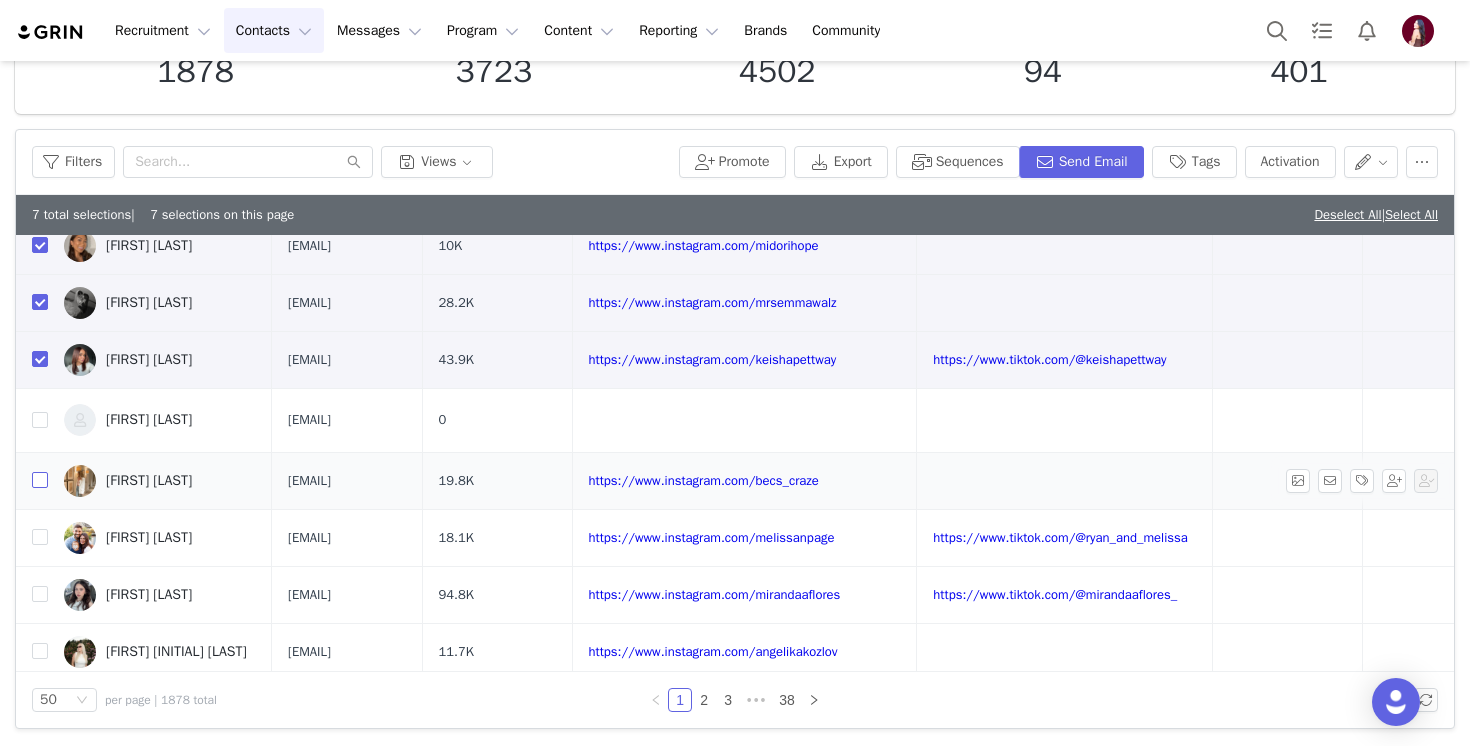 click at bounding box center [40, 480] 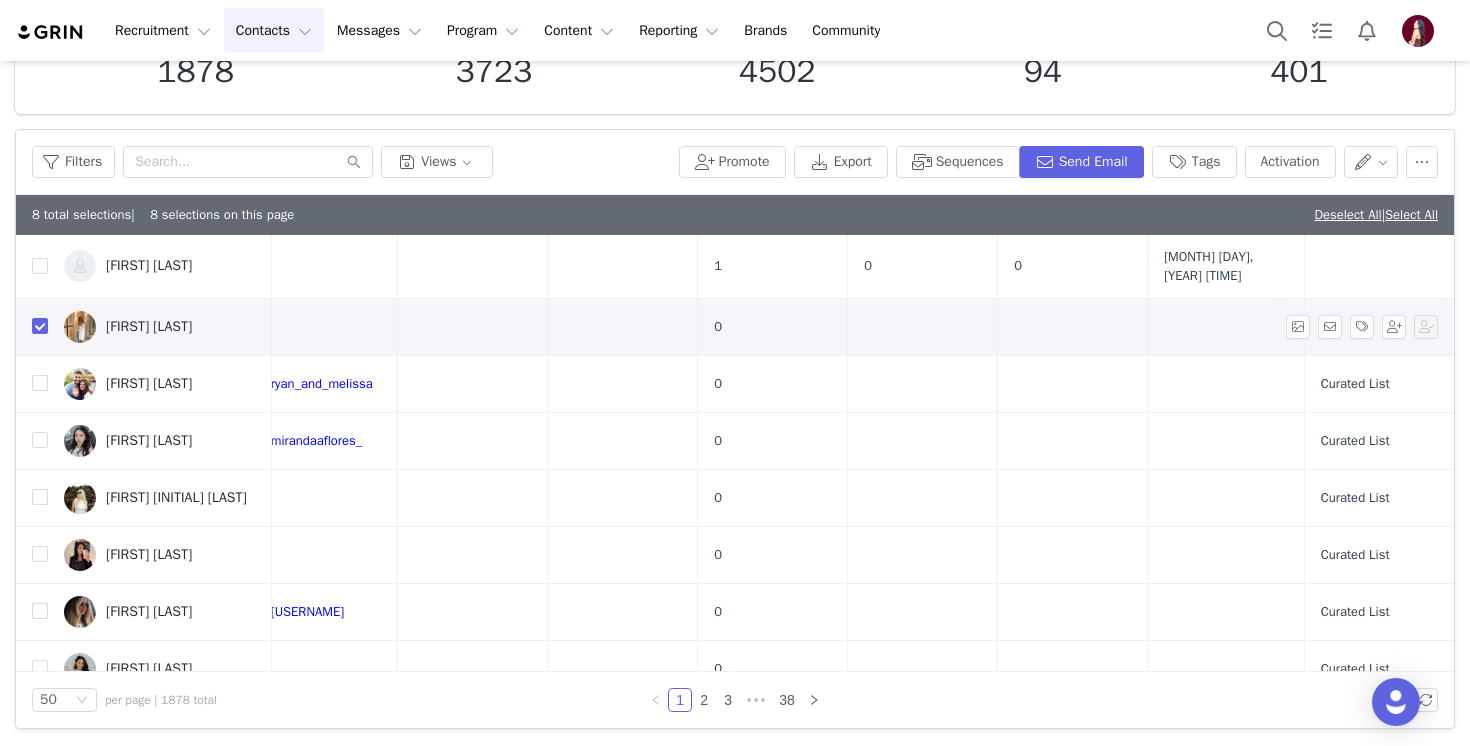 scroll, scrollTop: 449, scrollLeft: 996, axis: both 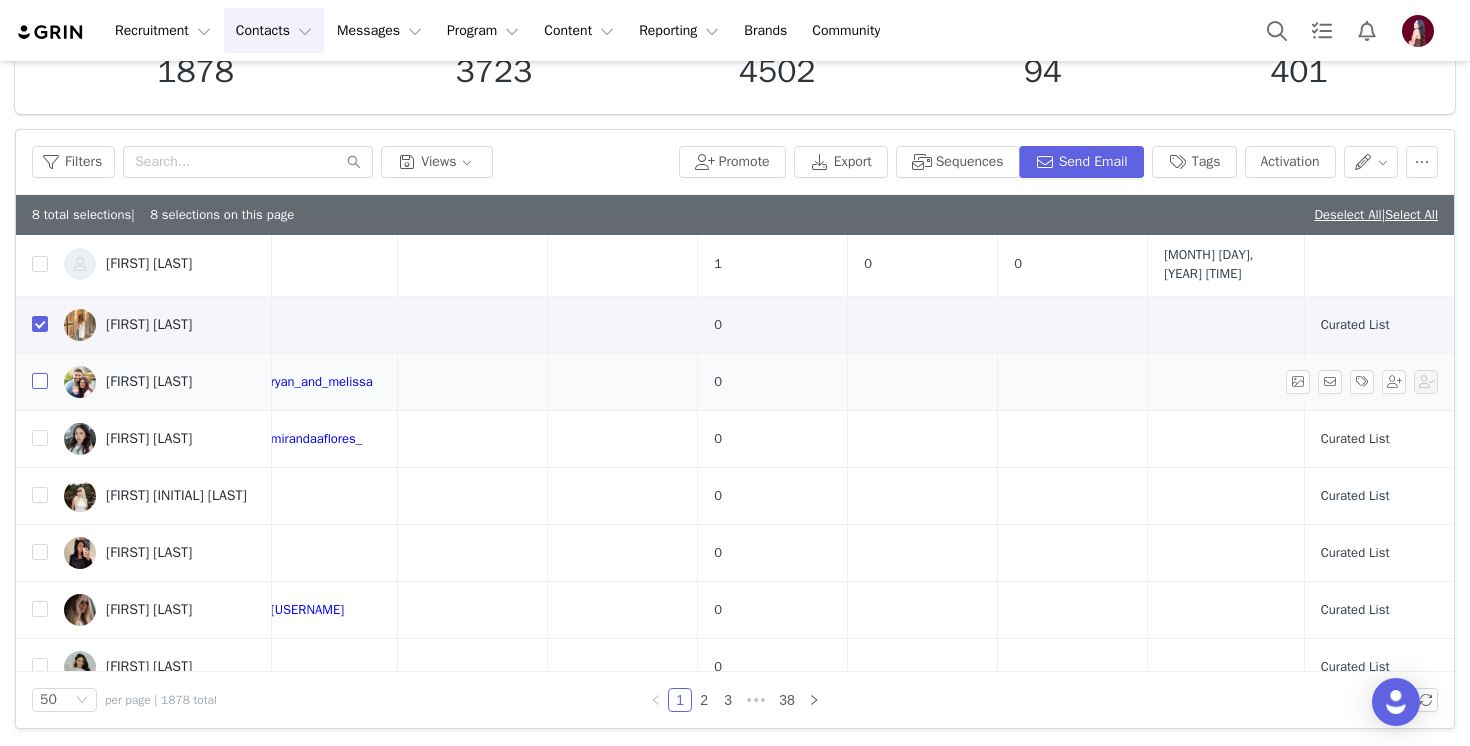 click at bounding box center [40, 381] 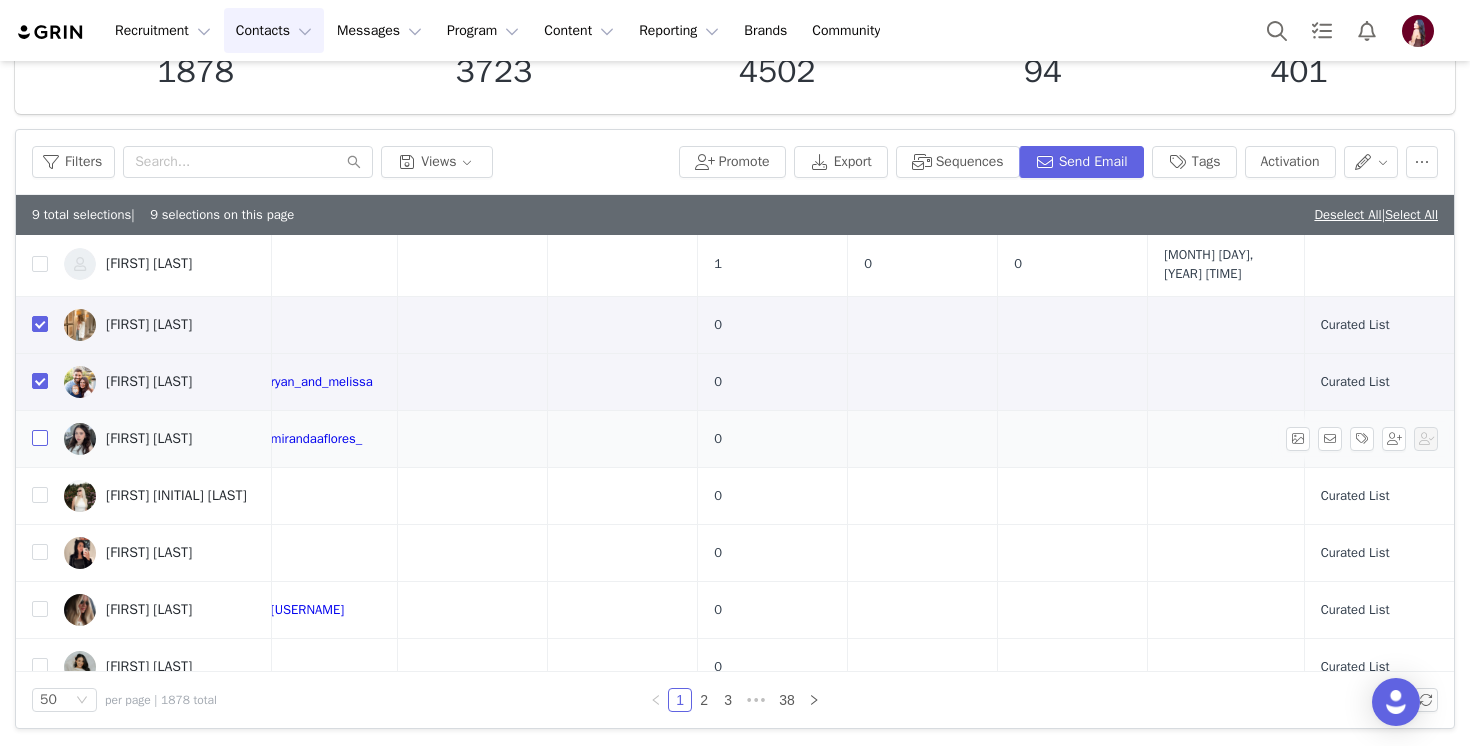 click at bounding box center [40, 438] 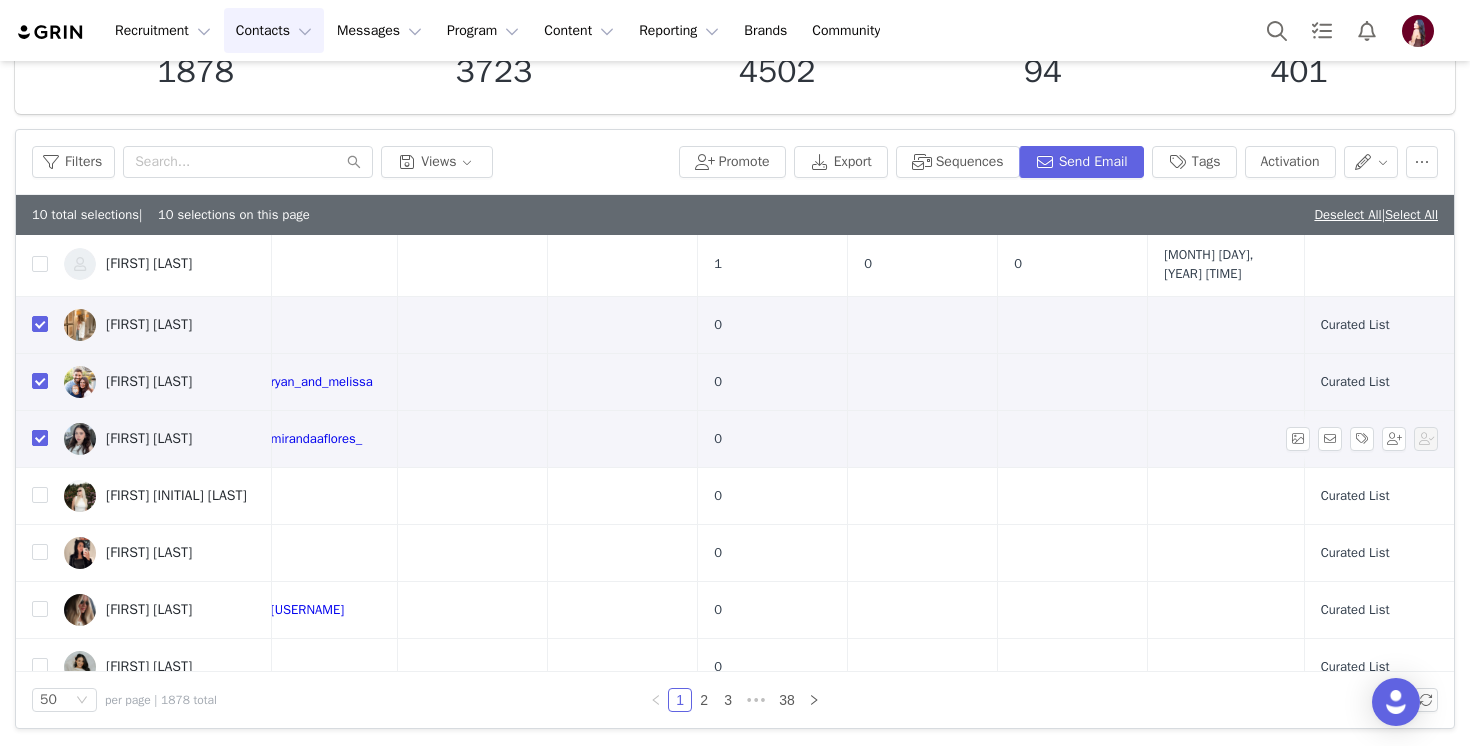 scroll, scrollTop: 550, scrollLeft: 996, axis: both 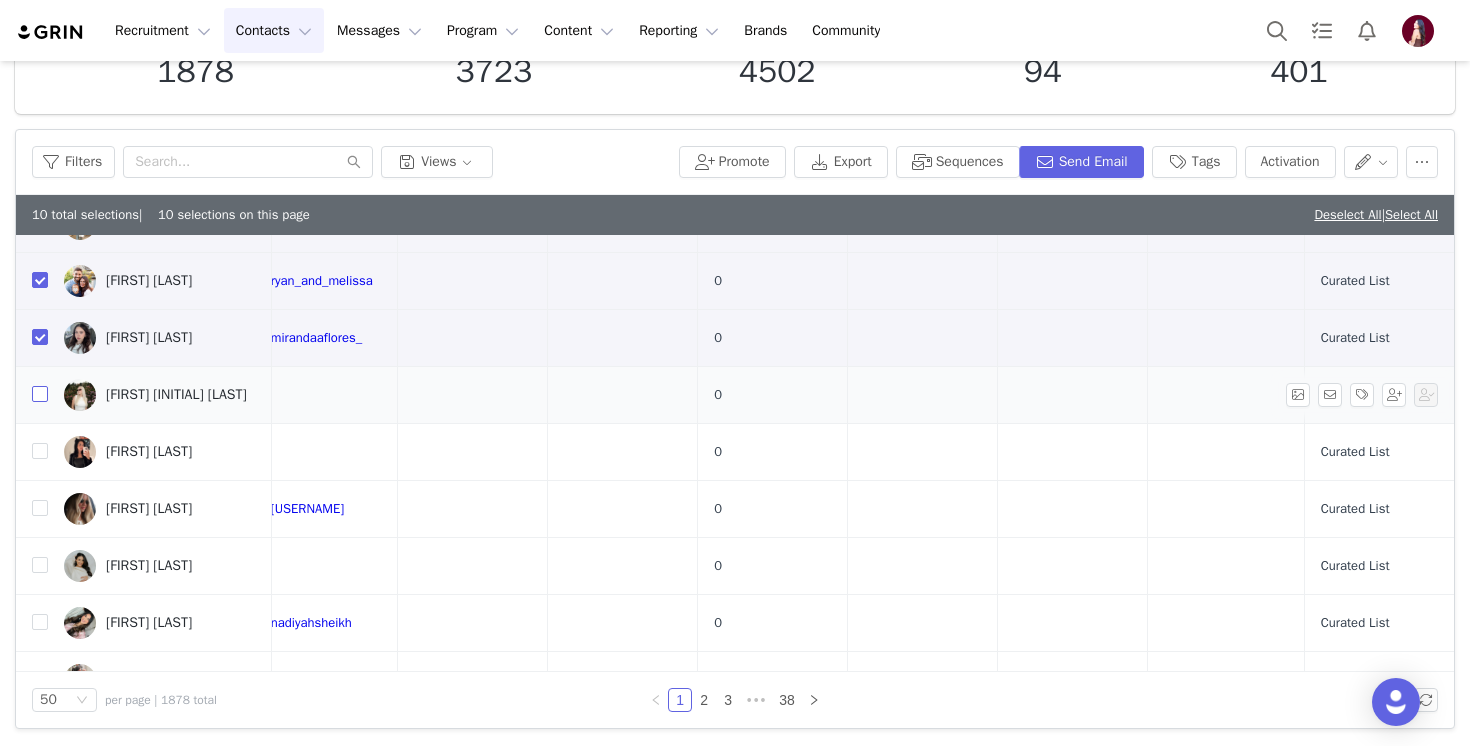 click at bounding box center [40, 394] 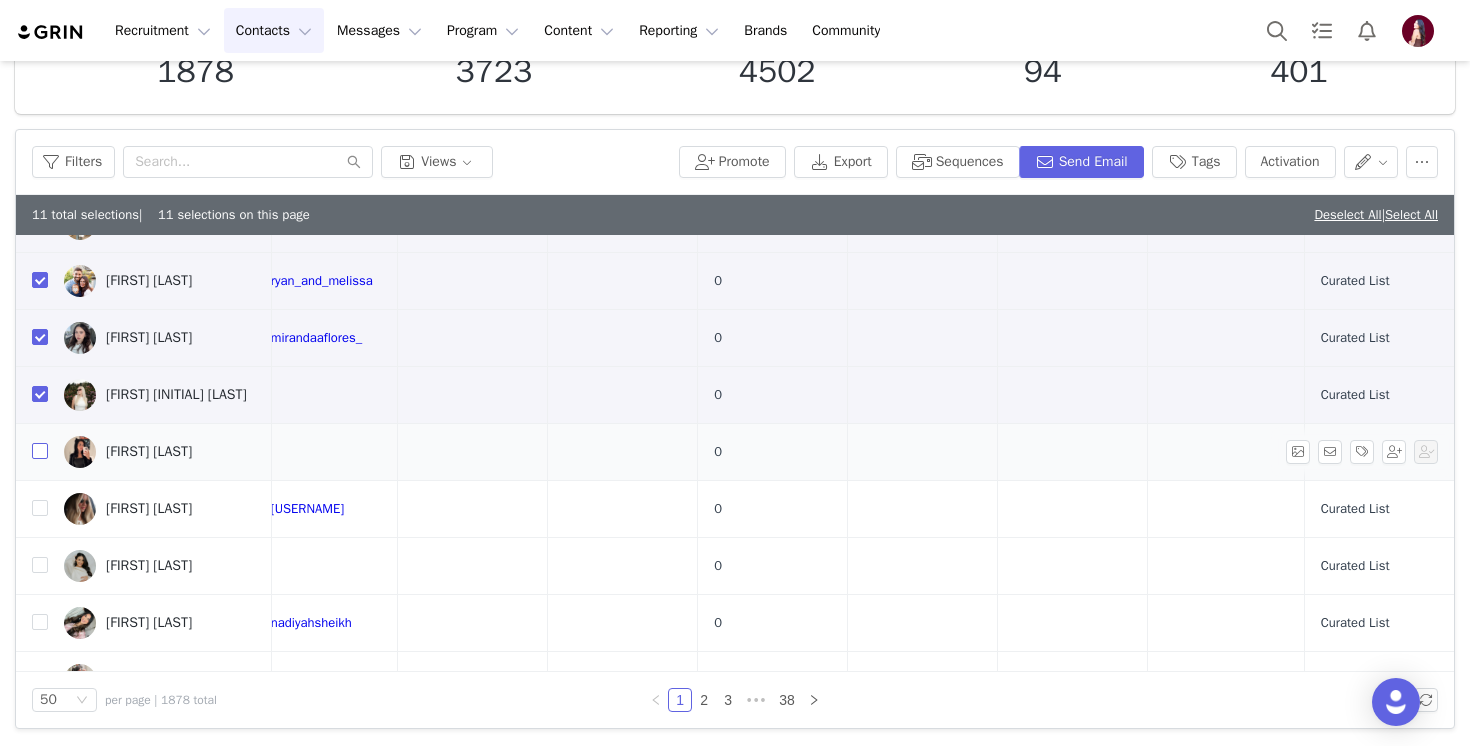 click at bounding box center [40, 451] 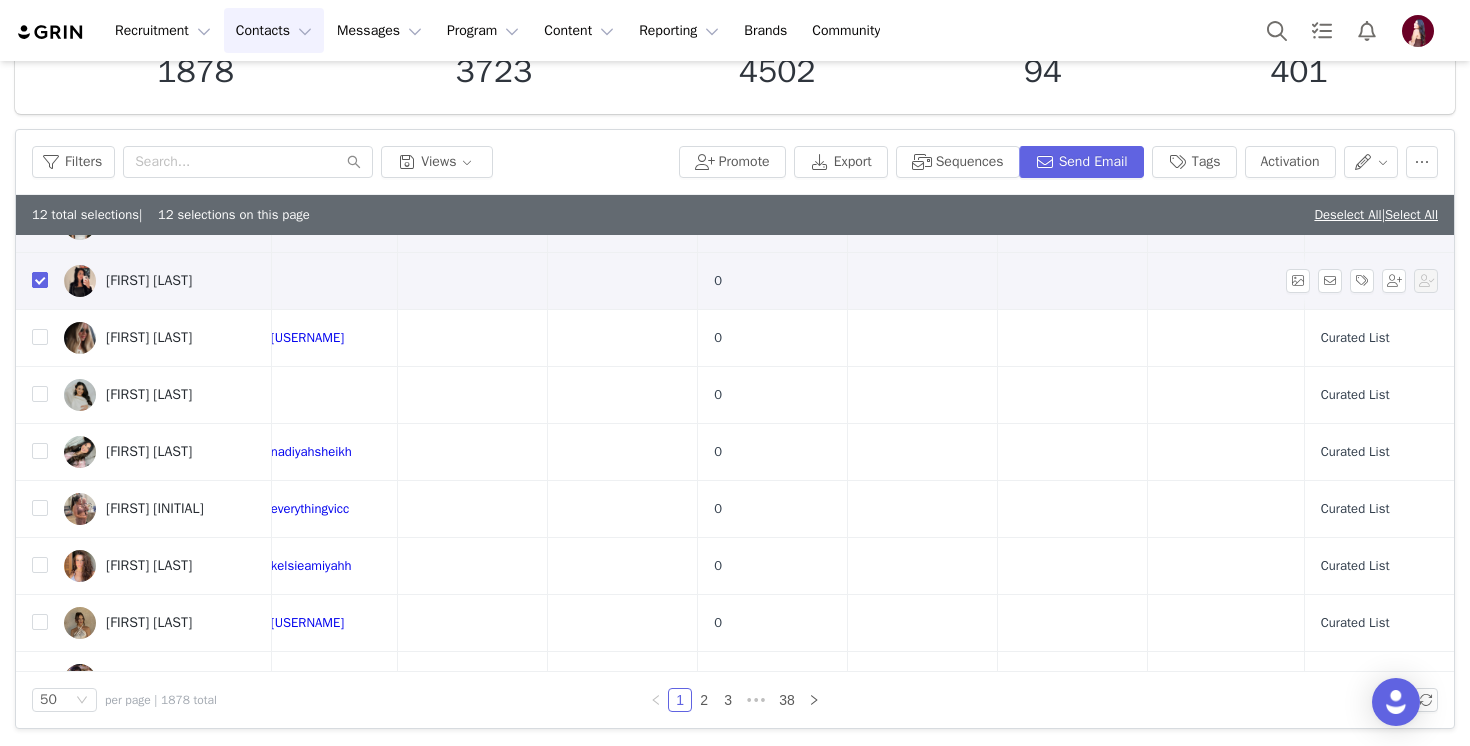 scroll, scrollTop: 729, scrollLeft: 996, axis: both 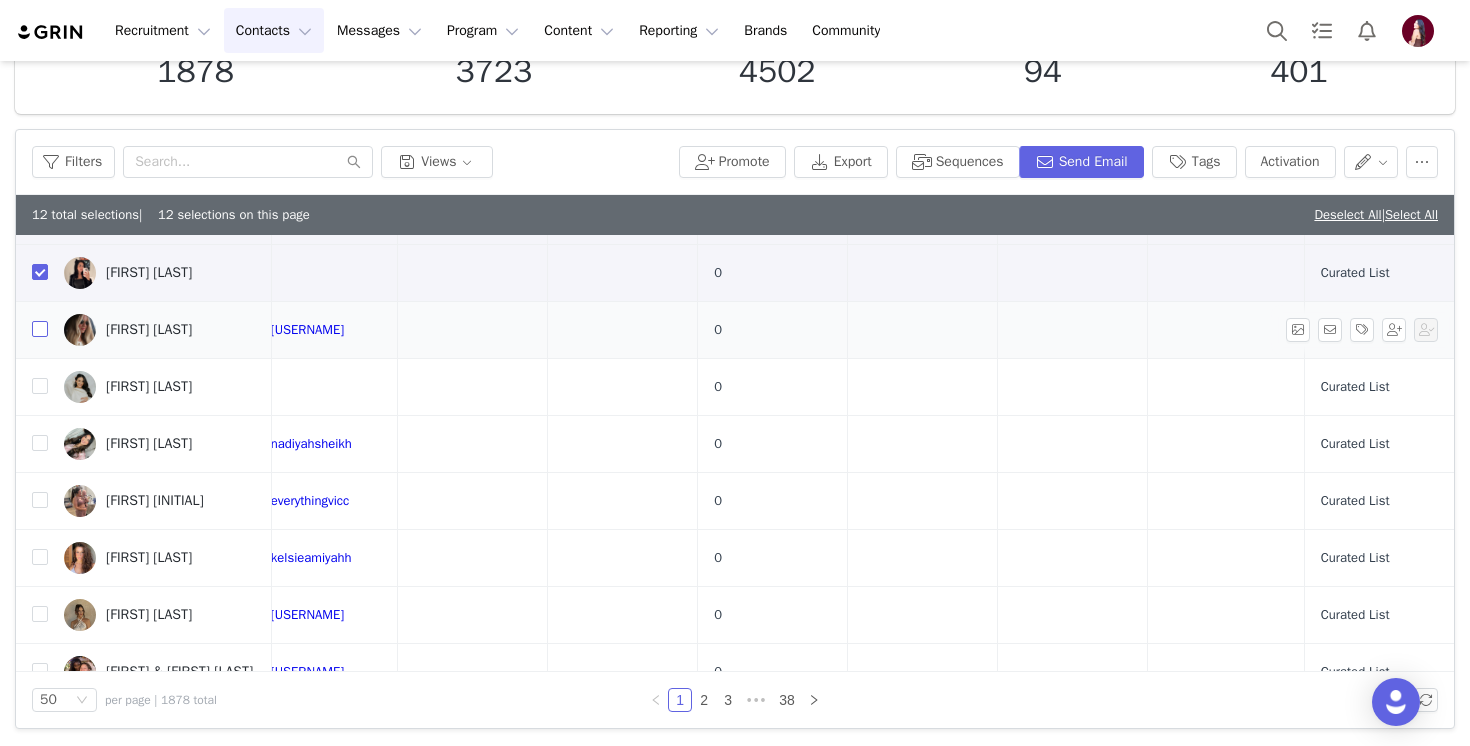 click at bounding box center [40, 329] 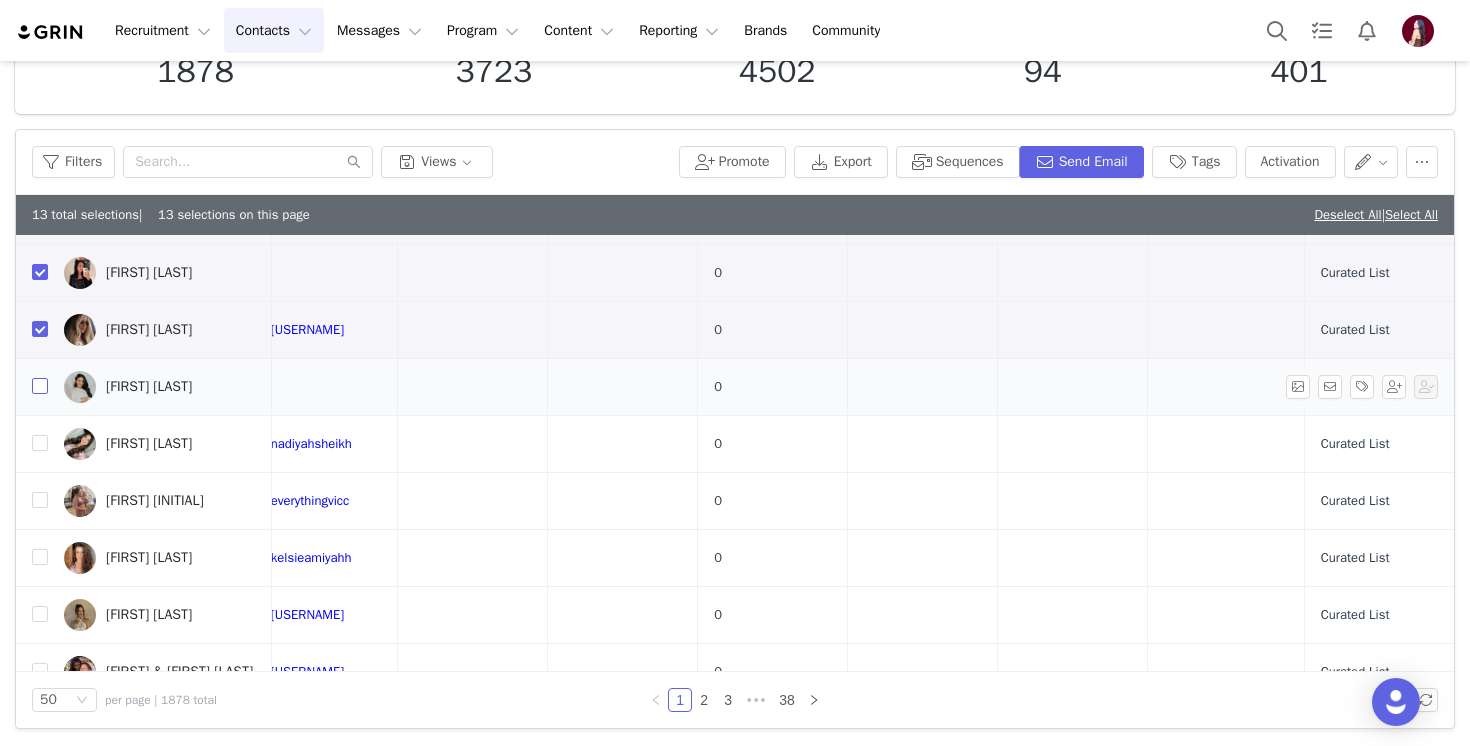 click at bounding box center [40, 386] 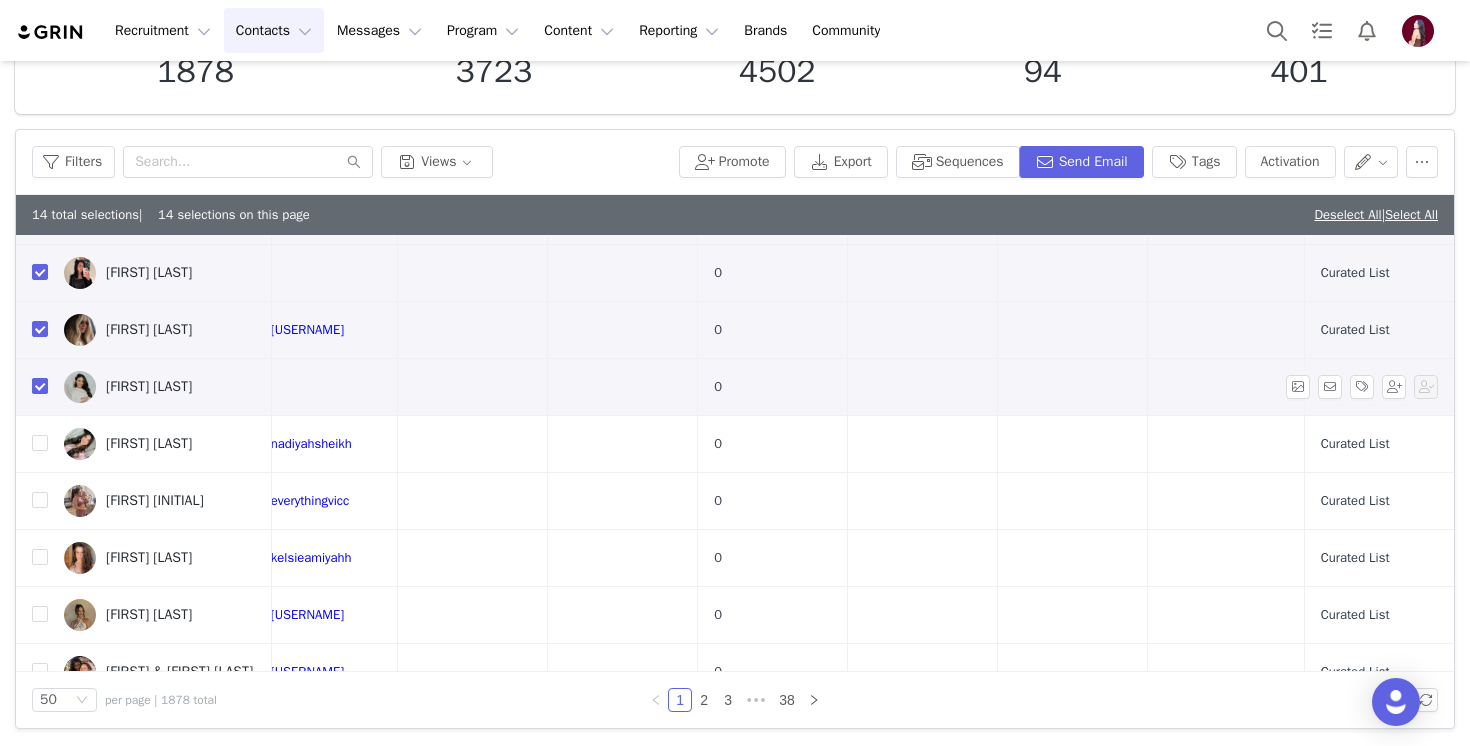 scroll, scrollTop: 841, scrollLeft: 996, axis: both 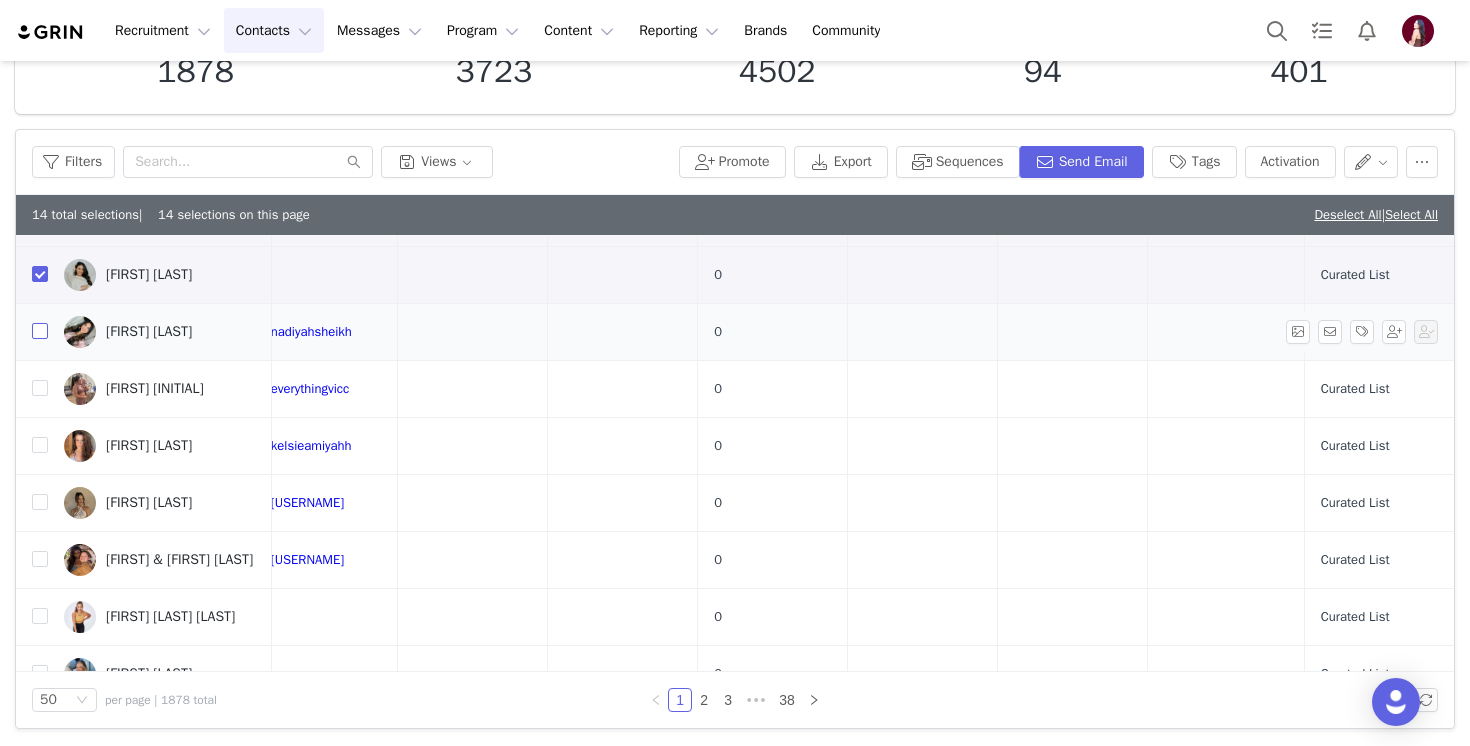 click at bounding box center (40, 331) 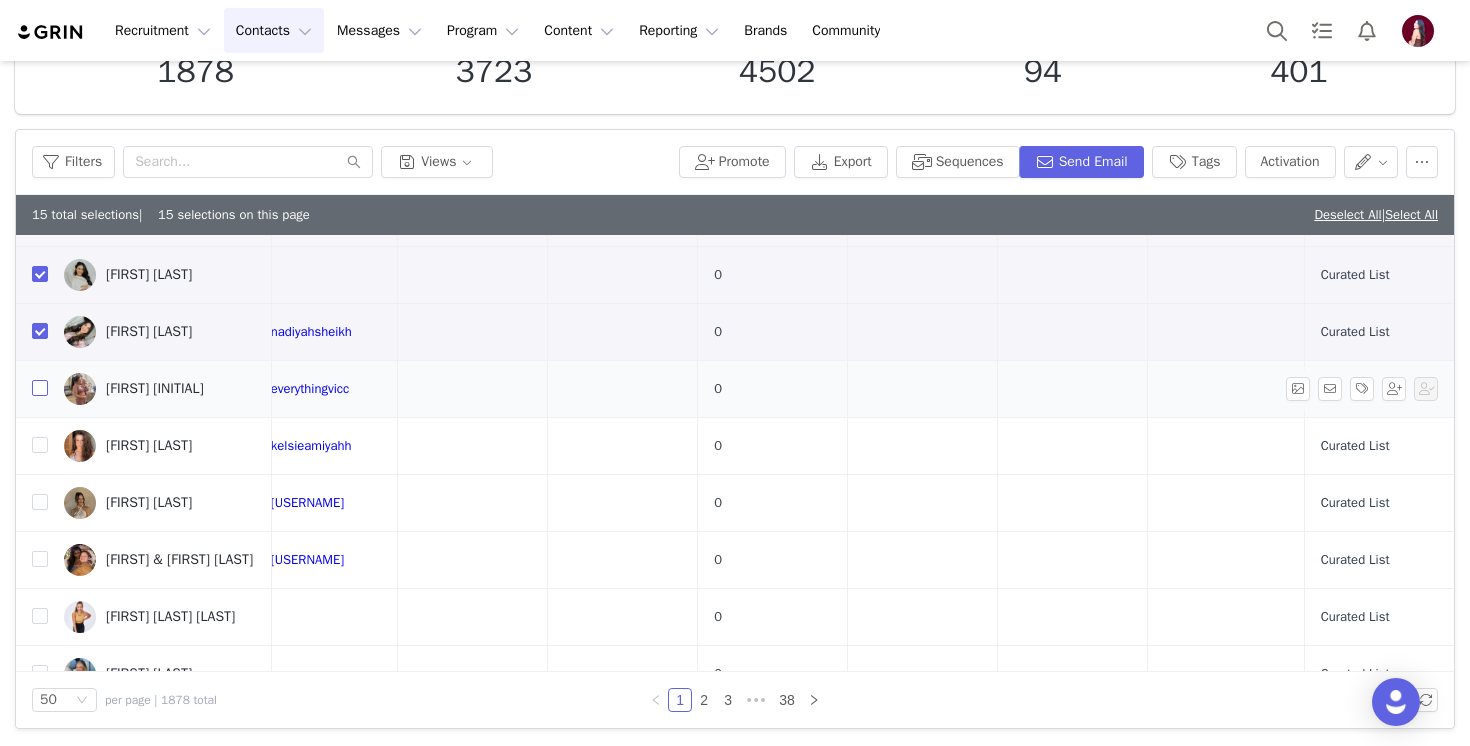 click at bounding box center (40, 388) 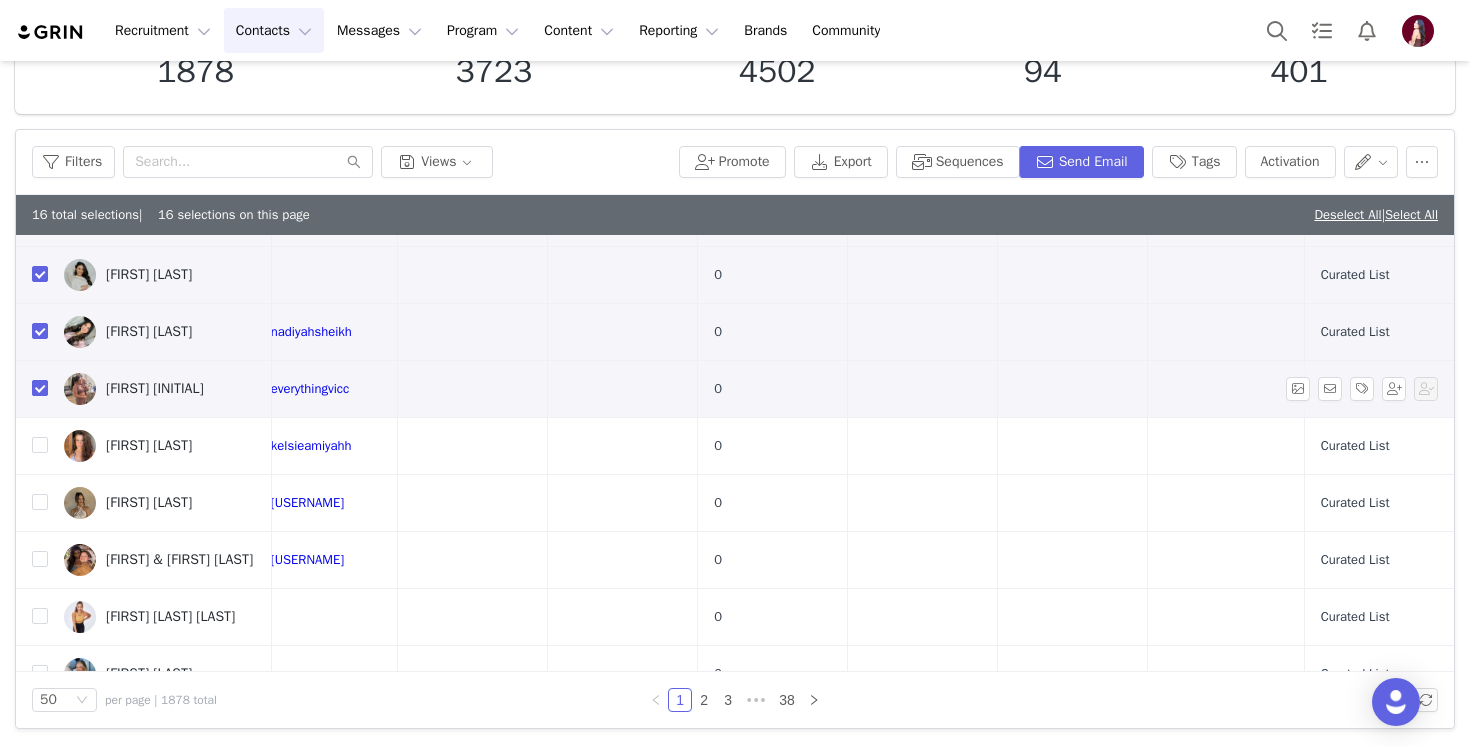 scroll, scrollTop: 994, scrollLeft: 996, axis: both 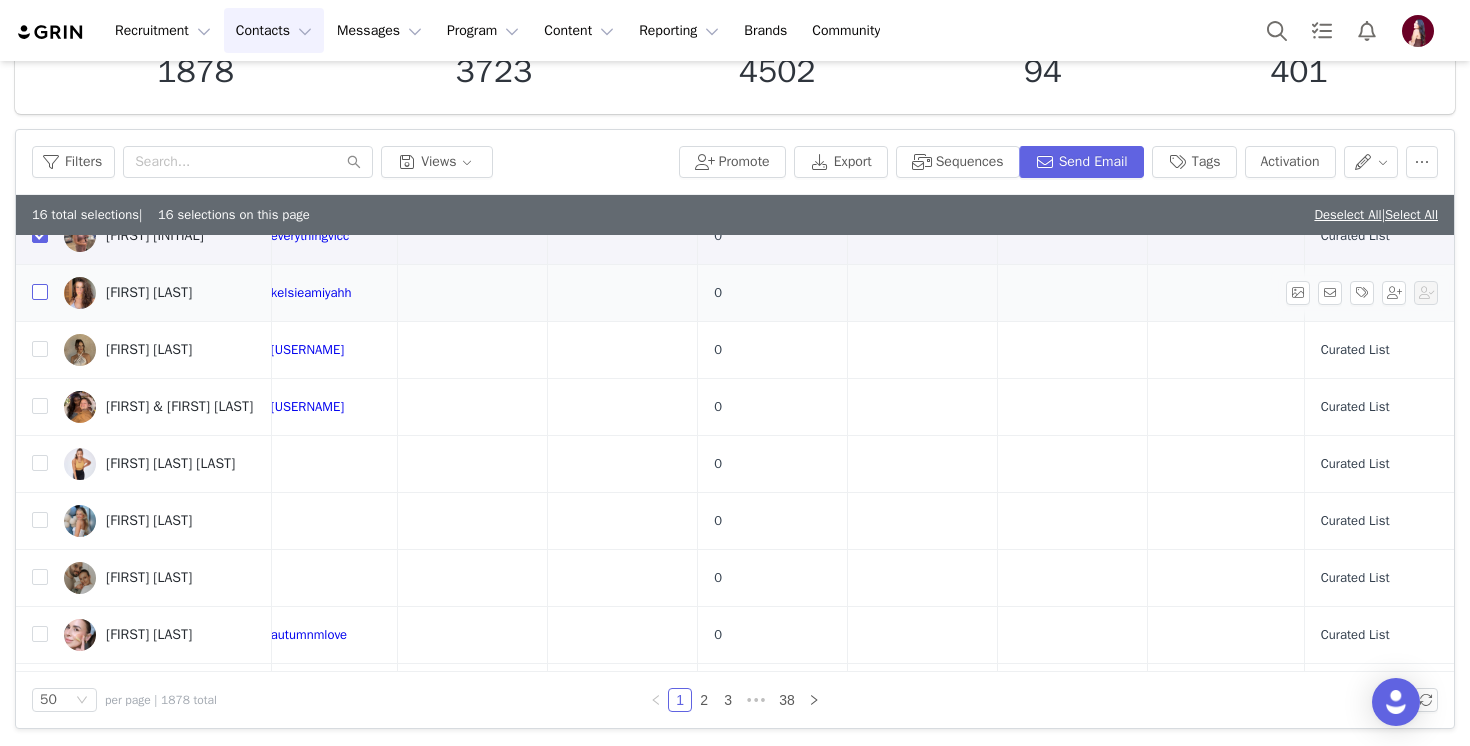 click at bounding box center [40, 292] 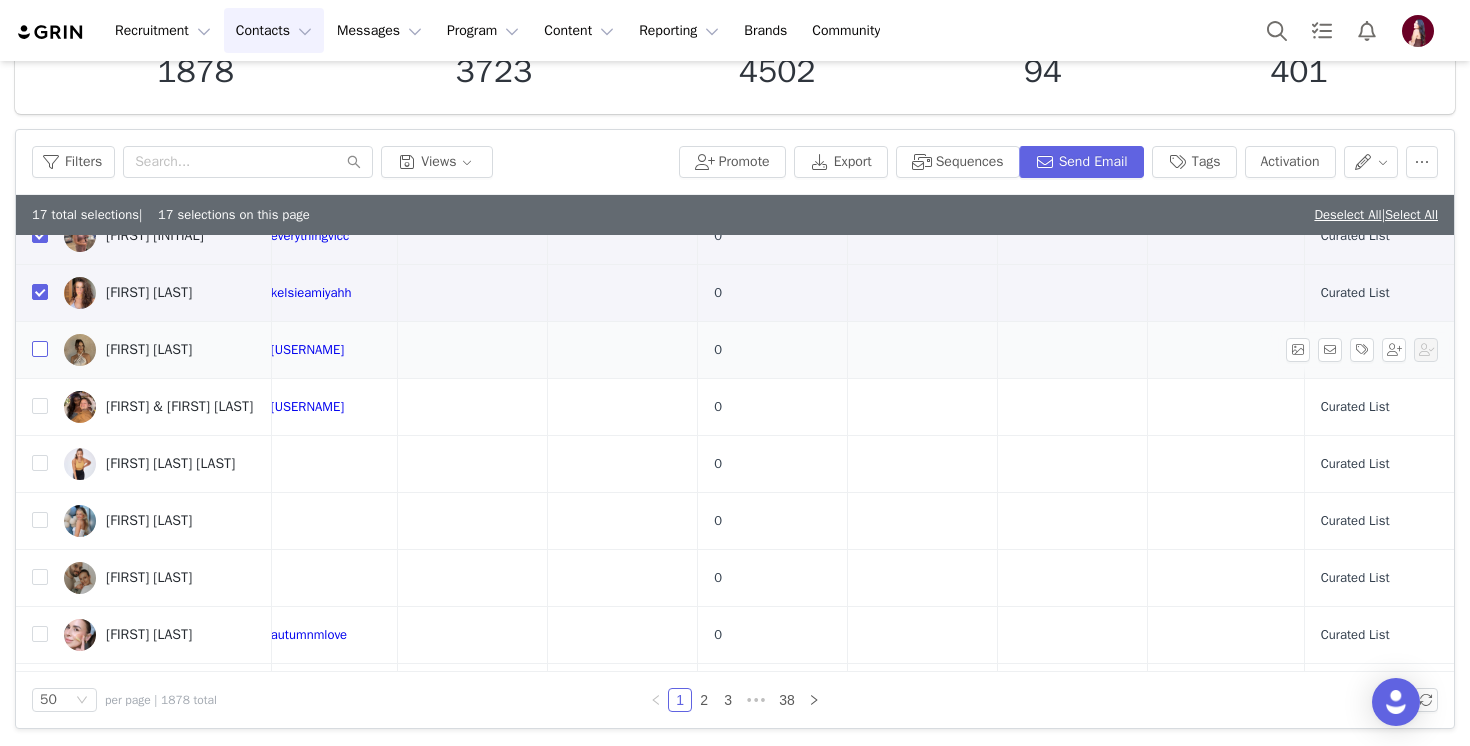 click at bounding box center [40, 349] 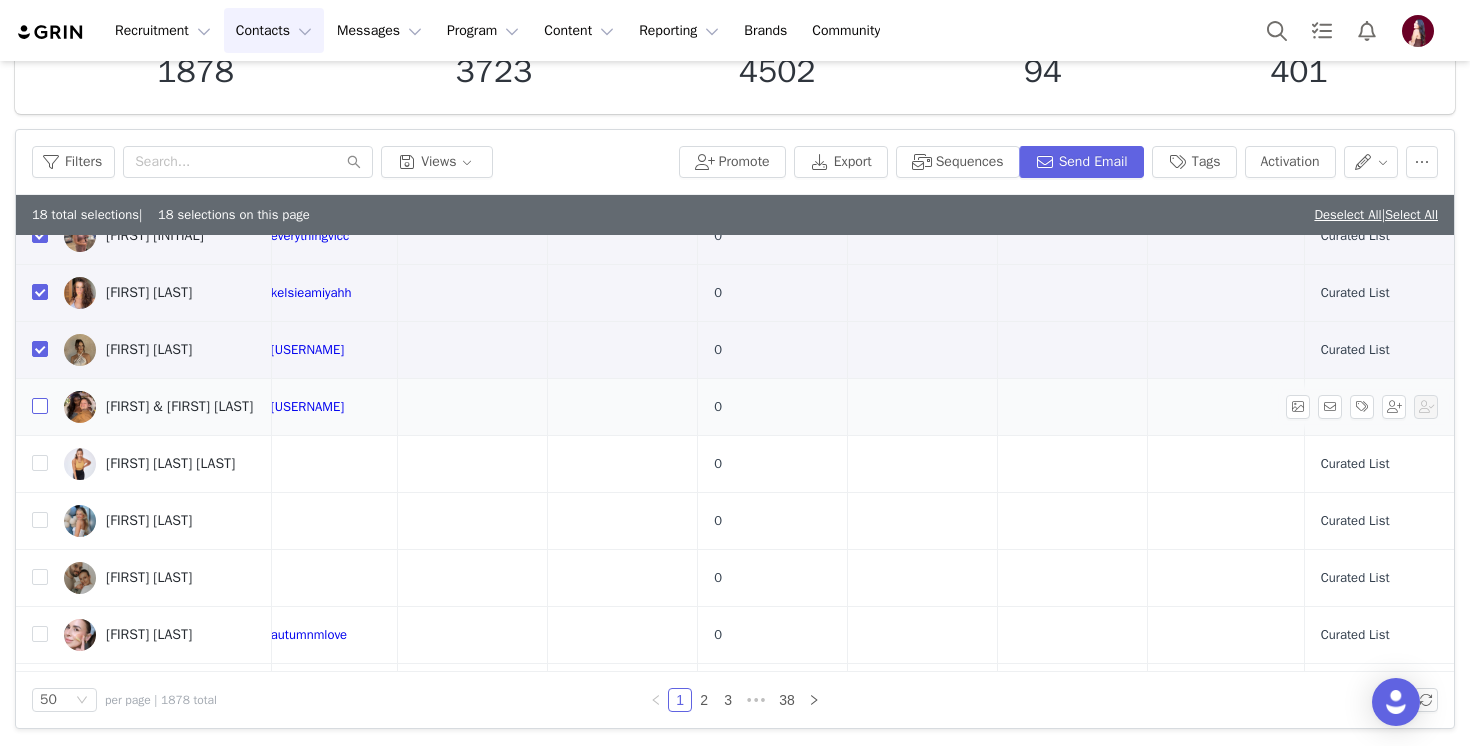click at bounding box center (40, 406) 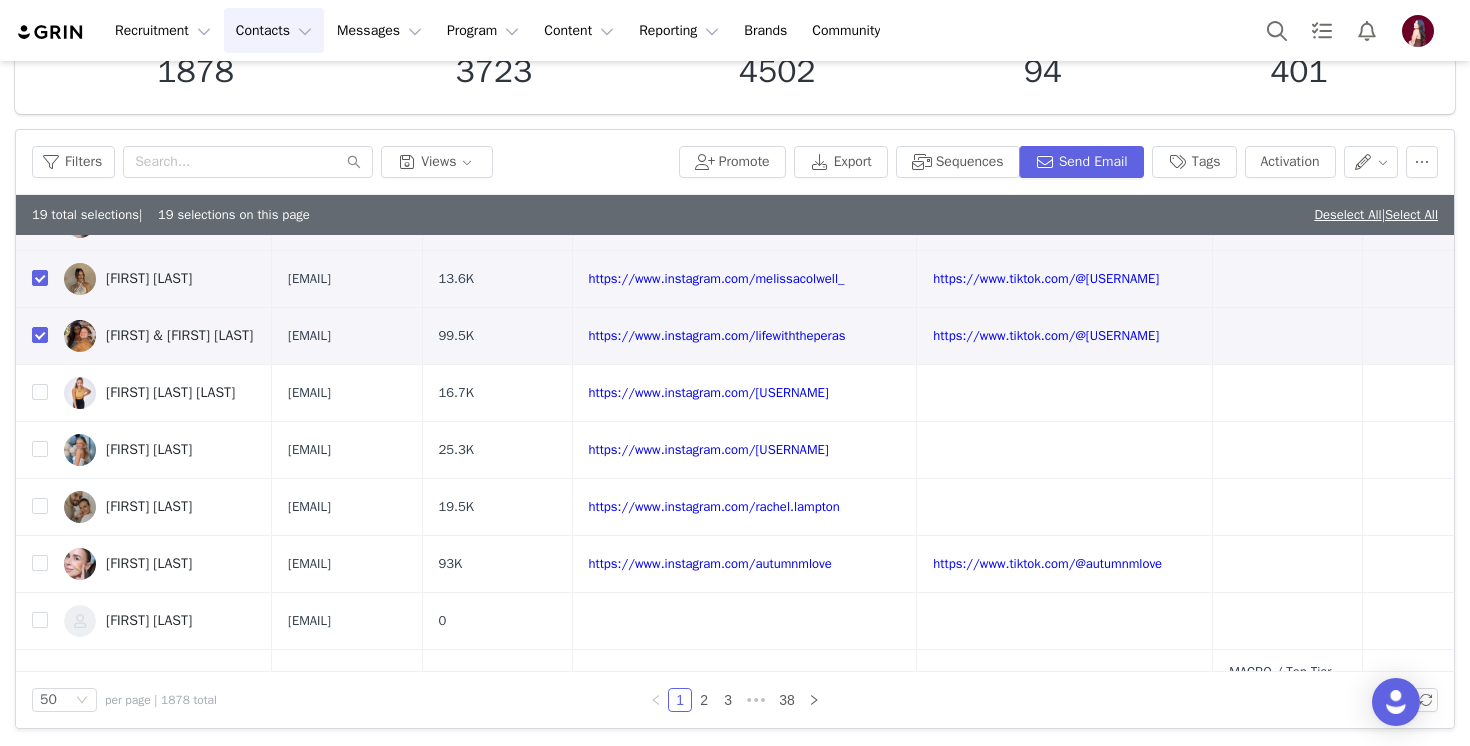 scroll, scrollTop: 1070, scrollLeft: 0, axis: vertical 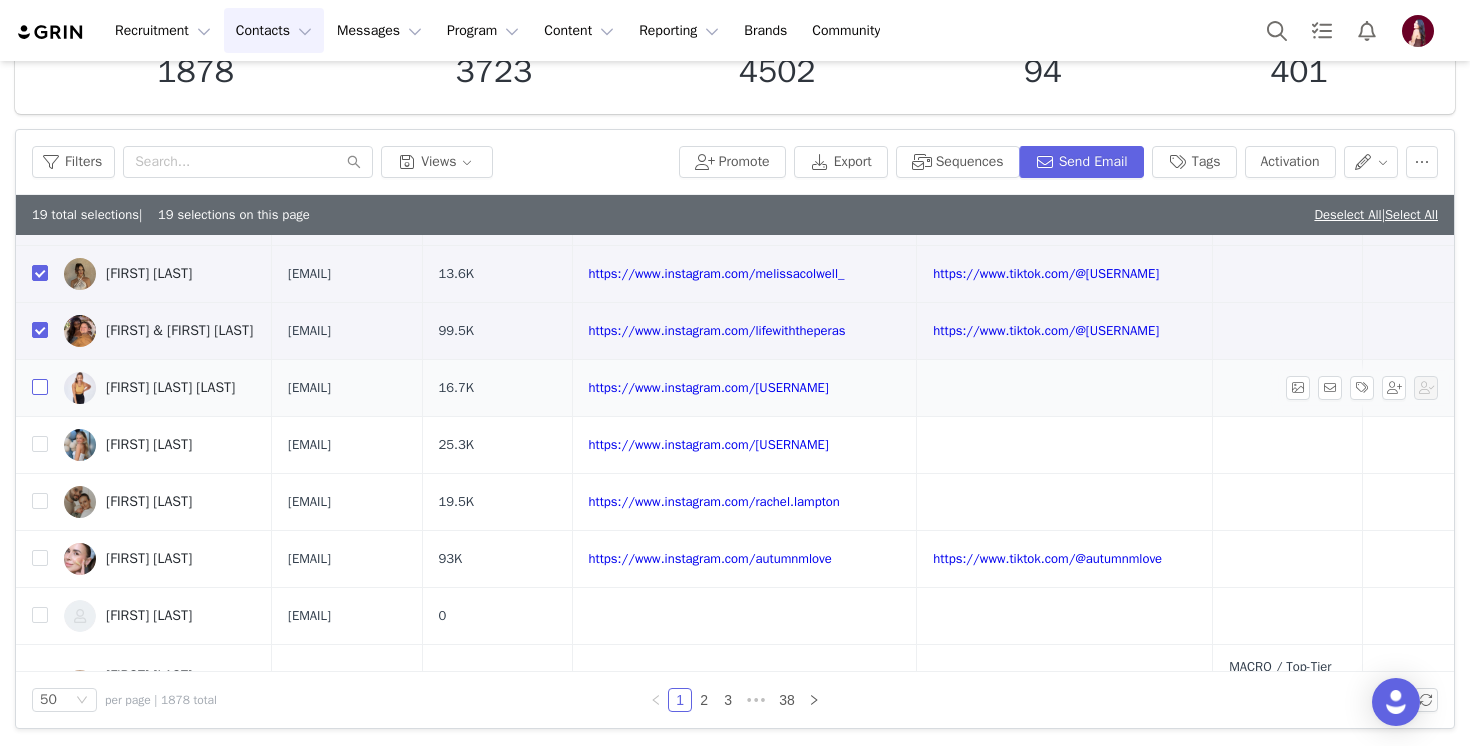 click at bounding box center [40, 387] 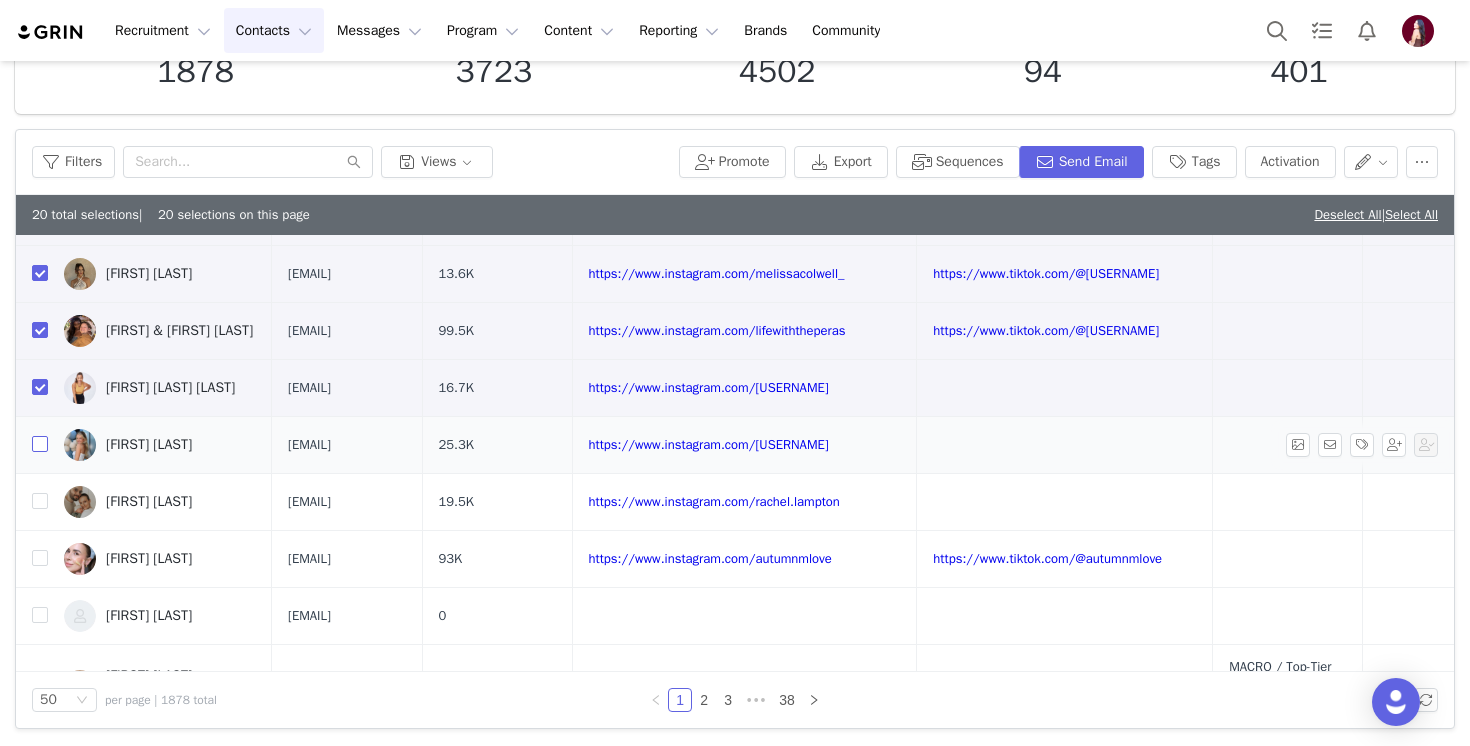 click at bounding box center [40, 444] 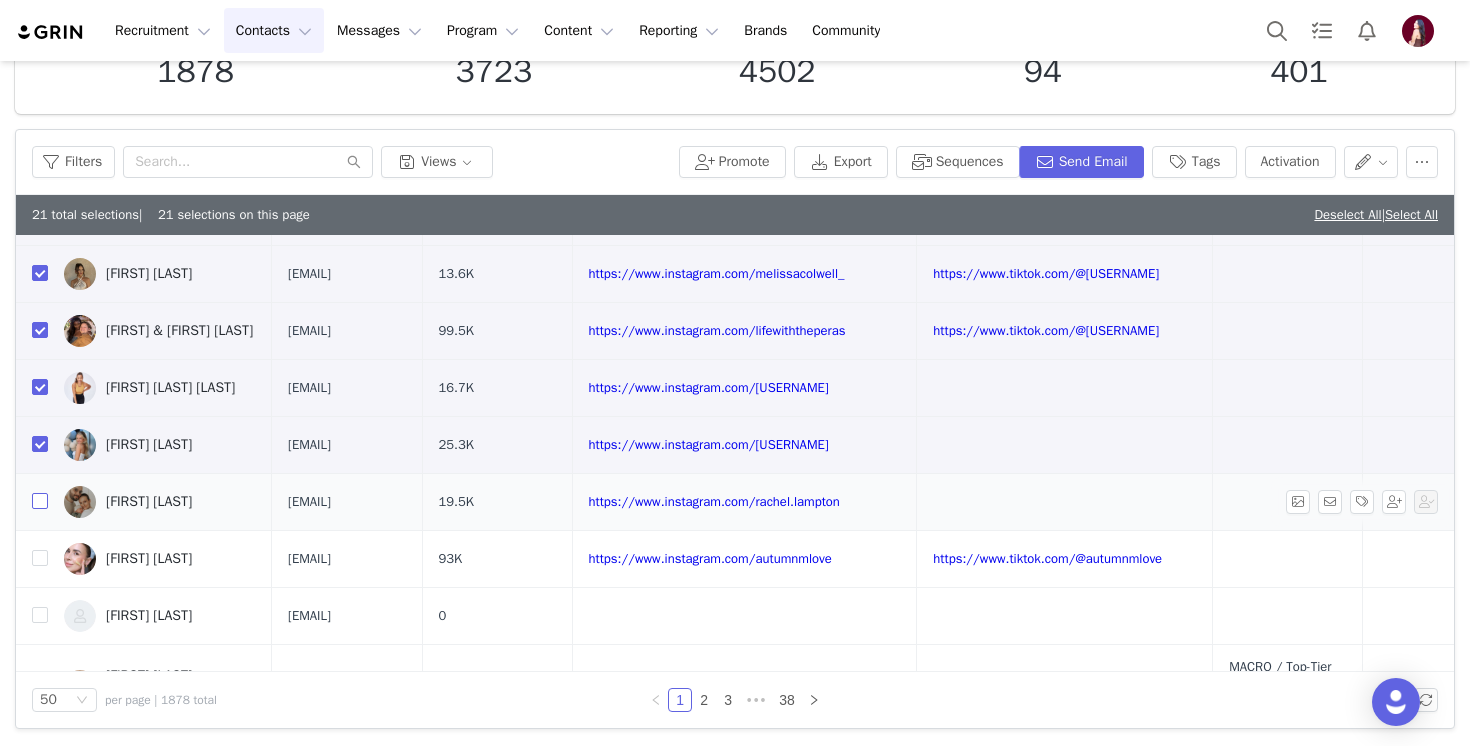 click at bounding box center (40, 501) 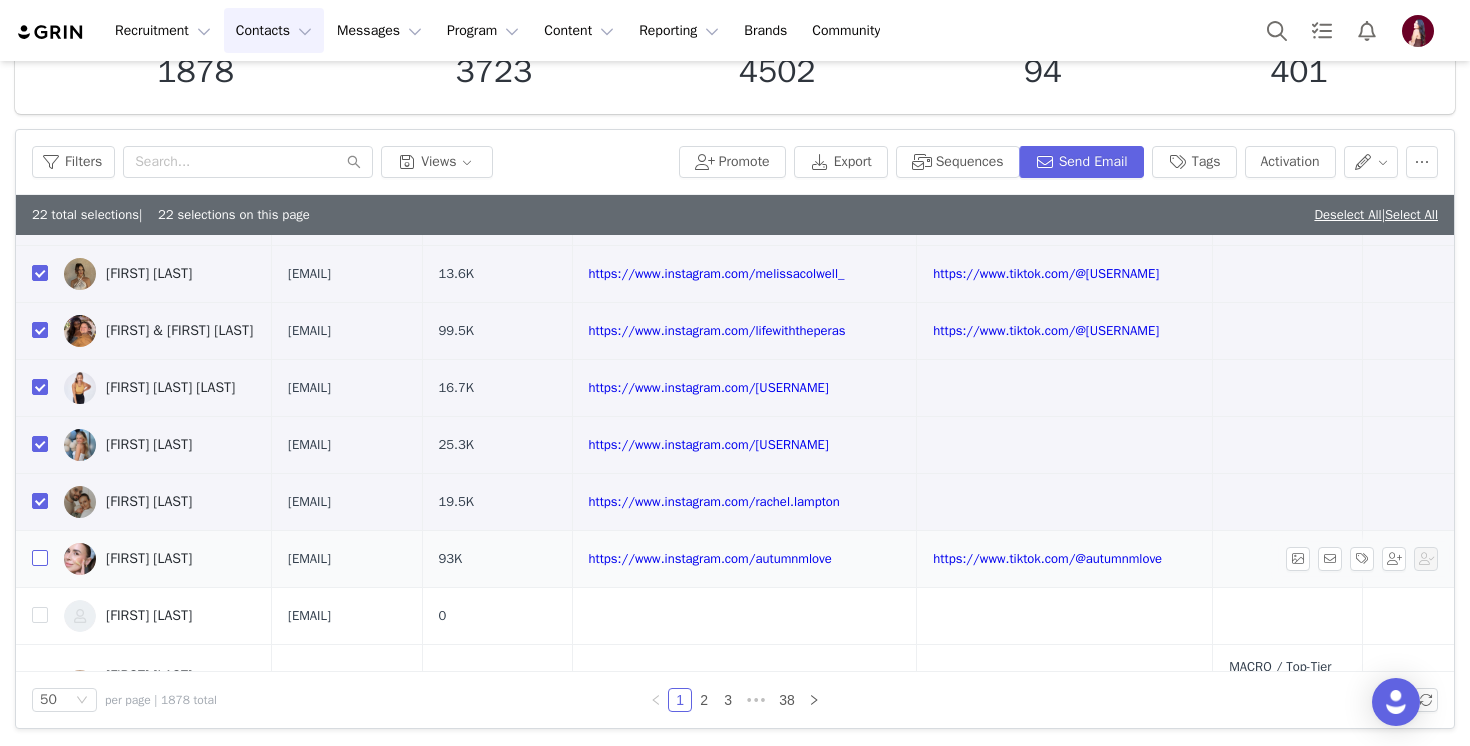 click at bounding box center [40, 558] 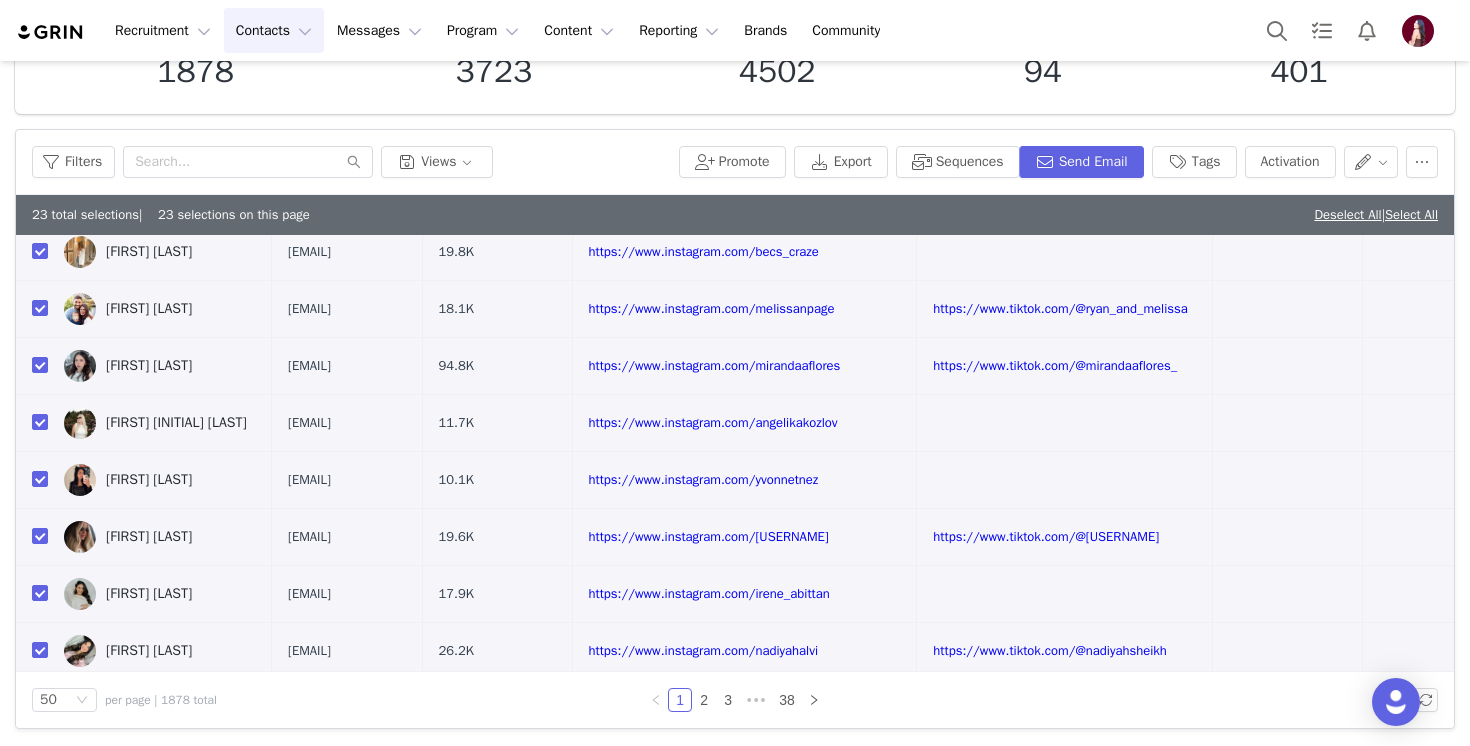 scroll, scrollTop: 0, scrollLeft: 0, axis: both 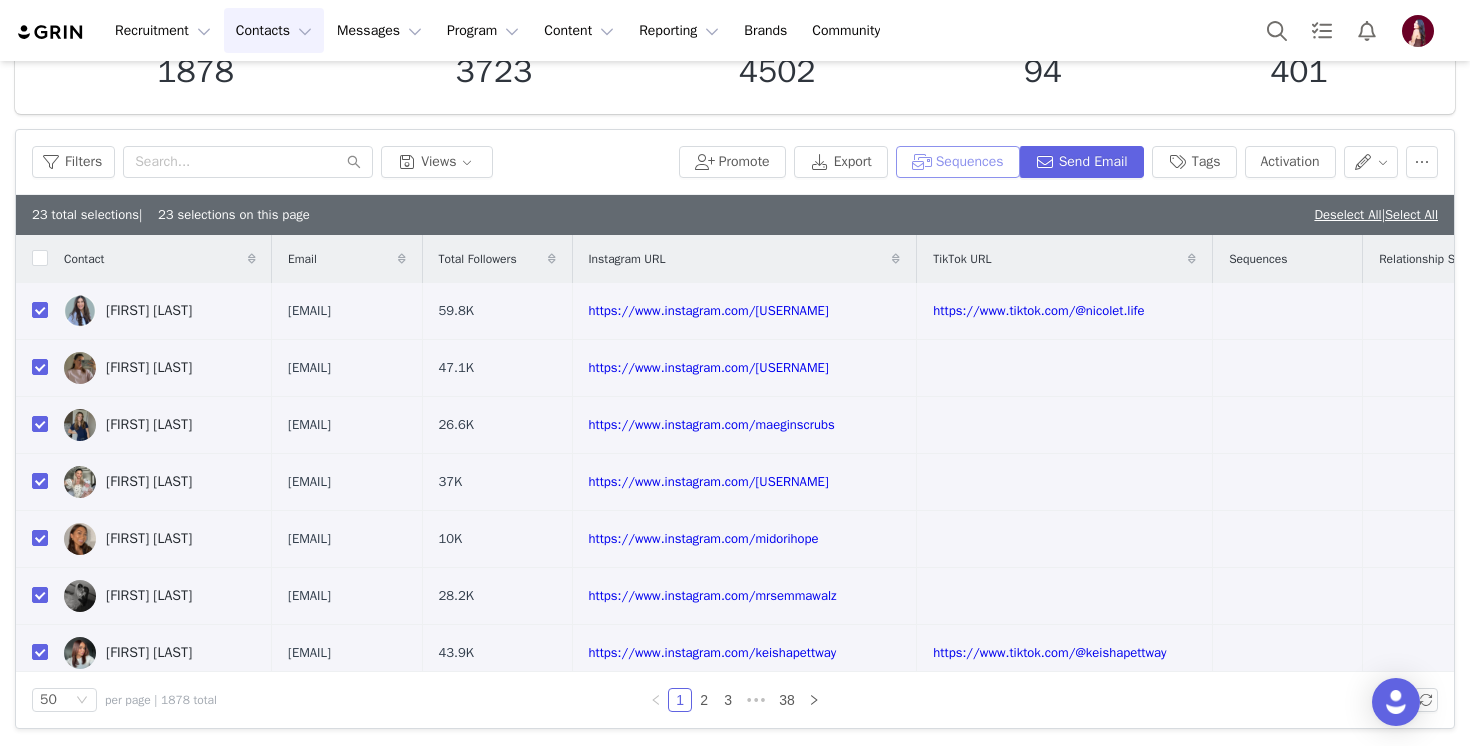click on "Sequences" at bounding box center (958, 162) 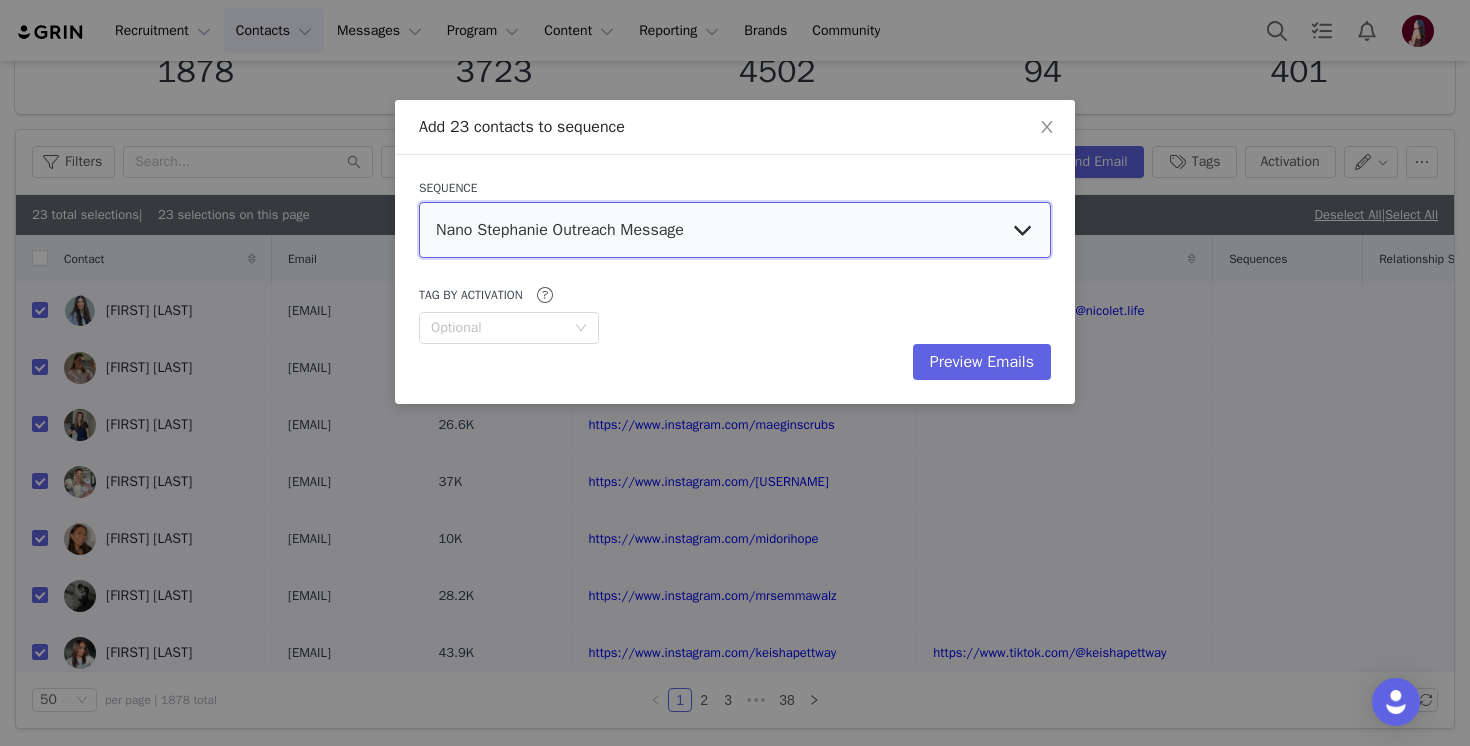 click on "Nano Stephanie Outreach Message   MACRO / Top-Tier Paid Brand Collab Outreach   MICRO-MID TIER Paid Influencer Outreach   NANO - Gifted Influencer Outreach" at bounding box center [735, 230] 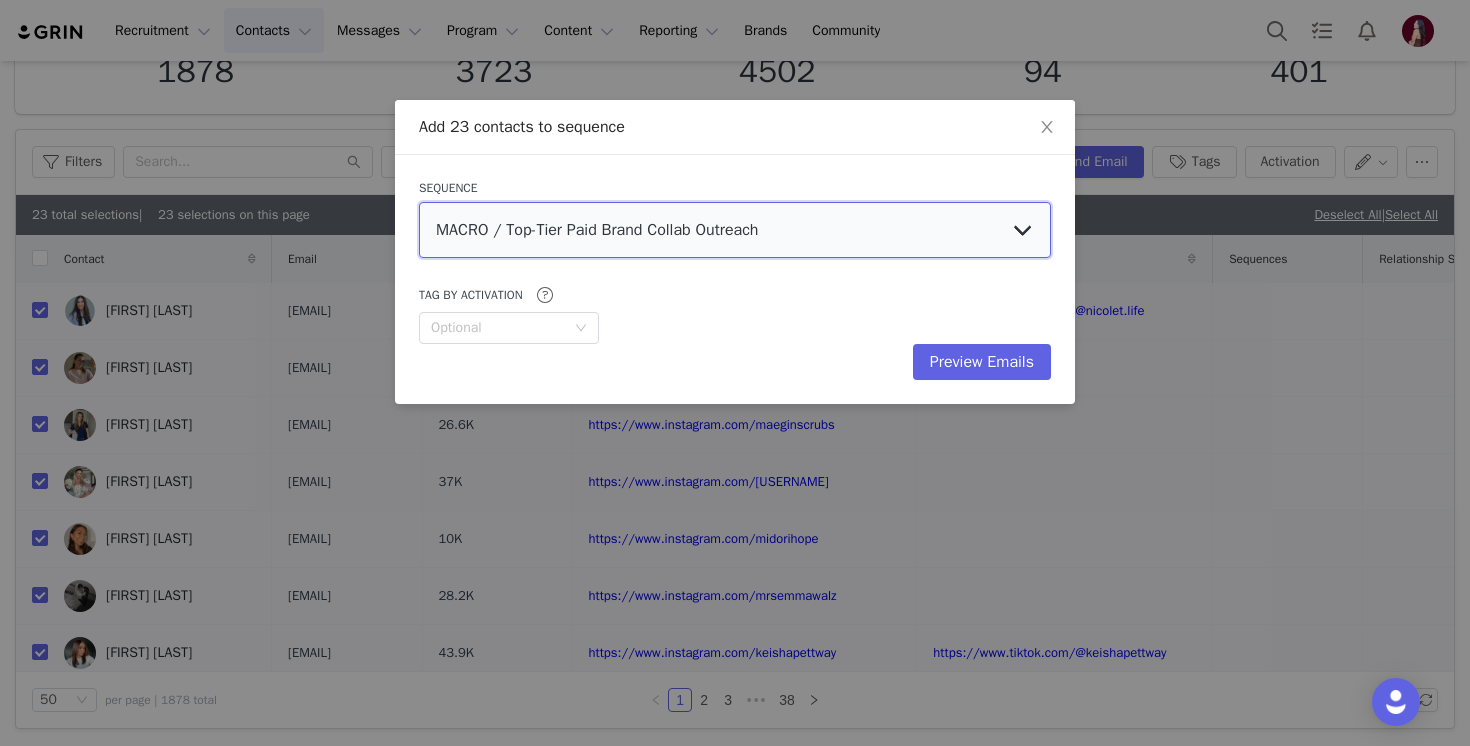 click on "Nano Stephanie Outreach Message   MACRO / Top-Tier Paid Brand Collab Outreach   MICRO-MID TIER Paid Influencer Outreach   NANO - Gifted Influencer Outreach" at bounding box center (735, 230) 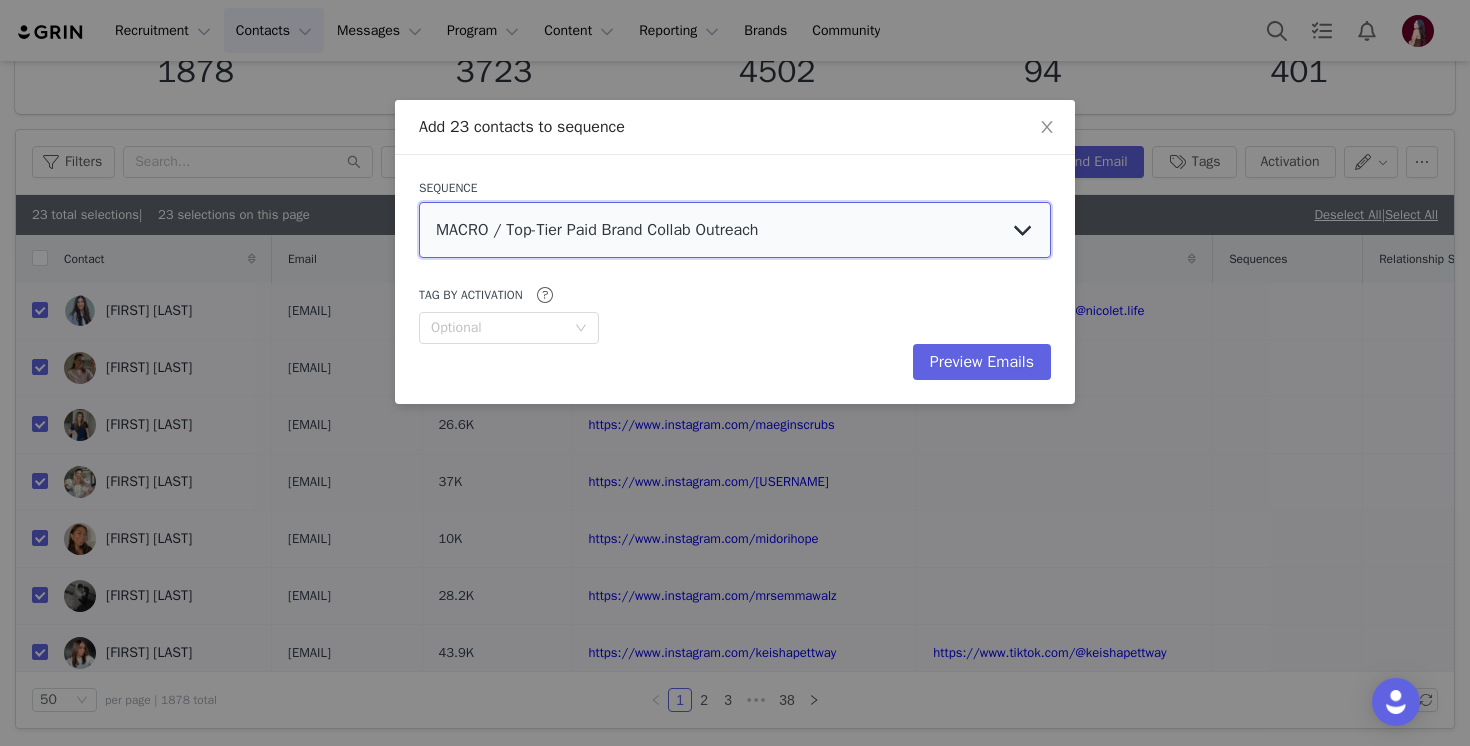 select on "09cb7c1d-ee0c-41c2-89f2-0ee1572d6213" 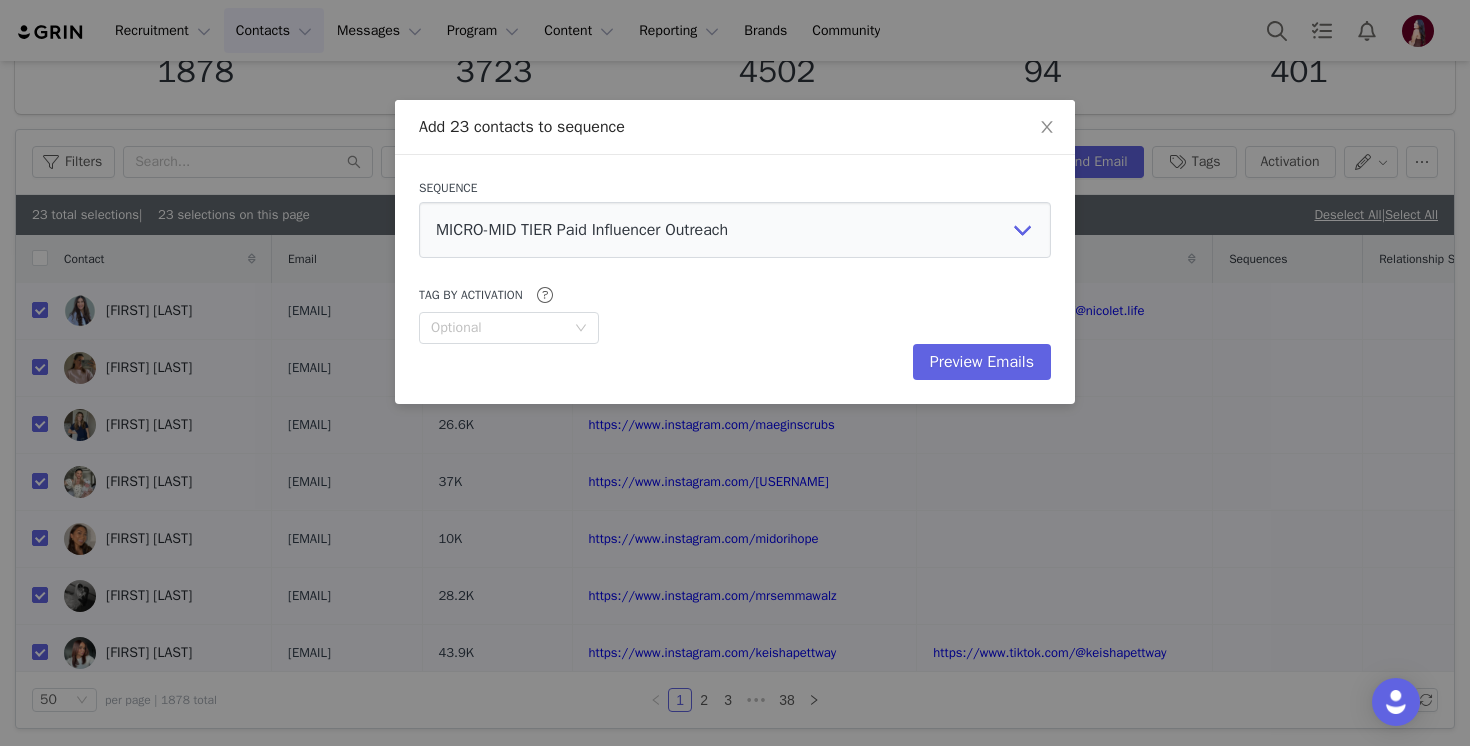 click on "Tag by Activation     Optional" at bounding box center (735, 313) 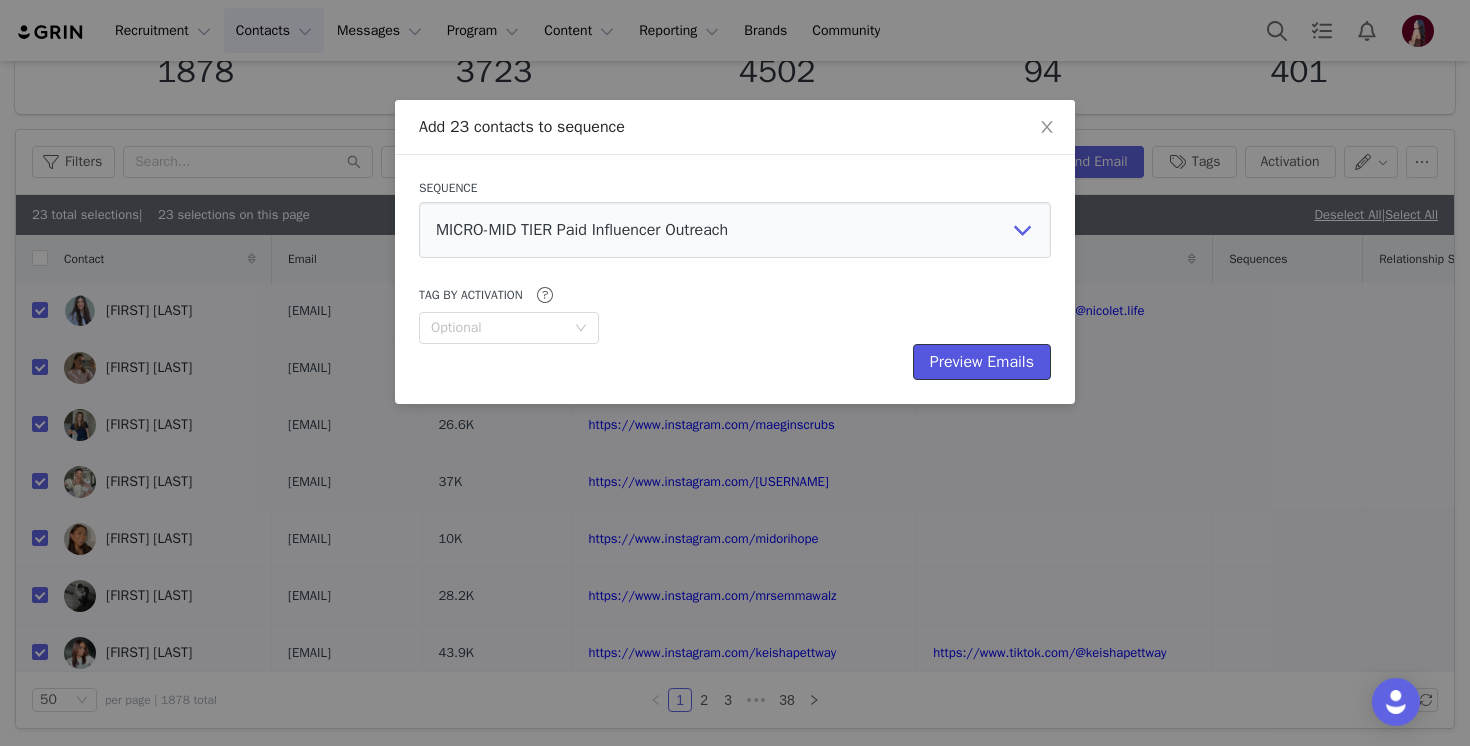click on "Preview Emails" at bounding box center [982, 362] 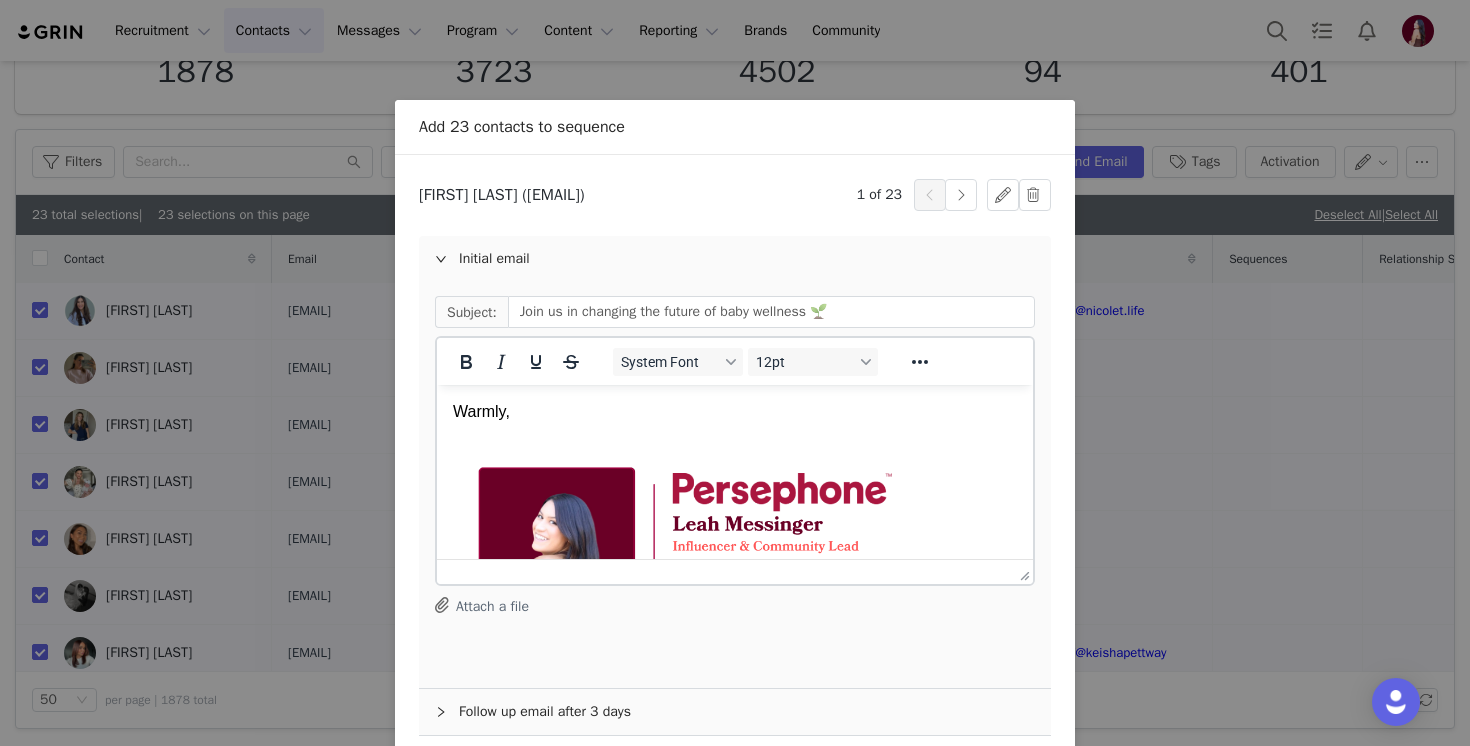 scroll, scrollTop: 721, scrollLeft: 0, axis: vertical 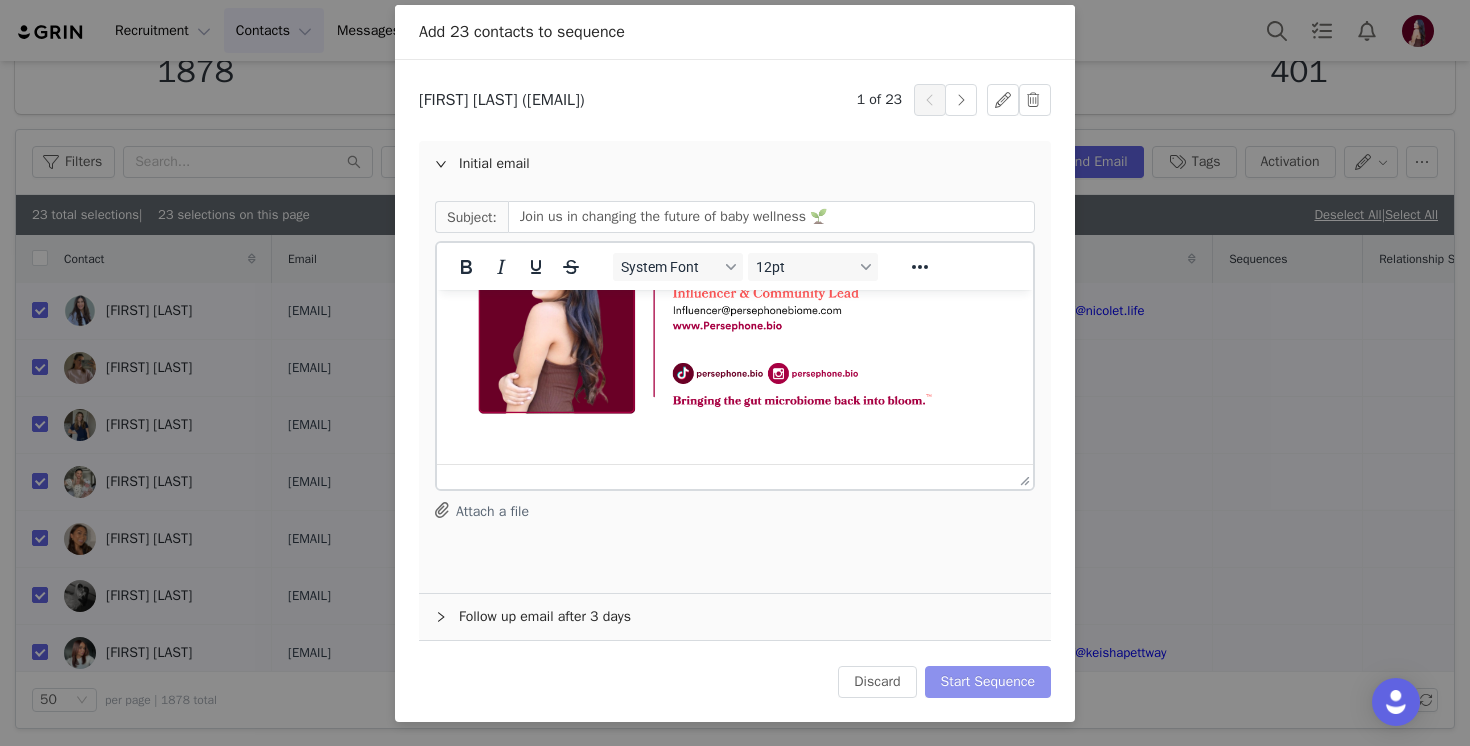 click on "Start Sequence" at bounding box center (988, 682) 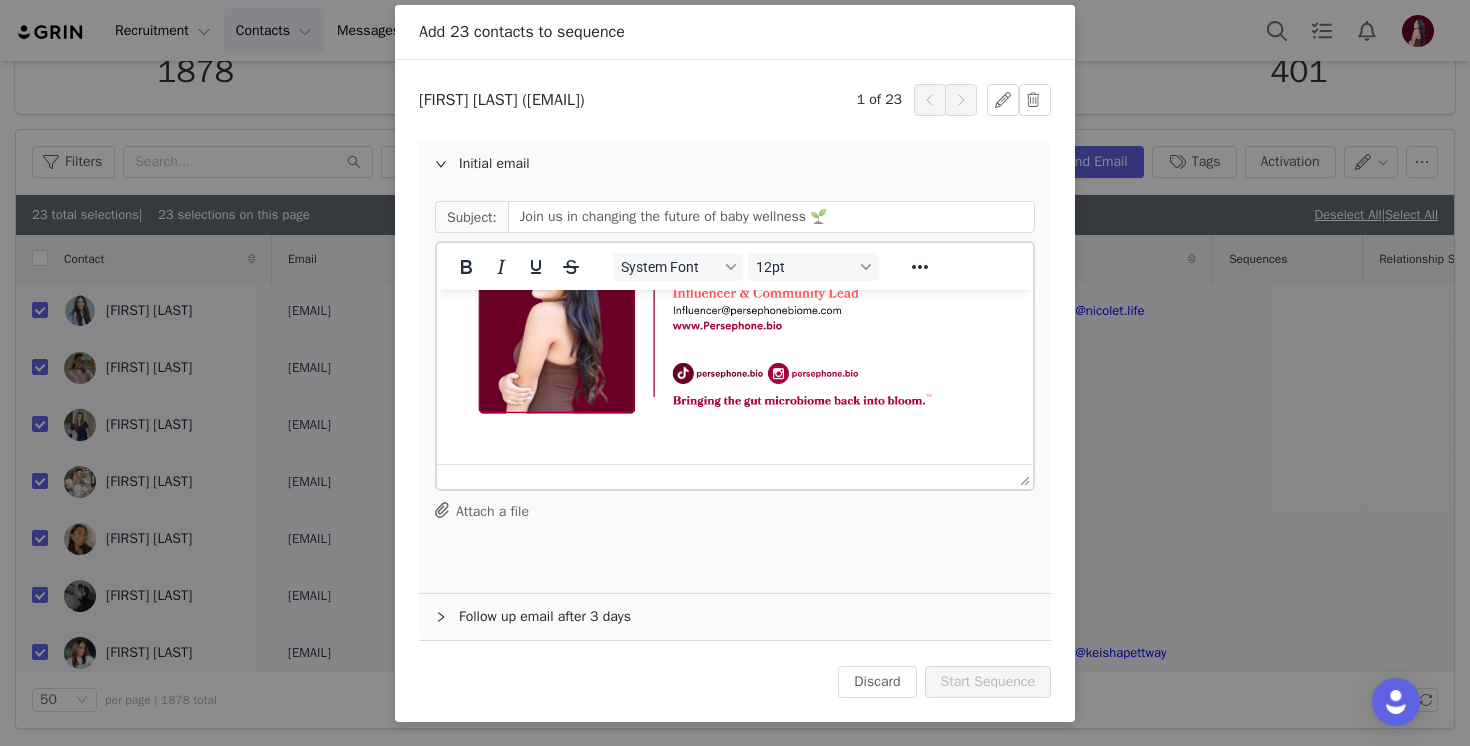 scroll, scrollTop: 0, scrollLeft: 0, axis: both 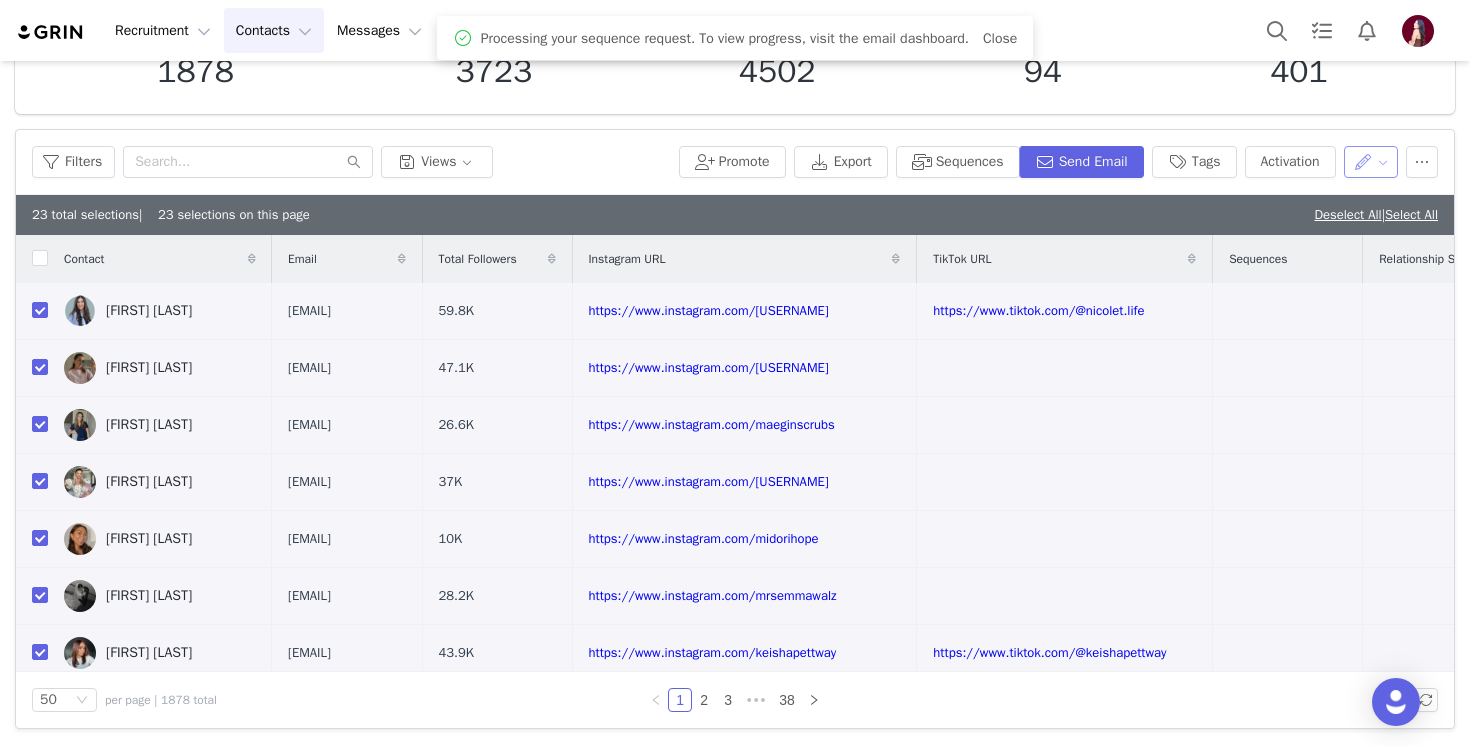 click at bounding box center [1371, 162] 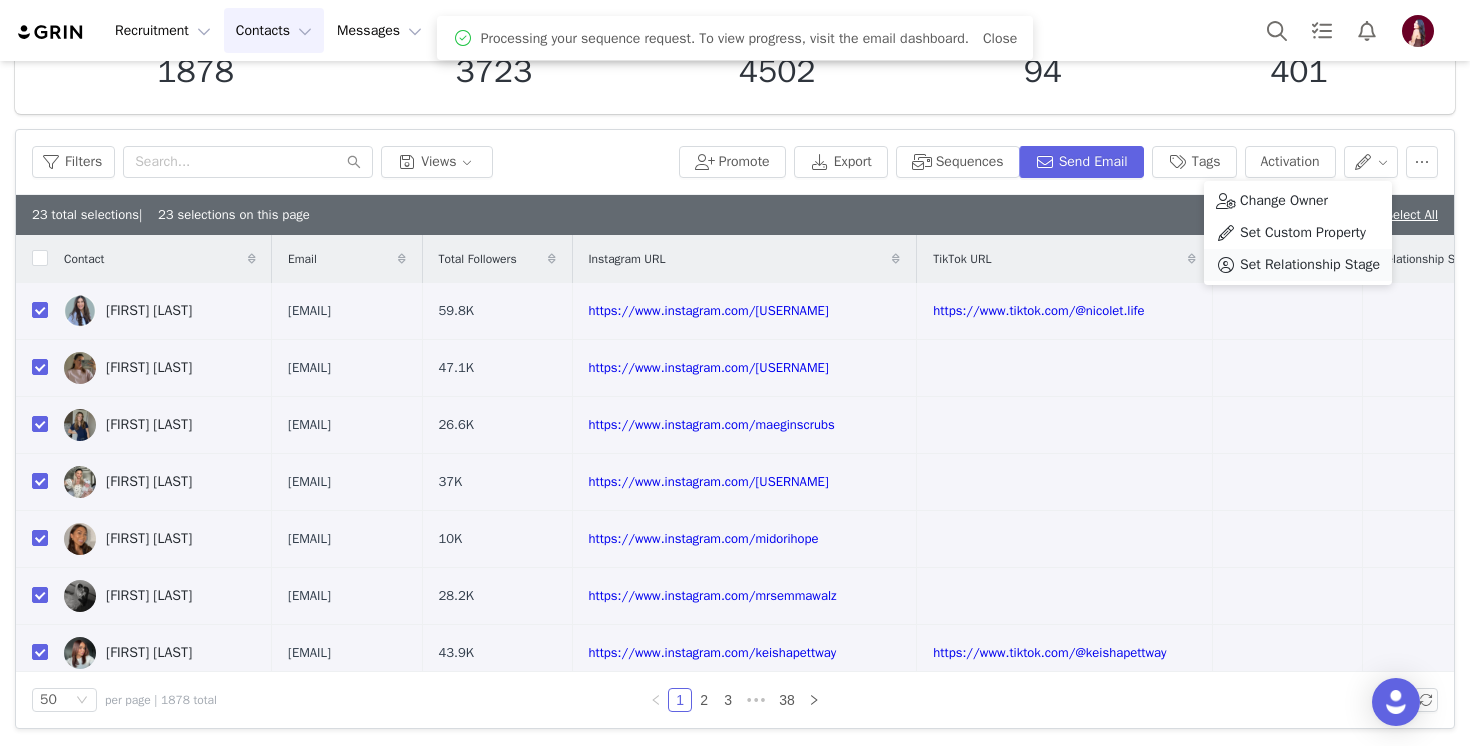 click on "Set Relationship Stage" at bounding box center [1310, 265] 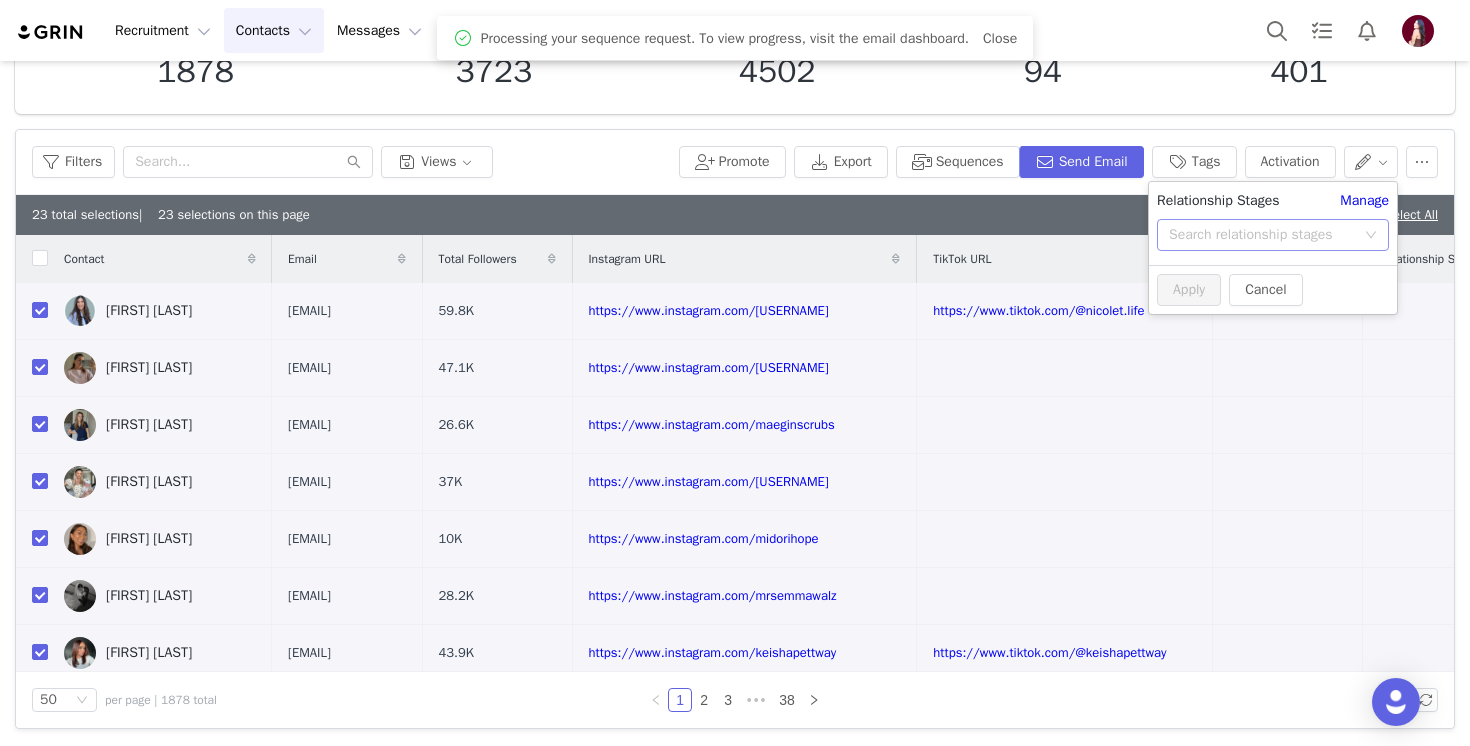 click on "Search relationship stages" at bounding box center (1262, 235) 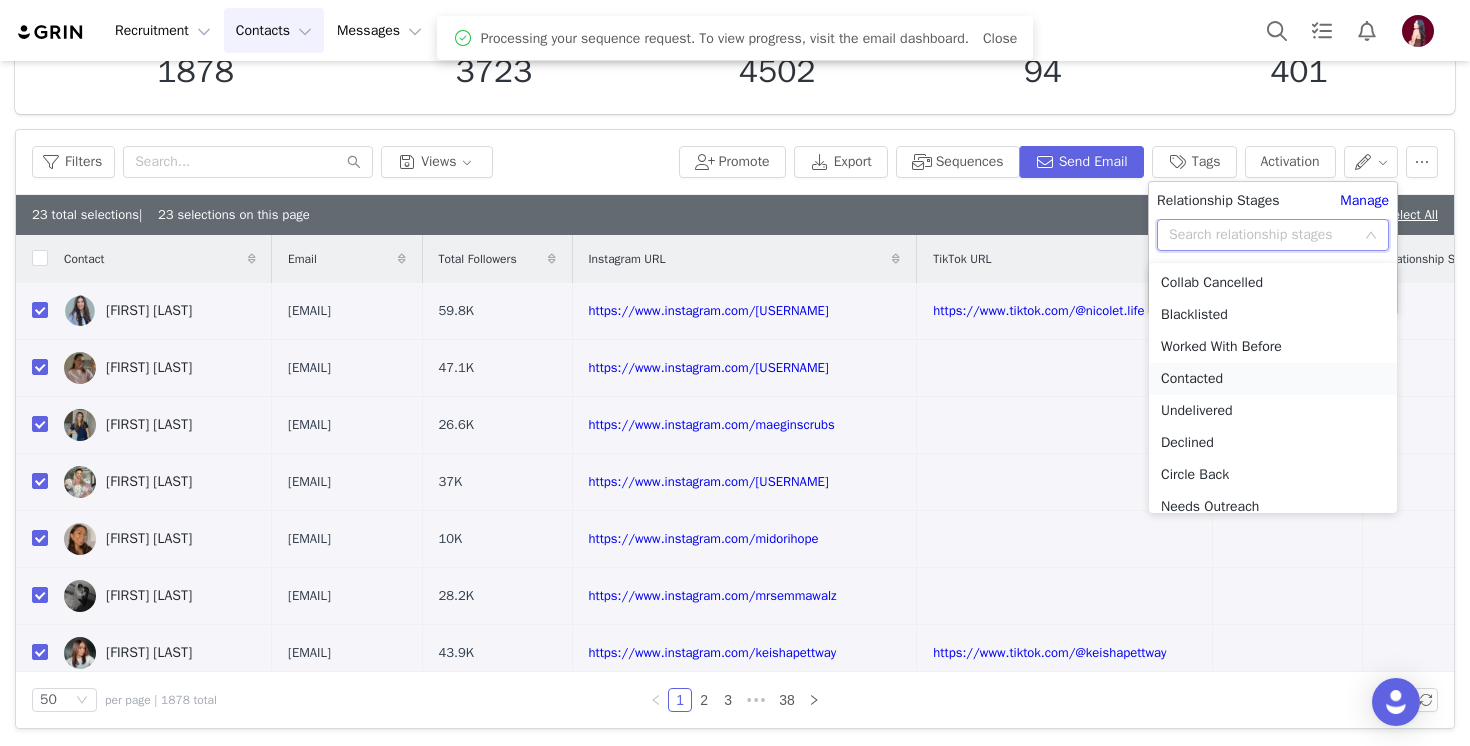 click on "Contacted" at bounding box center (1273, 379) 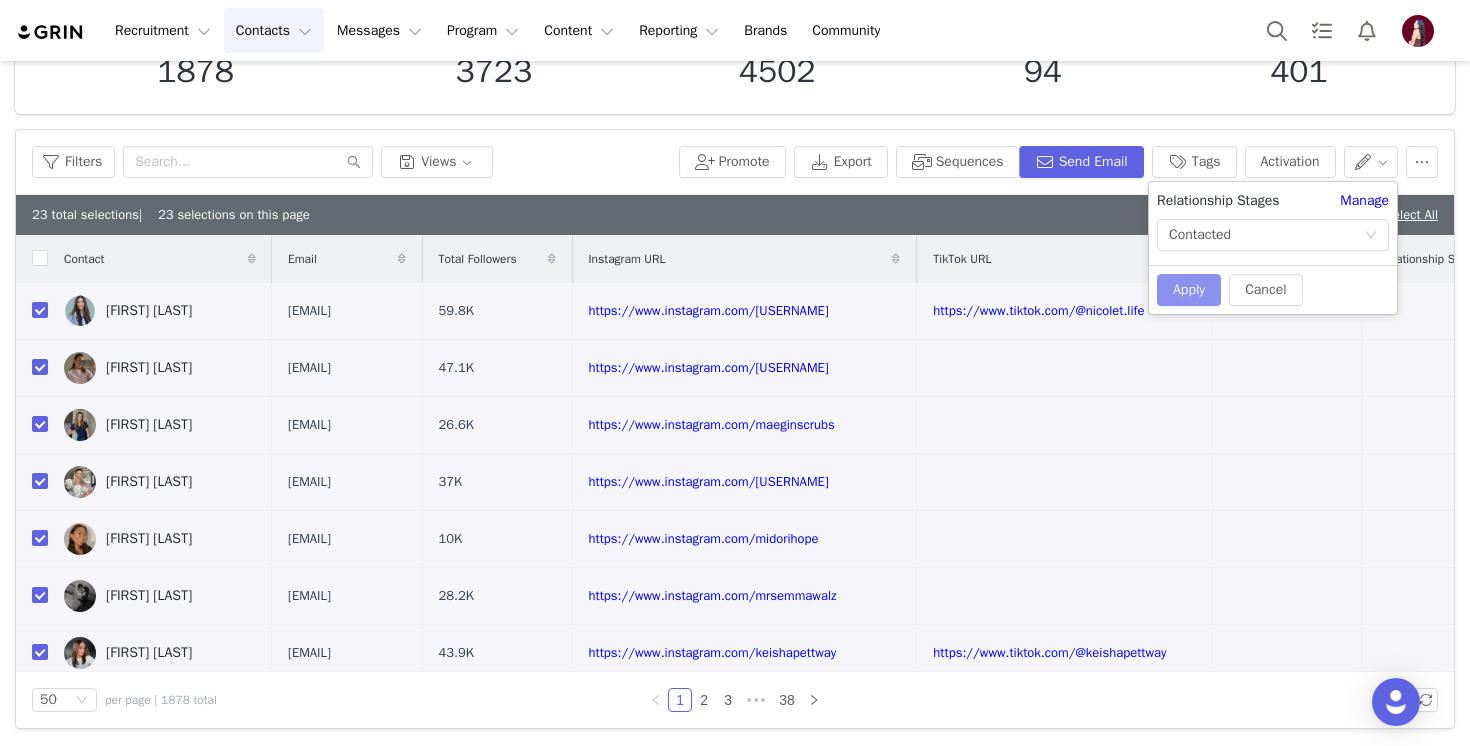 click on "Apply" at bounding box center (1189, 290) 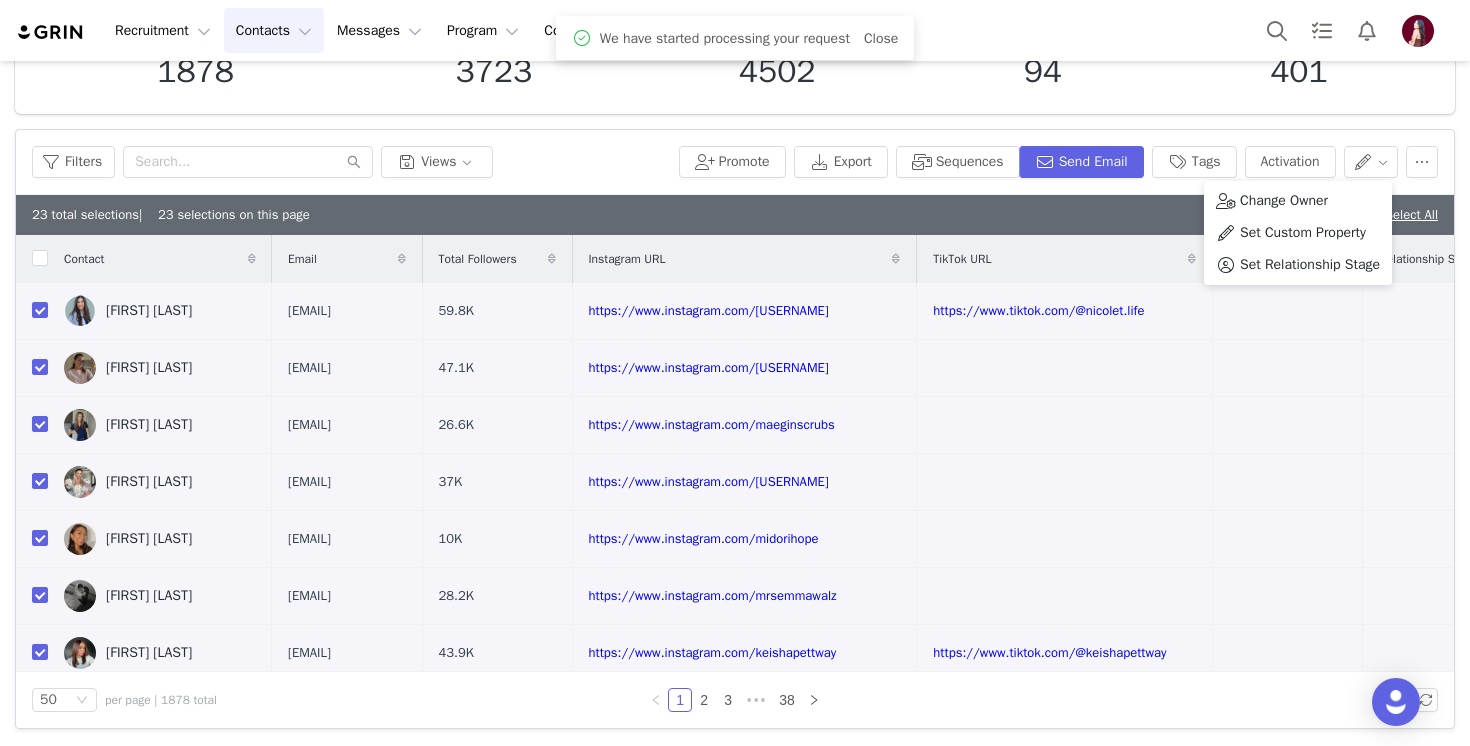 click on "Filters Views" at bounding box center (351, 162) 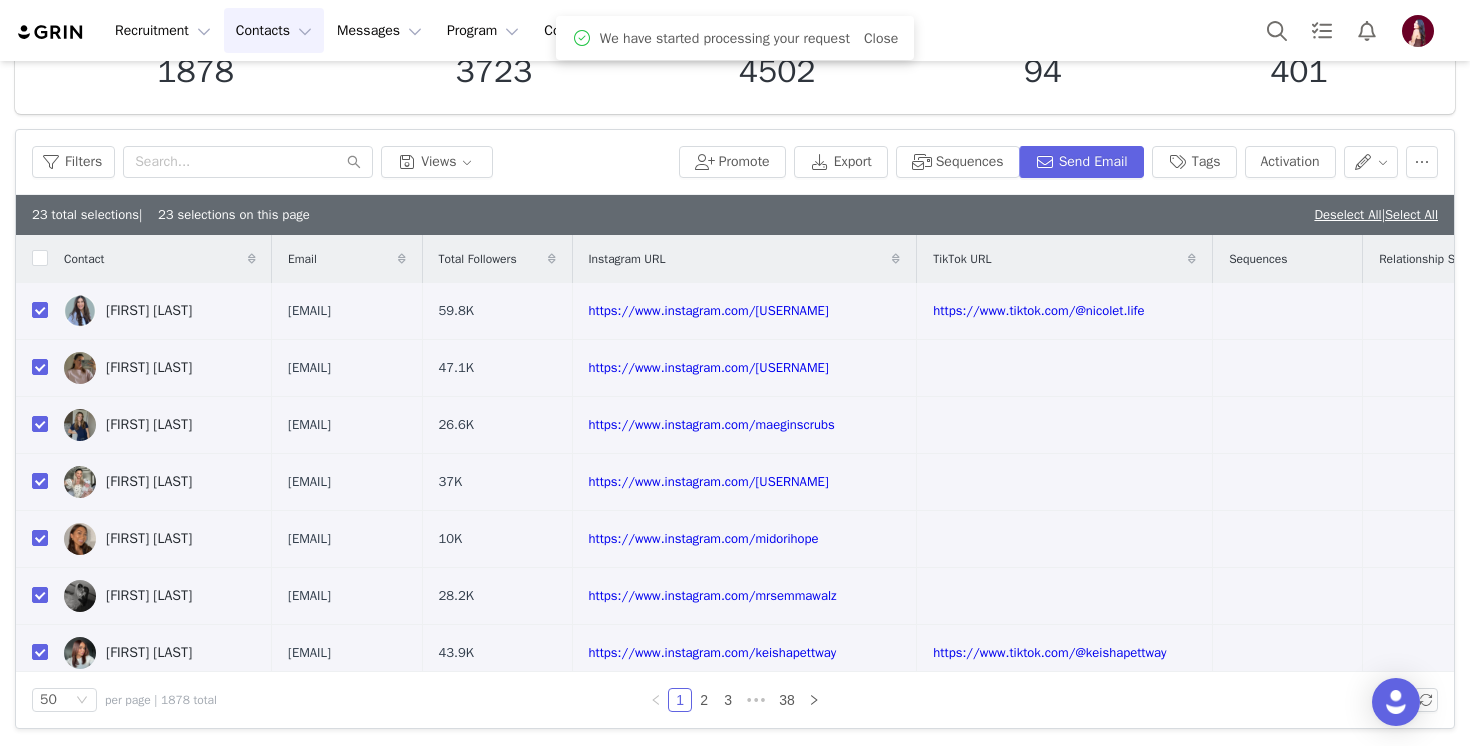 click on "Filters Views" at bounding box center [351, 162] 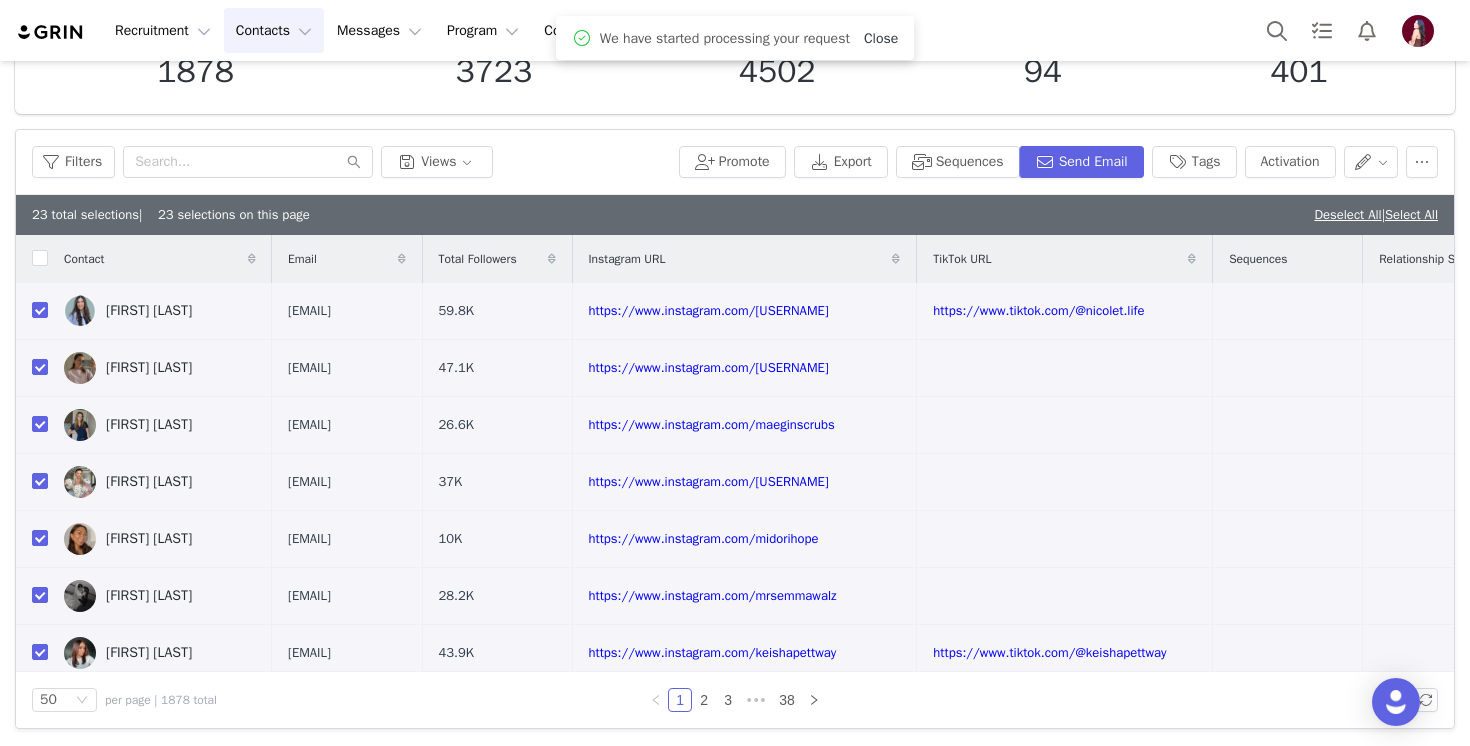 click on "Close" at bounding box center [881, 38] 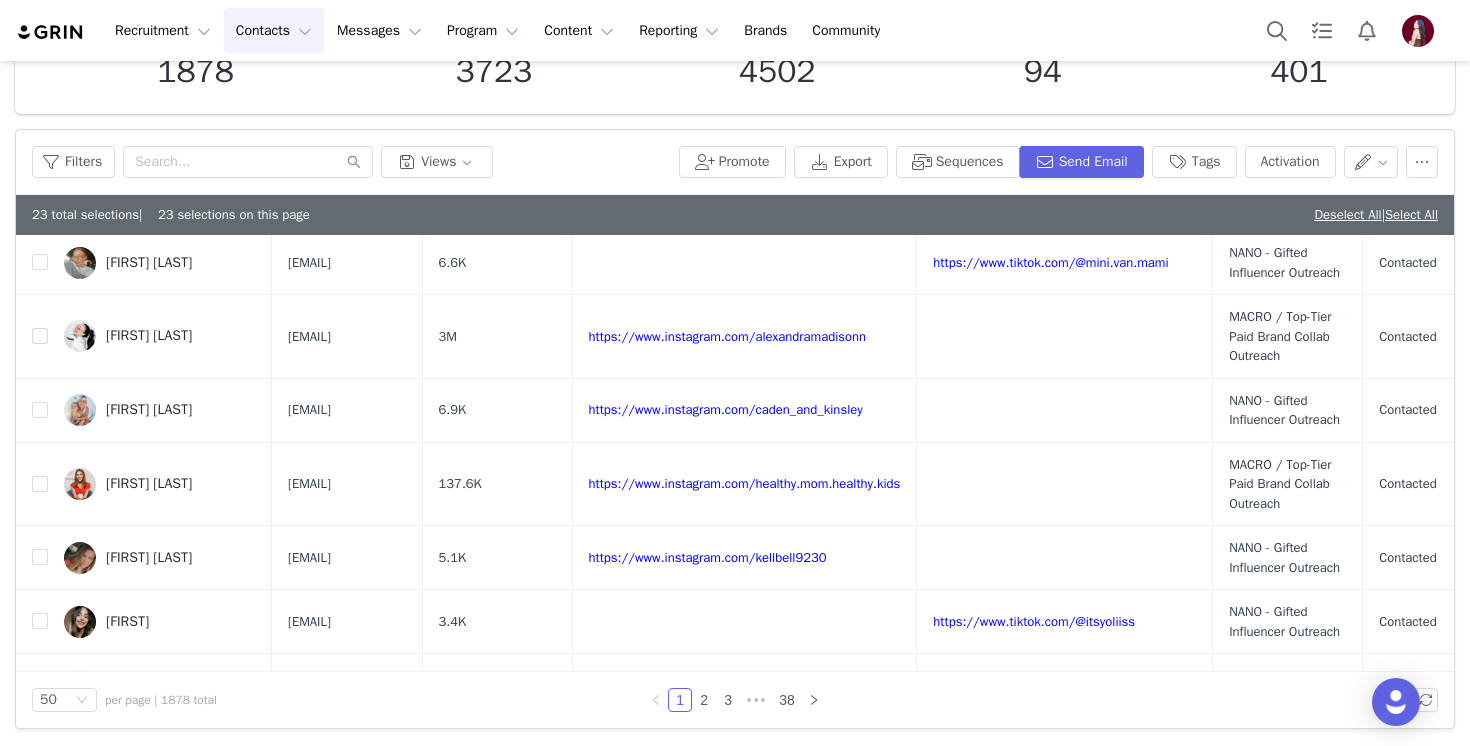 scroll, scrollTop: 0, scrollLeft: 0, axis: both 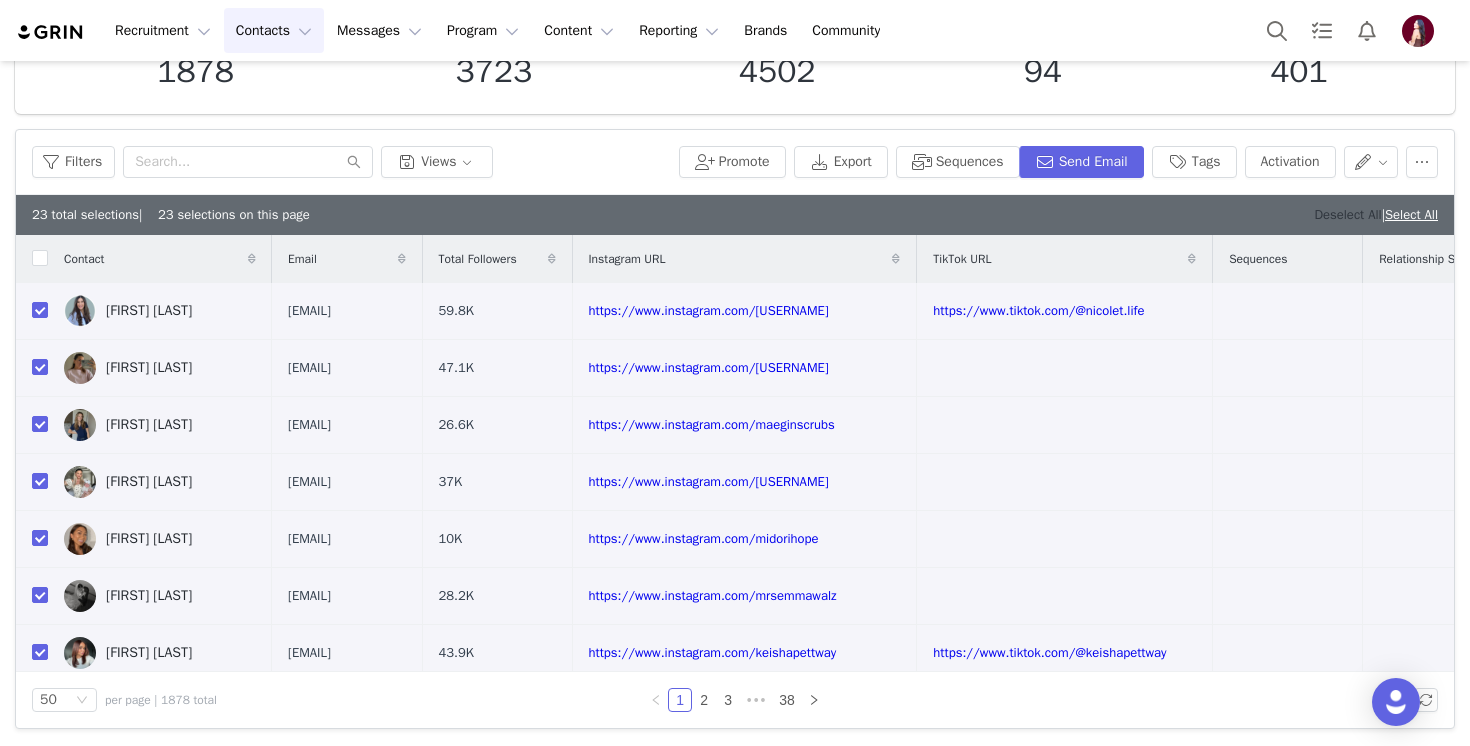 click on "Deselect All" at bounding box center [1347, 214] 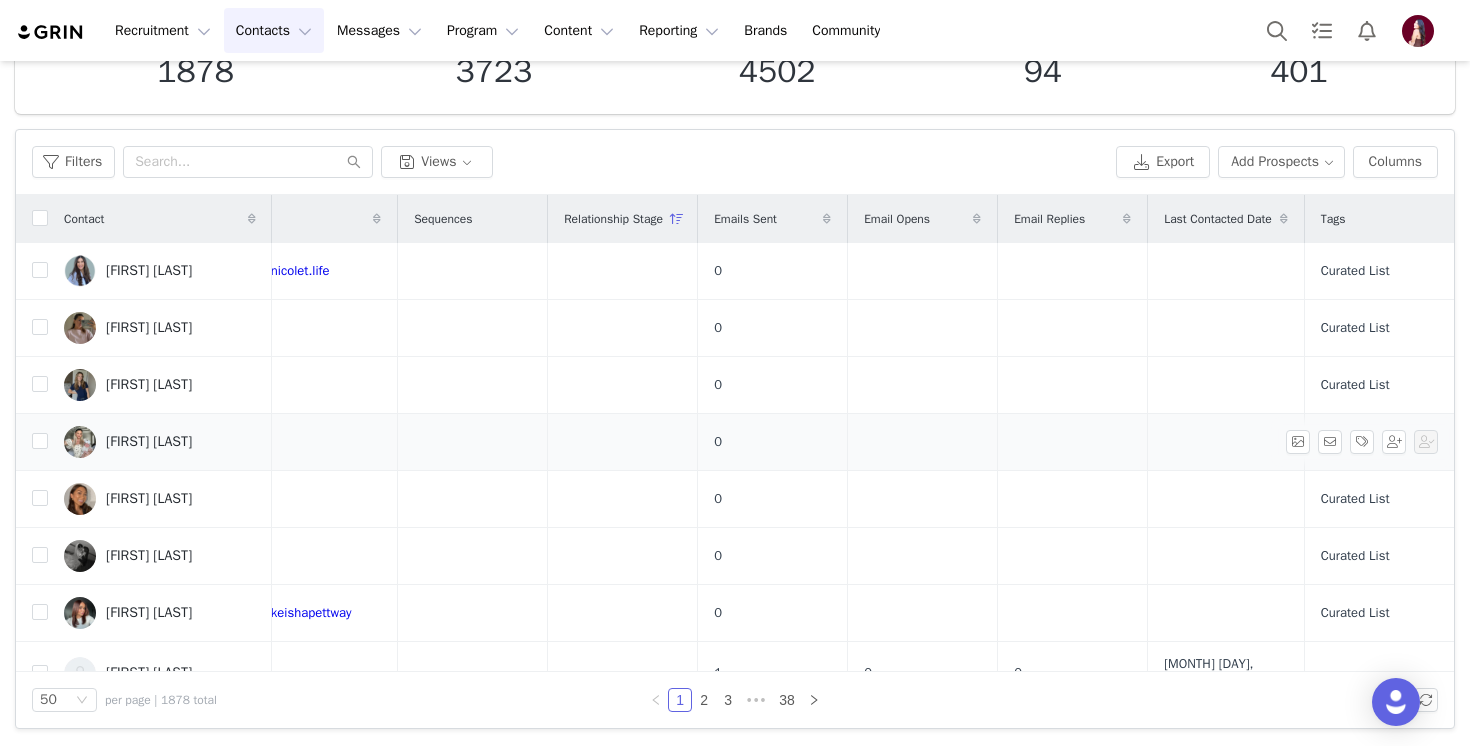 scroll, scrollTop: 0, scrollLeft: 0, axis: both 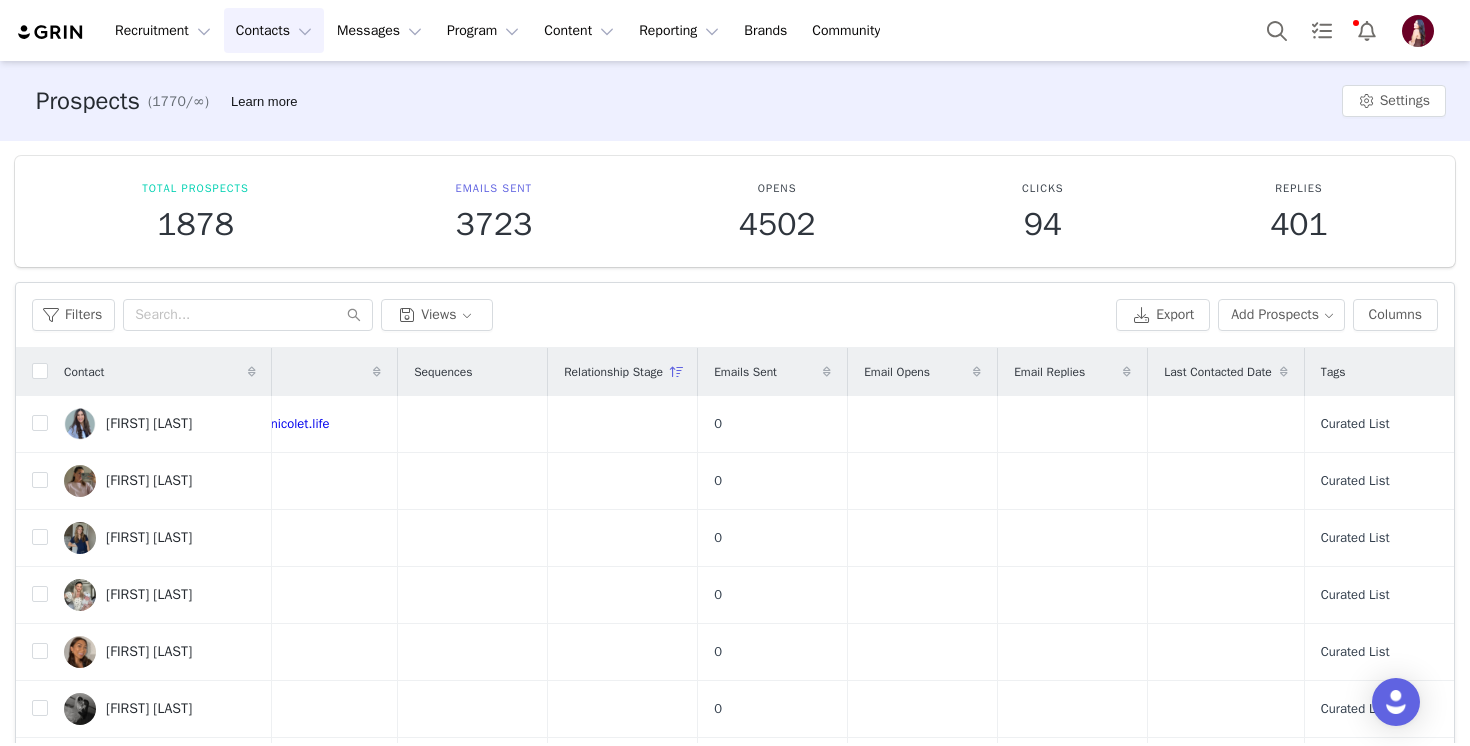 click at bounding box center [677, 372] 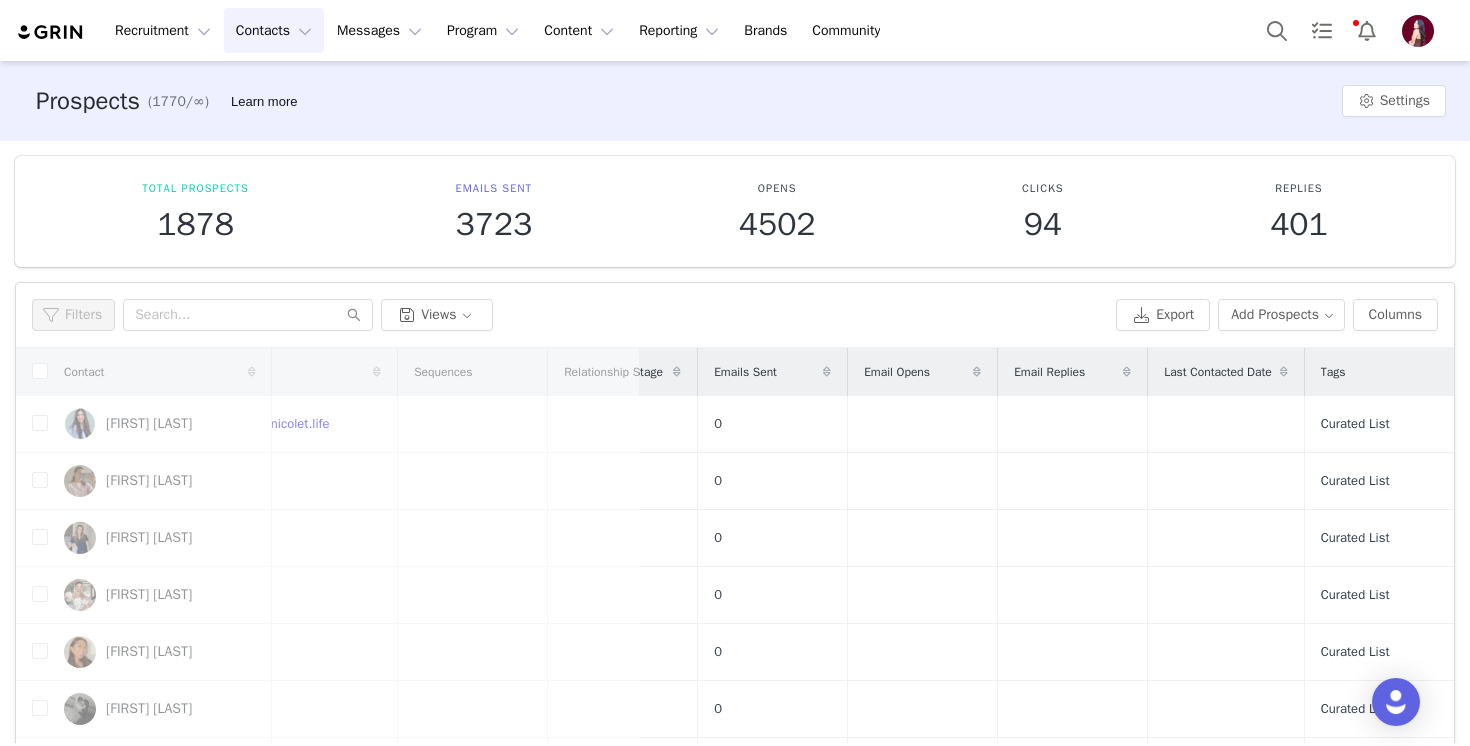 scroll, scrollTop: 0, scrollLeft: 0, axis: both 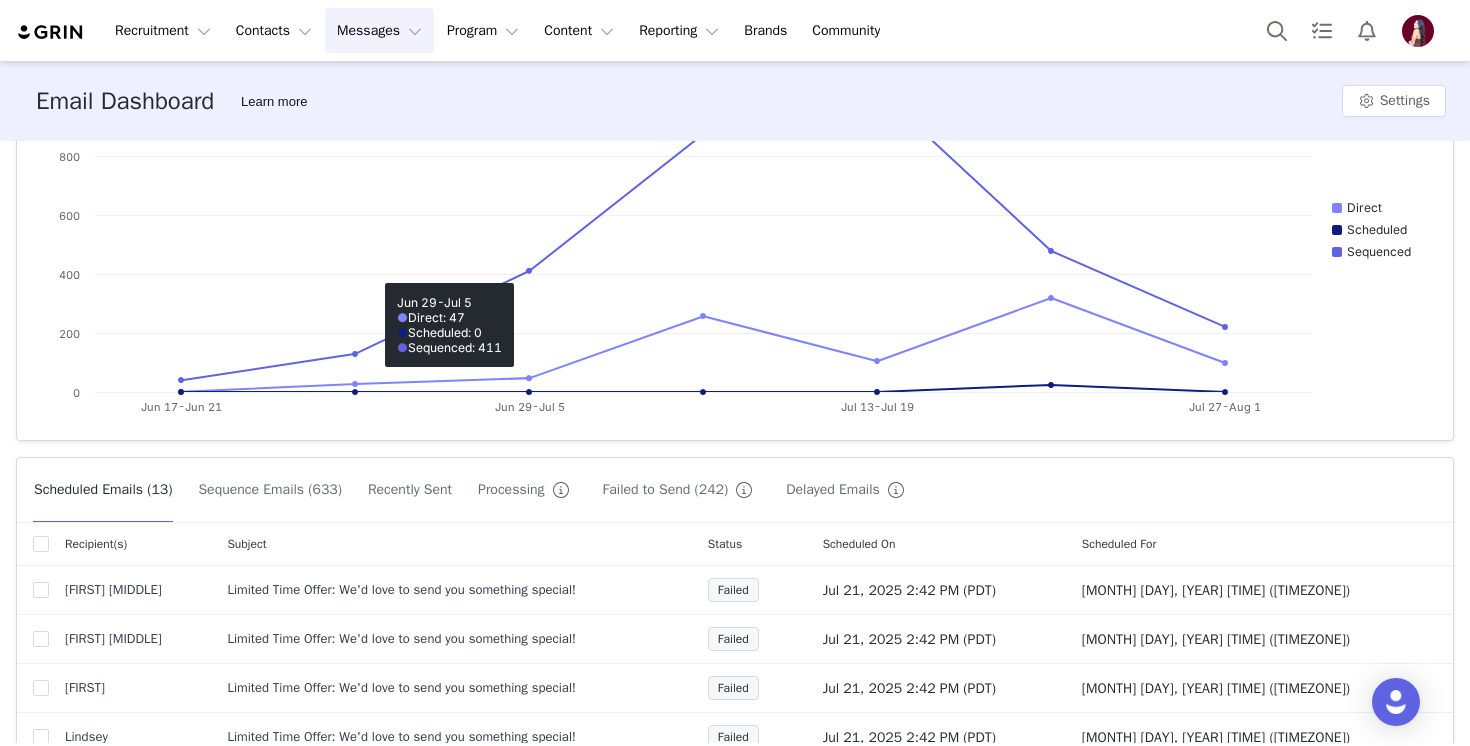 click on "Sequence Emails (633)" at bounding box center [269, 490] 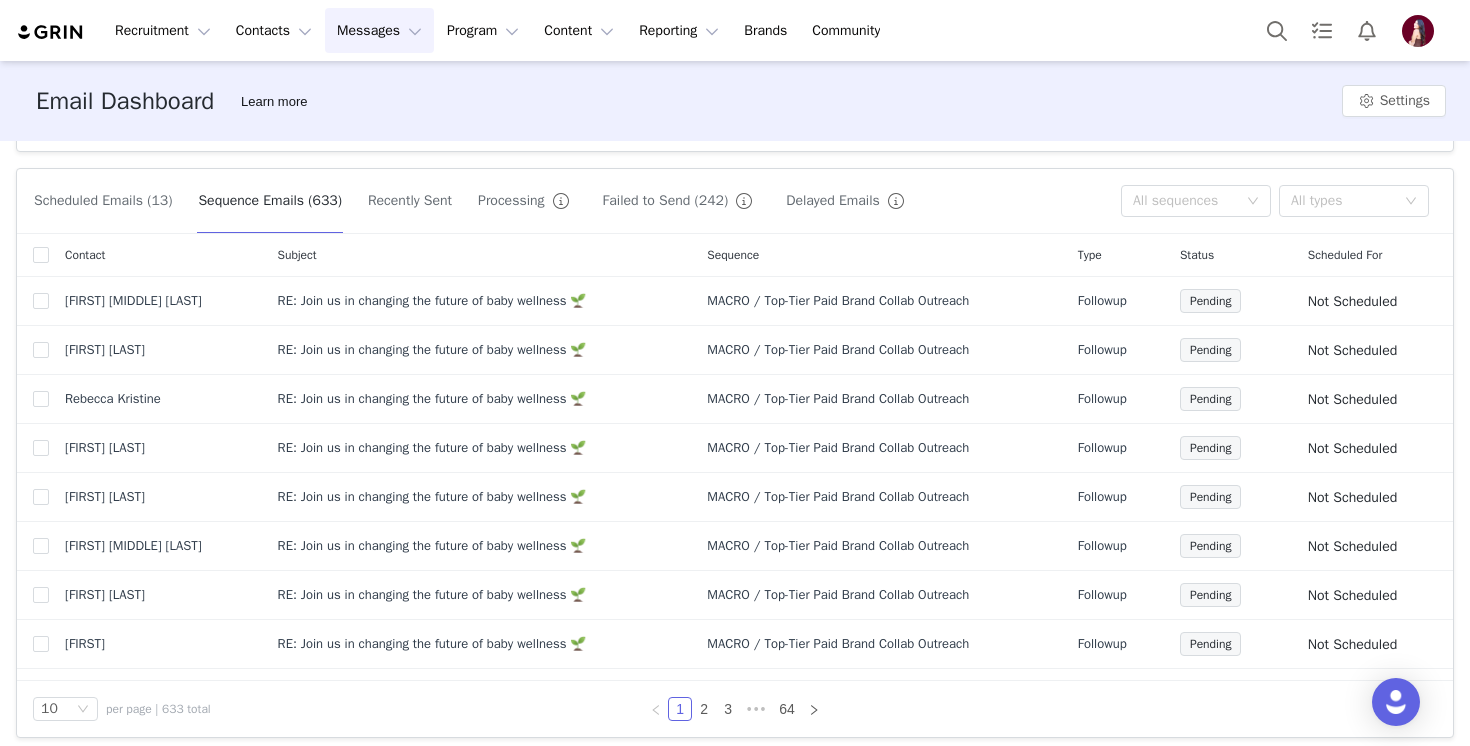 scroll, scrollTop: 602, scrollLeft: 0, axis: vertical 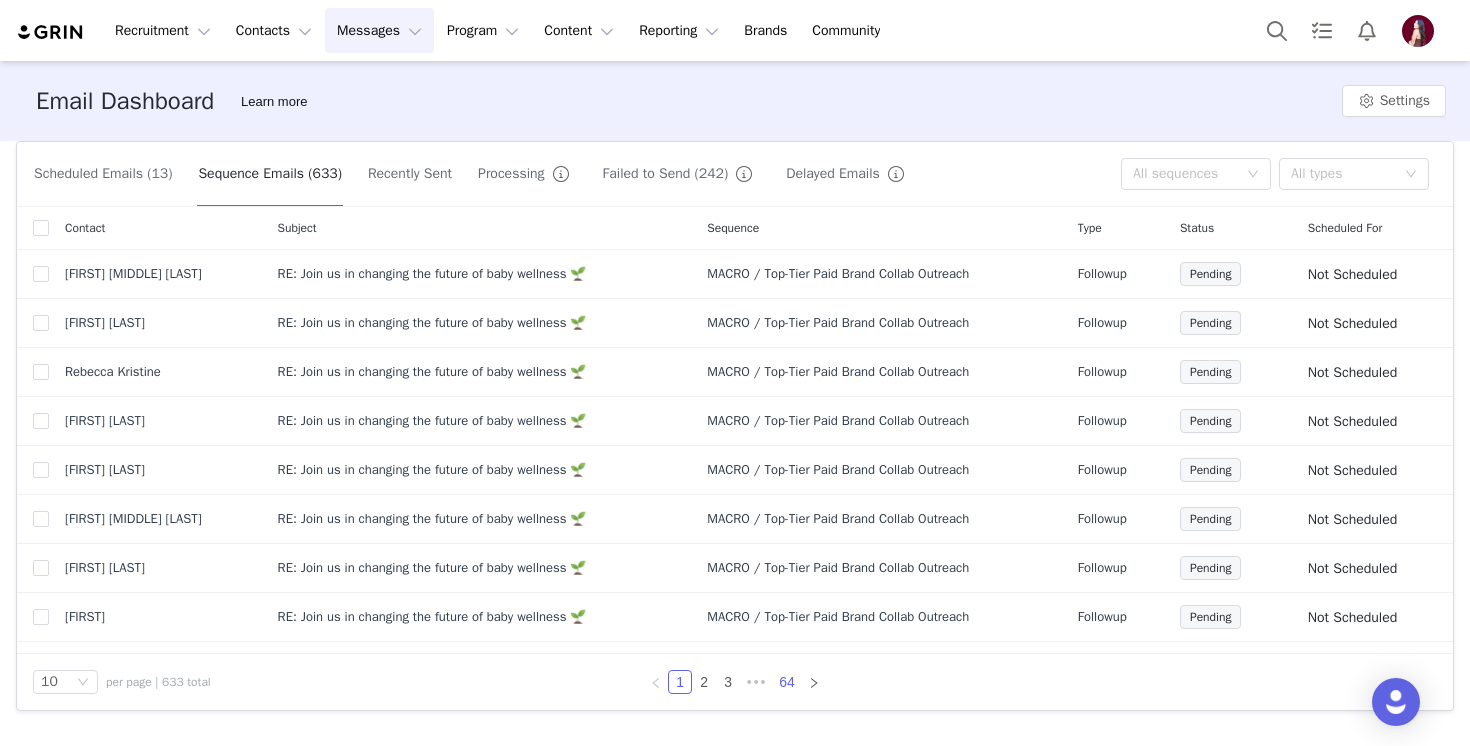 click on "64" at bounding box center (787, 682) 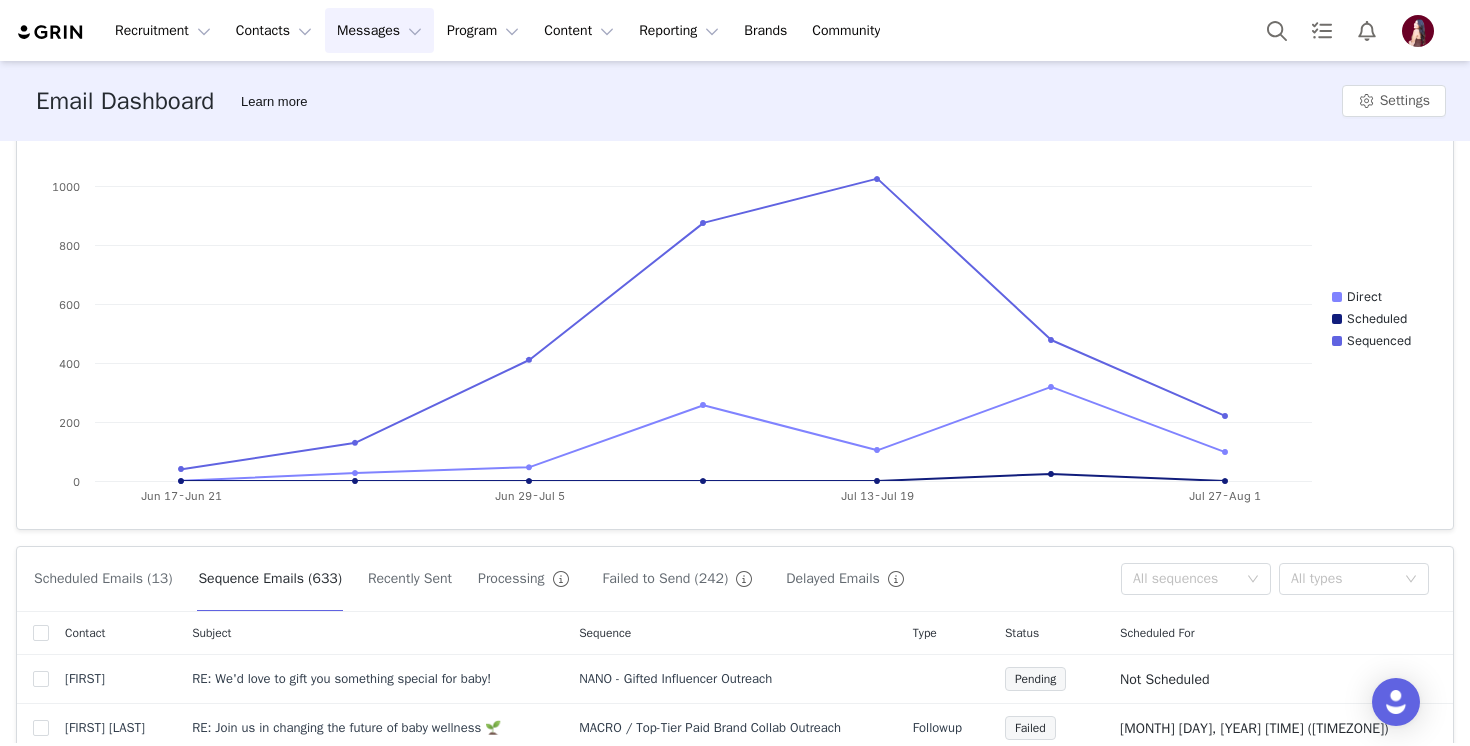 scroll, scrollTop: 345, scrollLeft: 0, axis: vertical 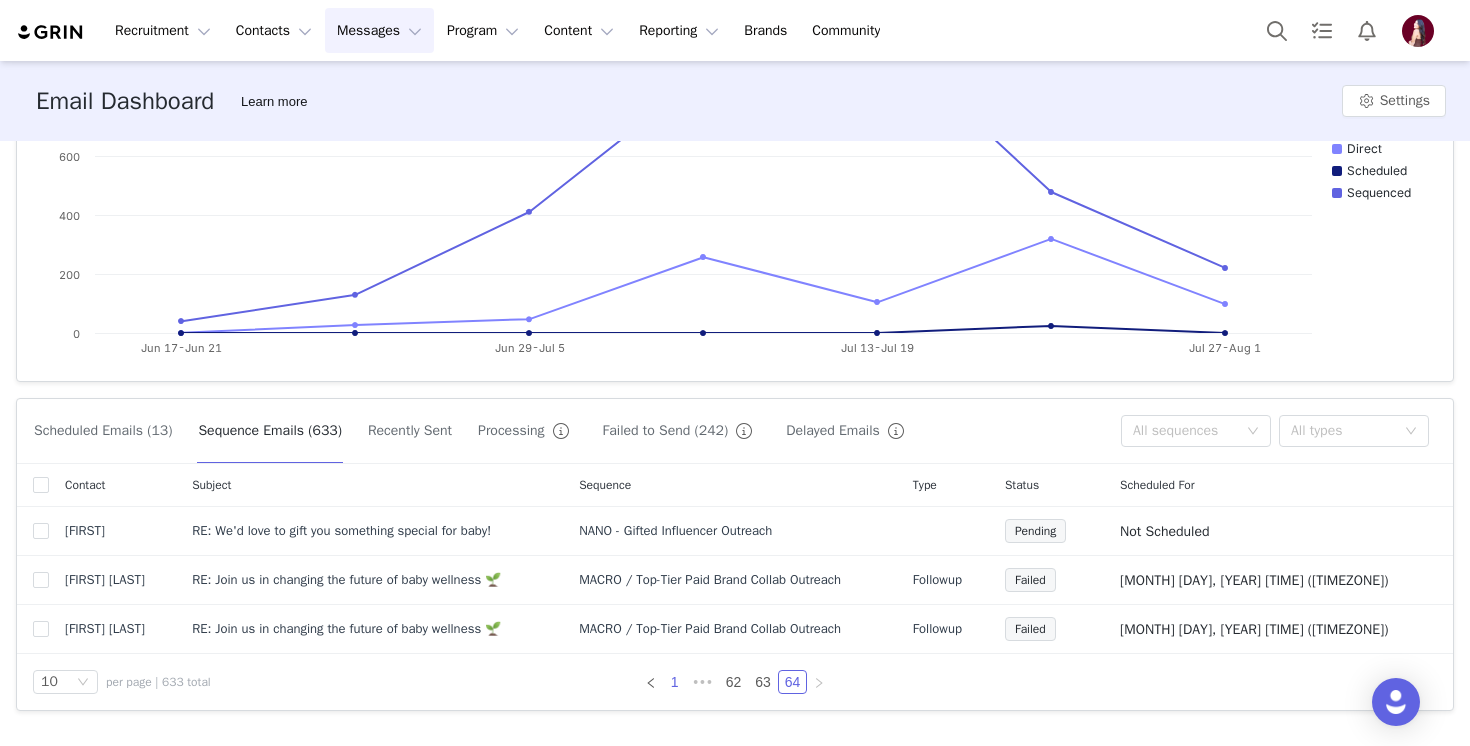click on "1" at bounding box center [675, 682] 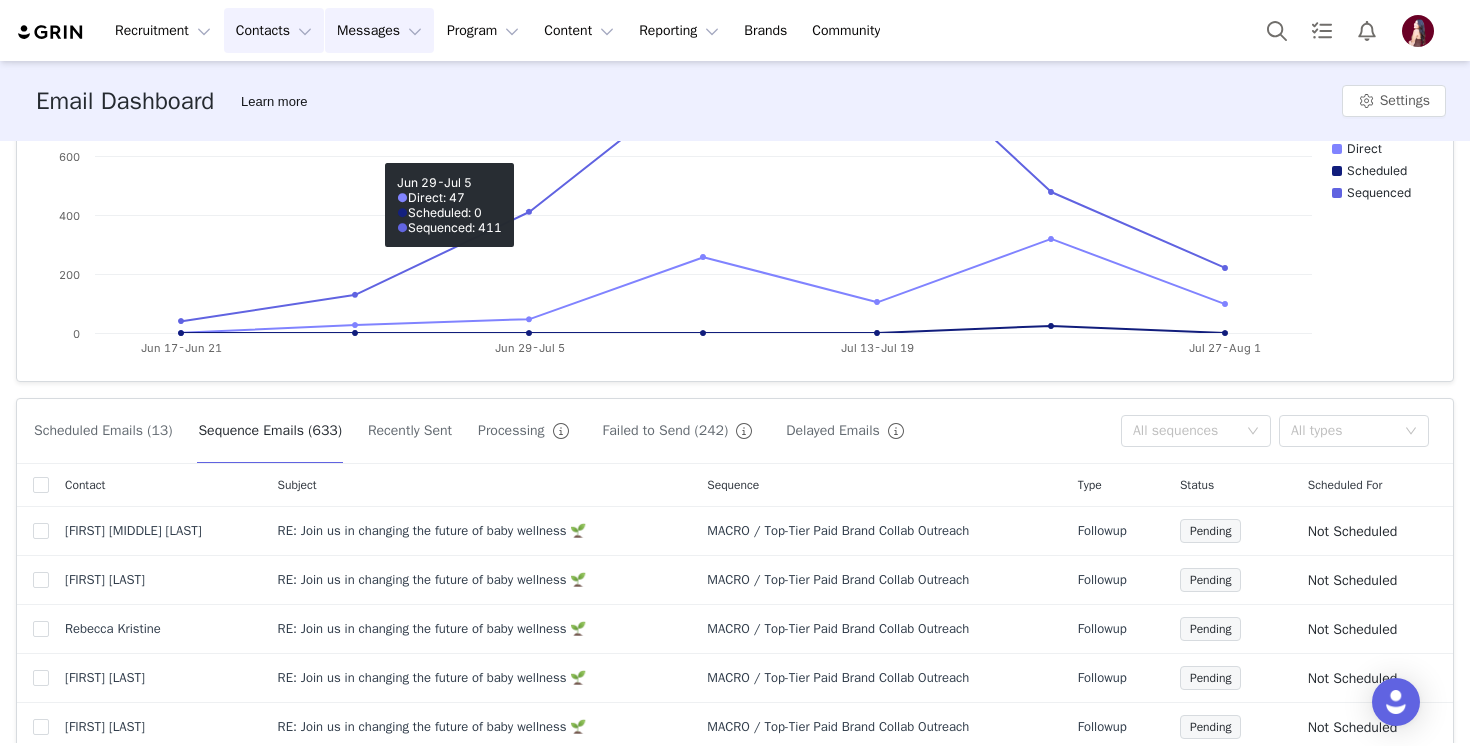 click on "Contacts Contacts" at bounding box center (274, 30) 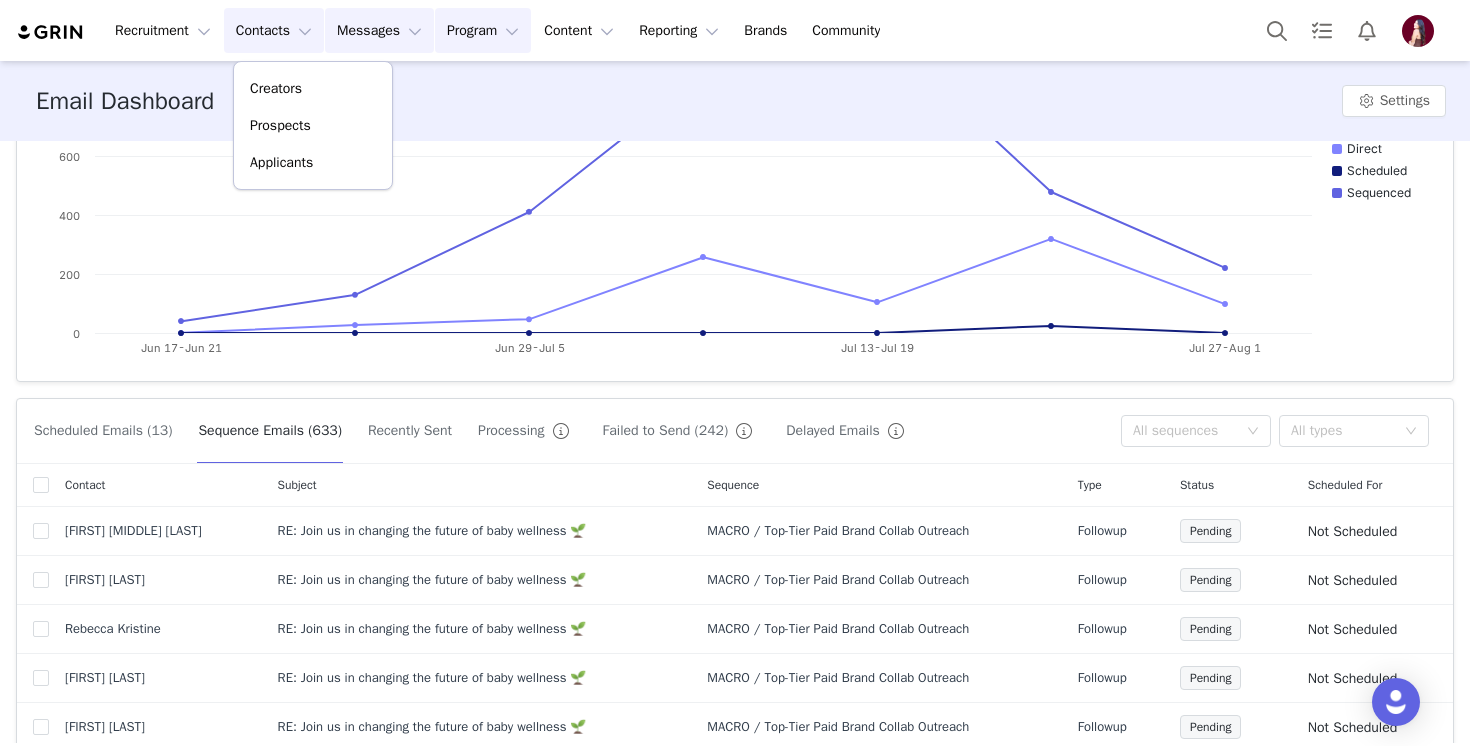 click on "Program Program" at bounding box center [483, 30] 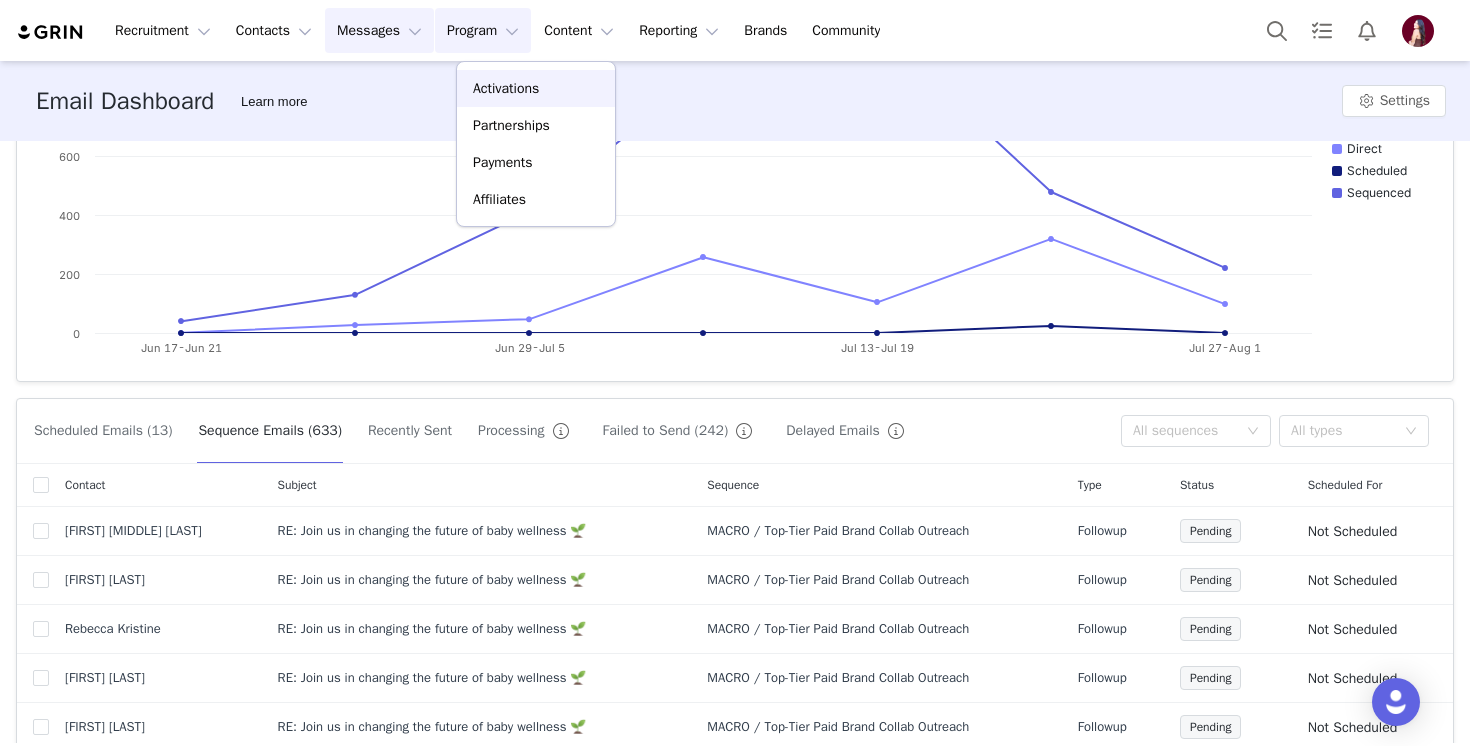 click on "Activations" at bounding box center (506, 88) 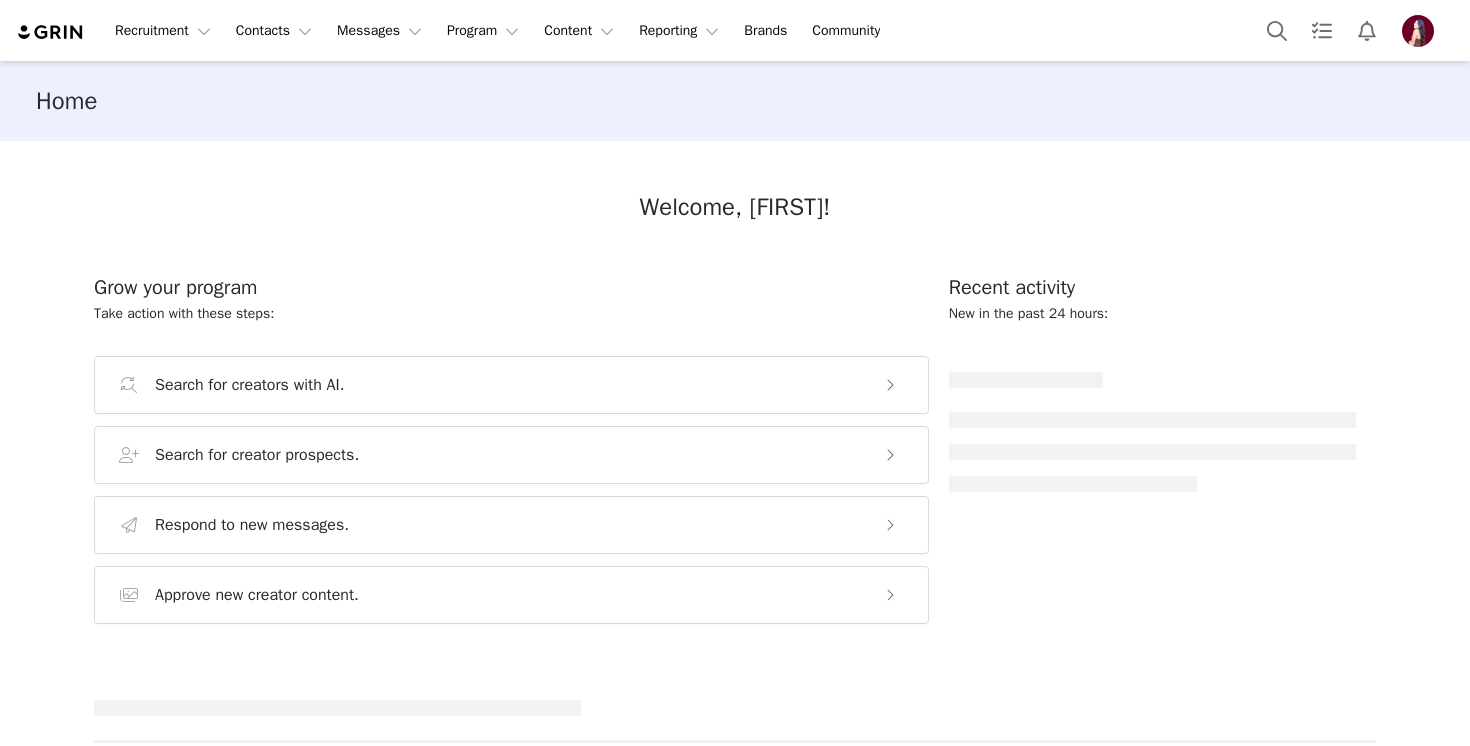 scroll, scrollTop: 0, scrollLeft: 0, axis: both 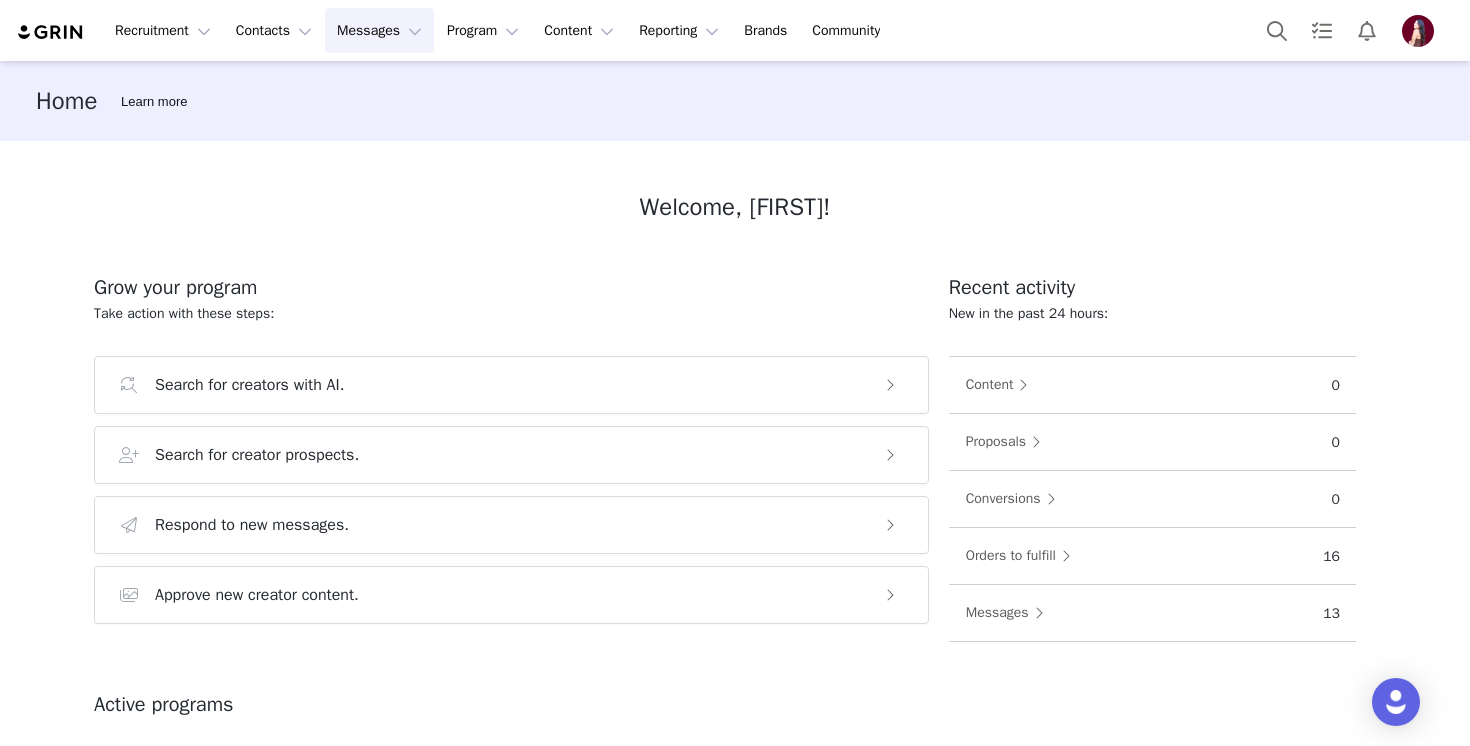 click on "Messages Messages" at bounding box center [379, 30] 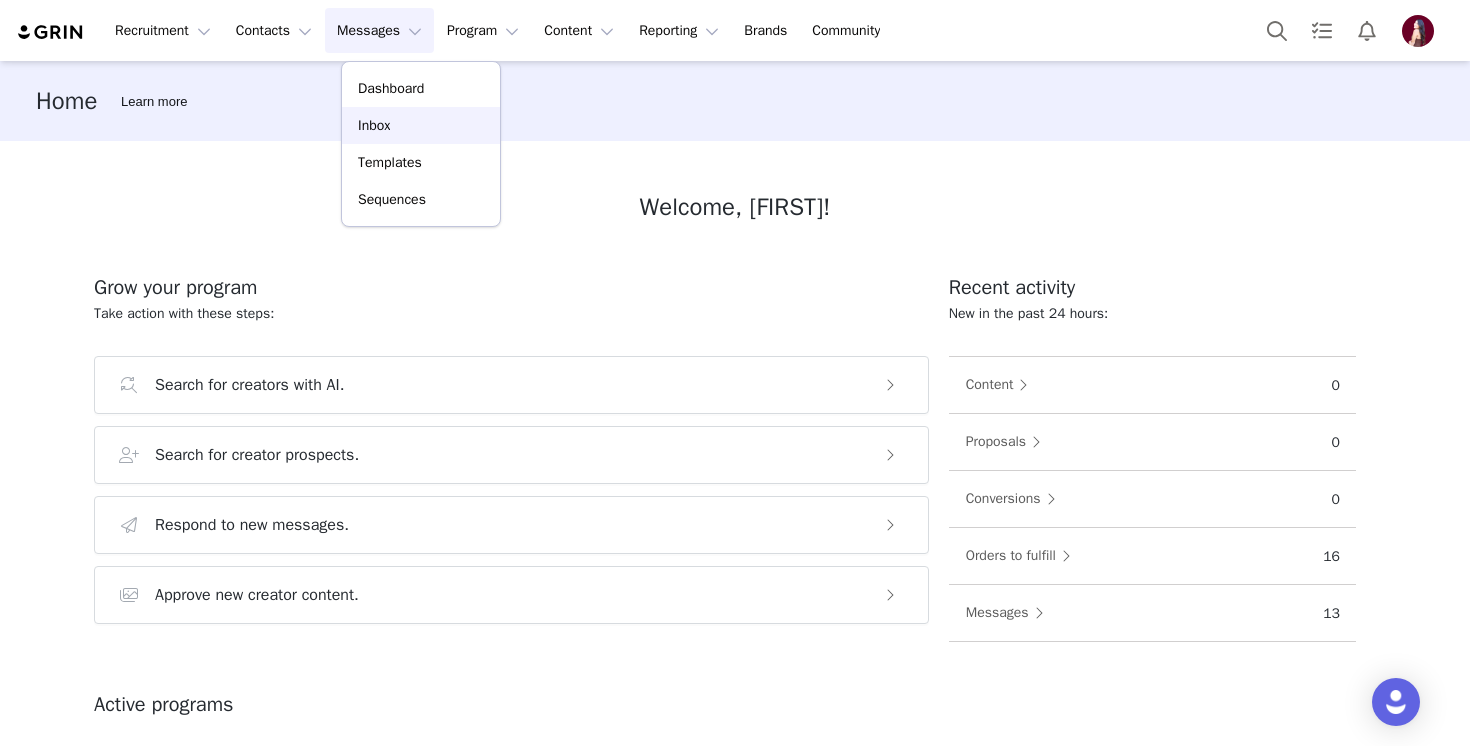 click on "Inbox" at bounding box center (421, 125) 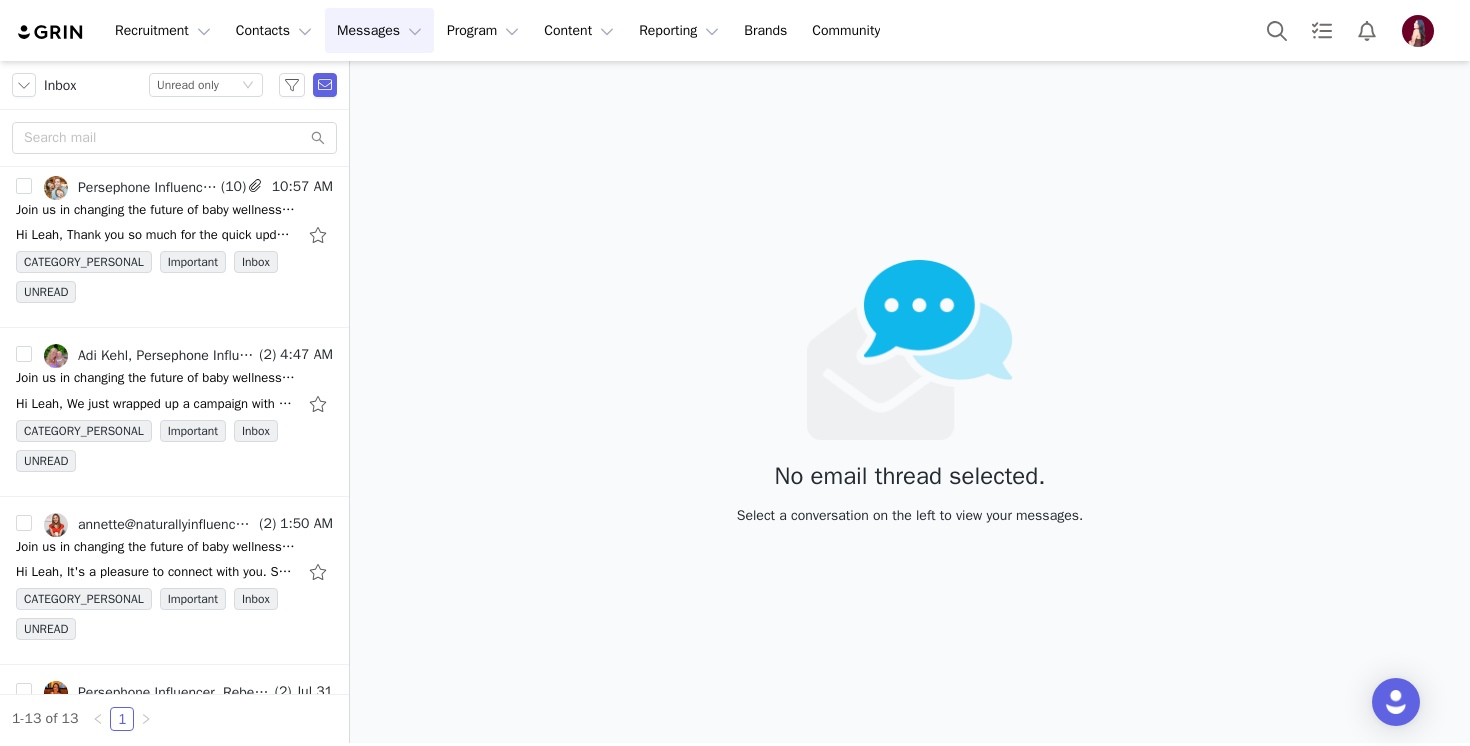 scroll, scrollTop: 0, scrollLeft: 0, axis: both 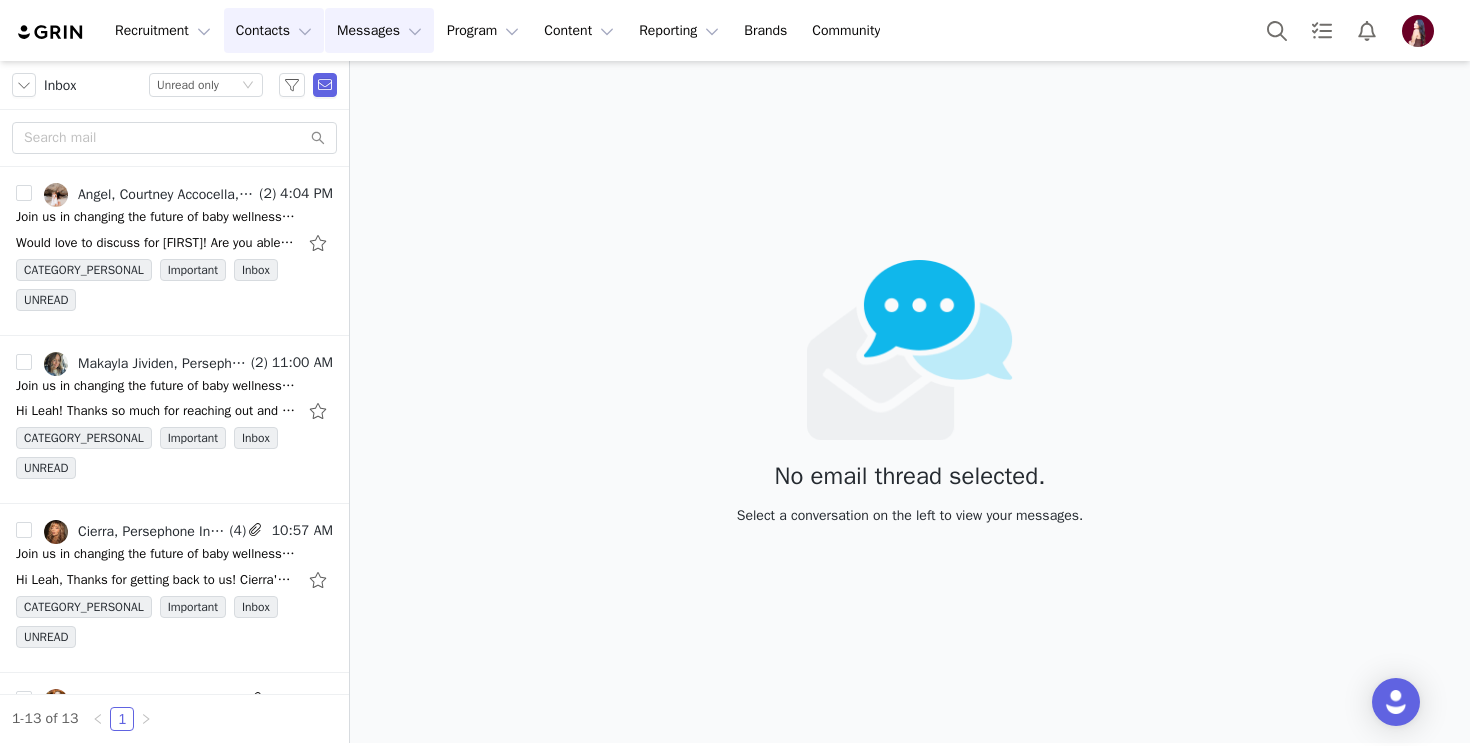 click on "Contacts Contacts" at bounding box center [274, 30] 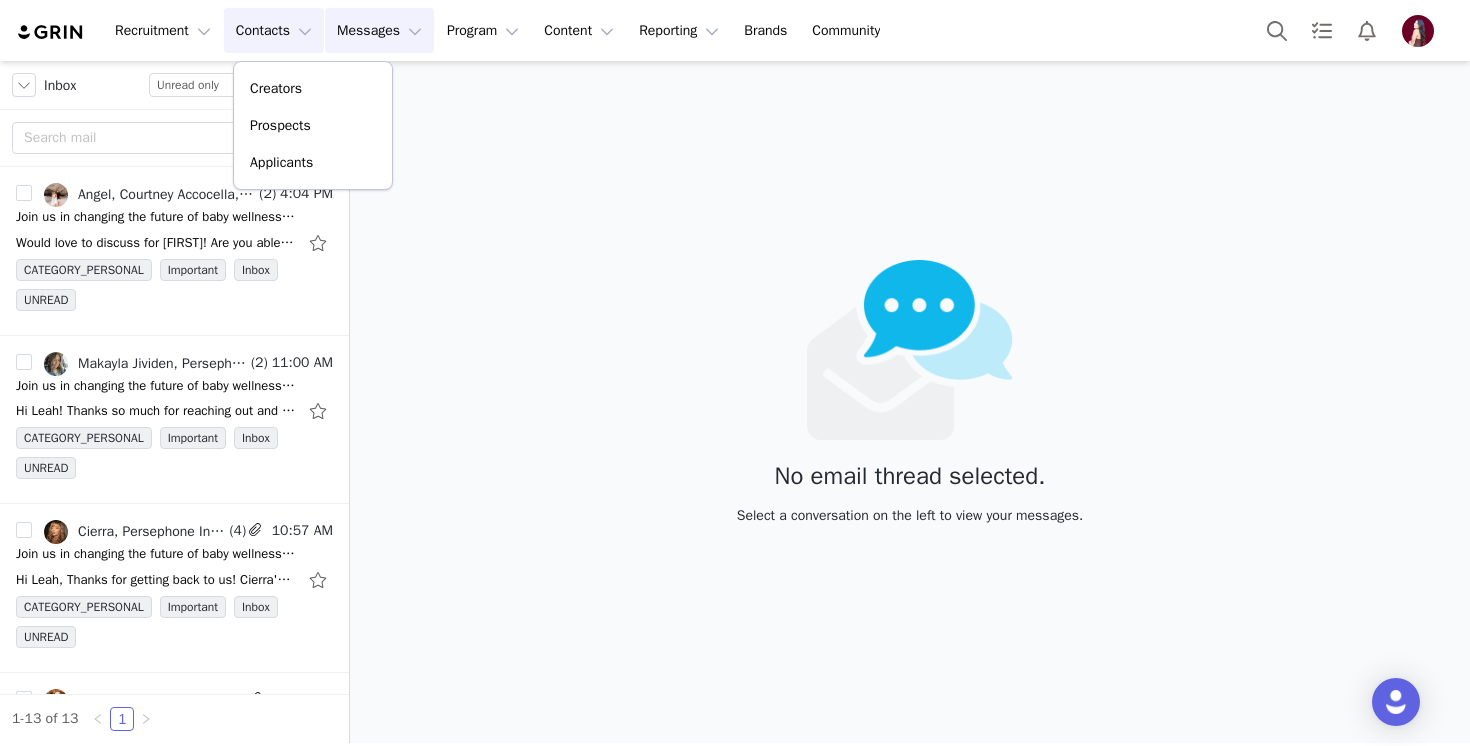 click on "Messages Messages" at bounding box center [379, 30] 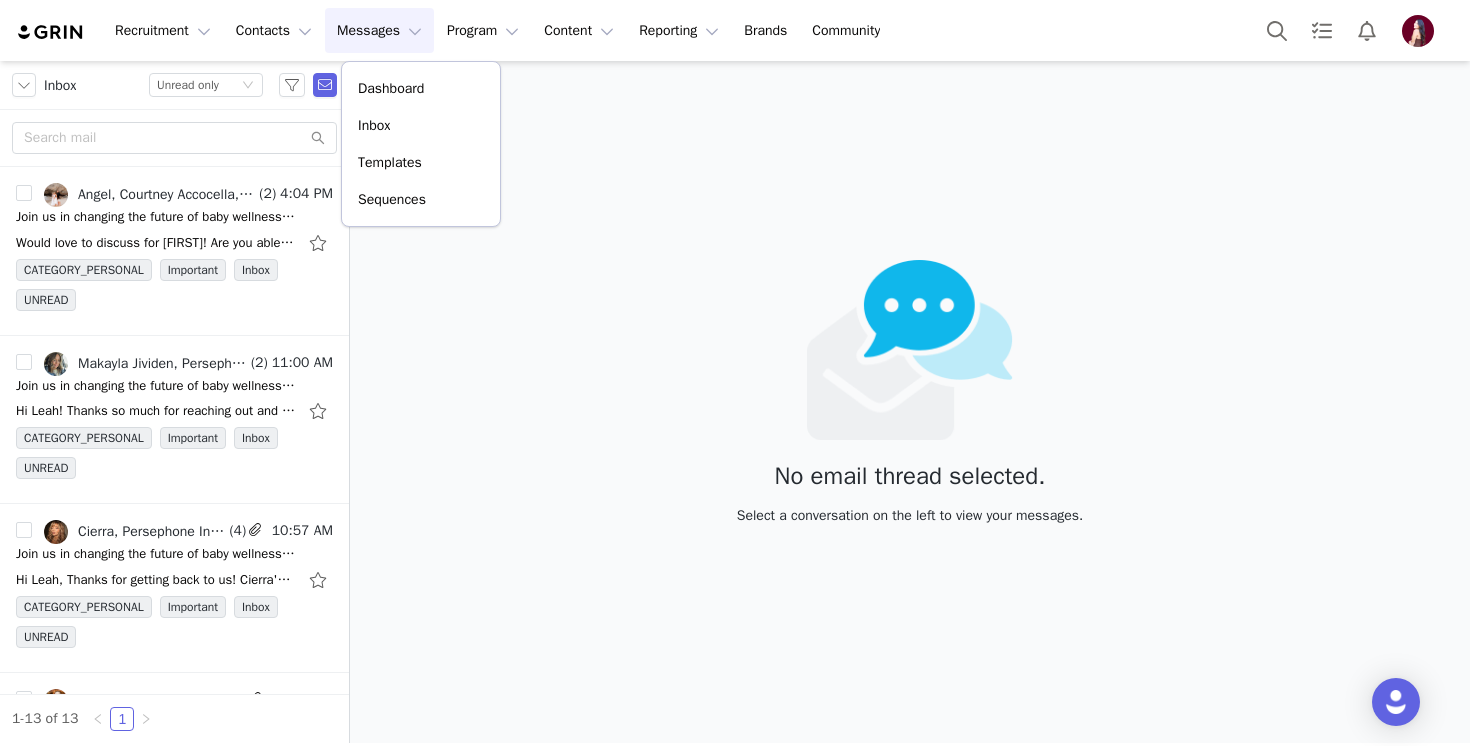 click on "Dashboard Inbox Templates Sequences" at bounding box center [421, 144] 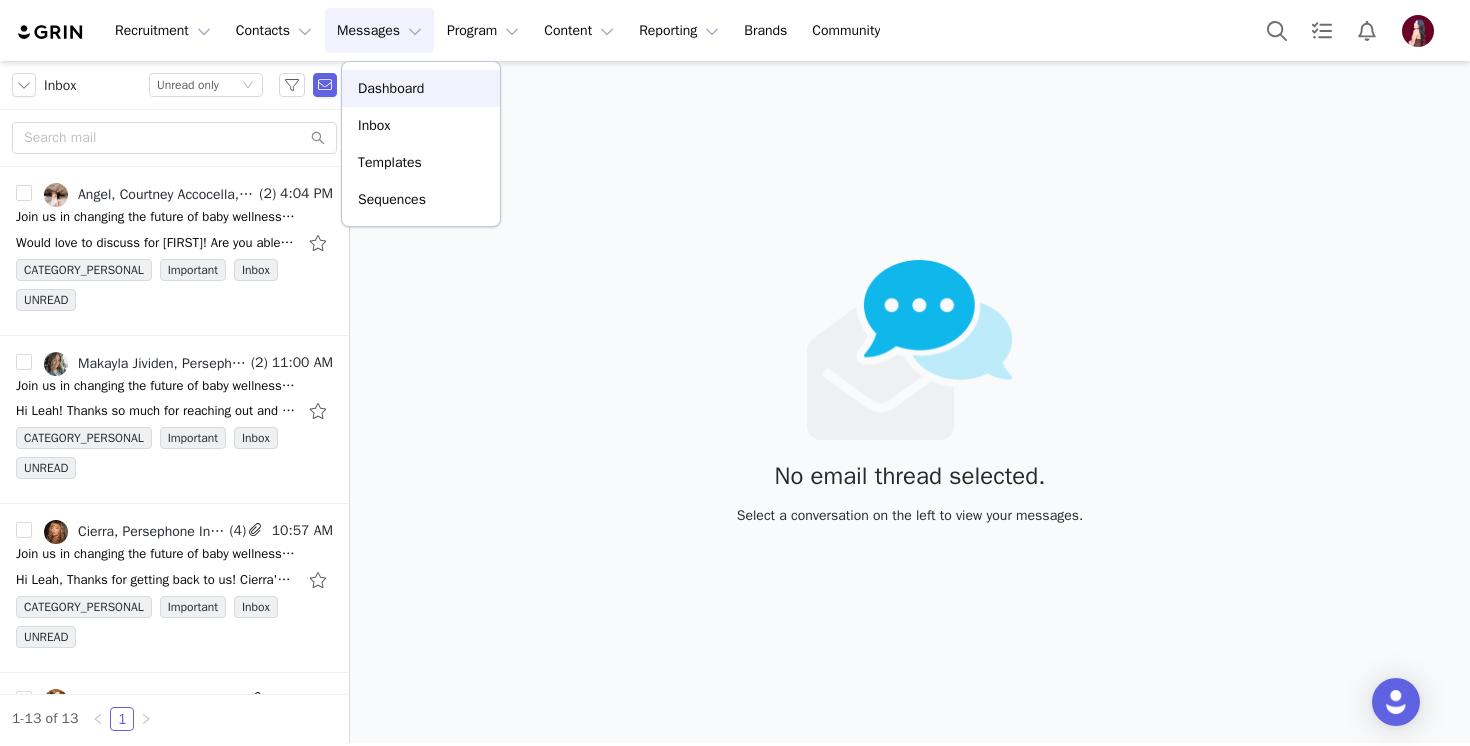 click on "Dashboard" at bounding box center (391, 88) 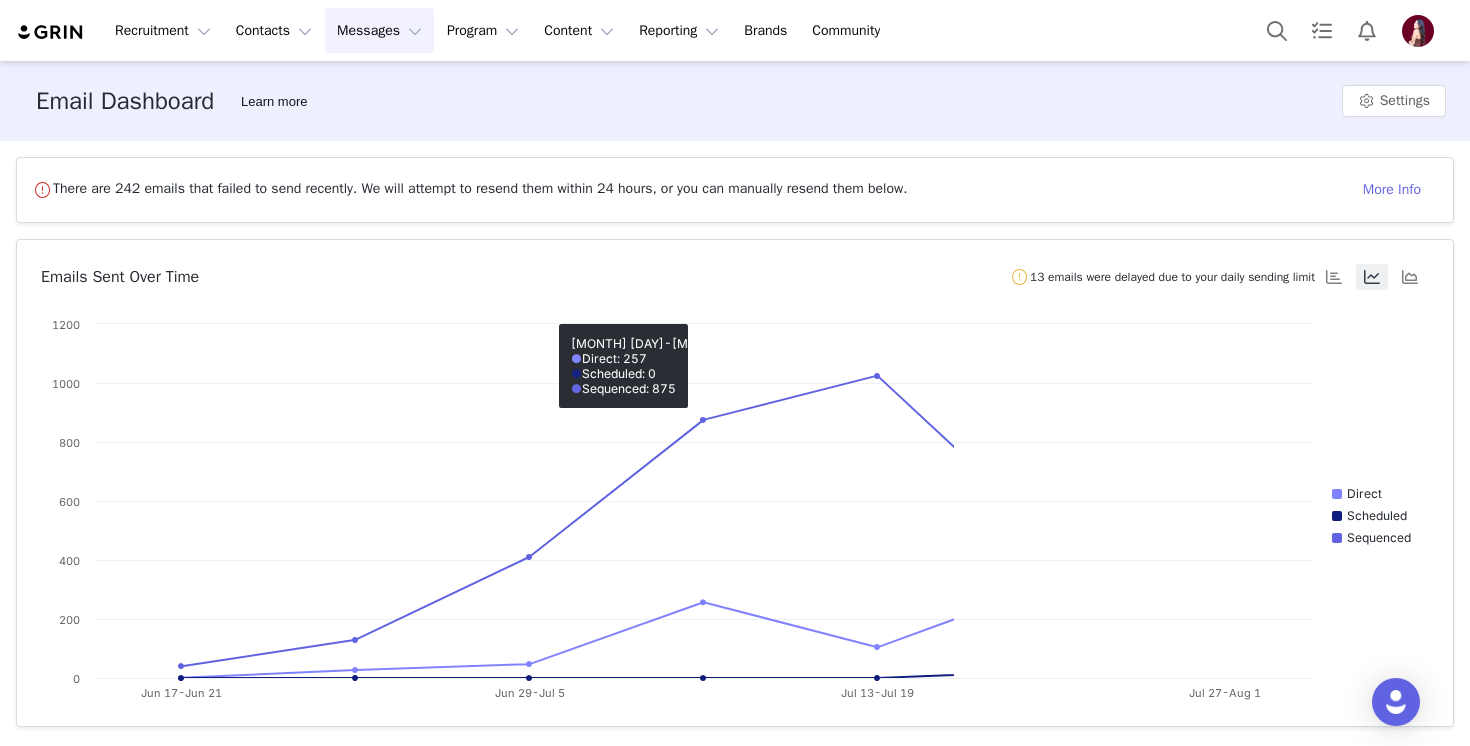 scroll, scrollTop: 602, scrollLeft: 0, axis: vertical 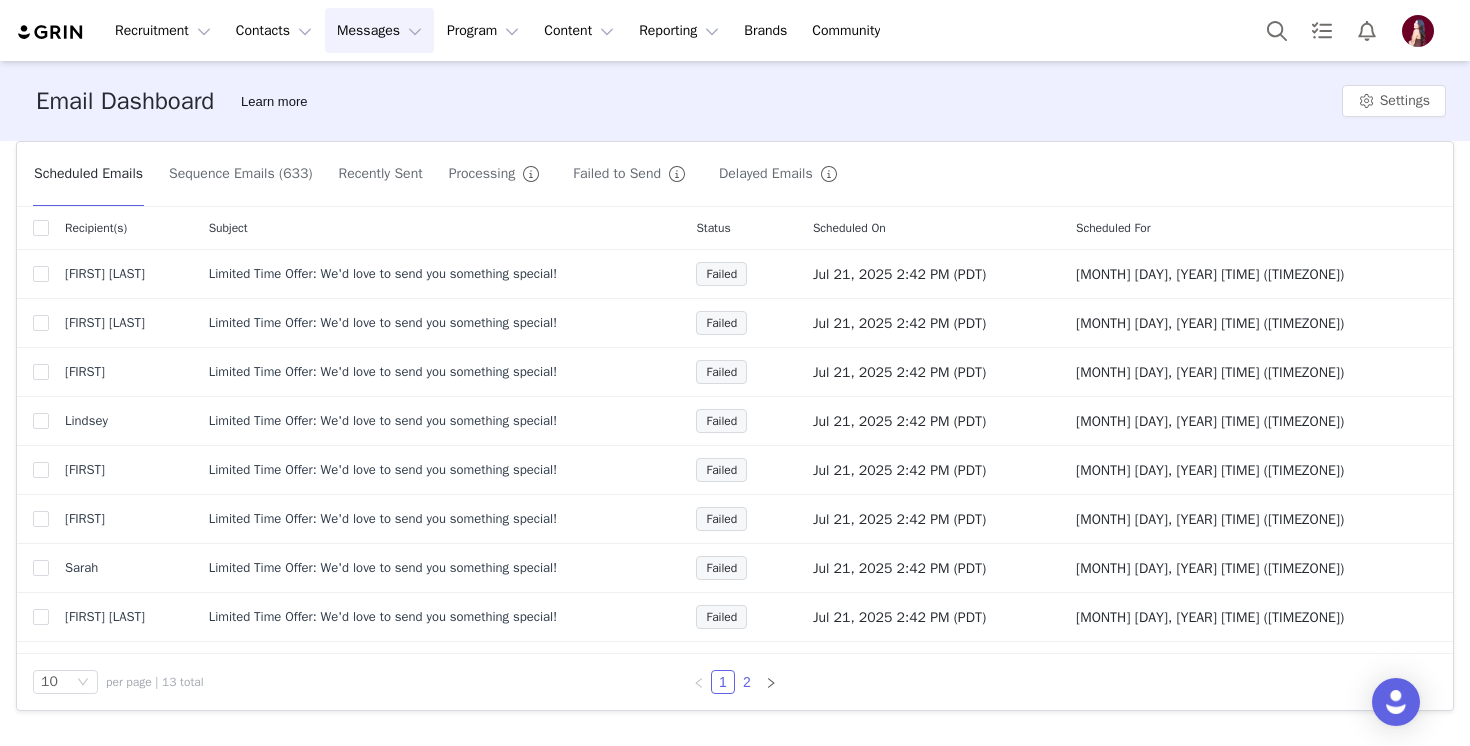 click on "2" at bounding box center (747, 682) 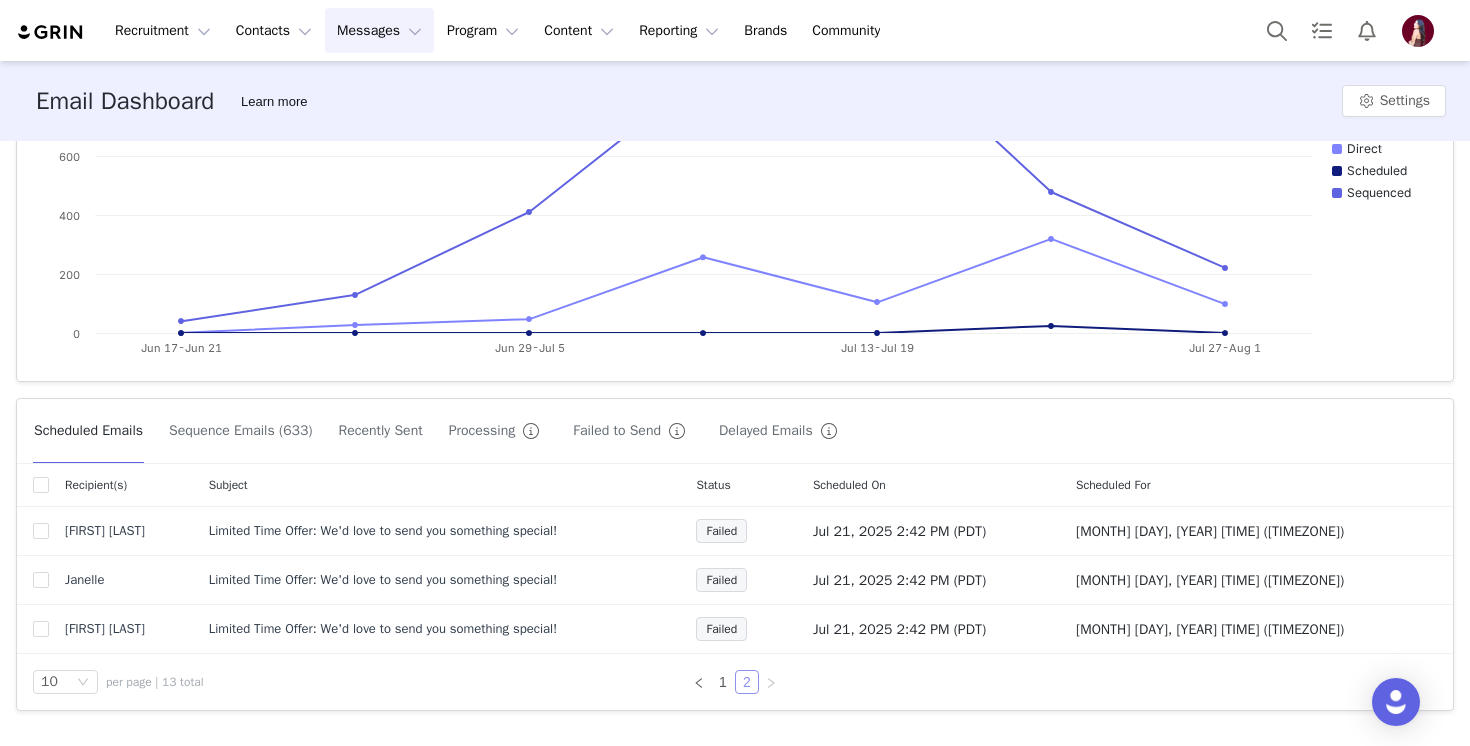 scroll, scrollTop: 345, scrollLeft: 0, axis: vertical 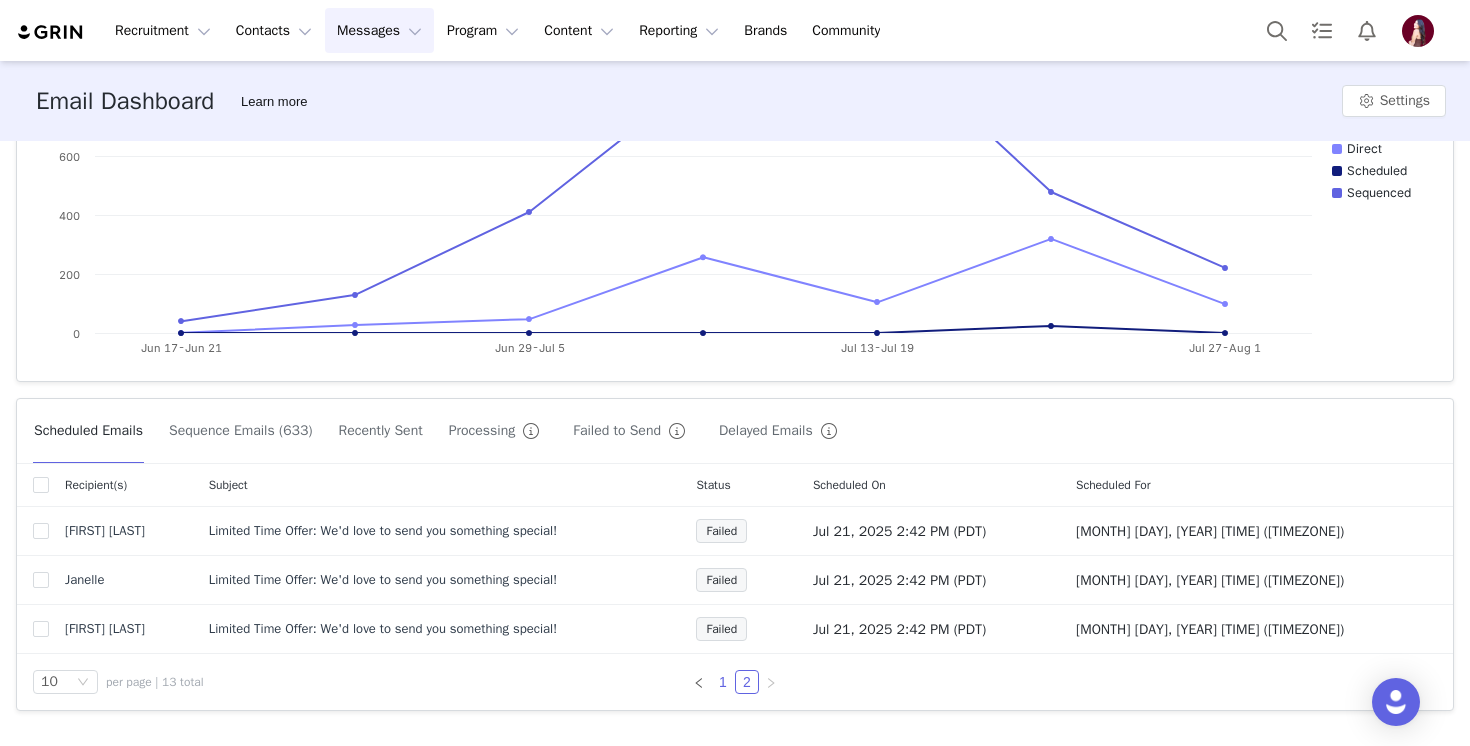 click on "1" at bounding box center (723, 682) 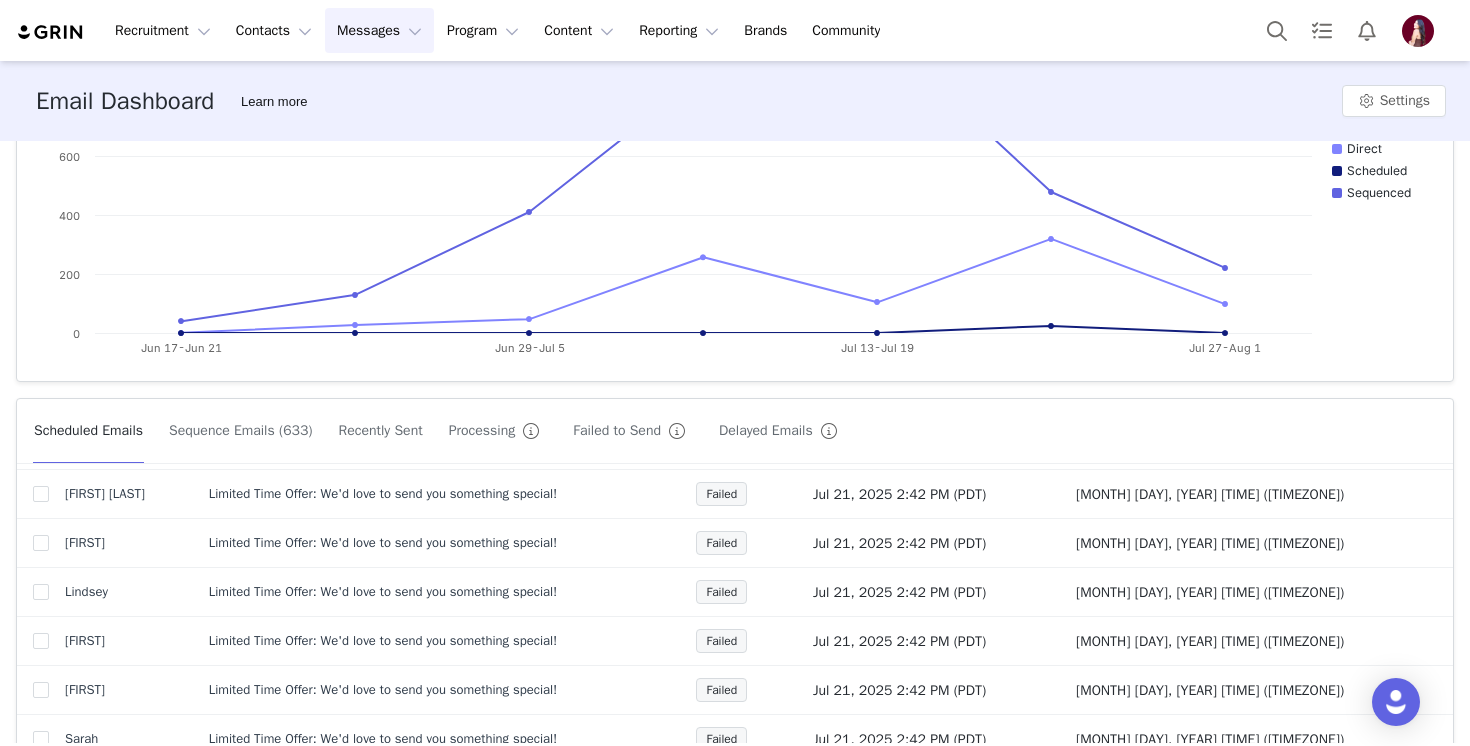 scroll, scrollTop: 86, scrollLeft: 0, axis: vertical 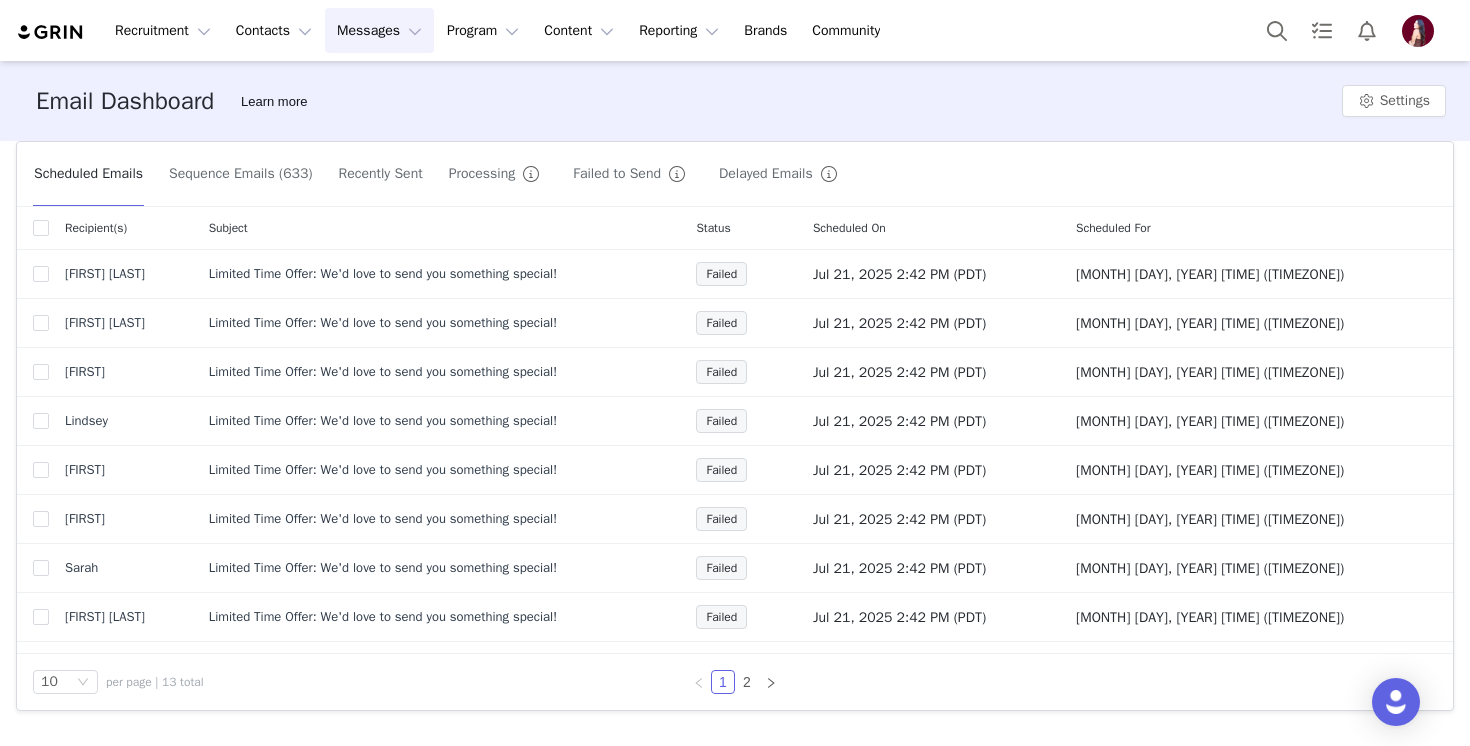 click on "Sequence Emails (633)" at bounding box center [240, 174] 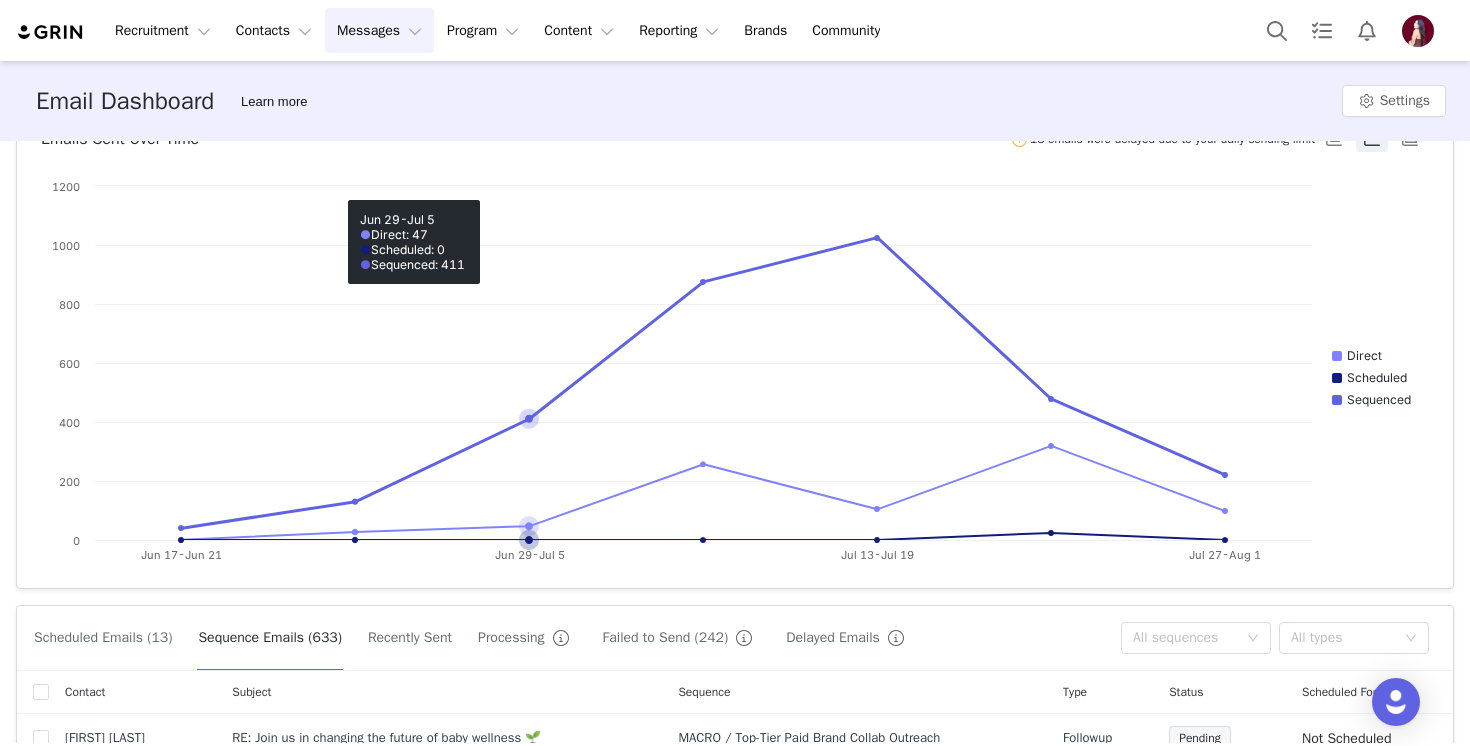 scroll, scrollTop: 602, scrollLeft: 0, axis: vertical 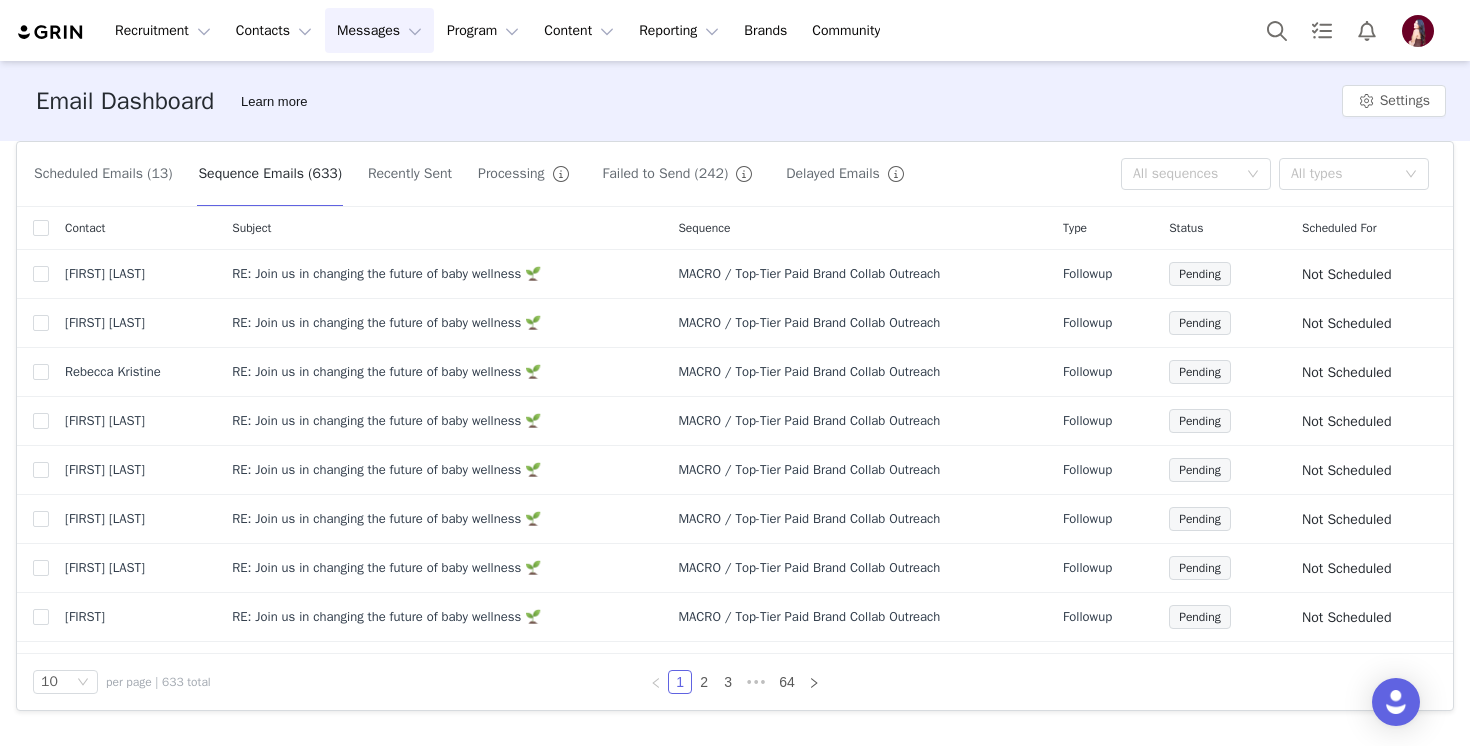 click on "Recently Sent" at bounding box center [410, 174] 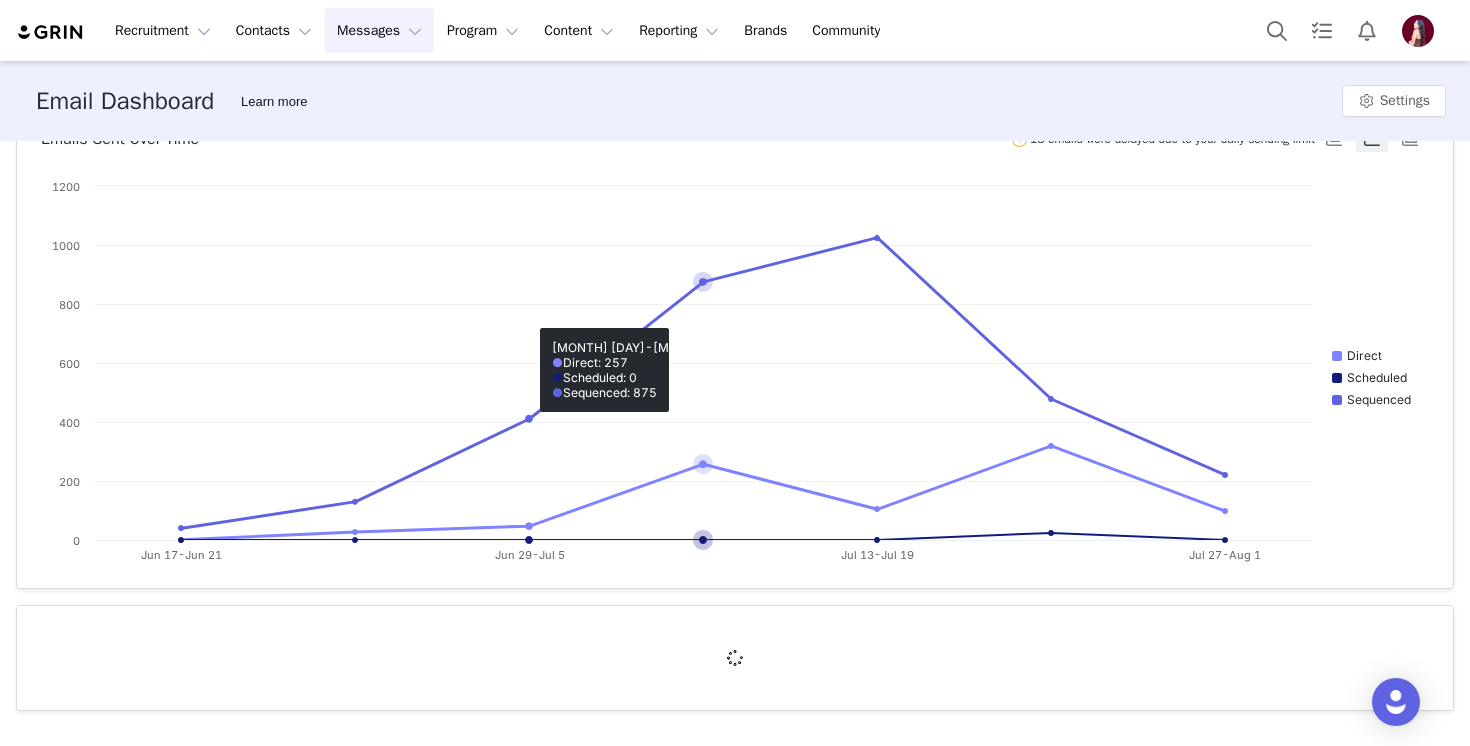 scroll, scrollTop: 602, scrollLeft: 0, axis: vertical 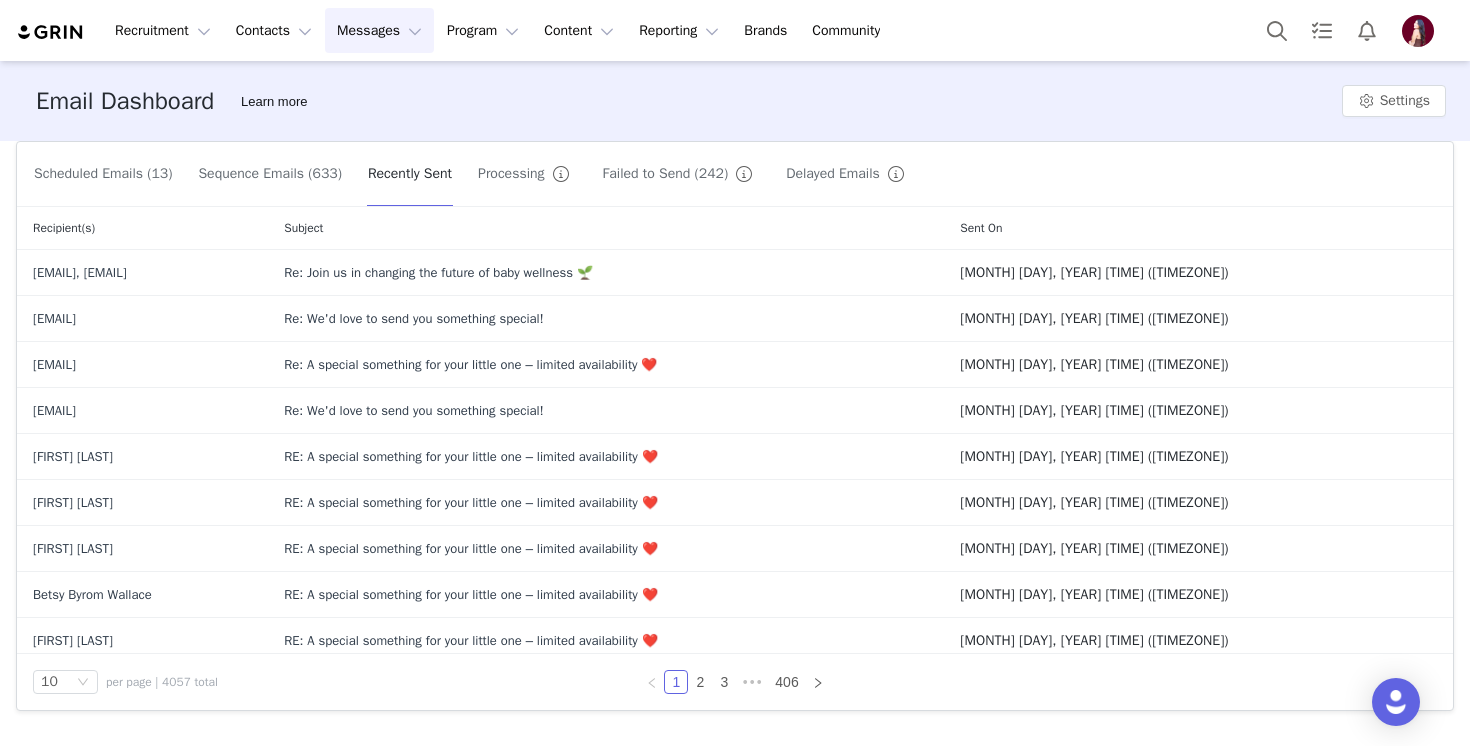click on "Processing" at bounding box center (527, 174) 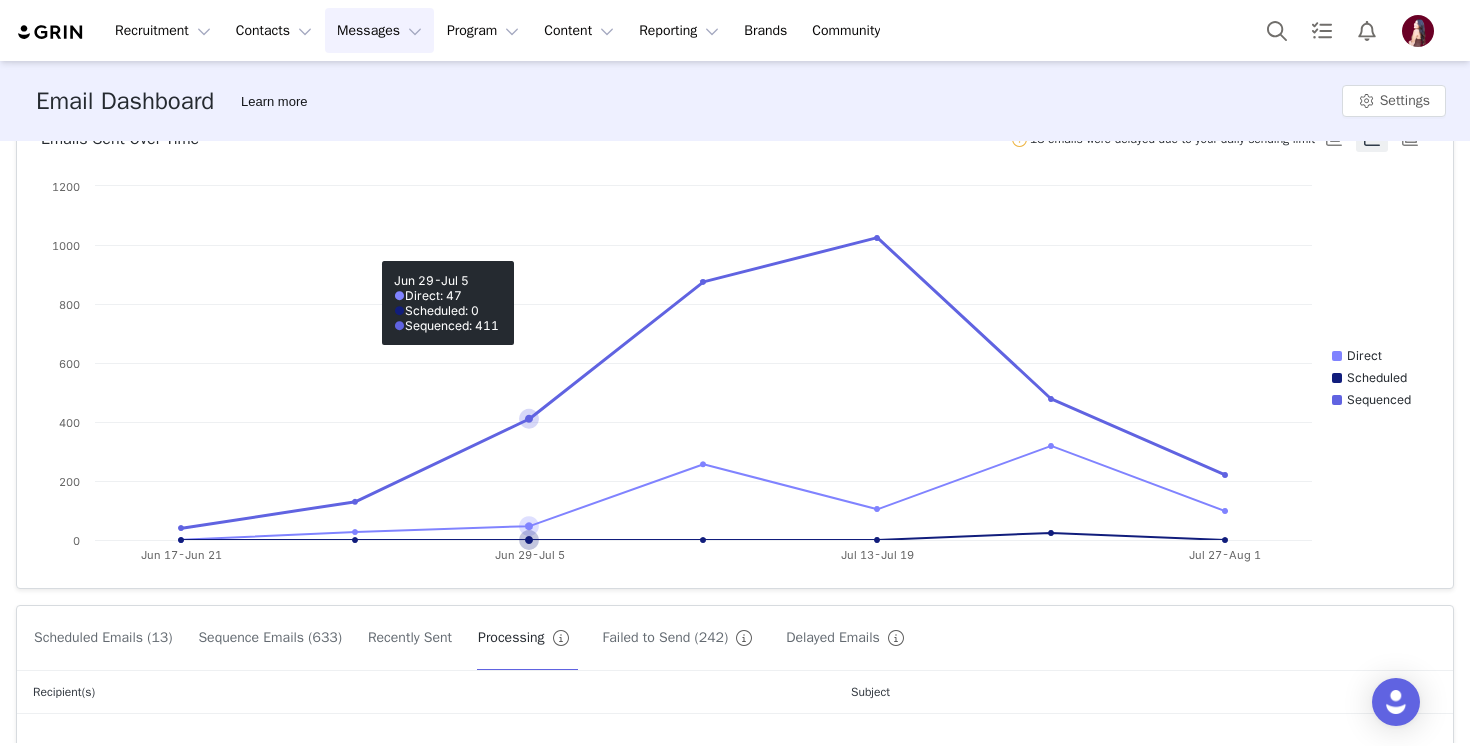 scroll, scrollTop: 342, scrollLeft: 0, axis: vertical 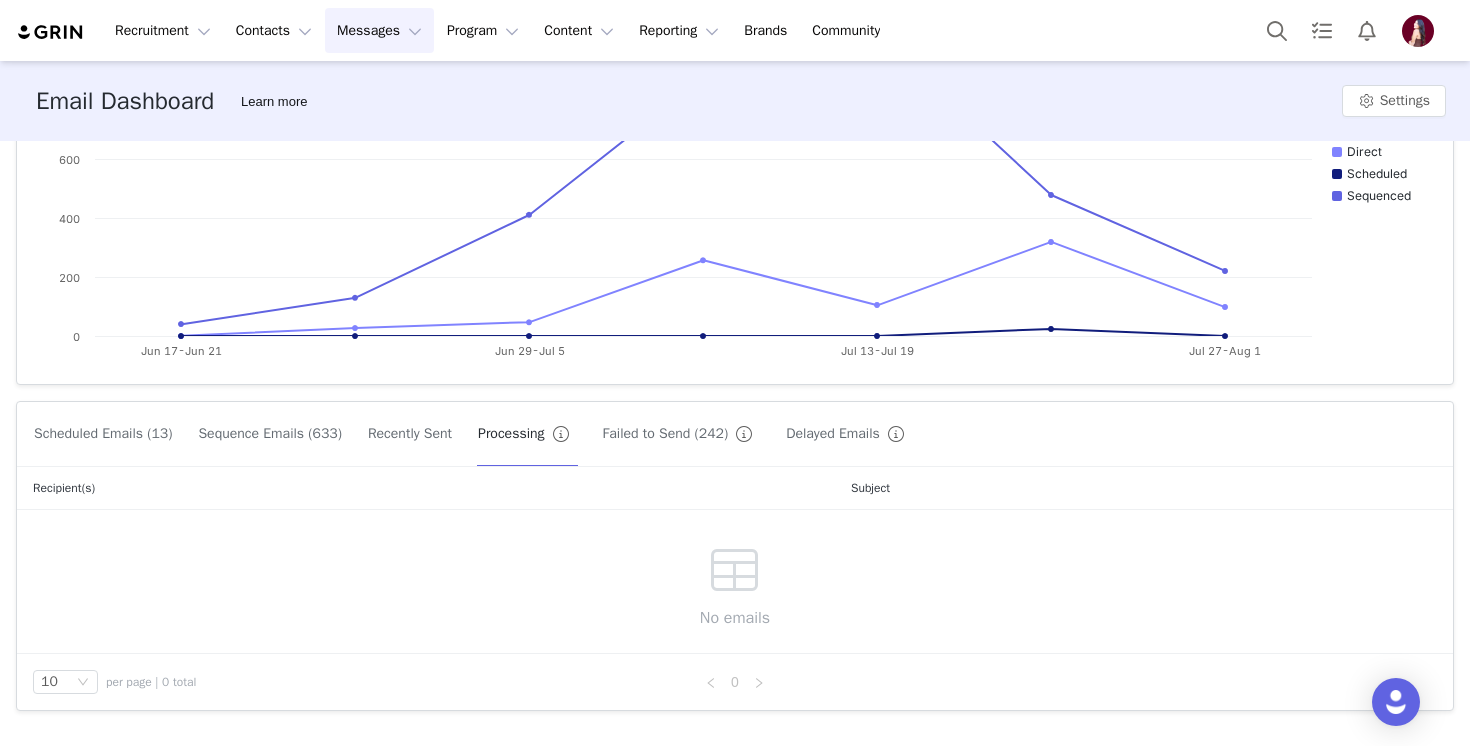 click on "Delayed Emails" at bounding box center (849, 434) 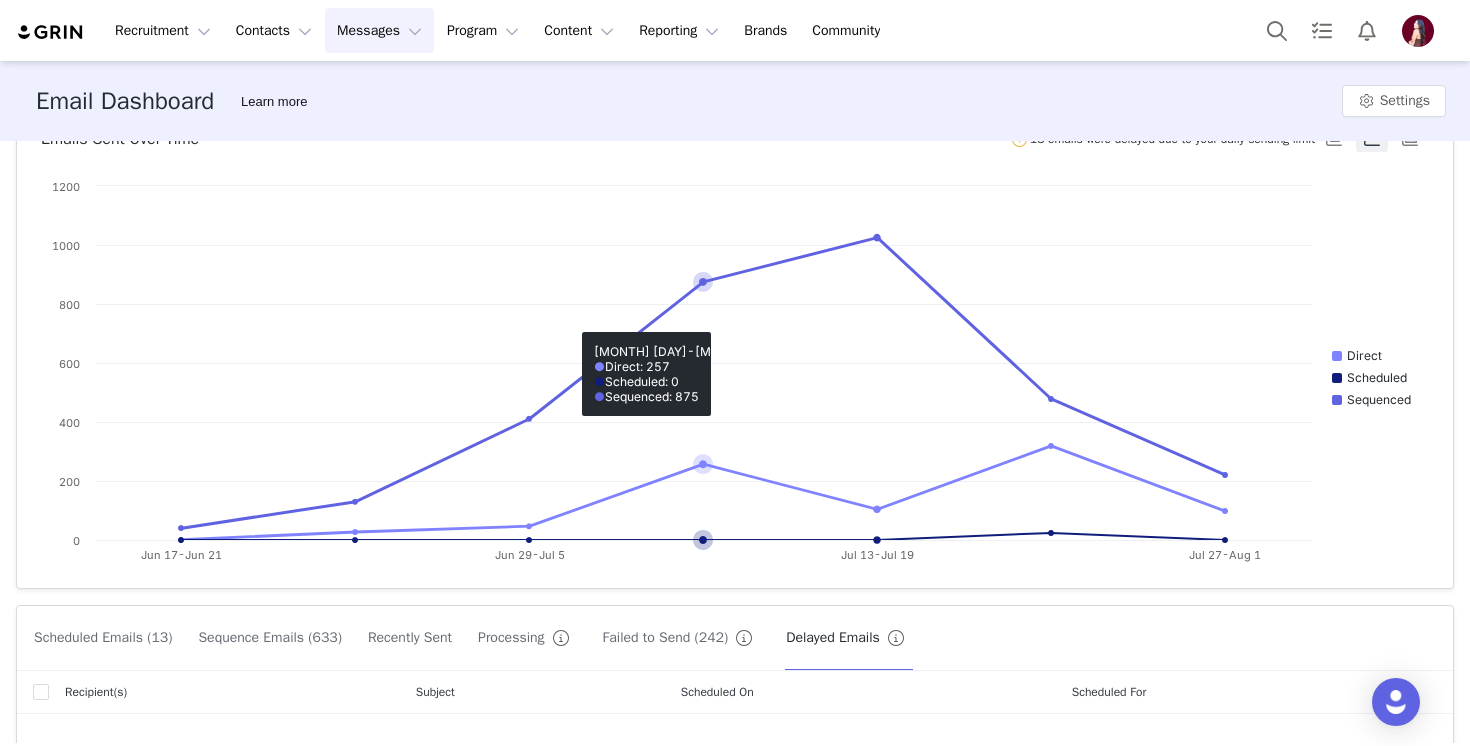scroll, scrollTop: 342, scrollLeft: 0, axis: vertical 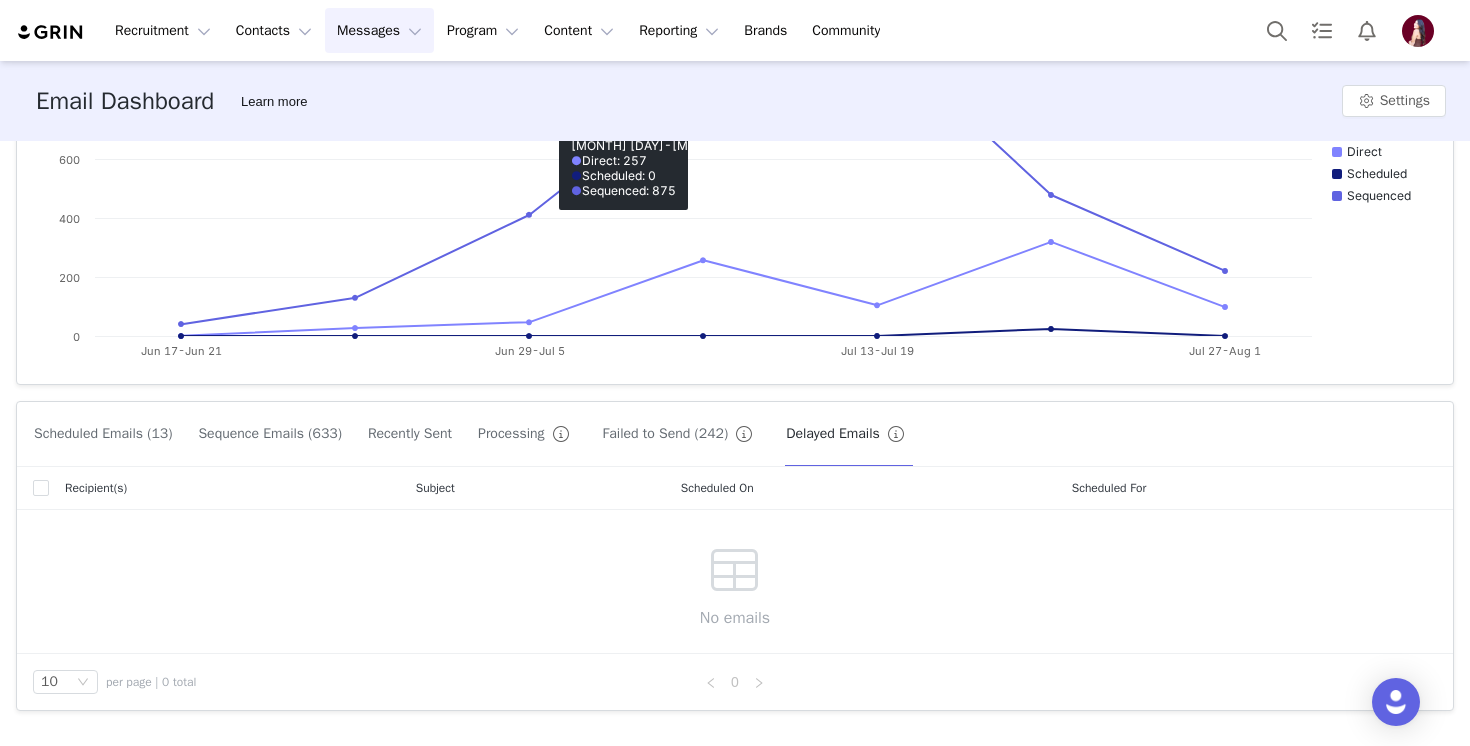 click on "Scheduled Emails (13)" at bounding box center (103, 434) 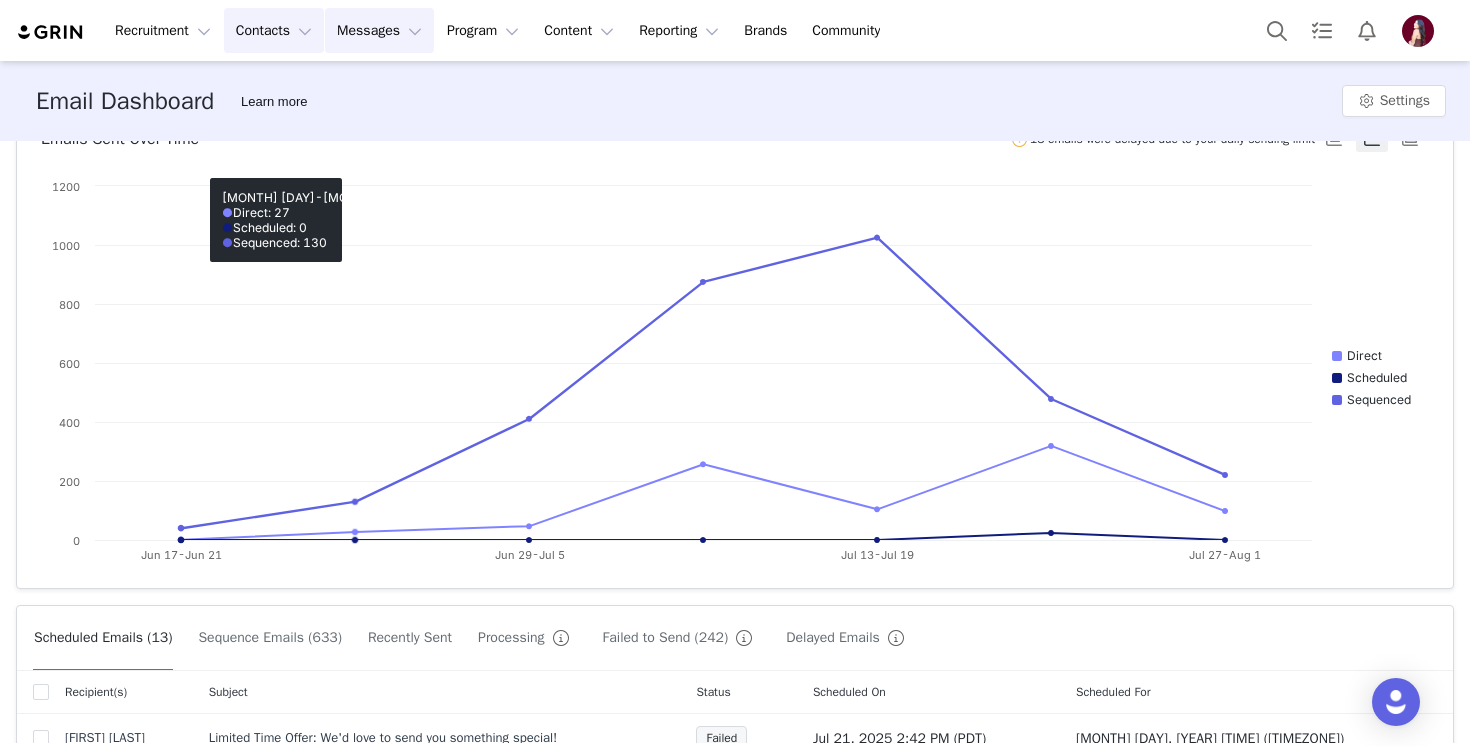 scroll, scrollTop: 342, scrollLeft: 0, axis: vertical 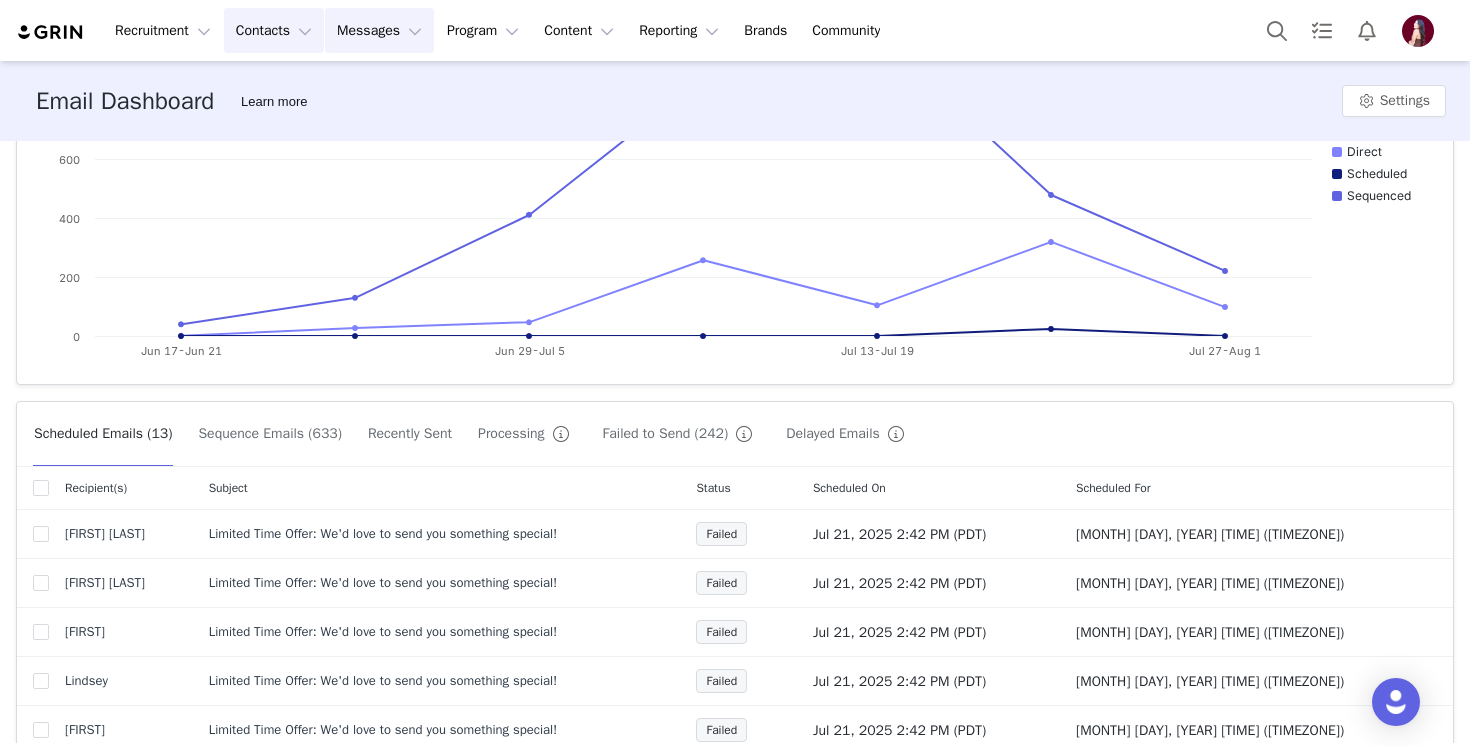 click on "Contacts Contacts" at bounding box center [274, 30] 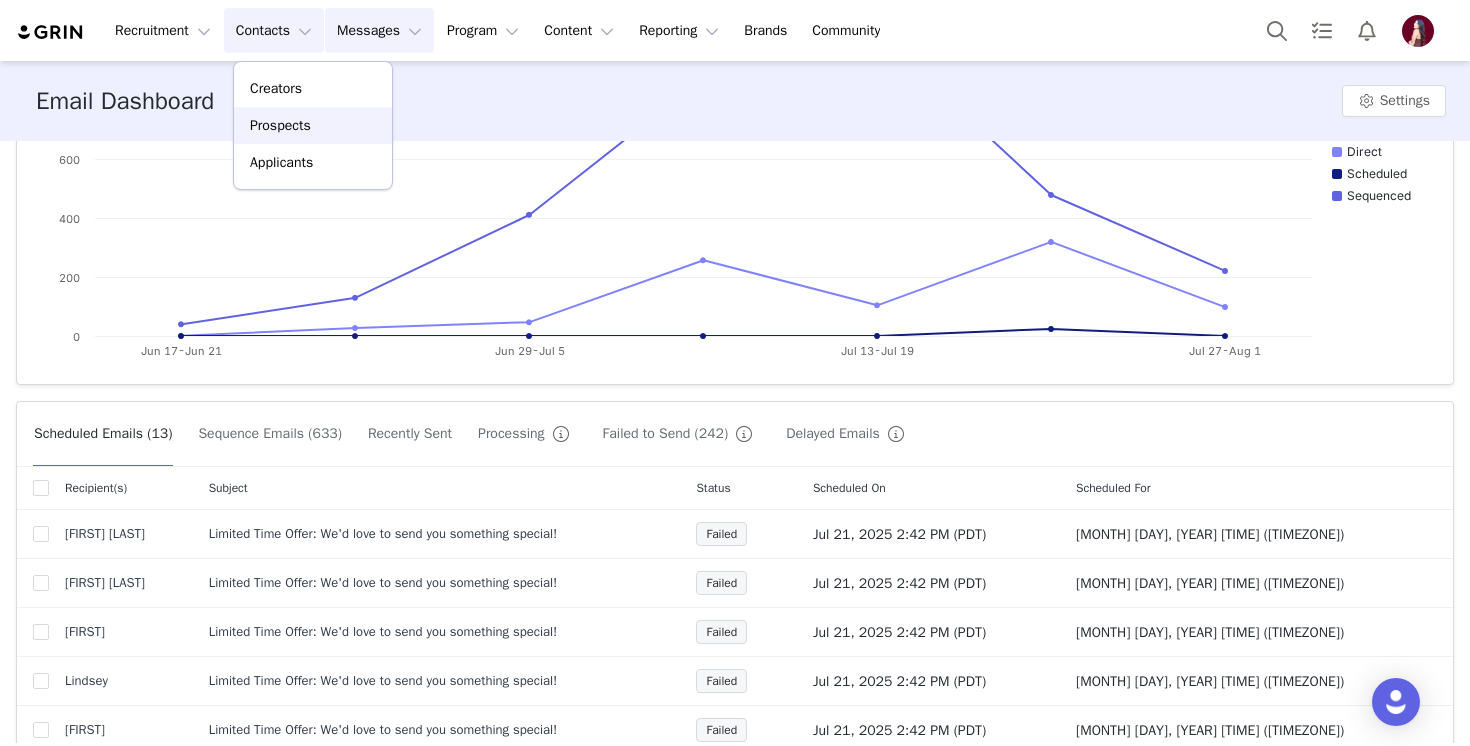 click on "Prospects" at bounding box center [313, 125] 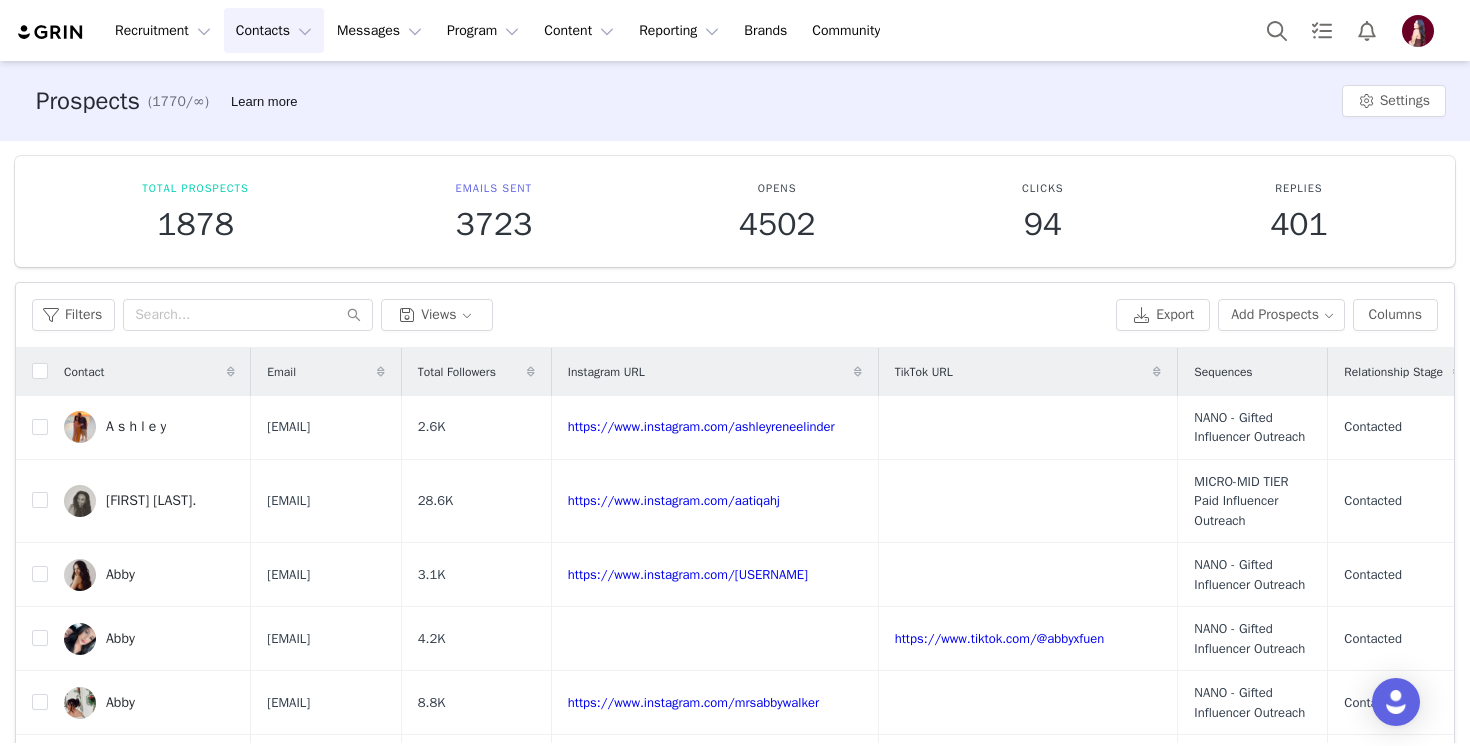 scroll, scrollTop: 153, scrollLeft: 0, axis: vertical 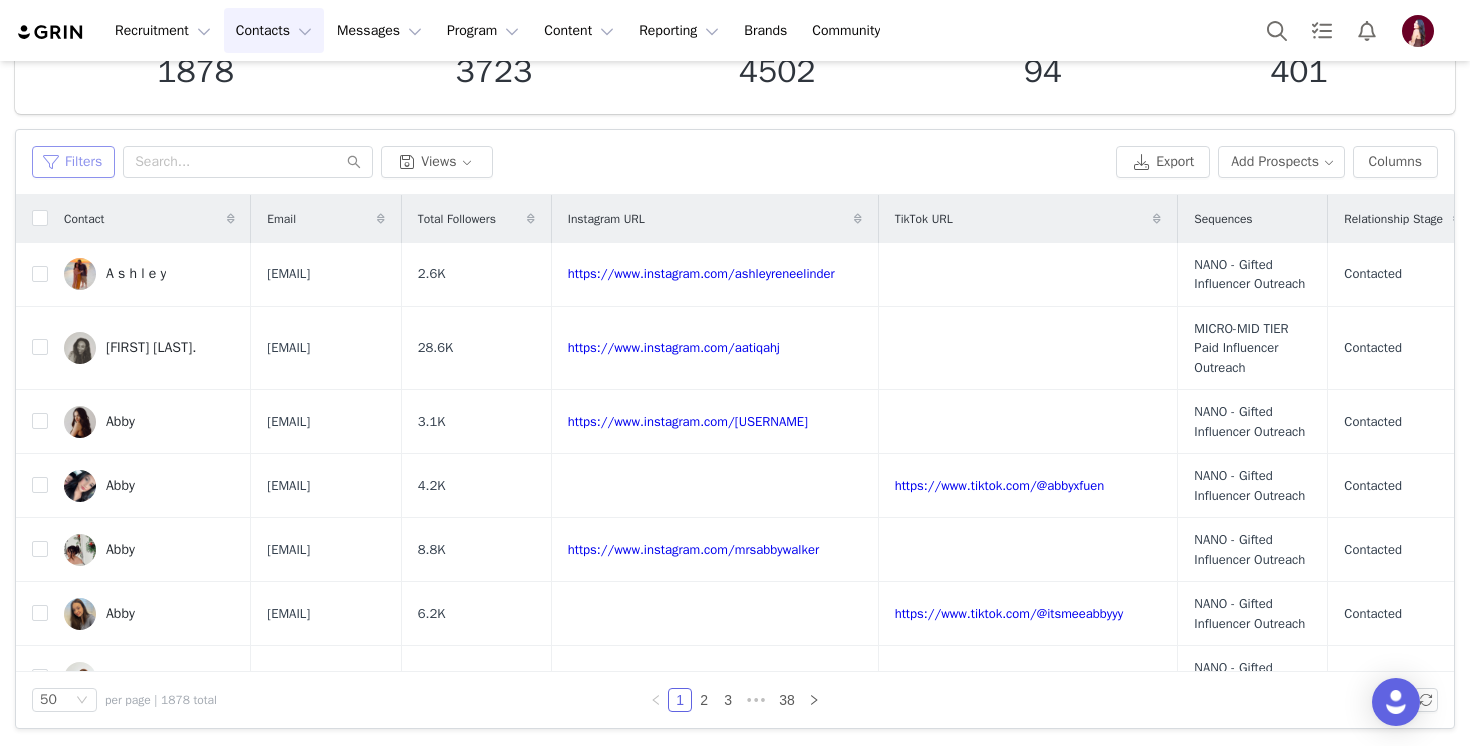 click on "Filters" at bounding box center (73, 162) 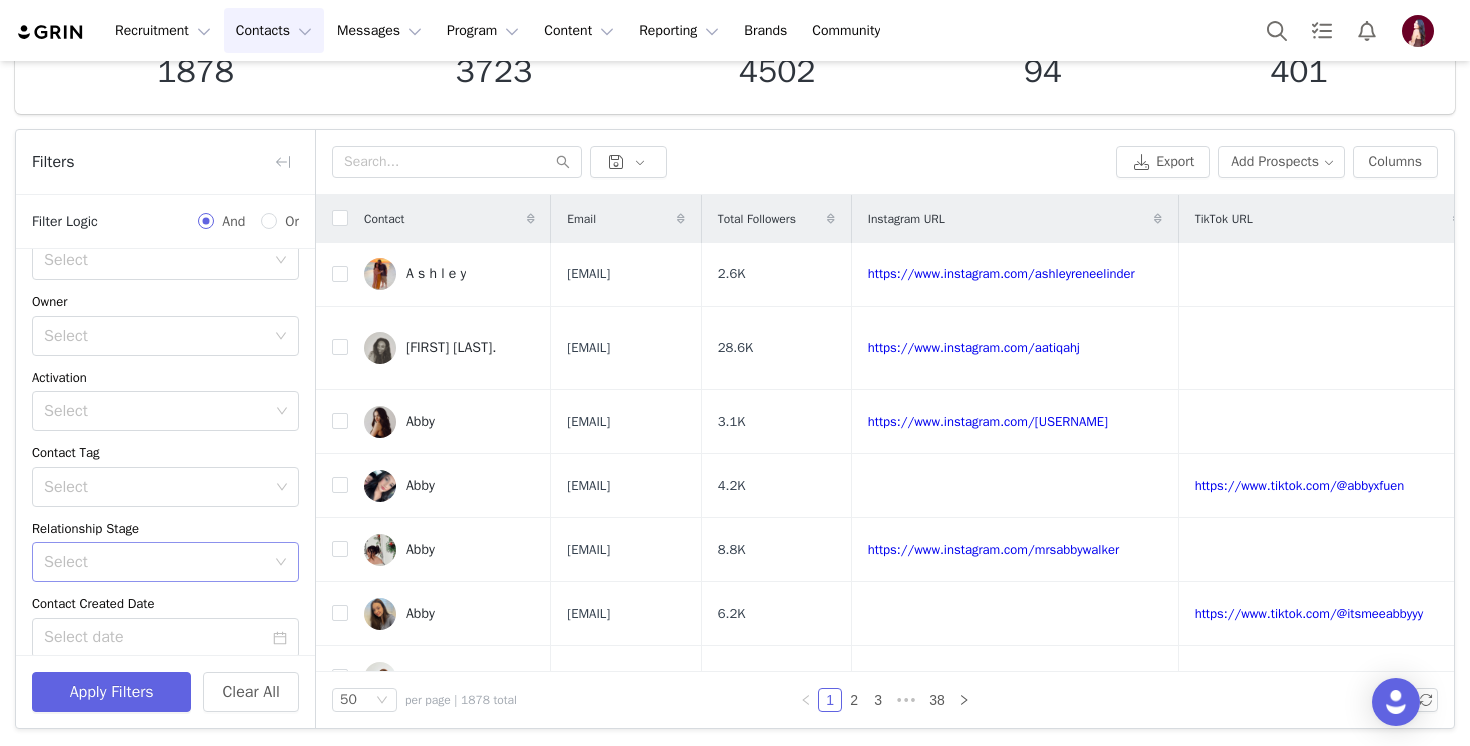 scroll, scrollTop: 58, scrollLeft: 0, axis: vertical 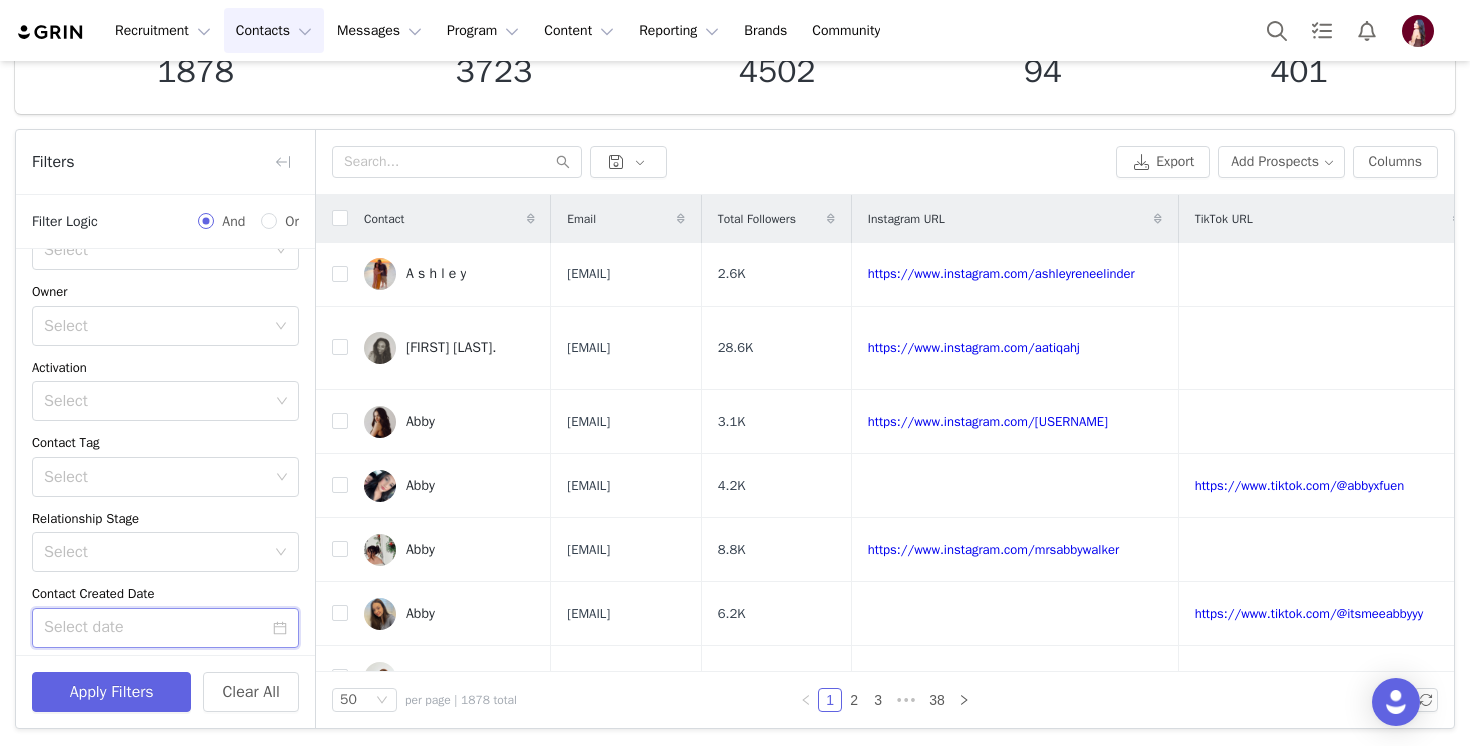 click at bounding box center [165, 628] 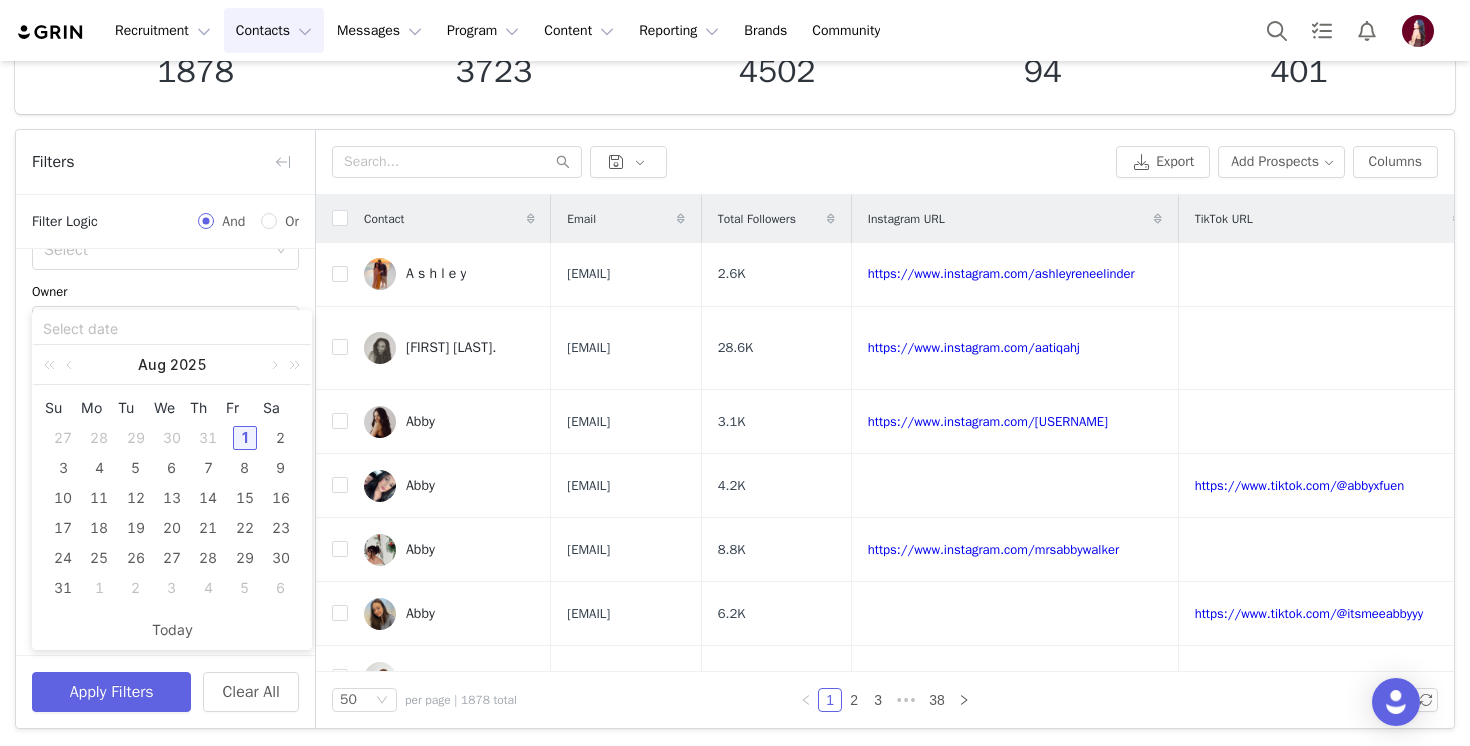 click on "1" at bounding box center (245, 438) 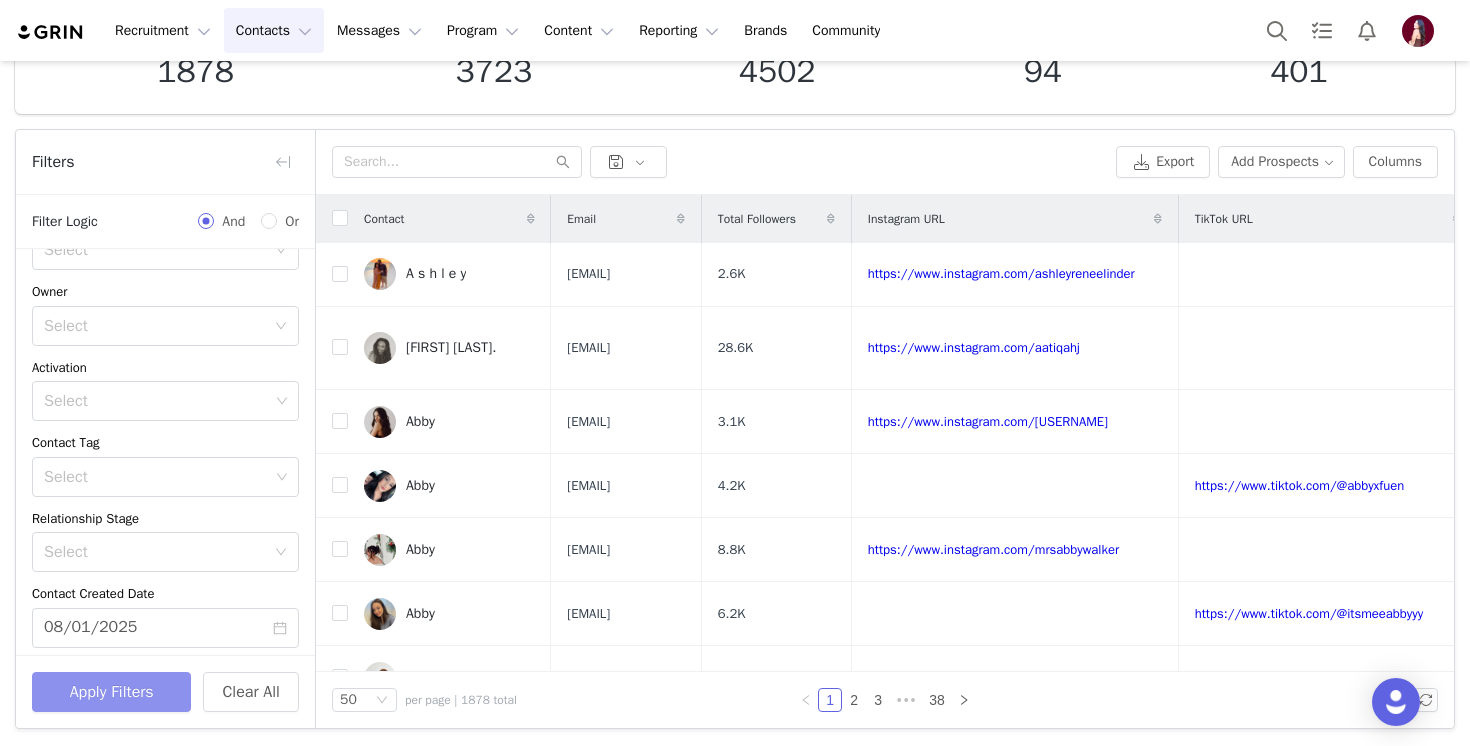 click on "Apply Filters" at bounding box center [111, 692] 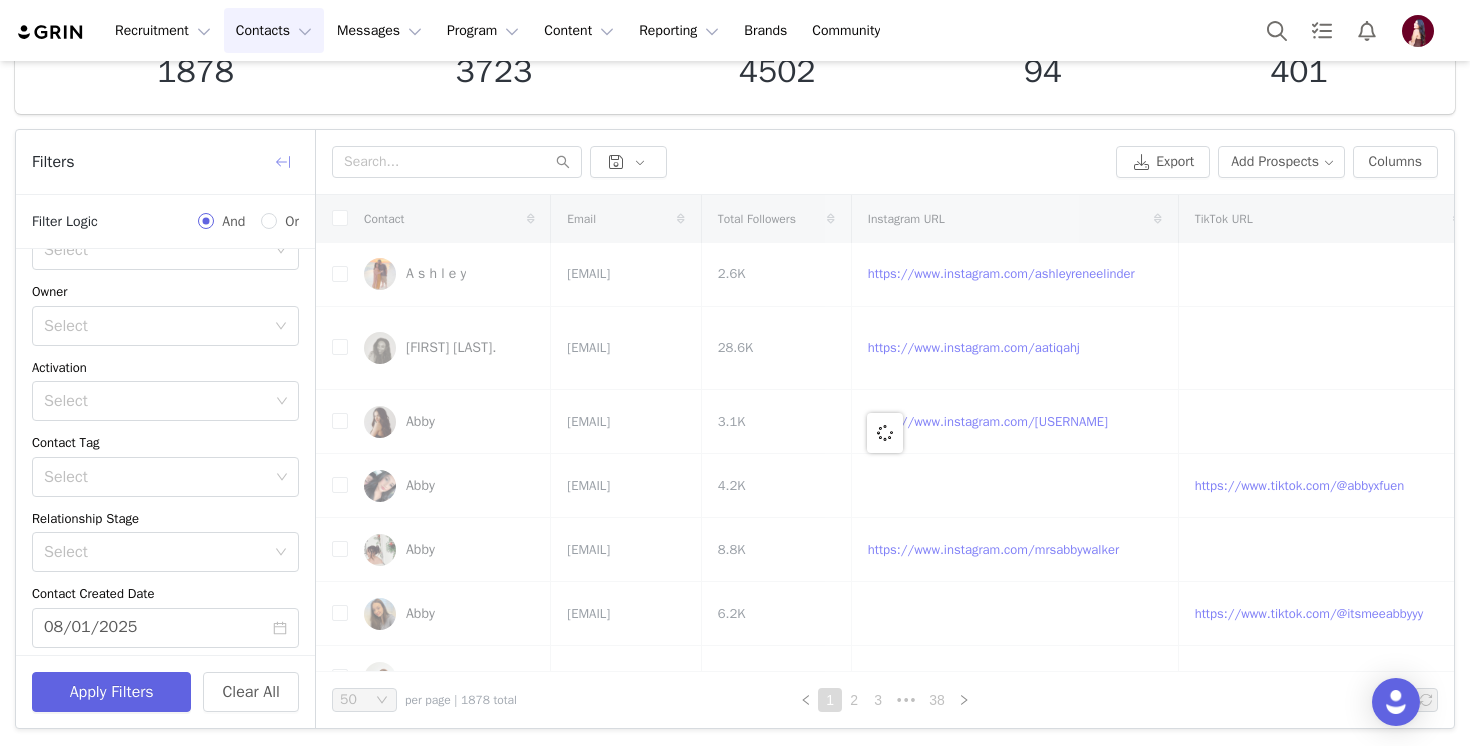 click at bounding box center [283, 162] 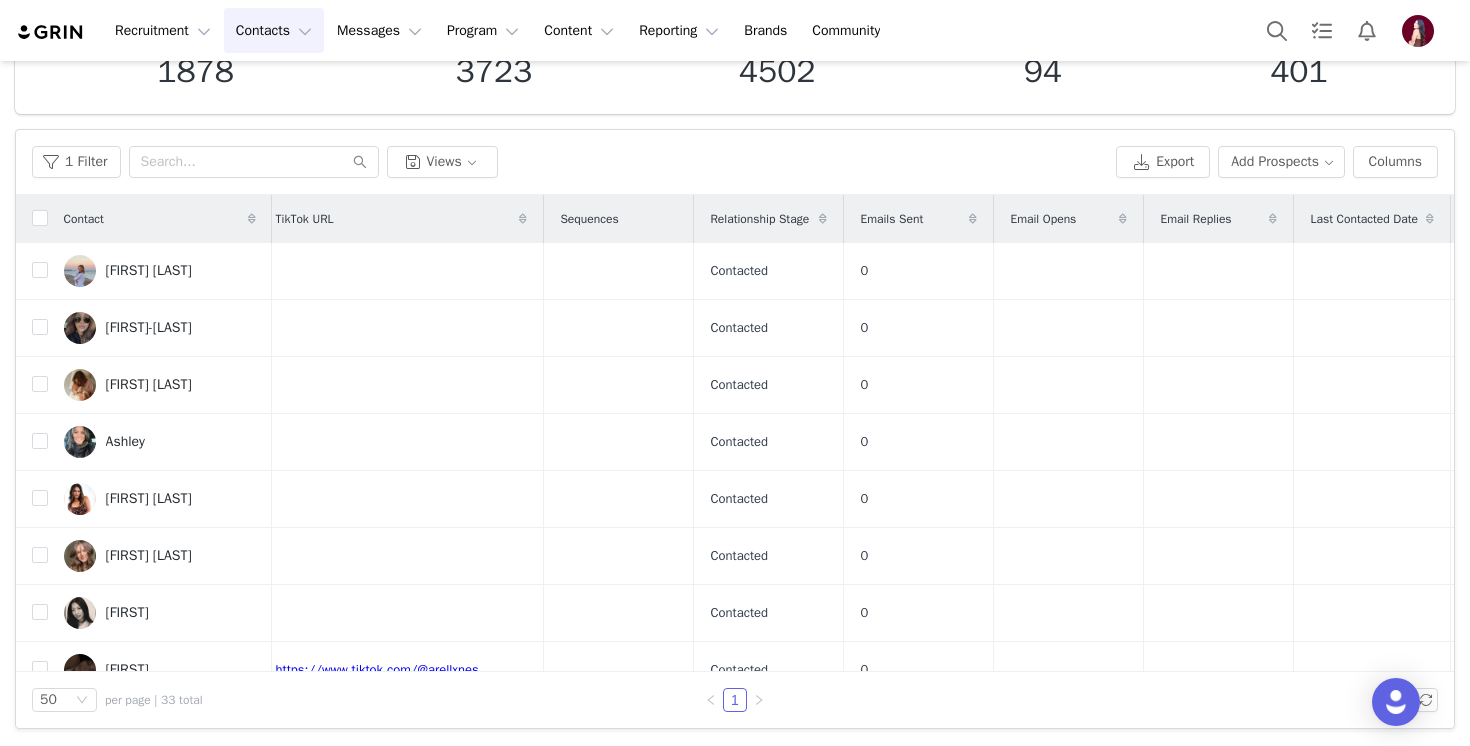 scroll, scrollTop: 0, scrollLeft: 498, axis: horizontal 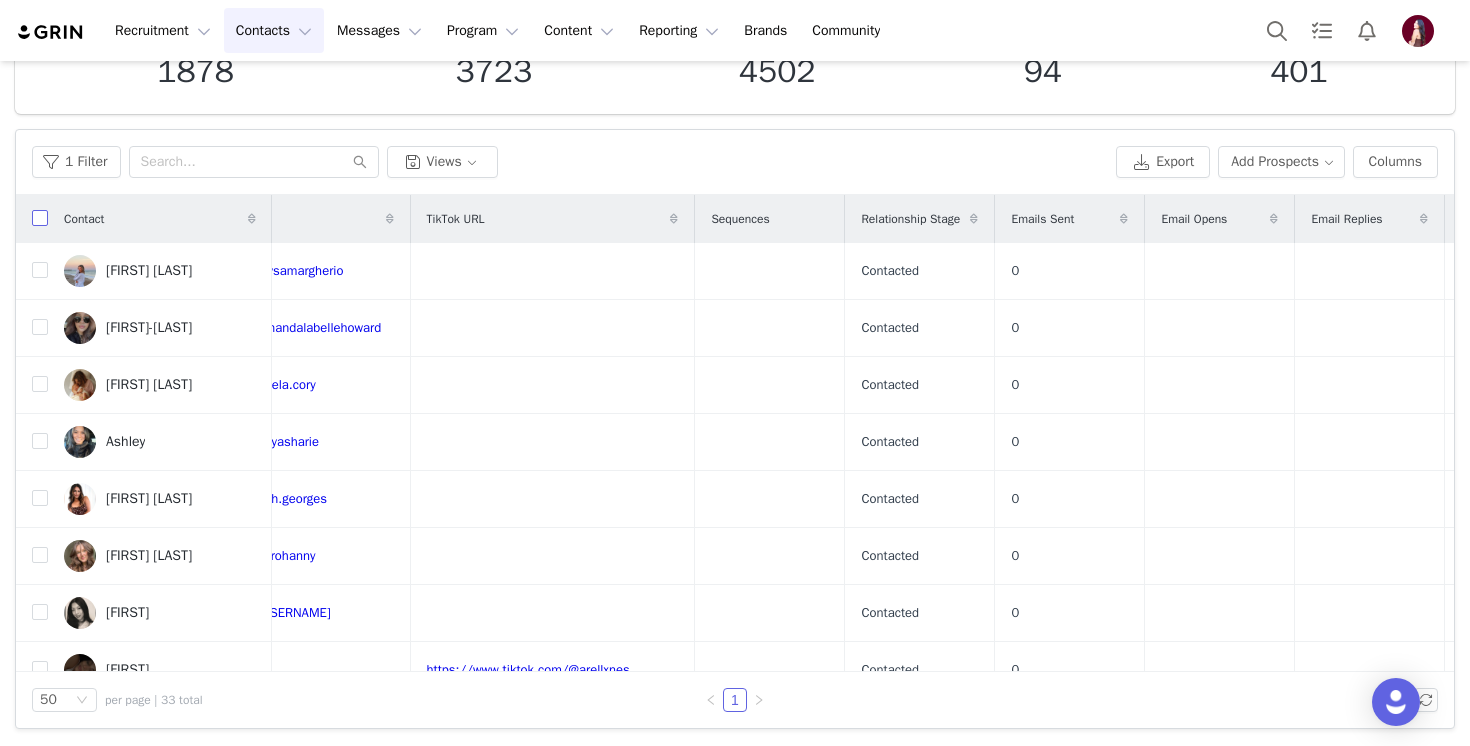 click at bounding box center [40, 218] 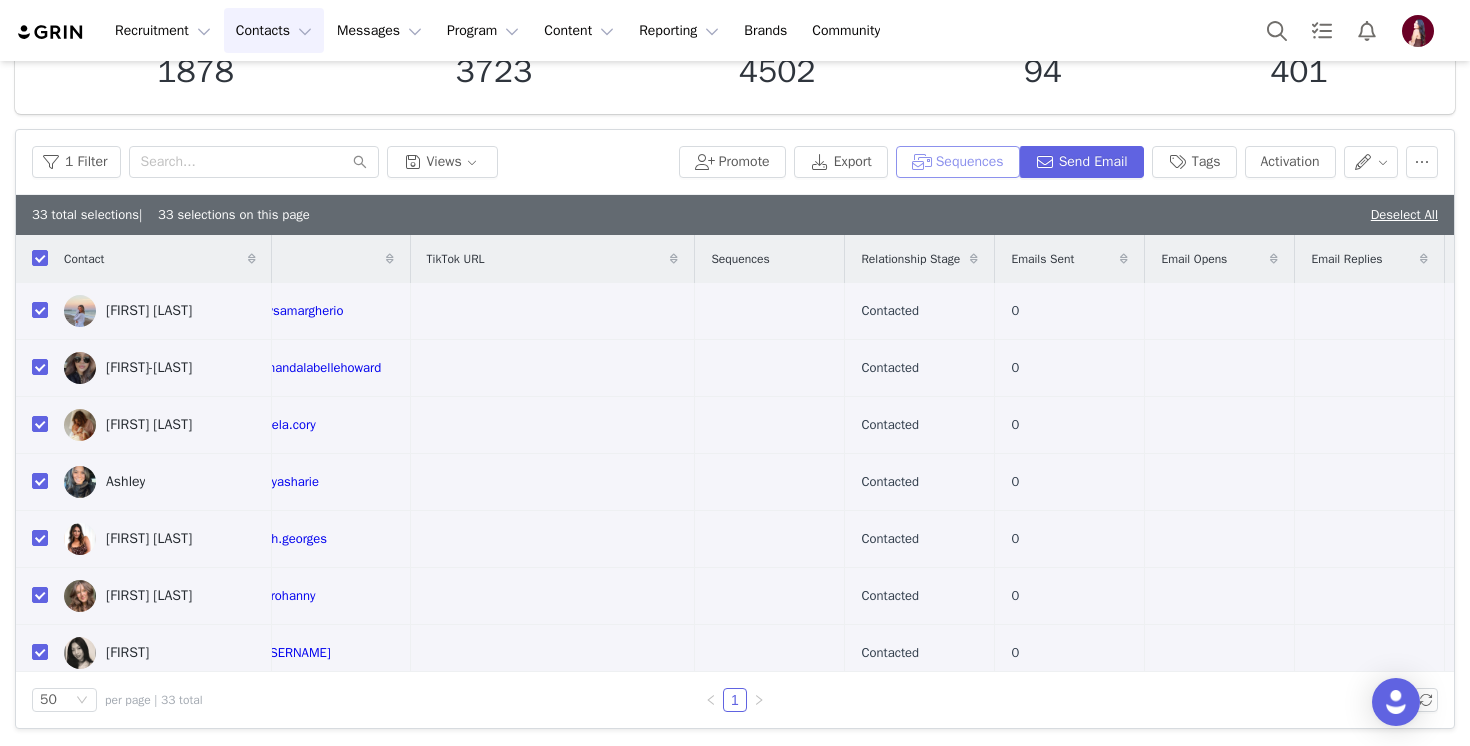 click on "Sequences" at bounding box center (958, 162) 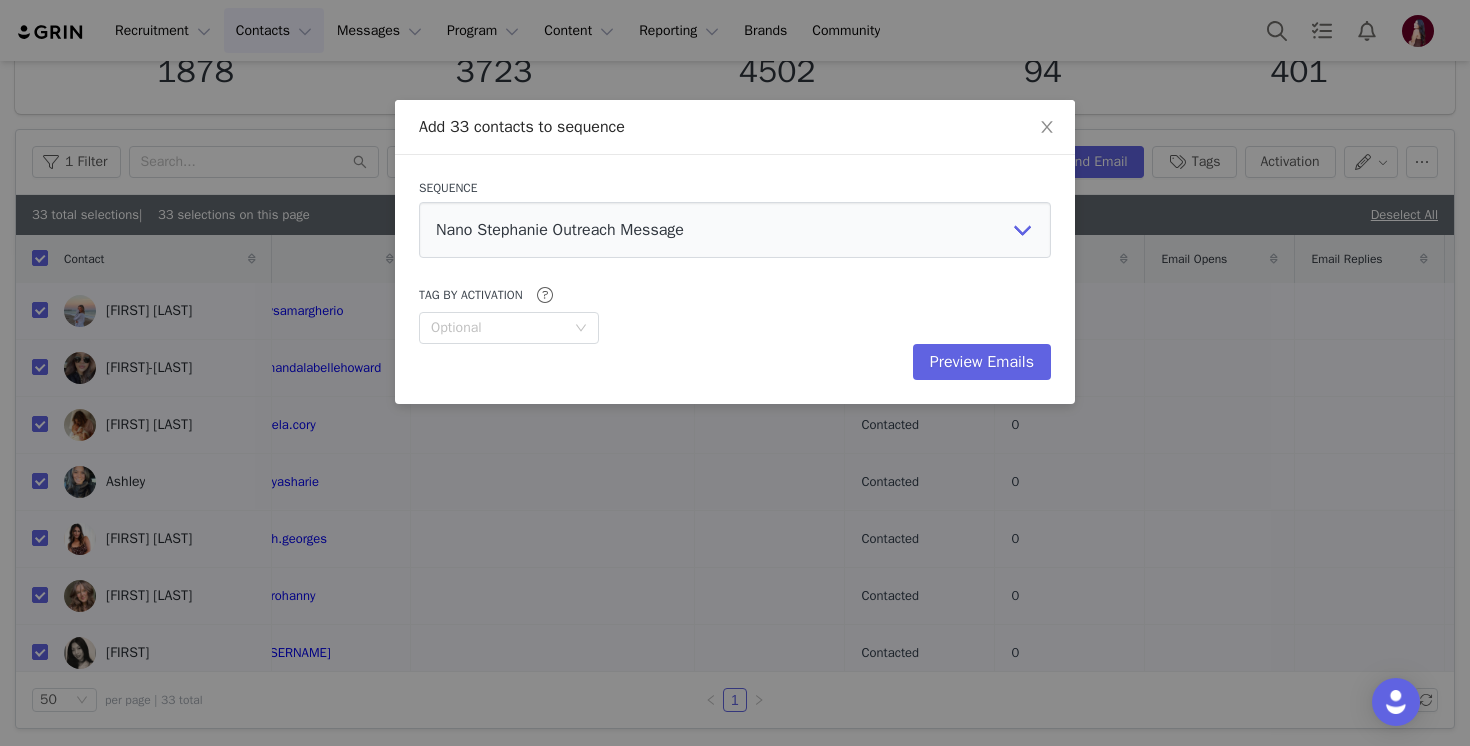click on "Sequence      Nano Stephanie Outreach Message   MACRO / Top-Tier Paid Brand Collab Outreach   MICRO-MID TIER Paid Influencer Outreach   NANO - Gifted Influencer Outreach" at bounding box center [735, 218] 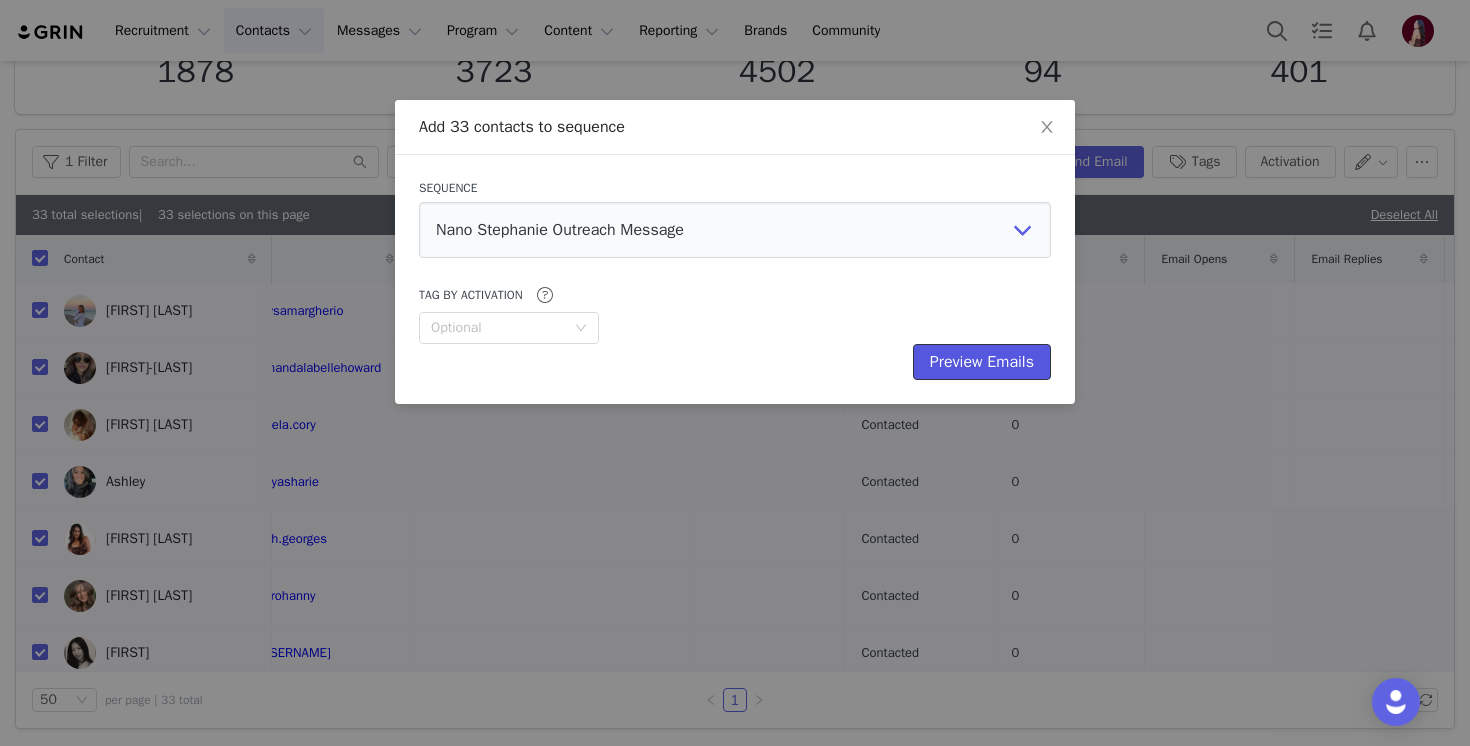 click on "Preview Emails" at bounding box center [982, 362] 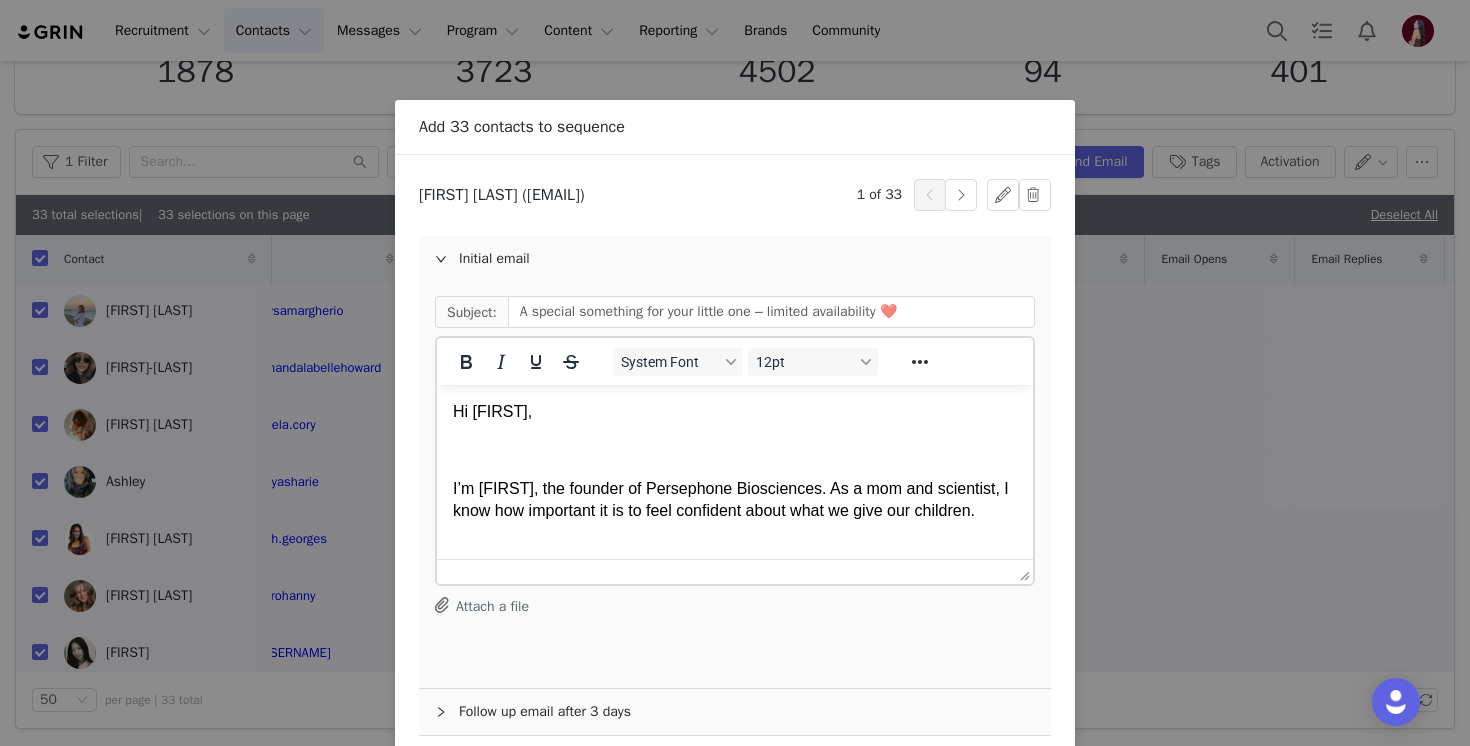 scroll, scrollTop: 765, scrollLeft: 0, axis: vertical 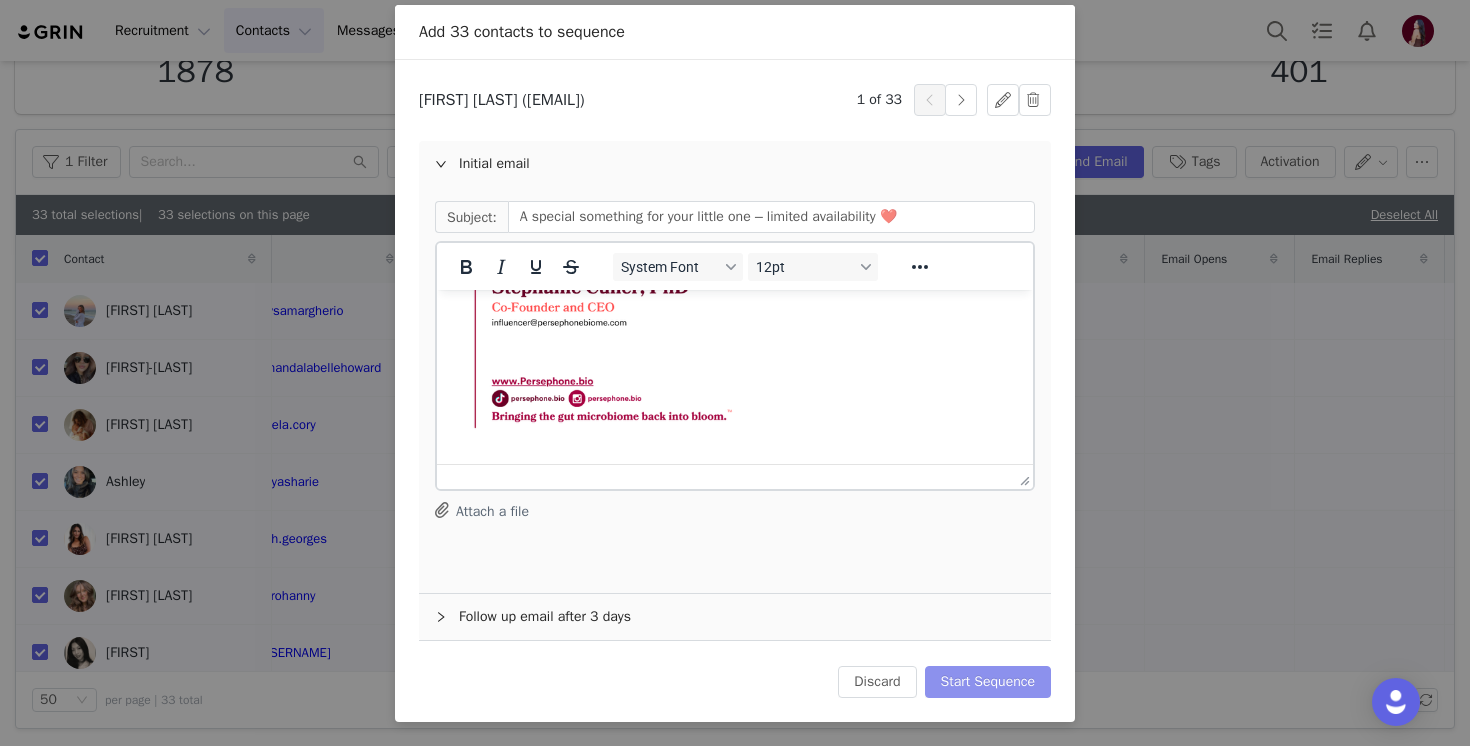 click on "Start Sequence" at bounding box center [988, 682] 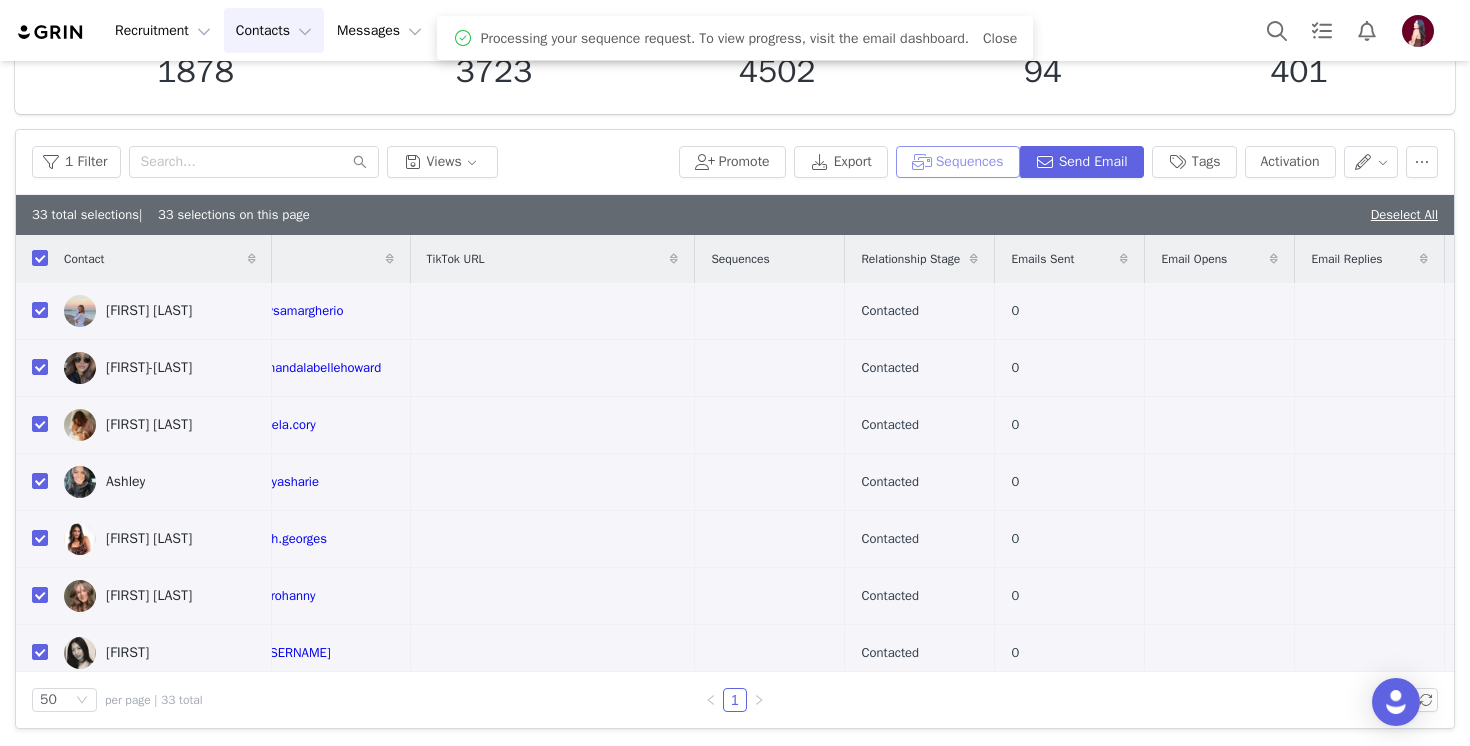 scroll, scrollTop: 0, scrollLeft: 0, axis: both 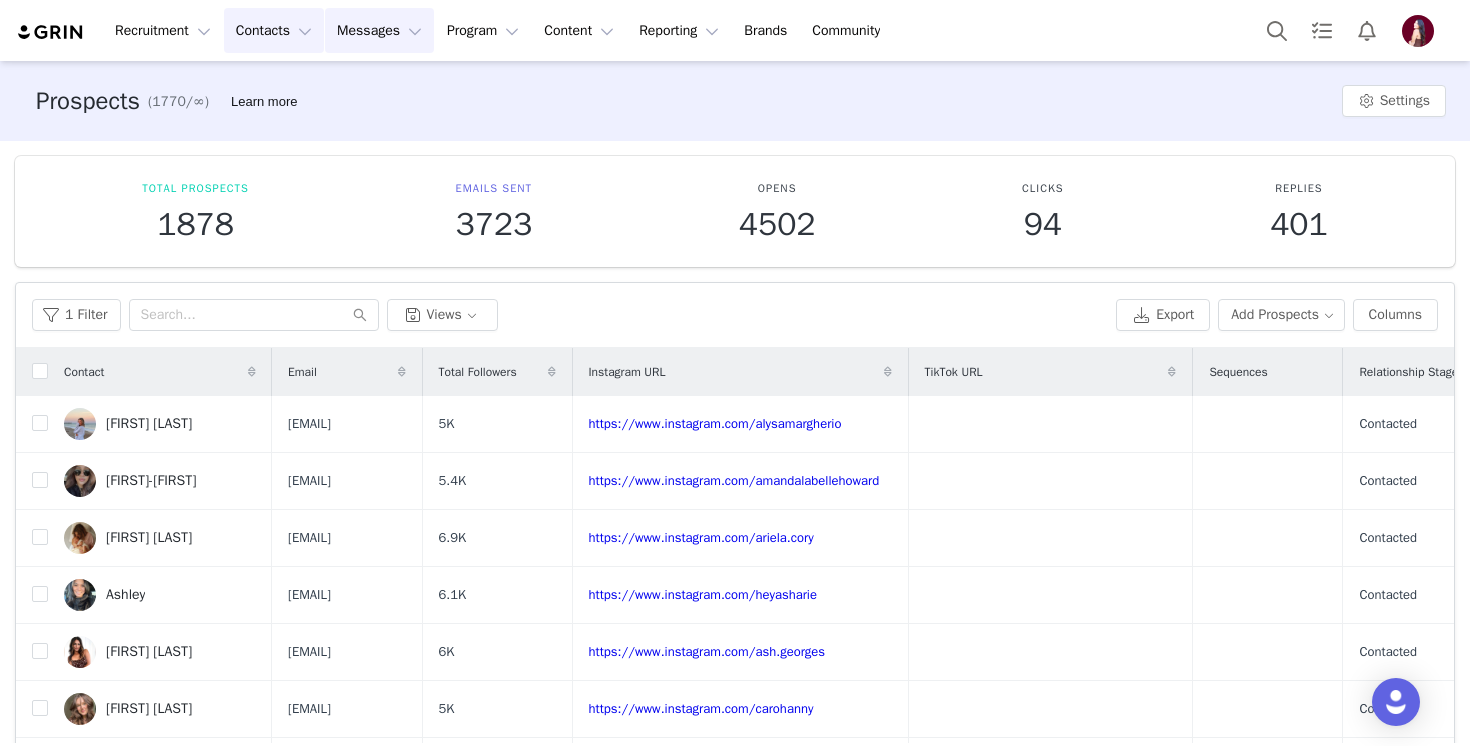 click on "Messages Messages" at bounding box center (379, 30) 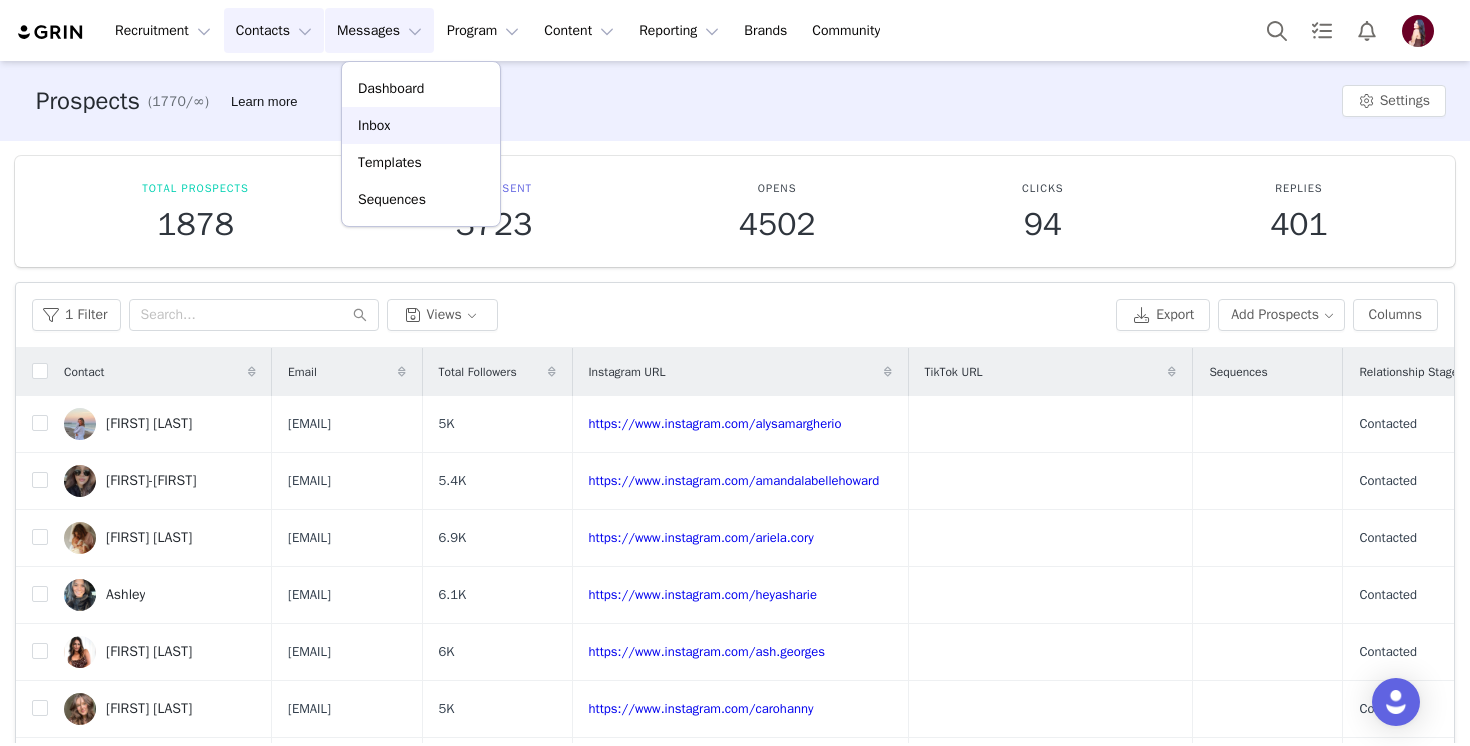 click on "Inbox" at bounding box center (421, 125) 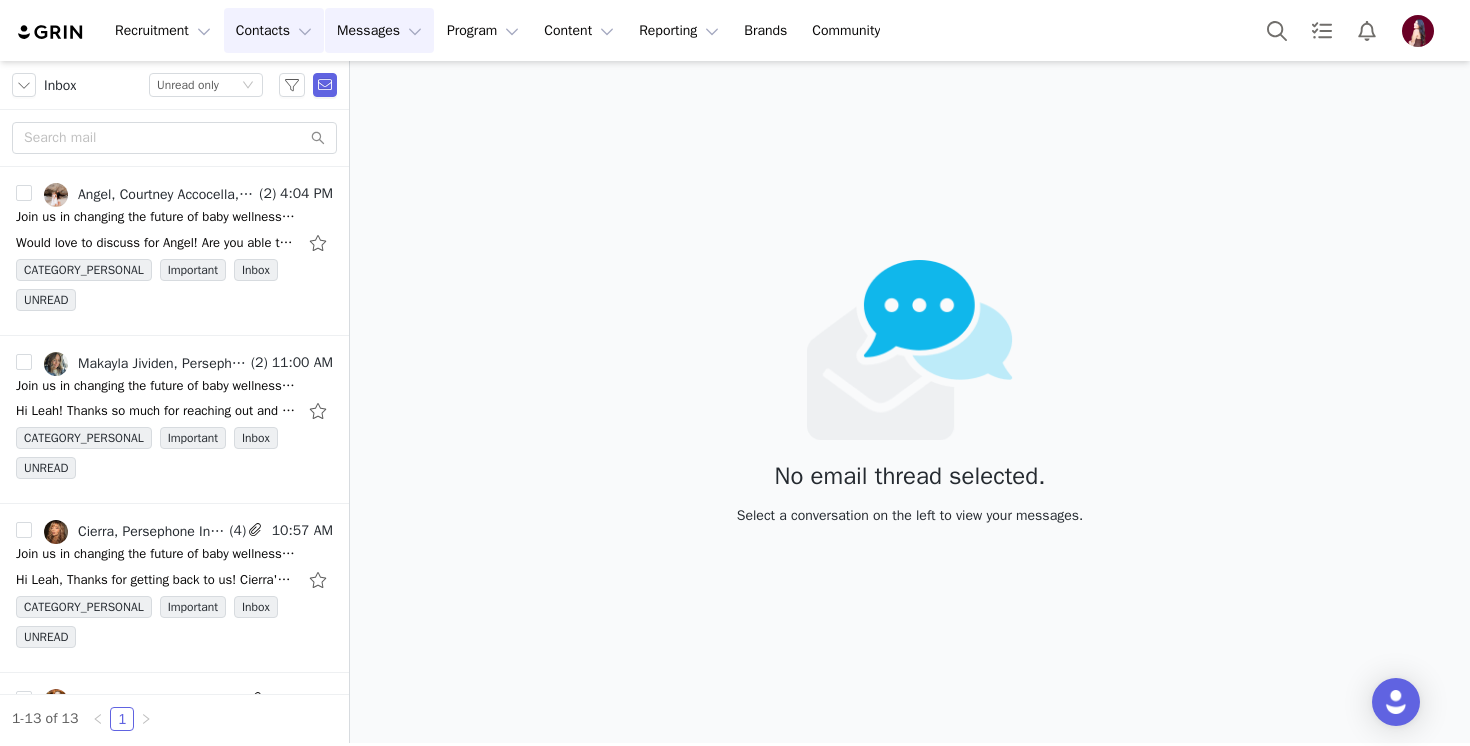 click on "Contacts Contacts" at bounding box center [274, 30] 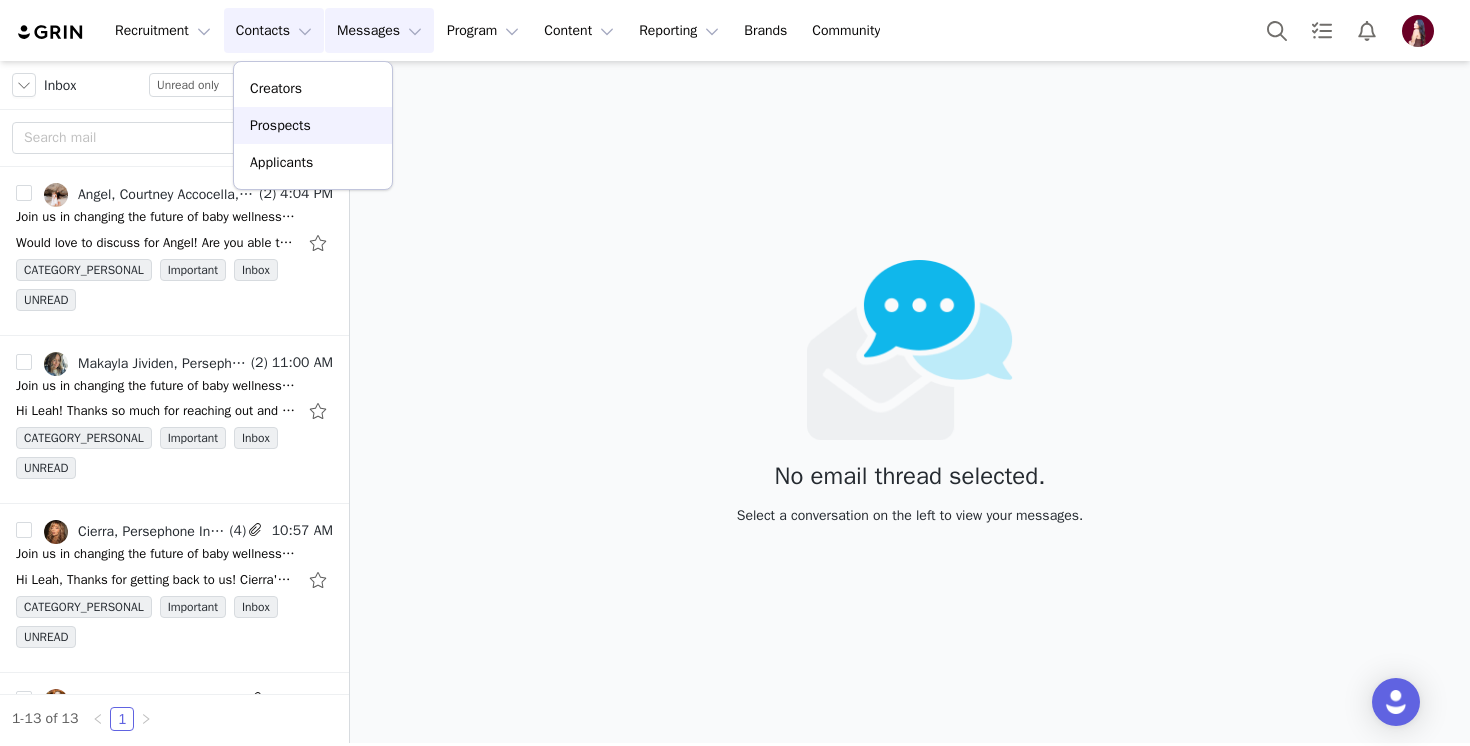 click on "Prospects" at bounding box center (280, 125) 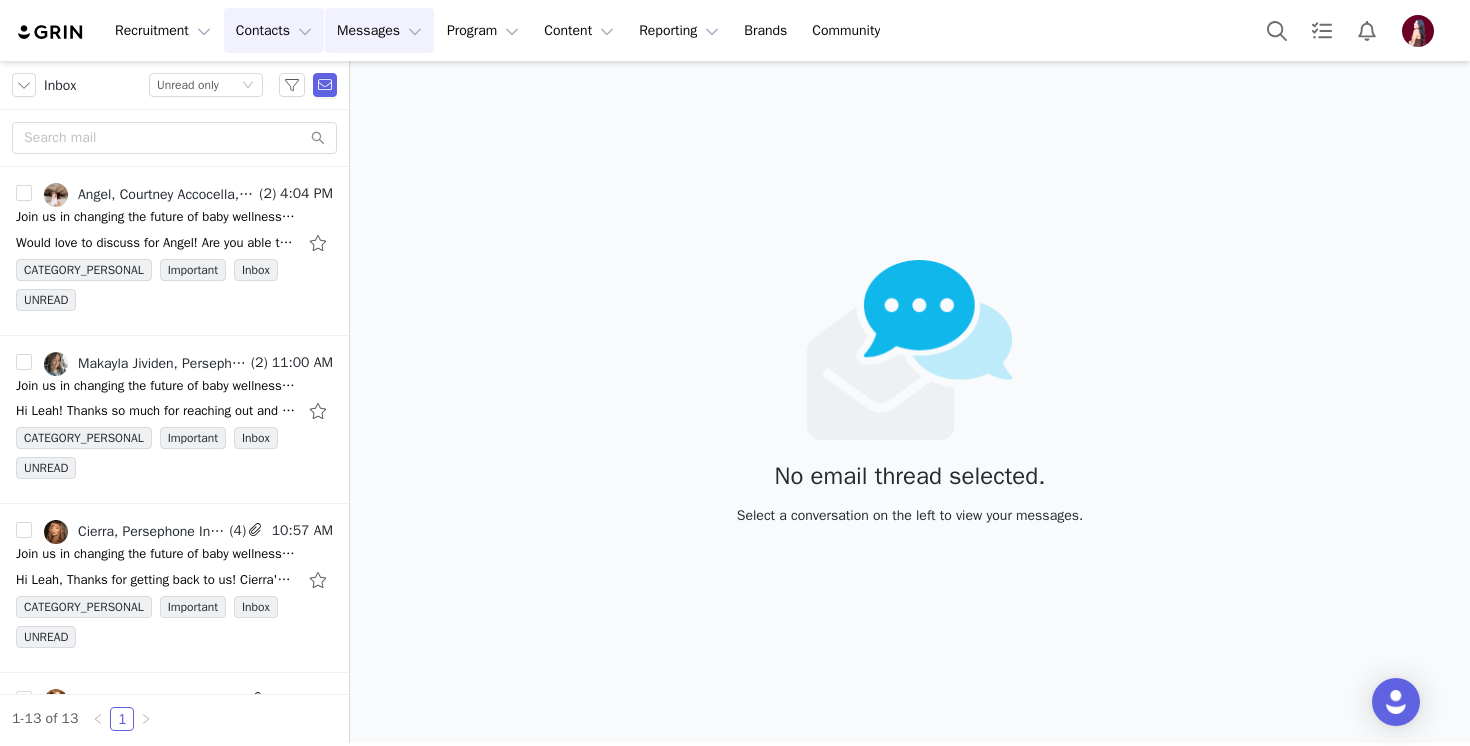 type 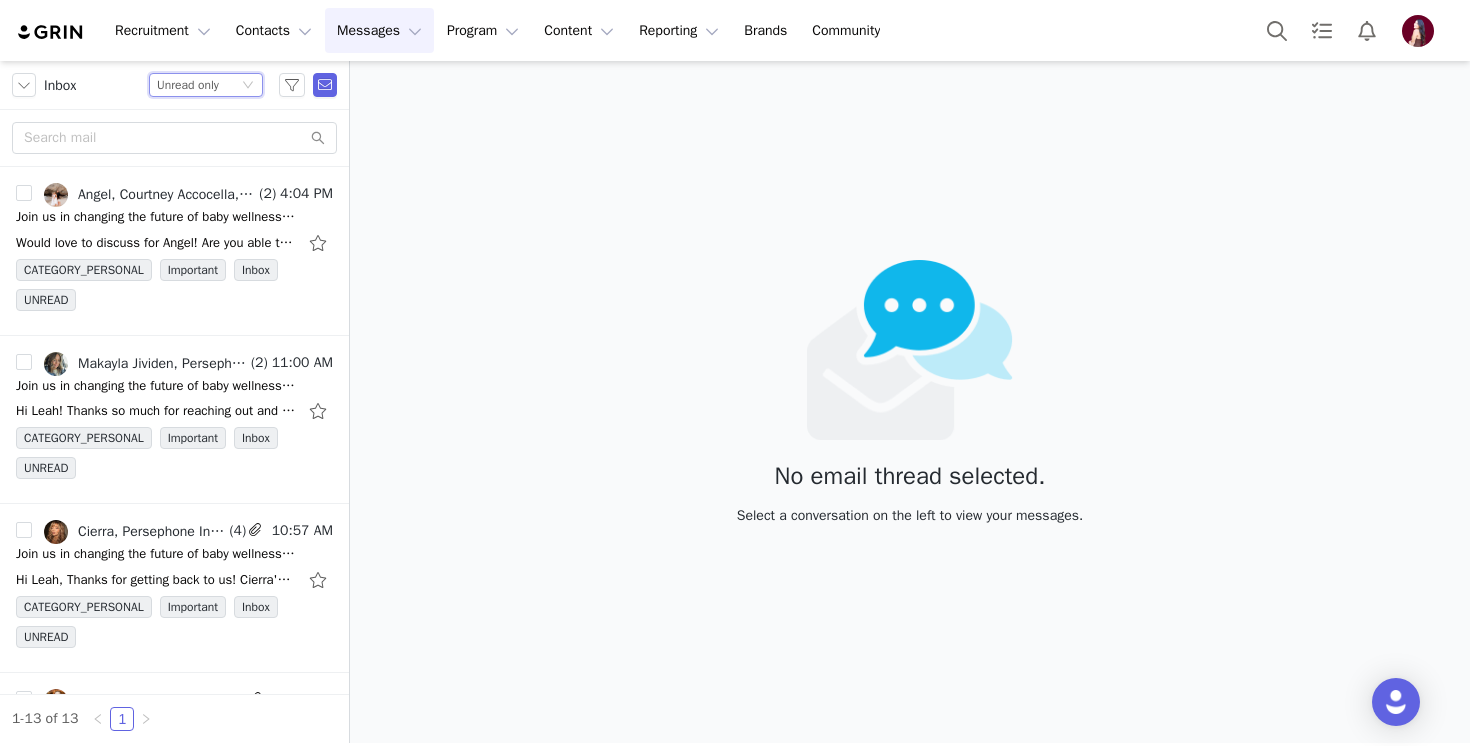 click on "Unread only" at bounding box center [188, 85] 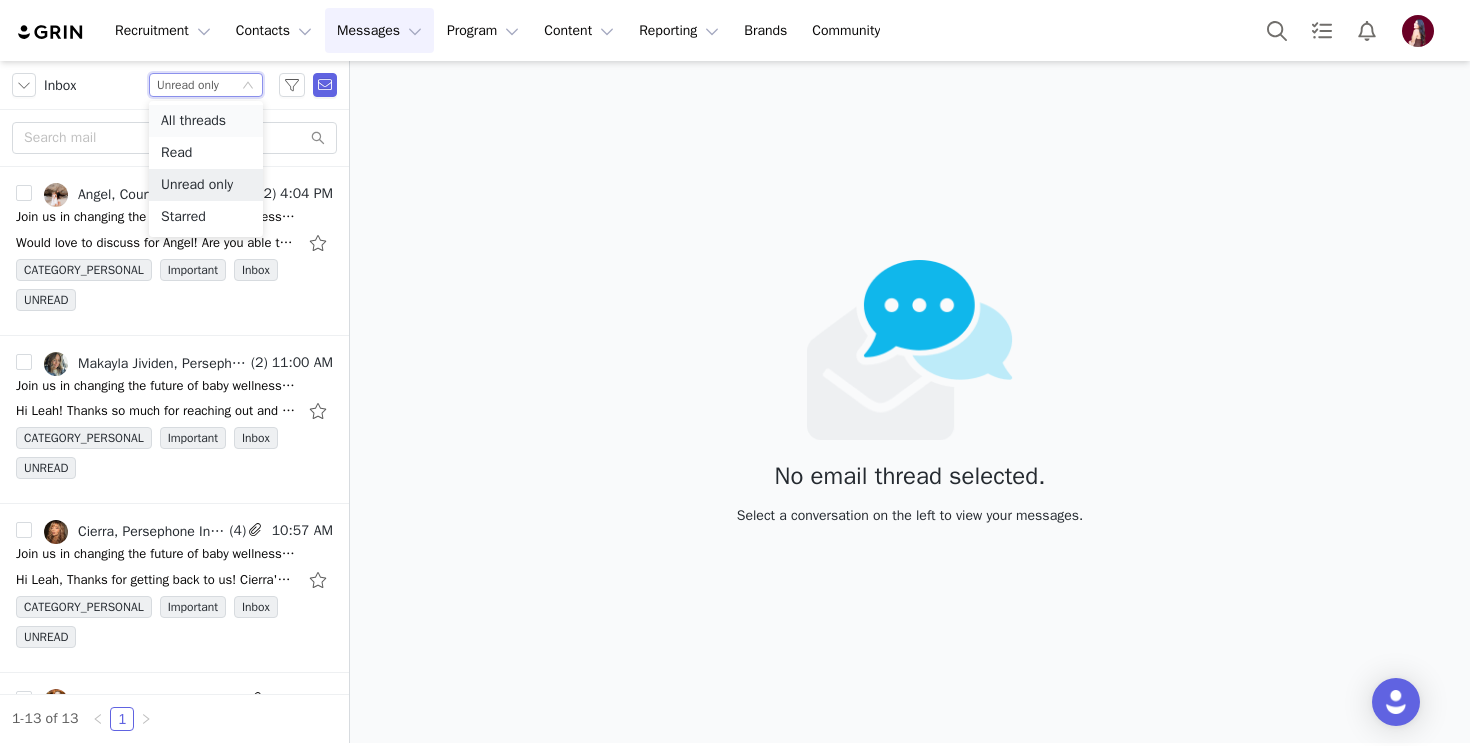 click on "All threads" at bounding box center (206, 121) 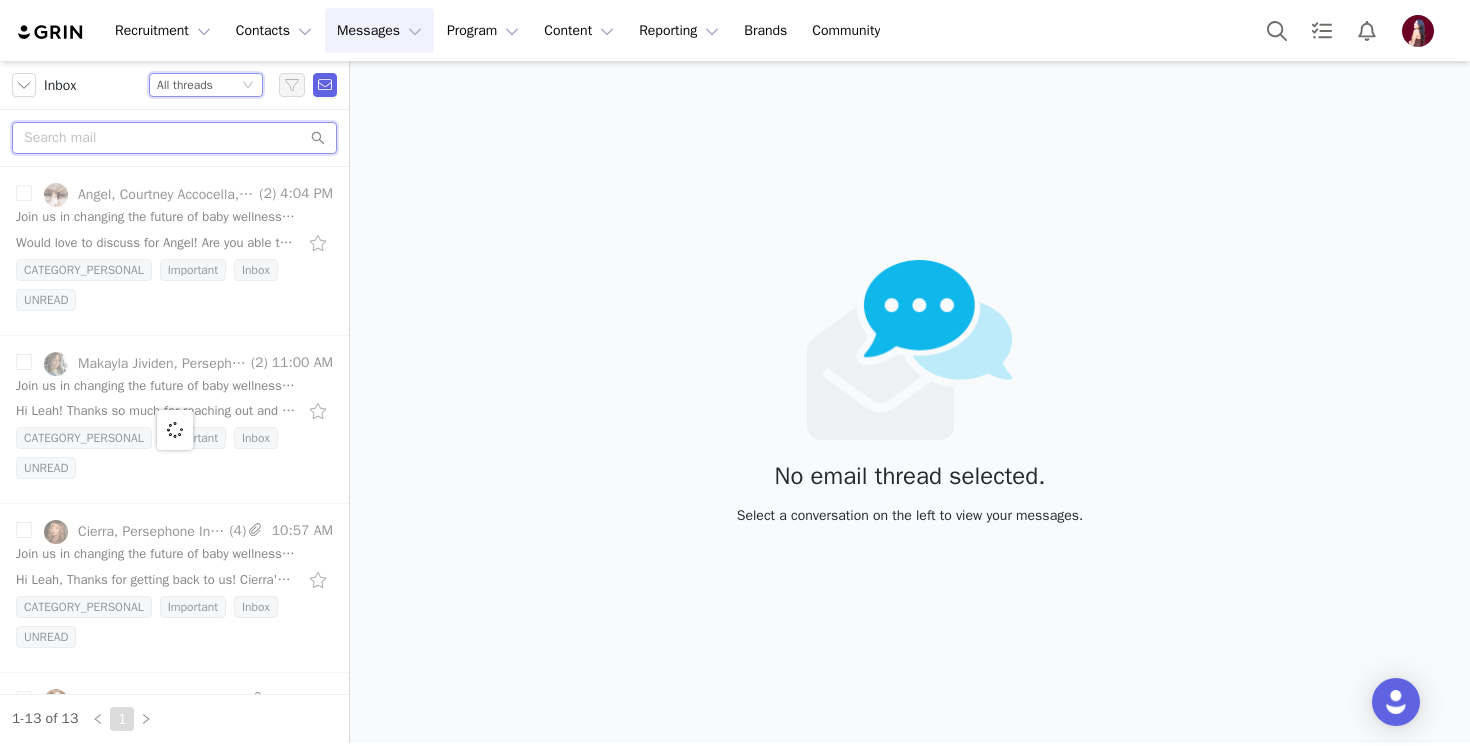 click at bounding box center (174, 138) 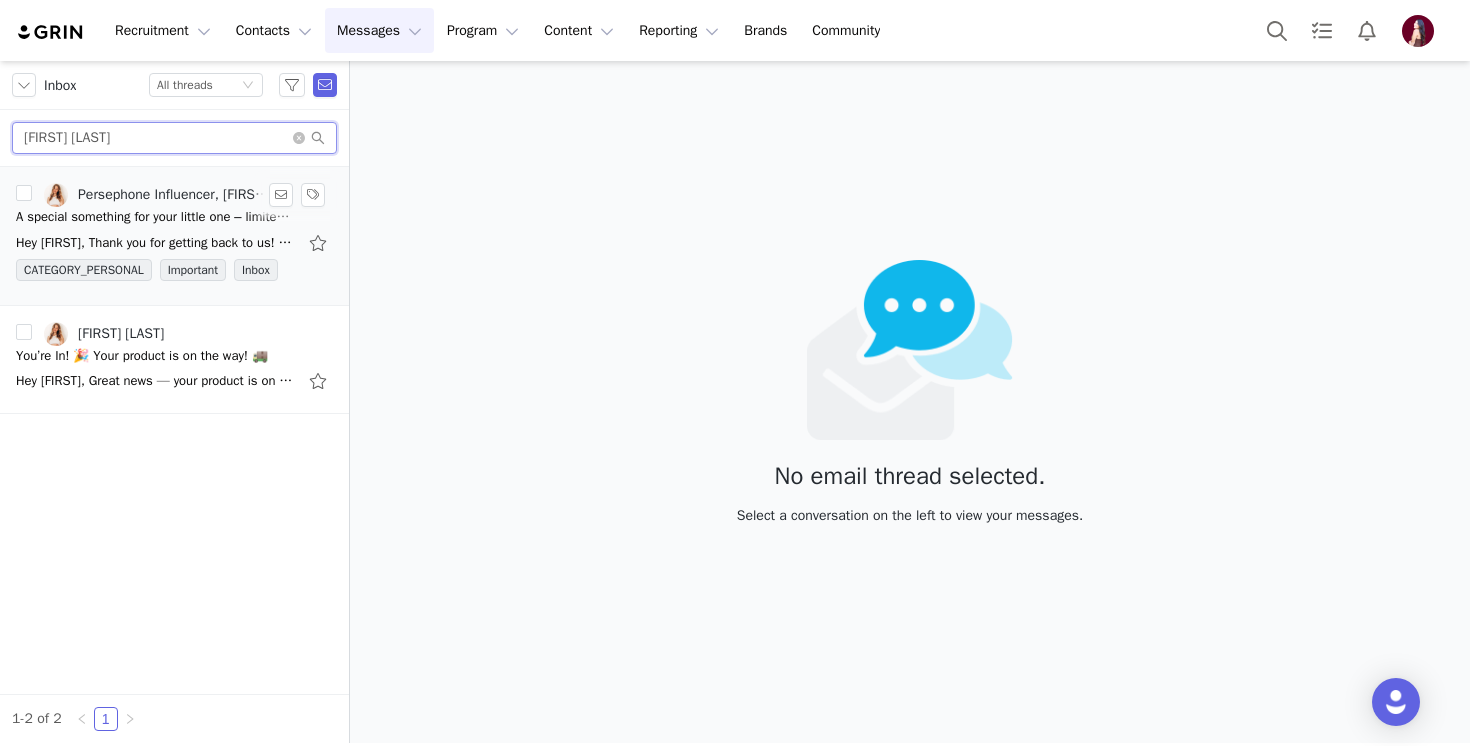 type on "noelle ch" 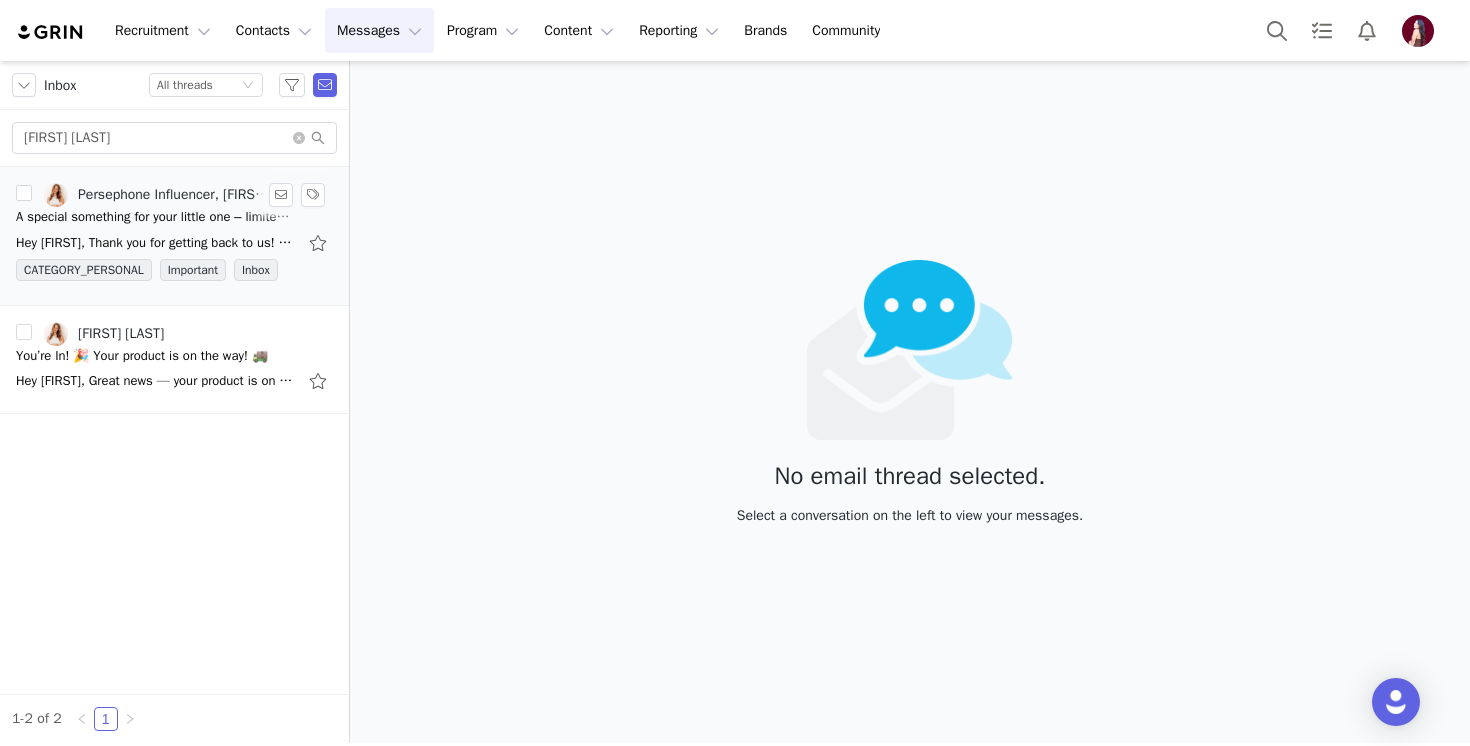 click on "A special something for your little one – limited availability ❤️" at bounding box center [156, 217] 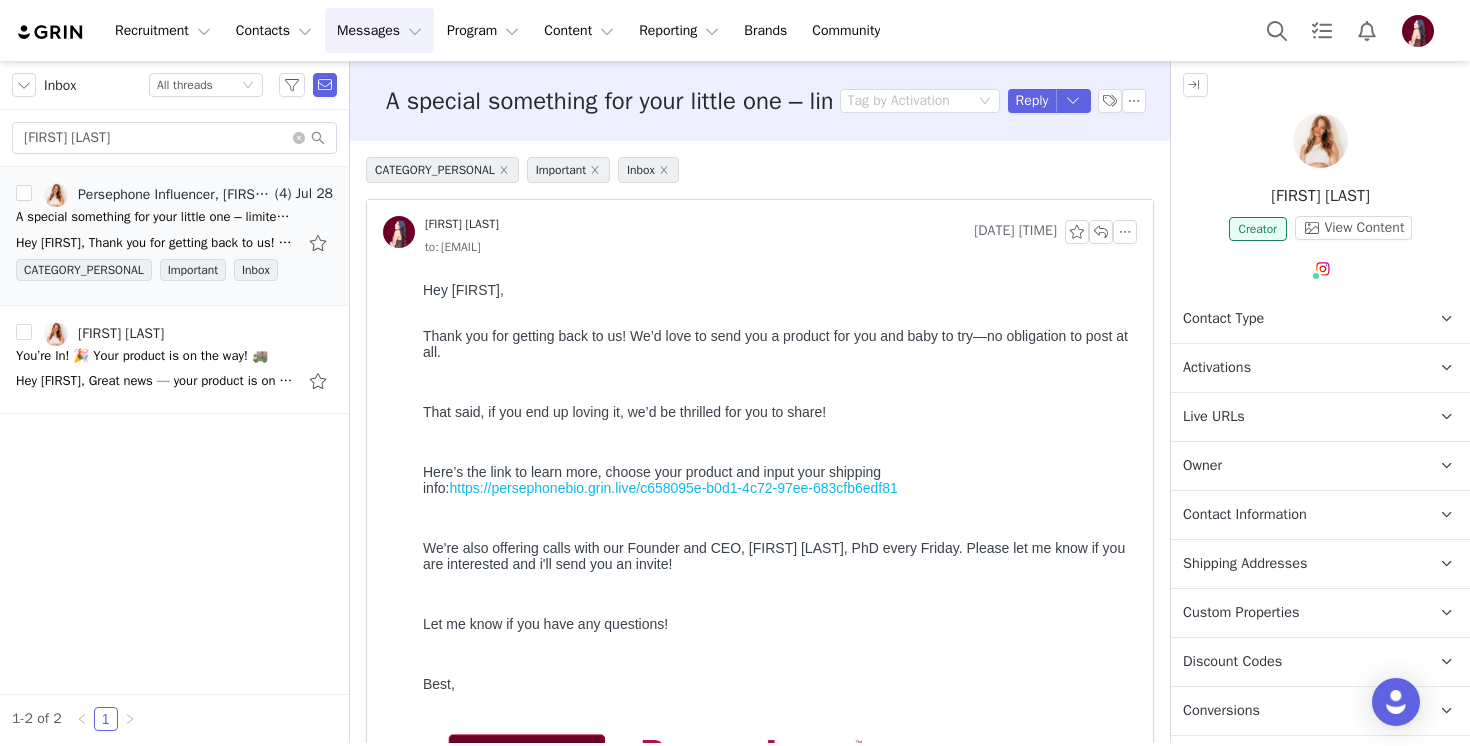 scroll, scrollTop: 0, scrollLeft: 0, axis: both 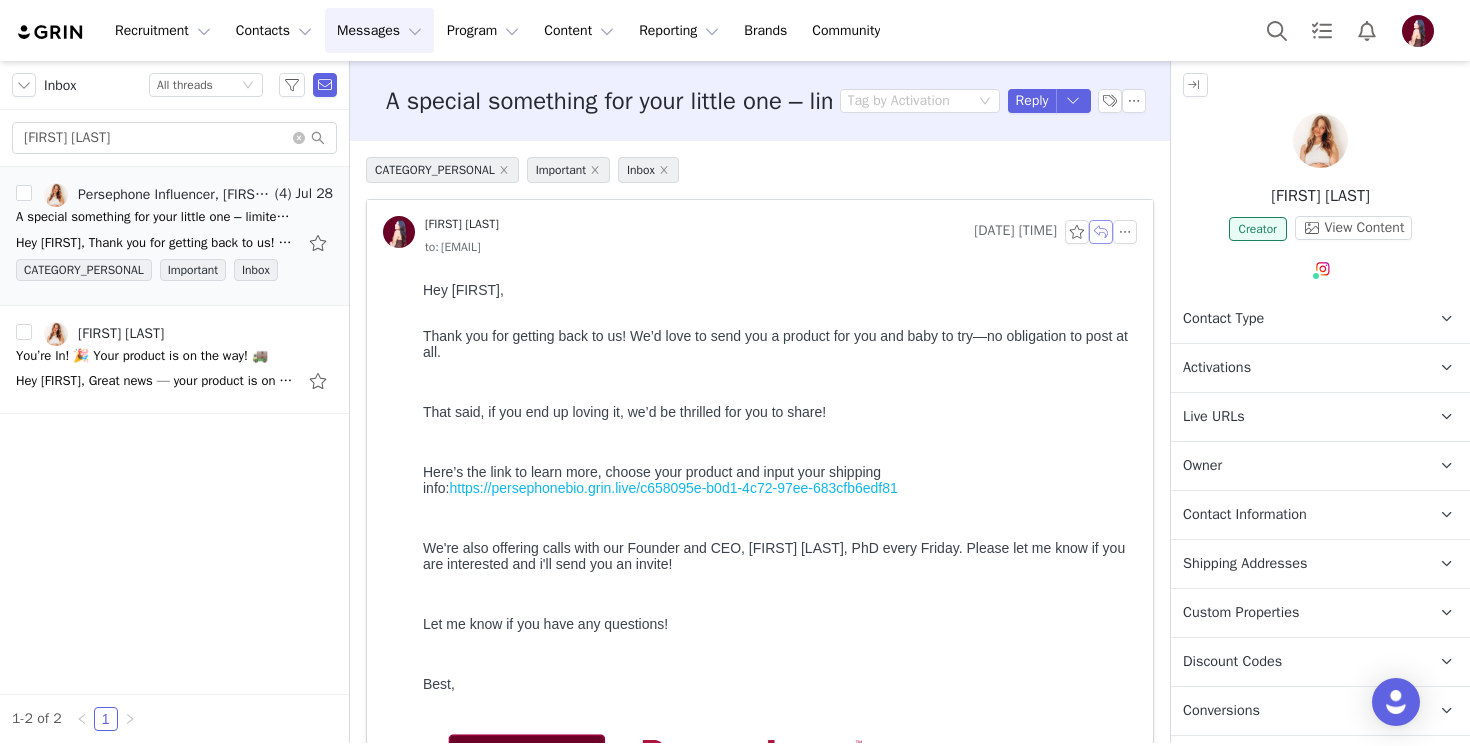 click at bounding box center (1101, 232) 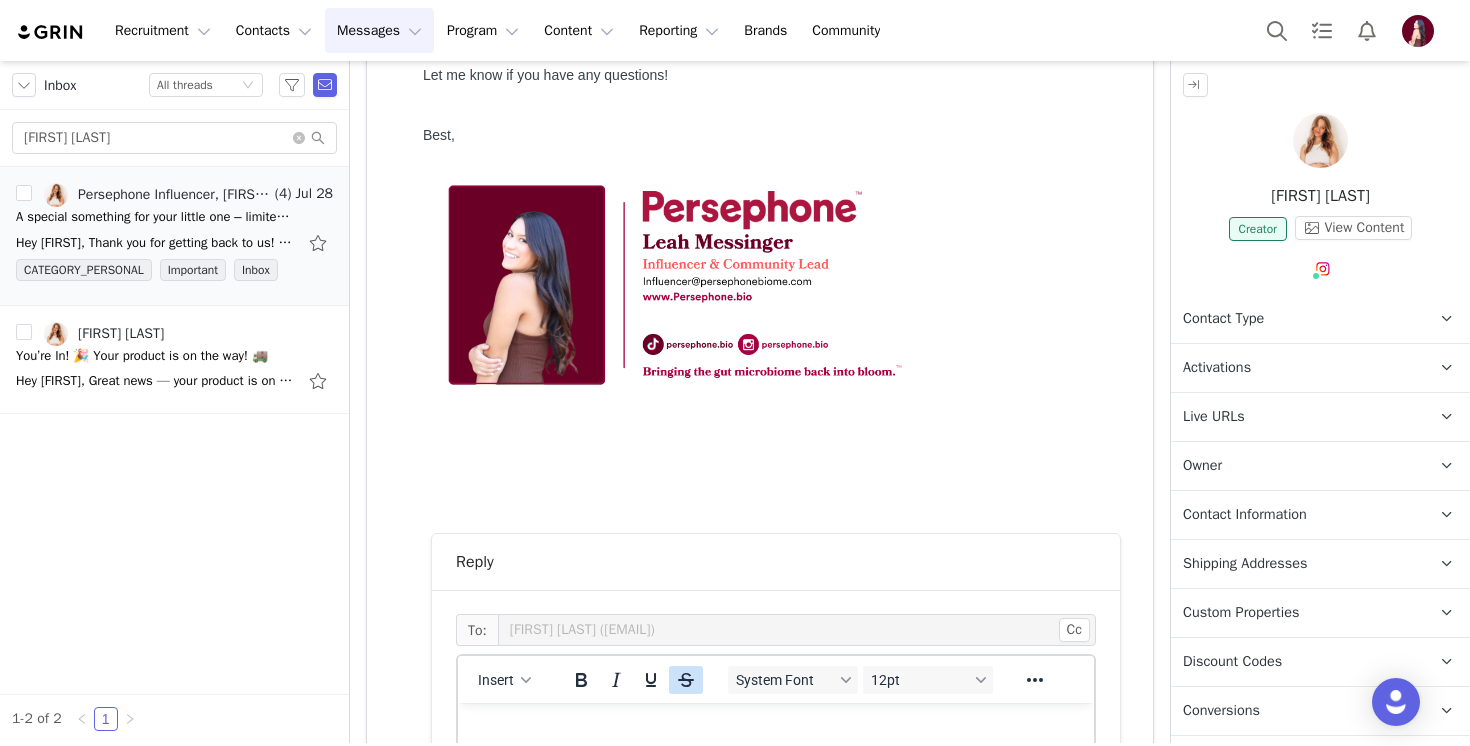 scroll, scrollTop: 940, scrollLeft: 0, axis: vertical 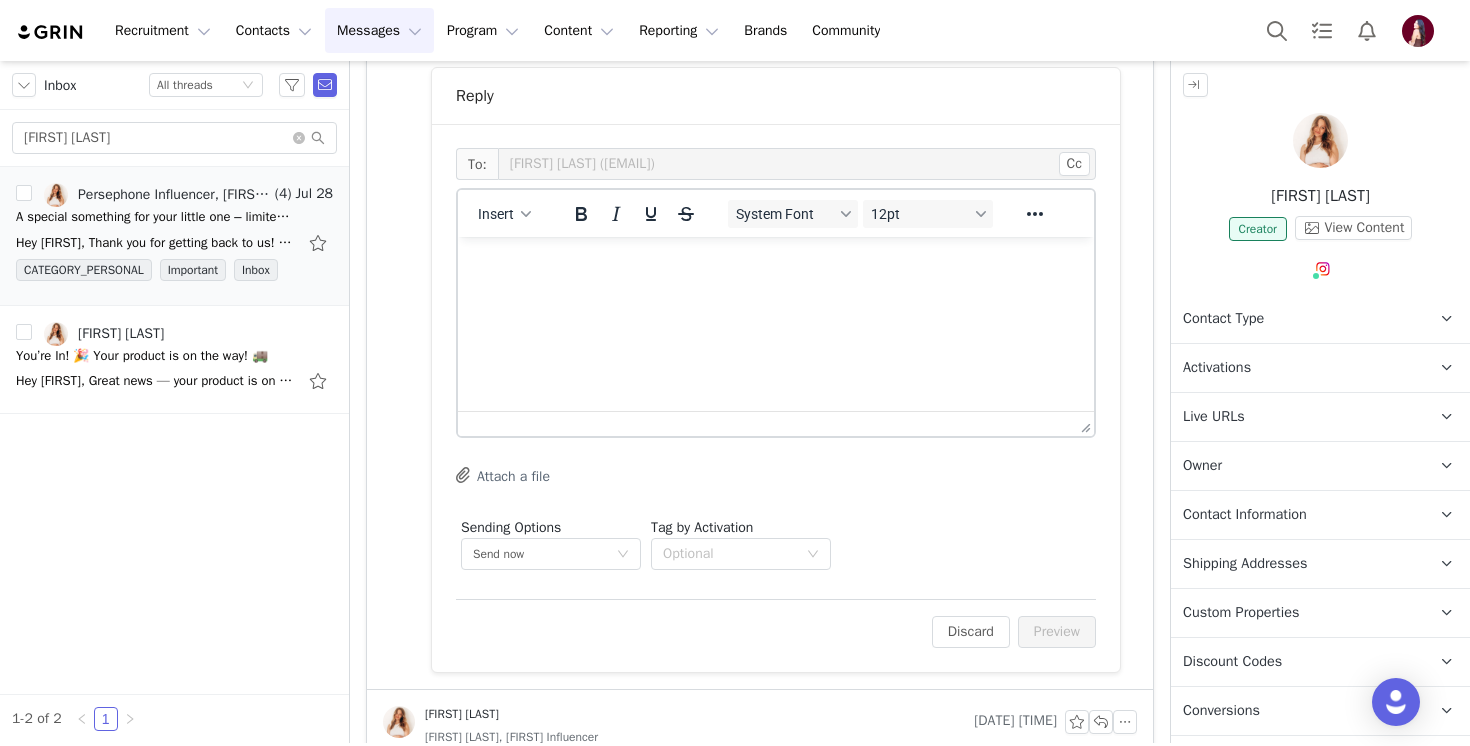 click at bounding box center [776, 264] 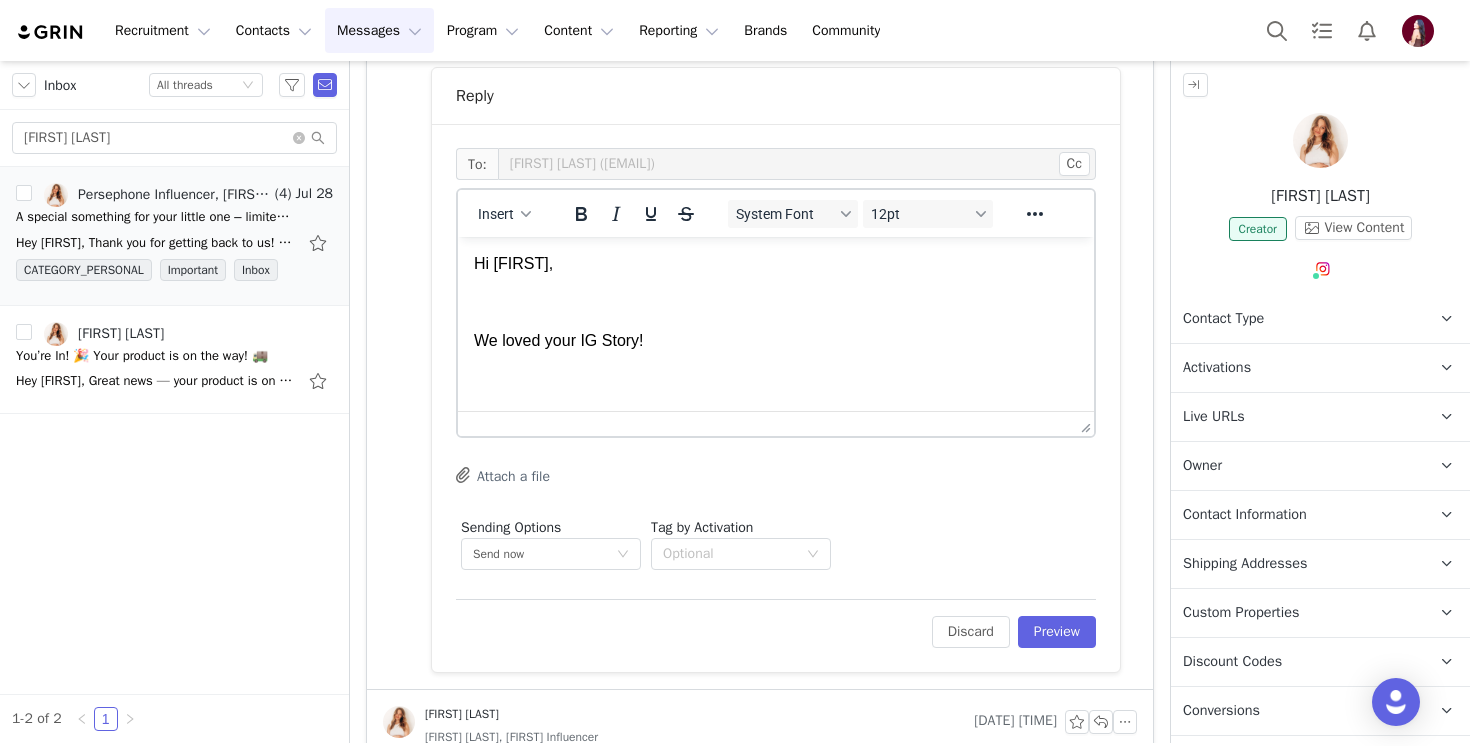 click on "We loved your IG Story!" at bounding box center (776, 341) 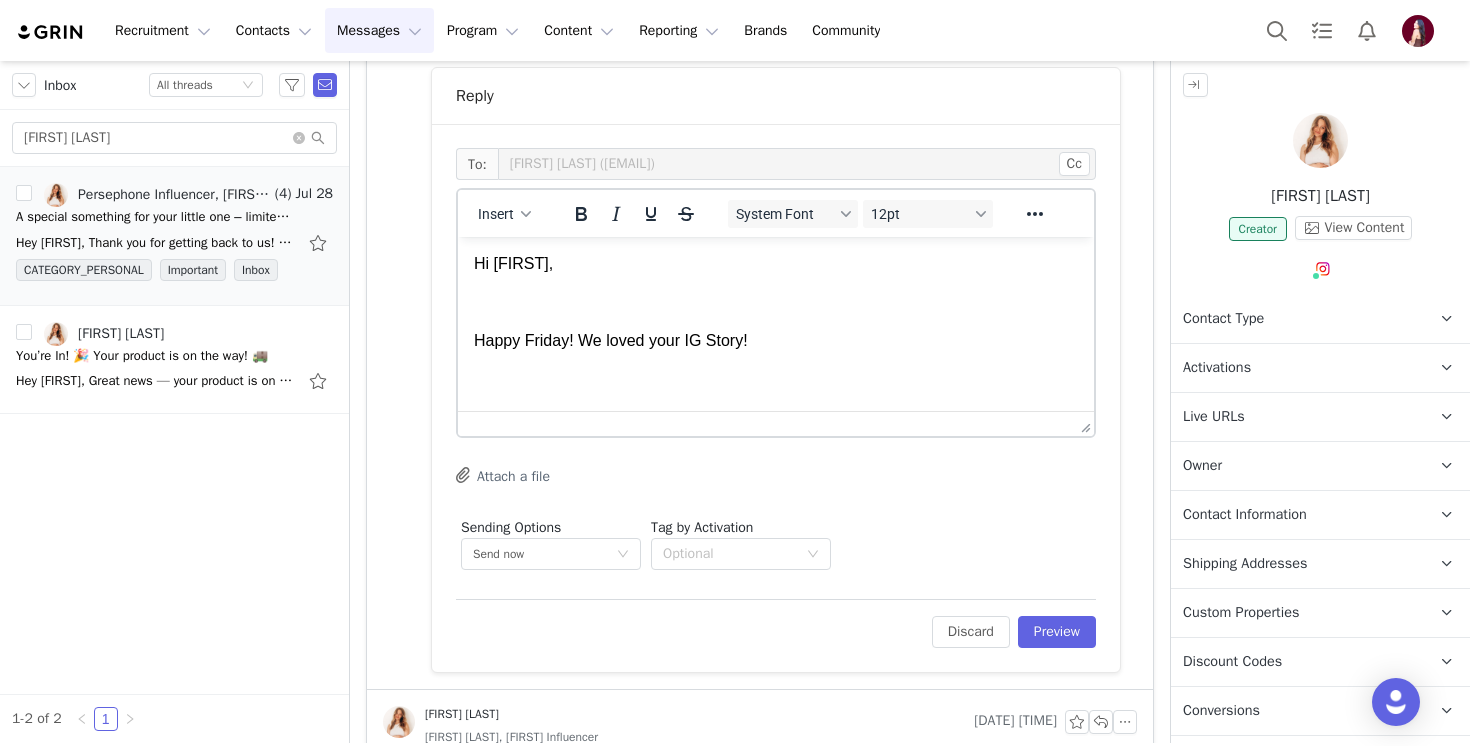 click on "Happy Friday! We loved your IG Story!" at bounding box center (776, 341) 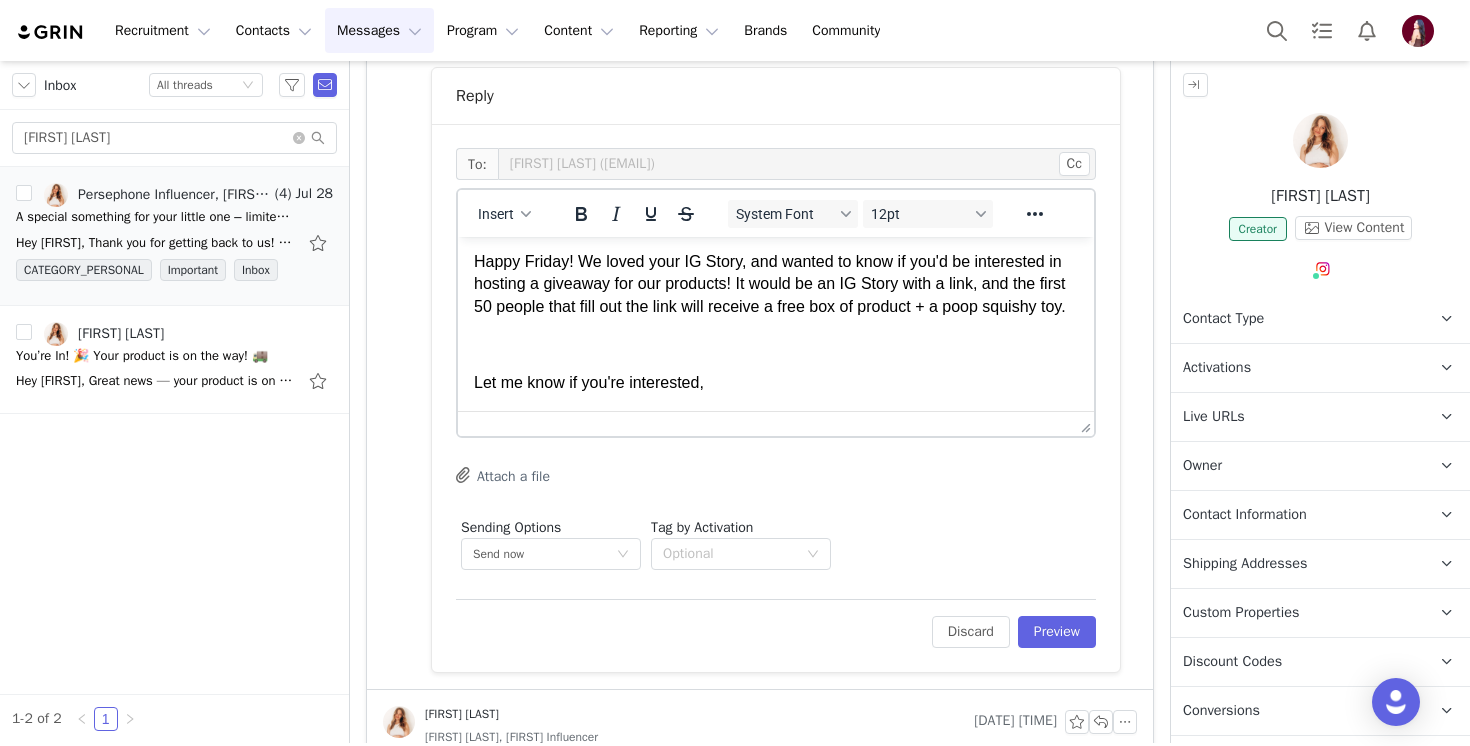 scroll, scrollTop: 123, scrollLeft: 0, axis: vertical 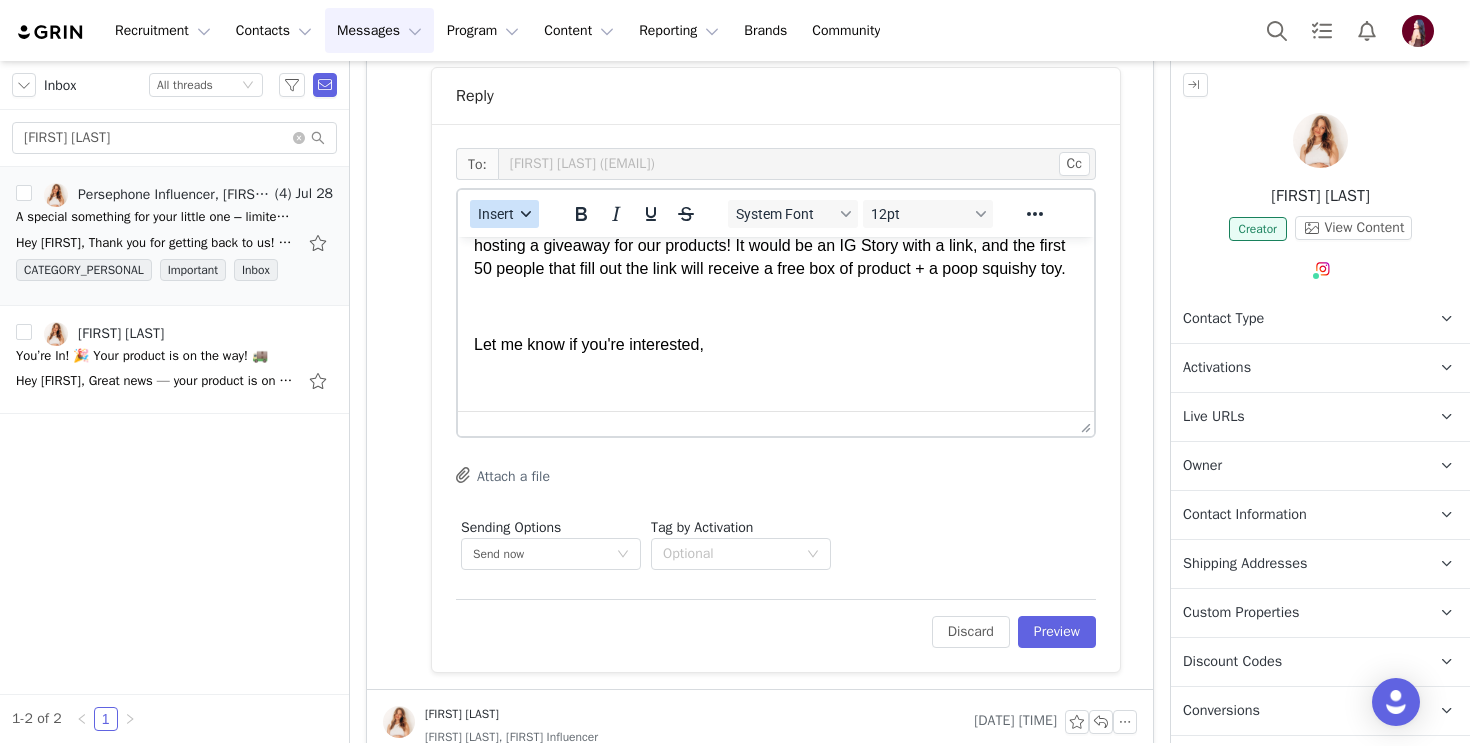 click on "Insert" at bounding box center (496, 214) 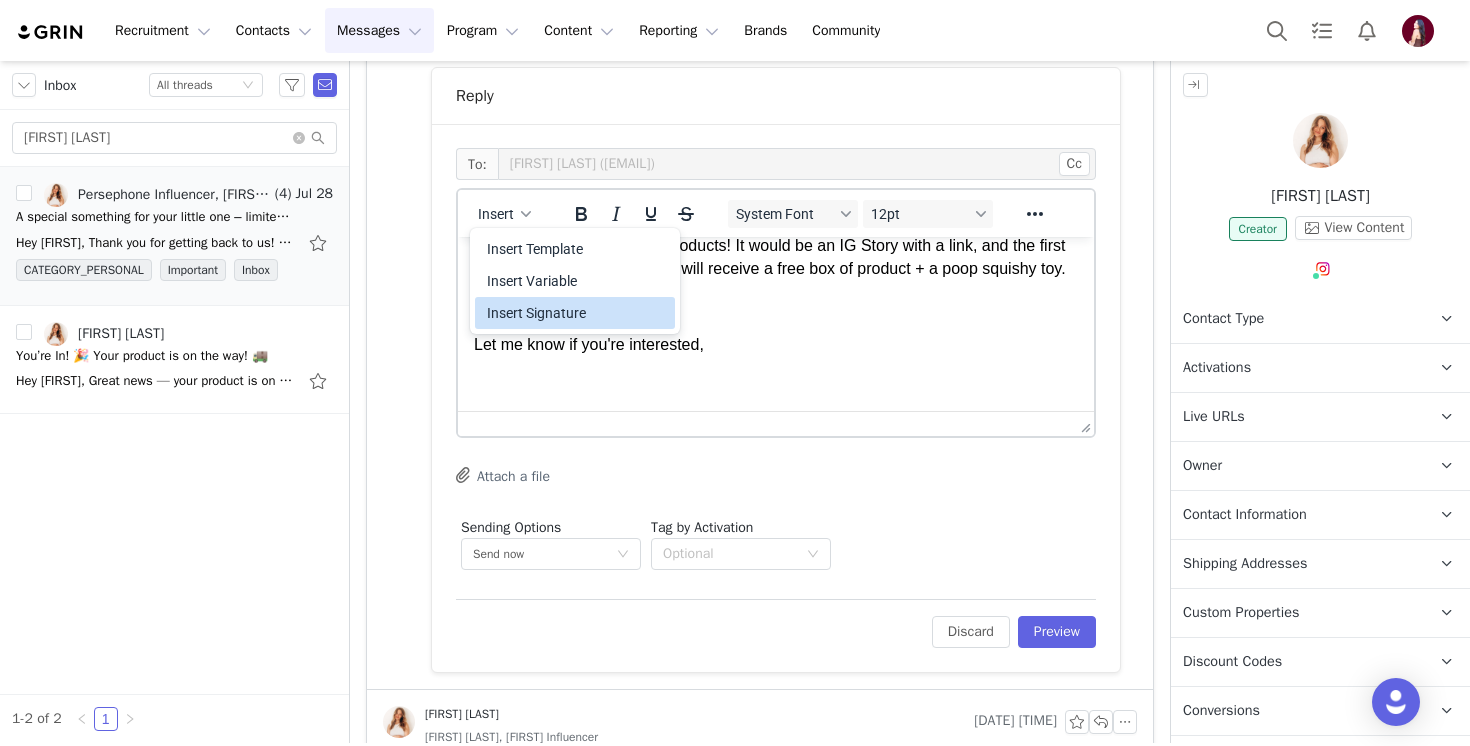 click on "Insert Signature" at bounding box center [575, 313] 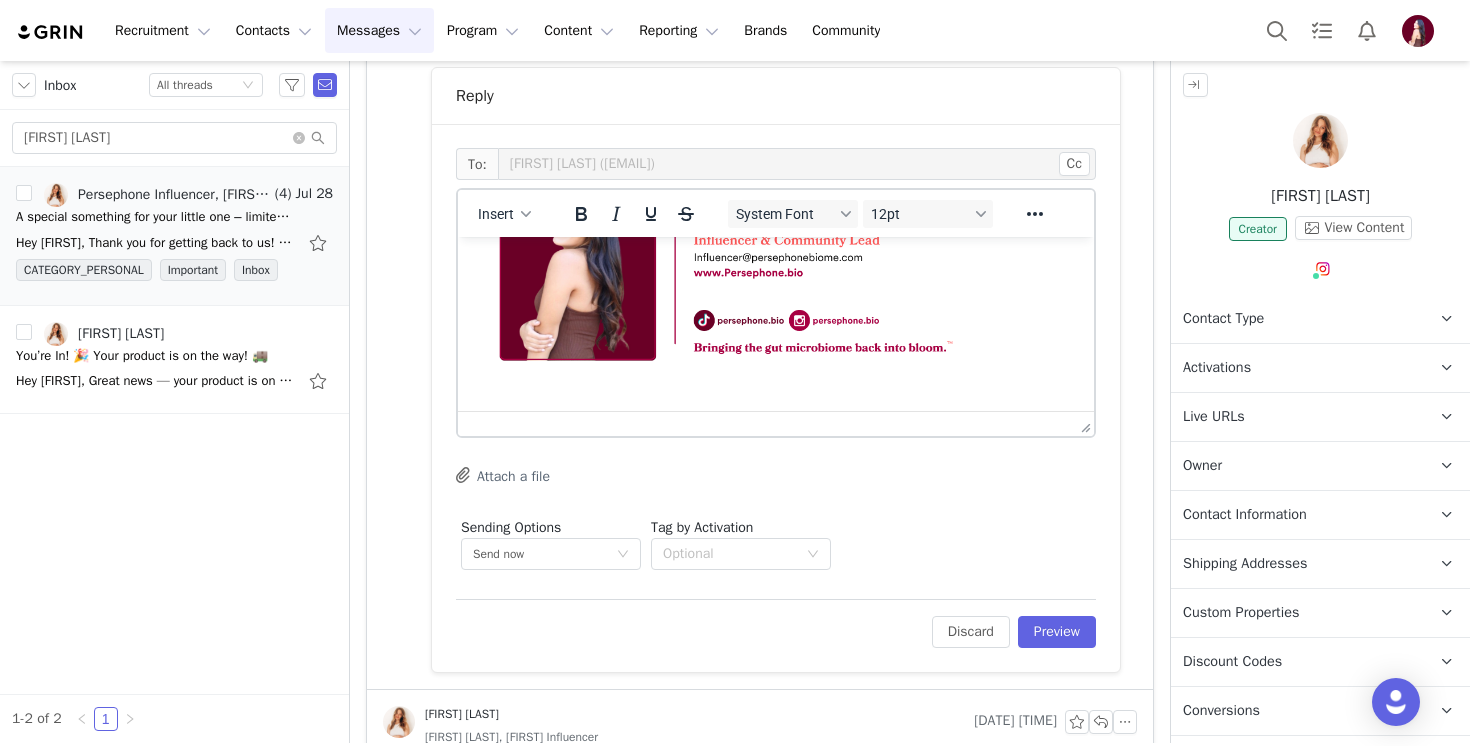 scroll, scrollTop: 0, scrollLeft: 0, axis: both 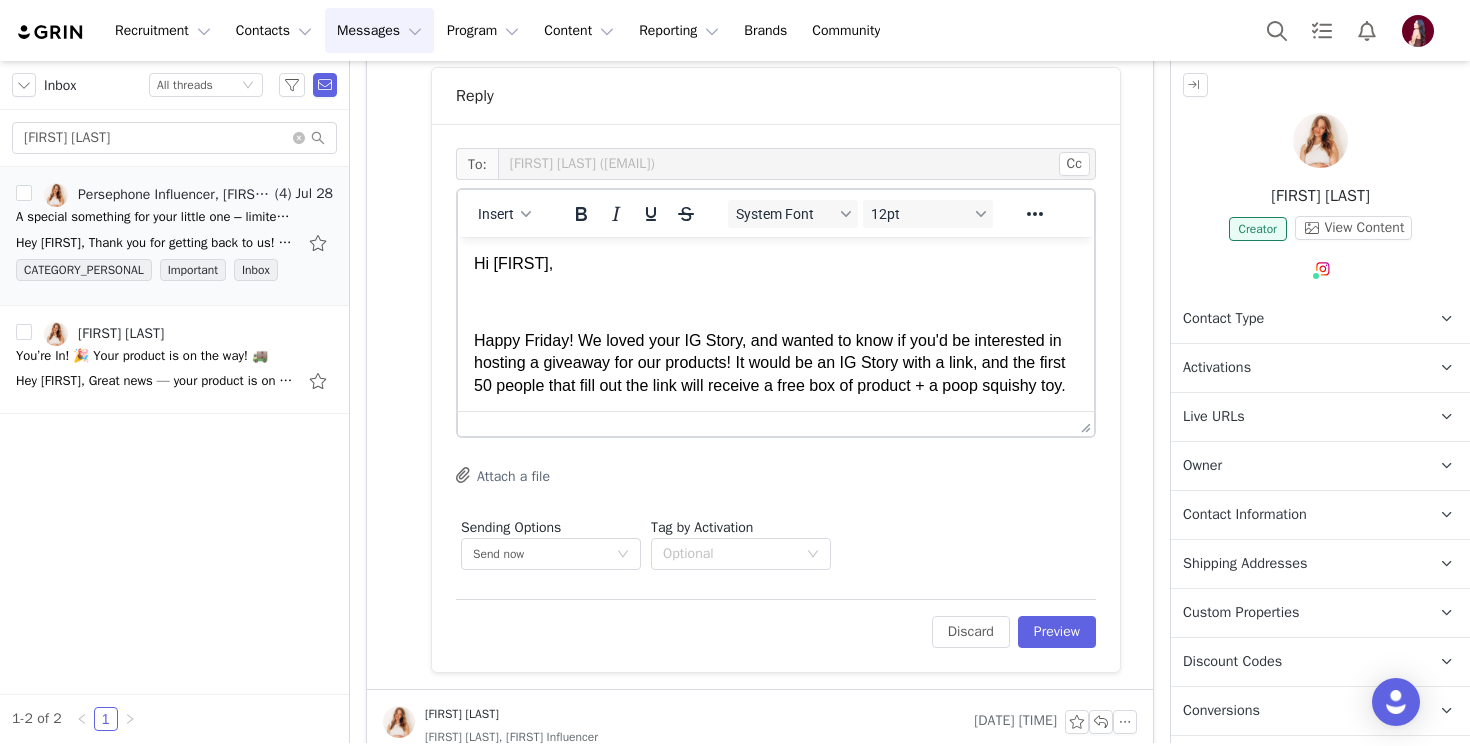 click on "Hi Noelle, Happy Friday! We loved your IG Story, and wanted to know if you'd be interested in hosting a giveaway for our products! It would be an IG Story with a link, and the first 50 people that fill out the link will receive a free box of product + a poop squishy toy. Let me know if you're interested," at bounding box center (776, 502) 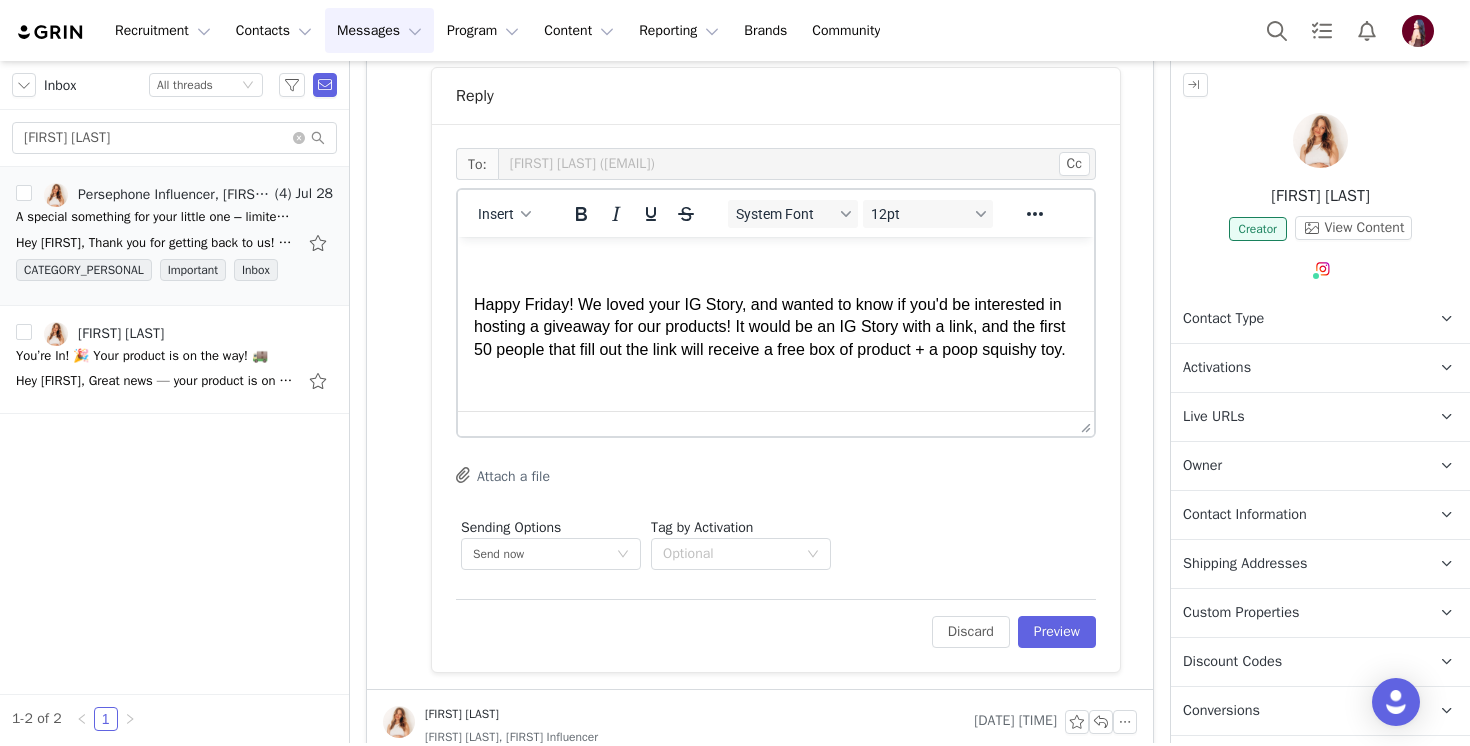 scroll, scrollTop: 38, scrollLeft: 0, axis: vertical 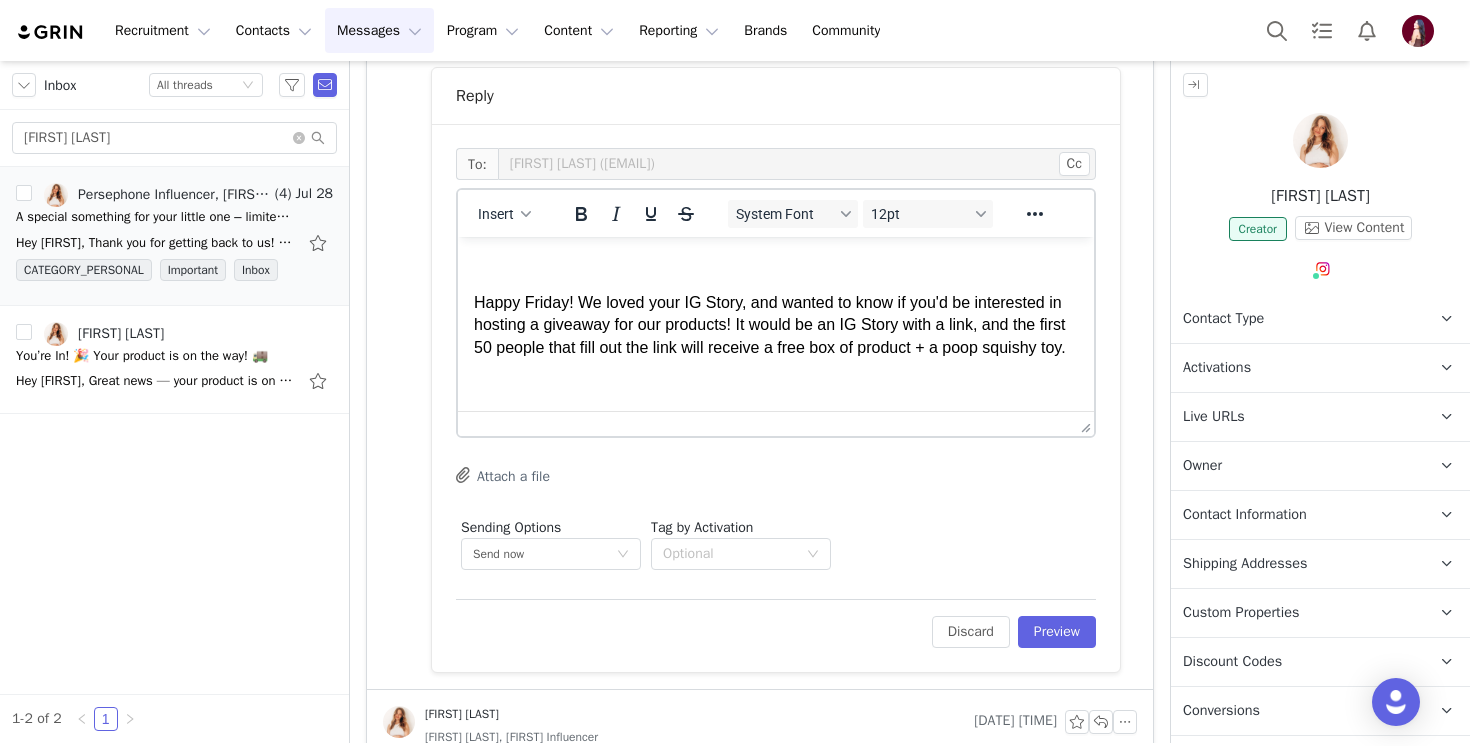 click on "Happy Friday! We loved your IG Story, and wanted to know if you'd be interested in hosting a giveaway for our products! It would be an IG Story with a link, and the first 50 people that fill out the link will receive a free box of product + a poop squishy toy." at bounding box center [776, 325] 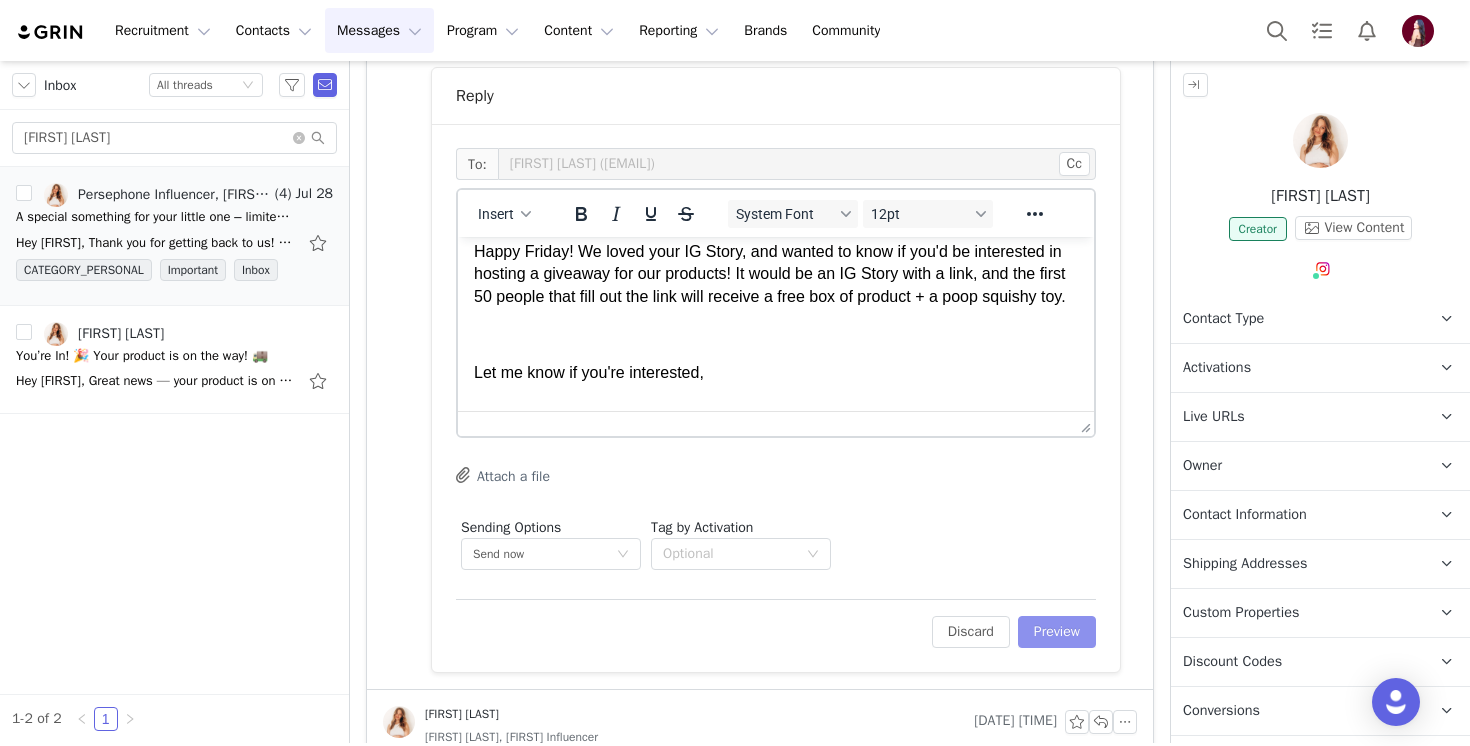 click on "Preview" at bounding box center (1057, 632) 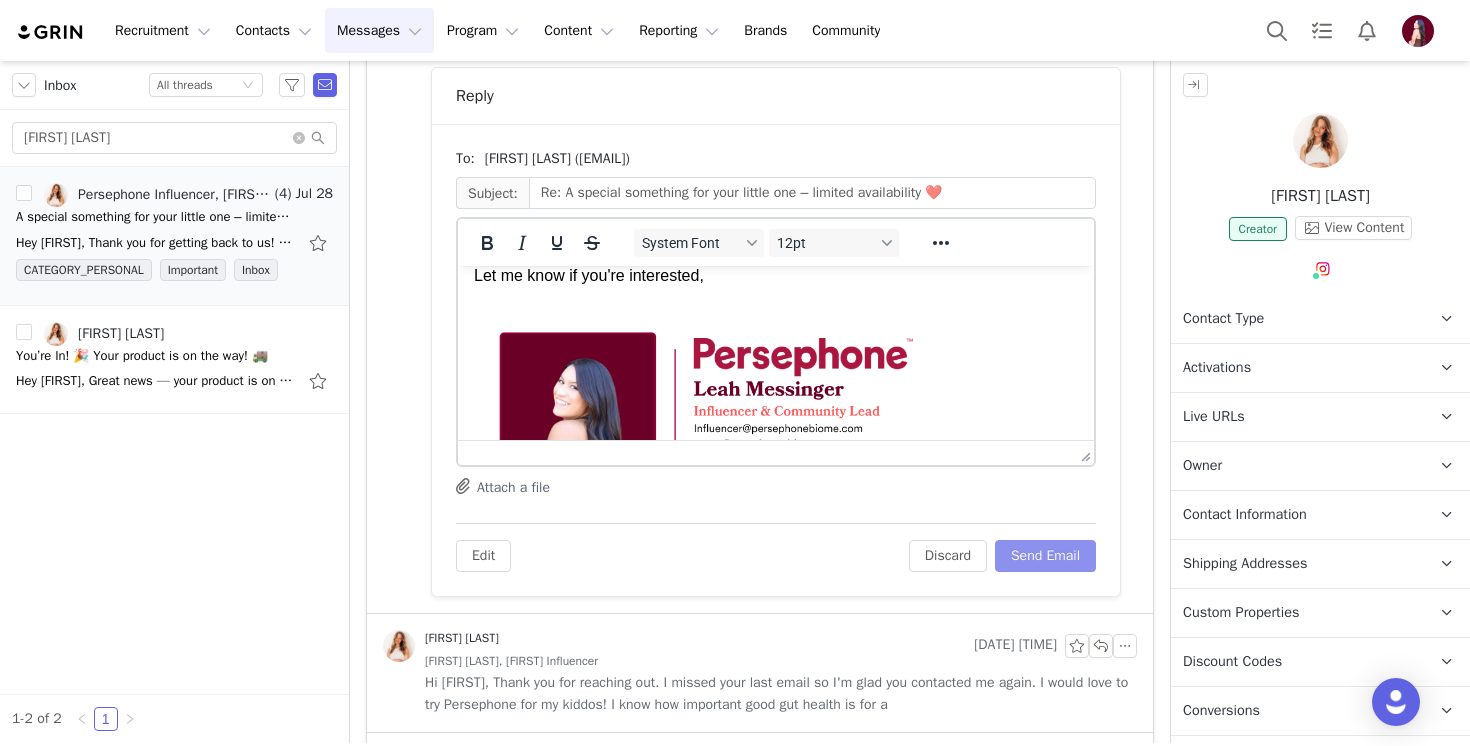 scroll, scrollTop: 0, scrollLeft: 0, axis: both 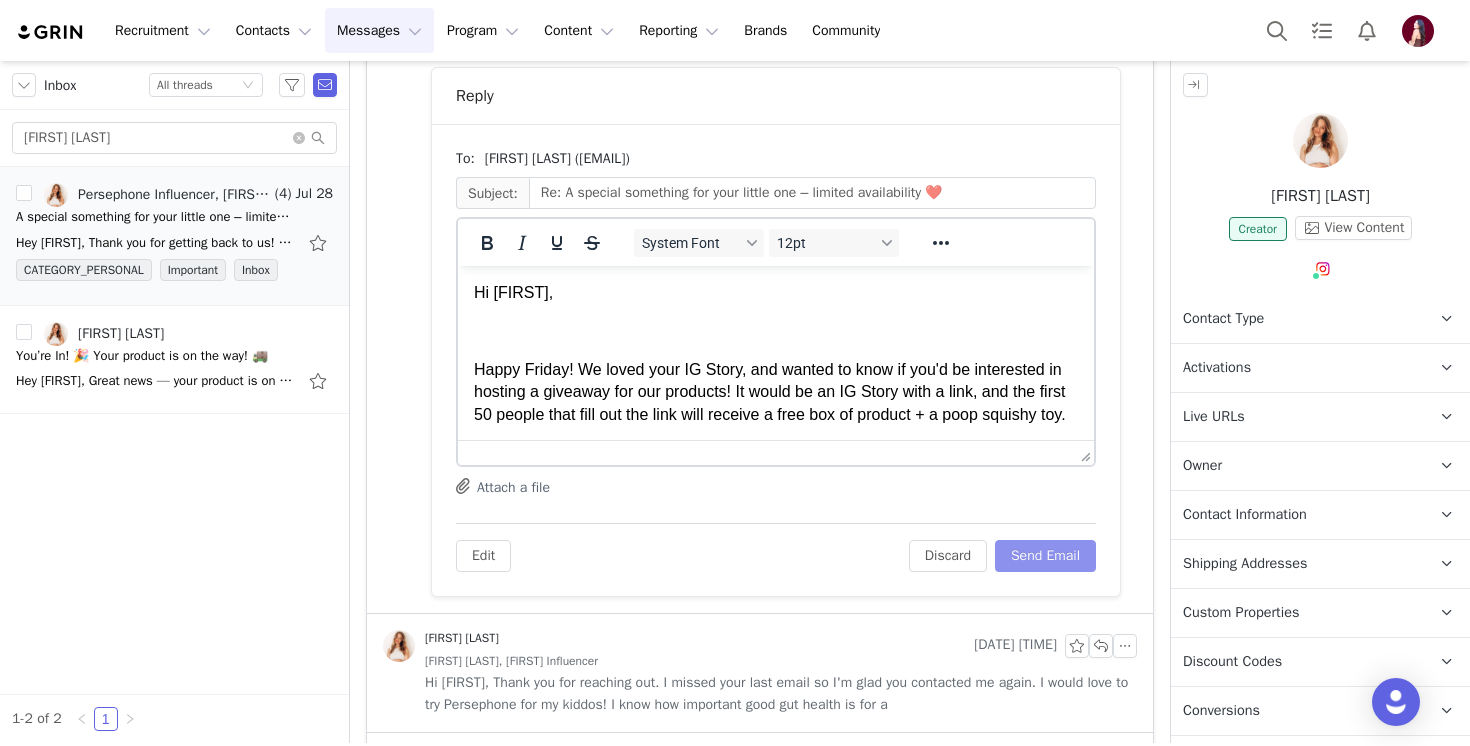 click on "Send Email" at bounding box center (1045, 556) 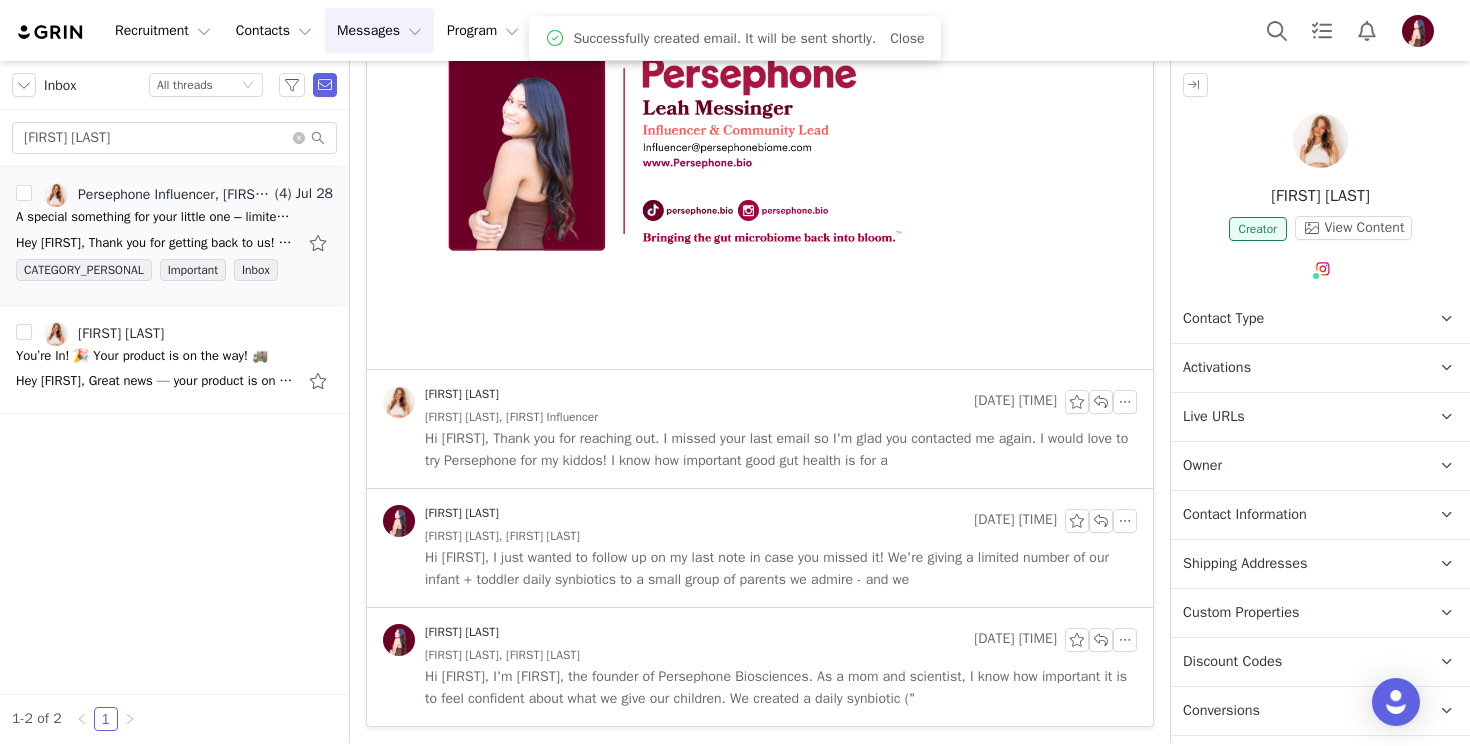 scroll, scrollTop: 0, scrollLeft: 0, axis: both 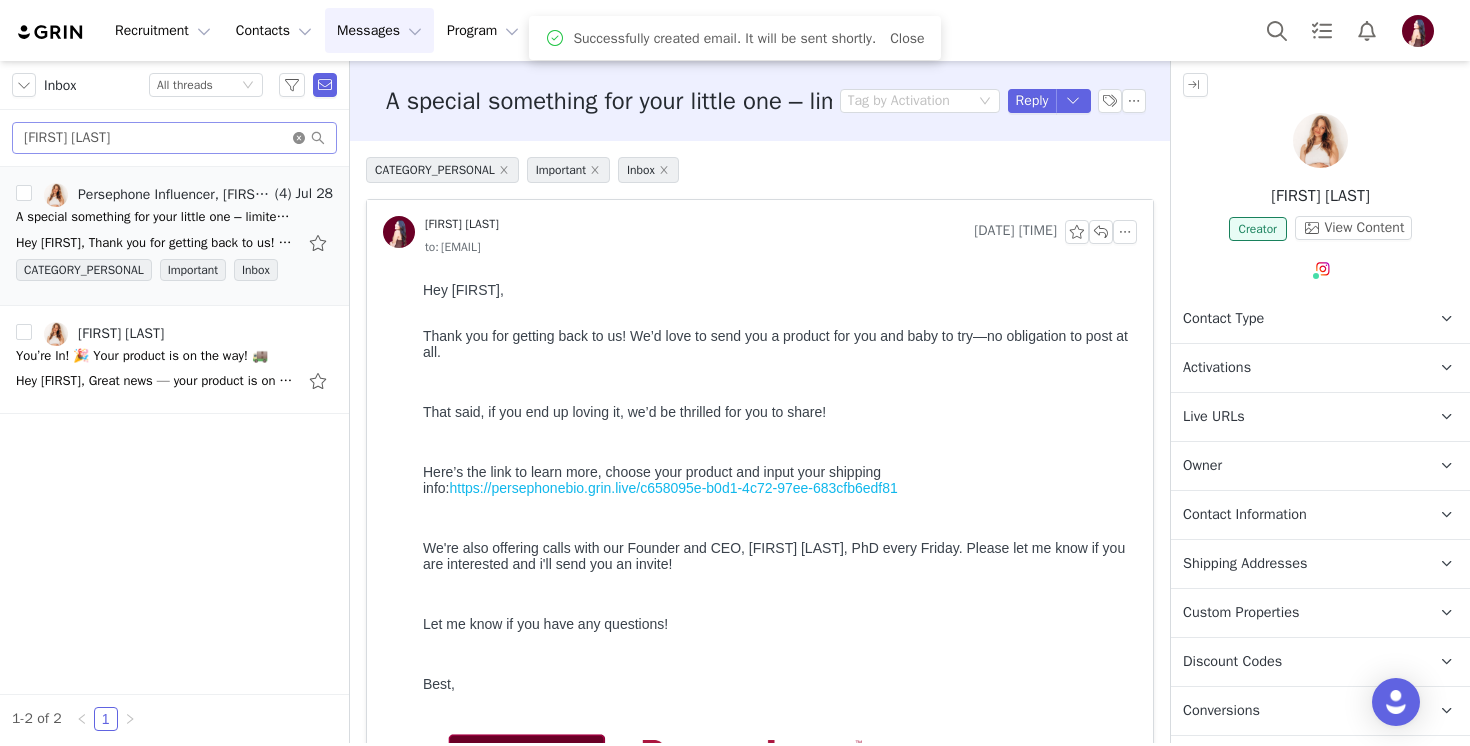 click 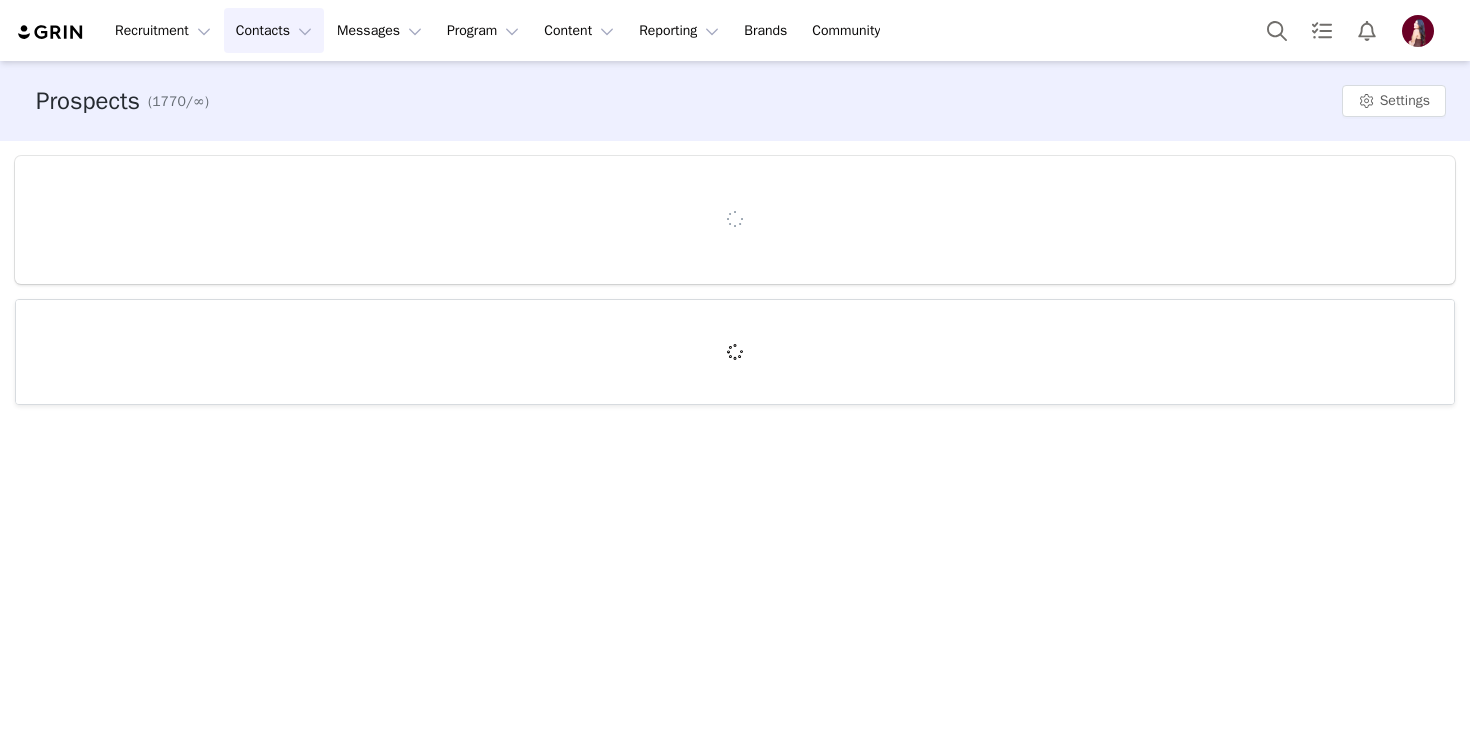 scroll, scrollTop: 0, scrollLeft: 0, axis: both 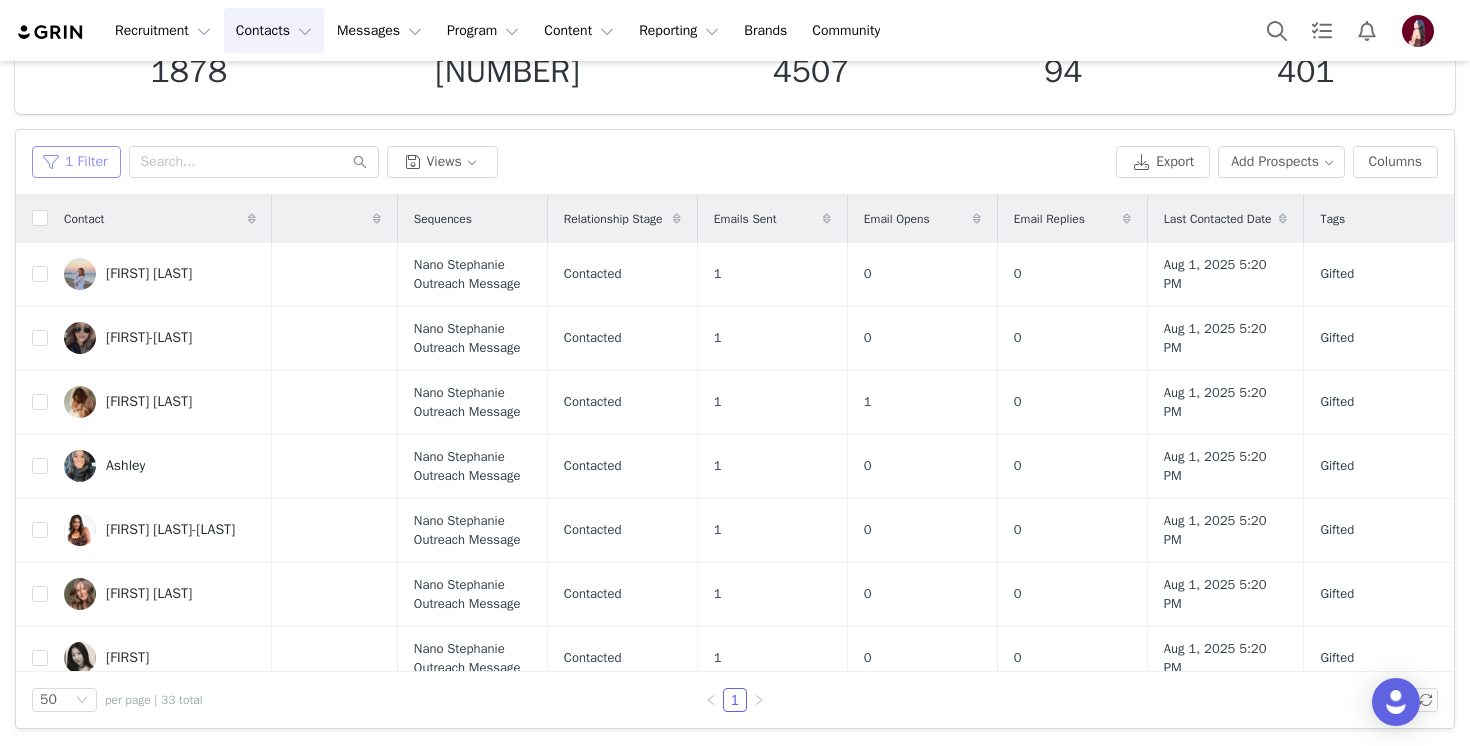 click on "1 Filter" at bounding box center (76, 162) 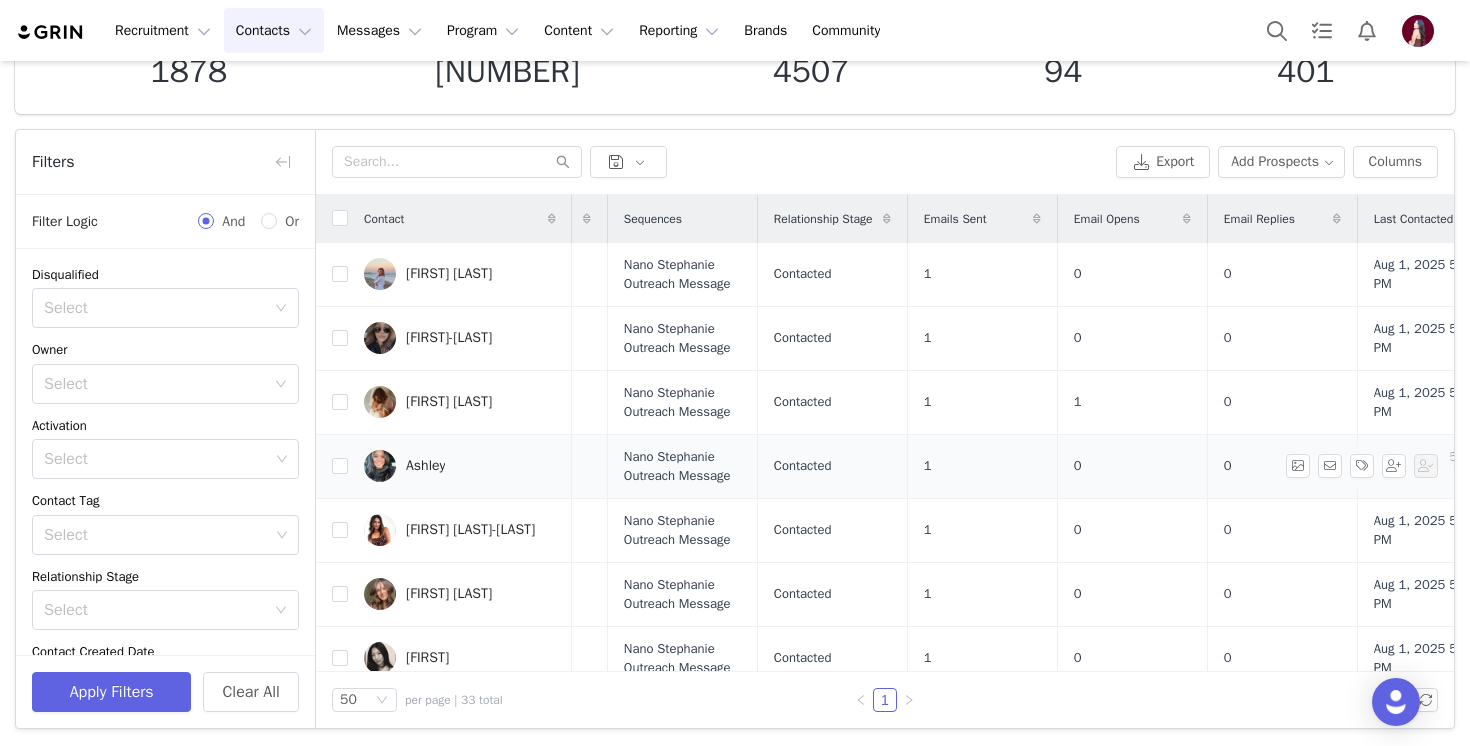 scroll, scrollTop: 0, scrollLeft: 0, axis: both 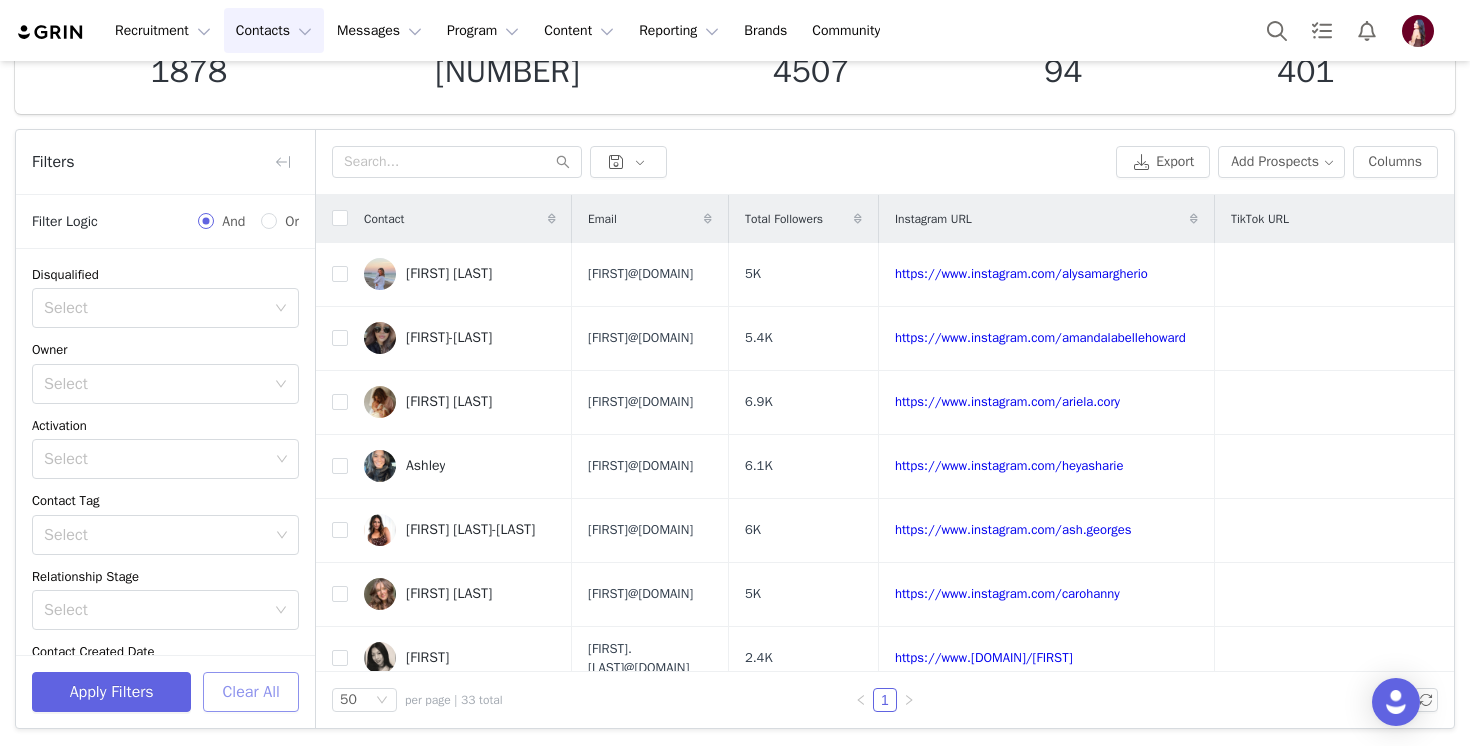 click on "Clear All" at bounding box center [251, 692] 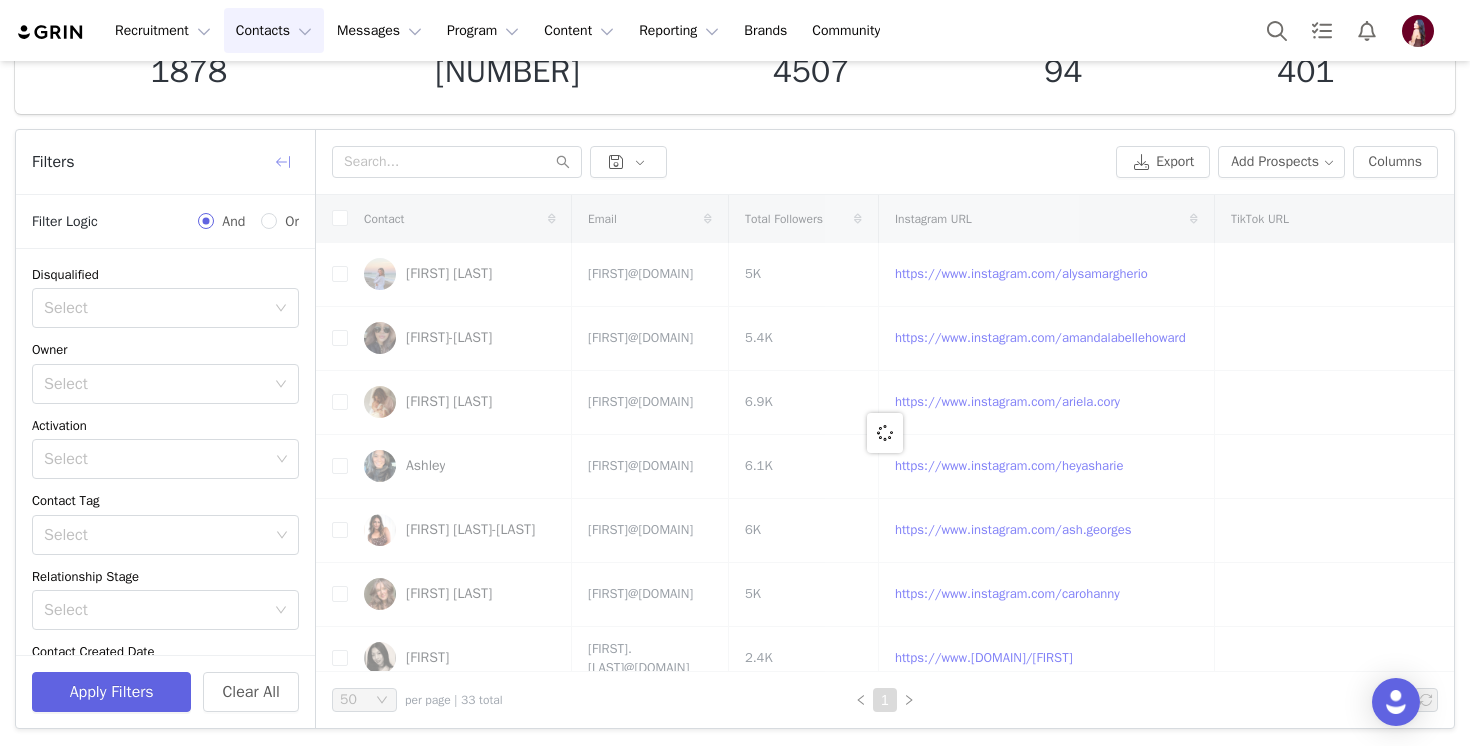 click at bounding box center [283, 162] 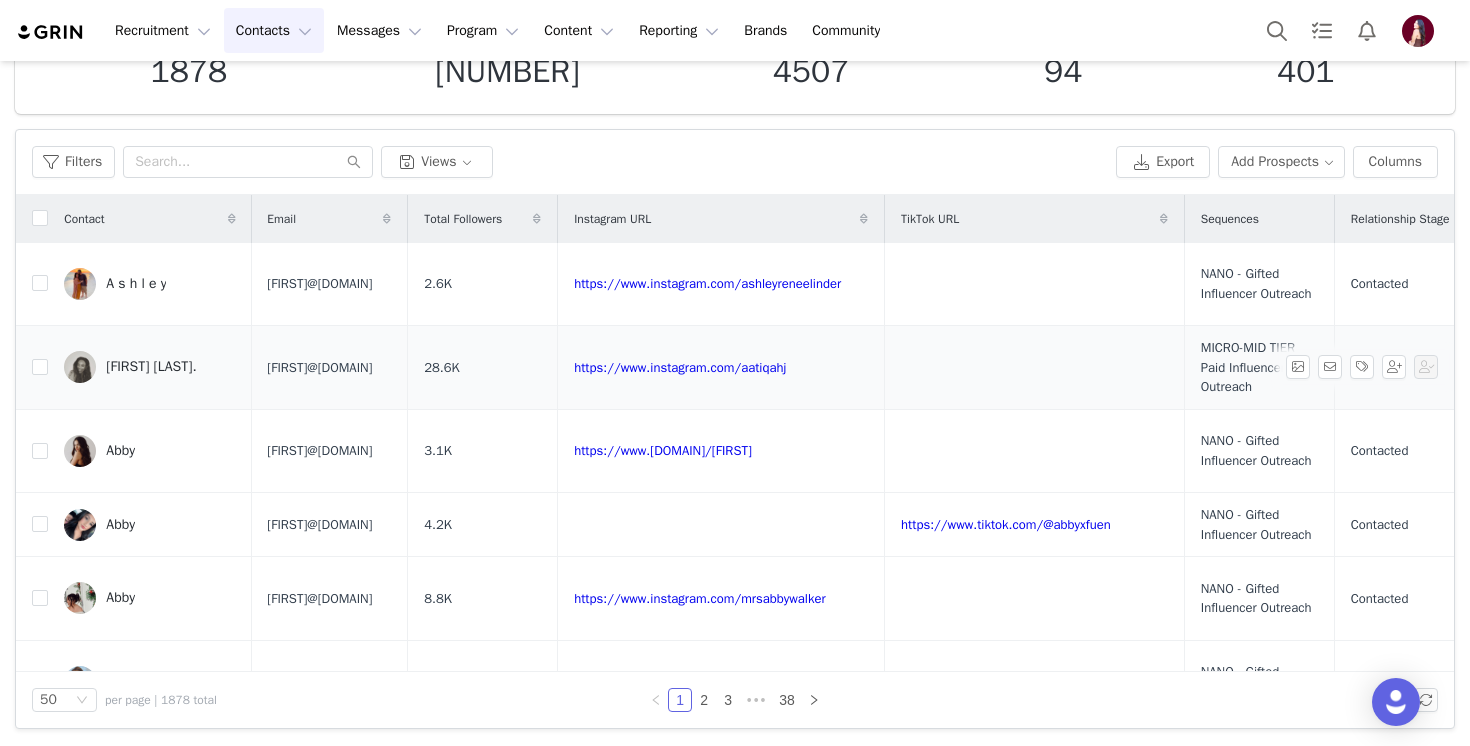 scroll, scrollTop: 0, scrollLeft: 0, axis: both 